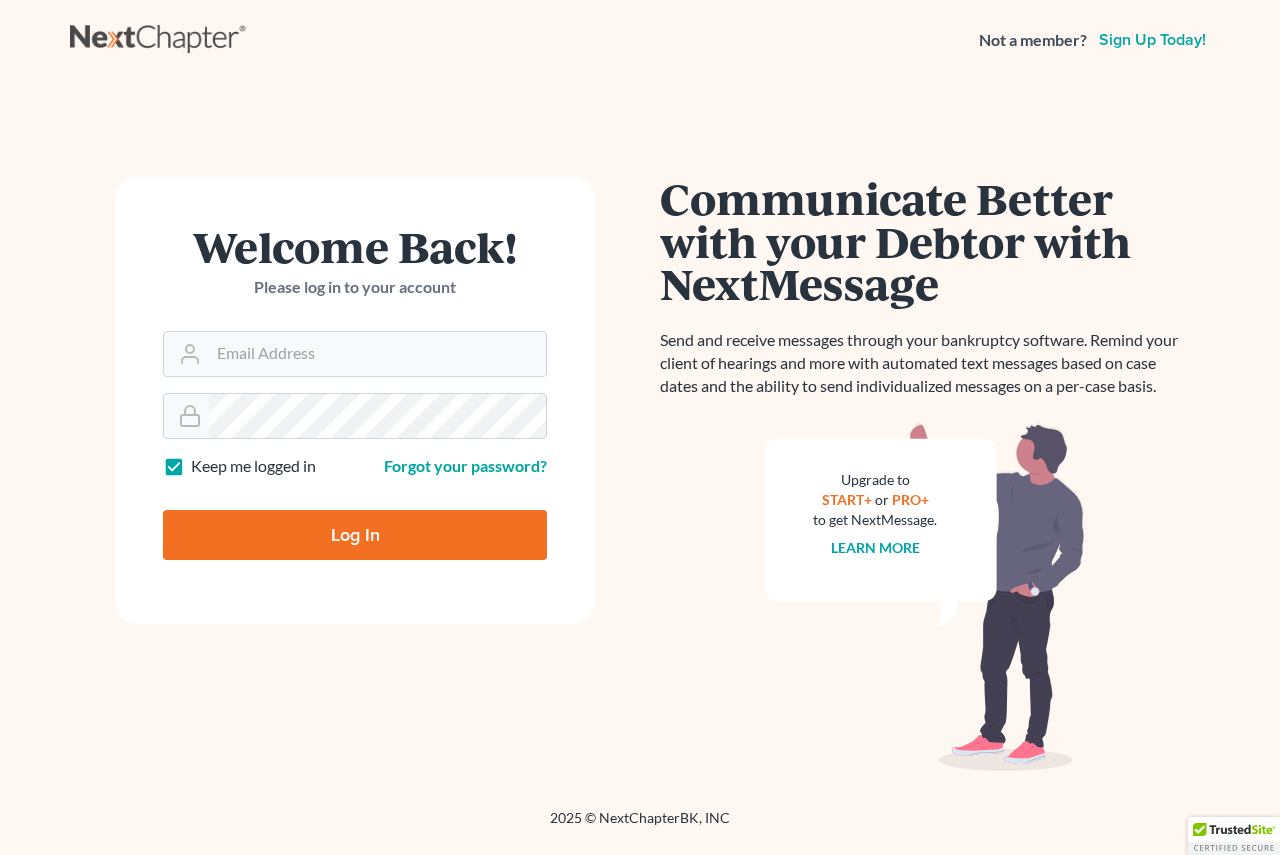 scroll, scrollTop: 0, scrollLeft: 0, axis: both 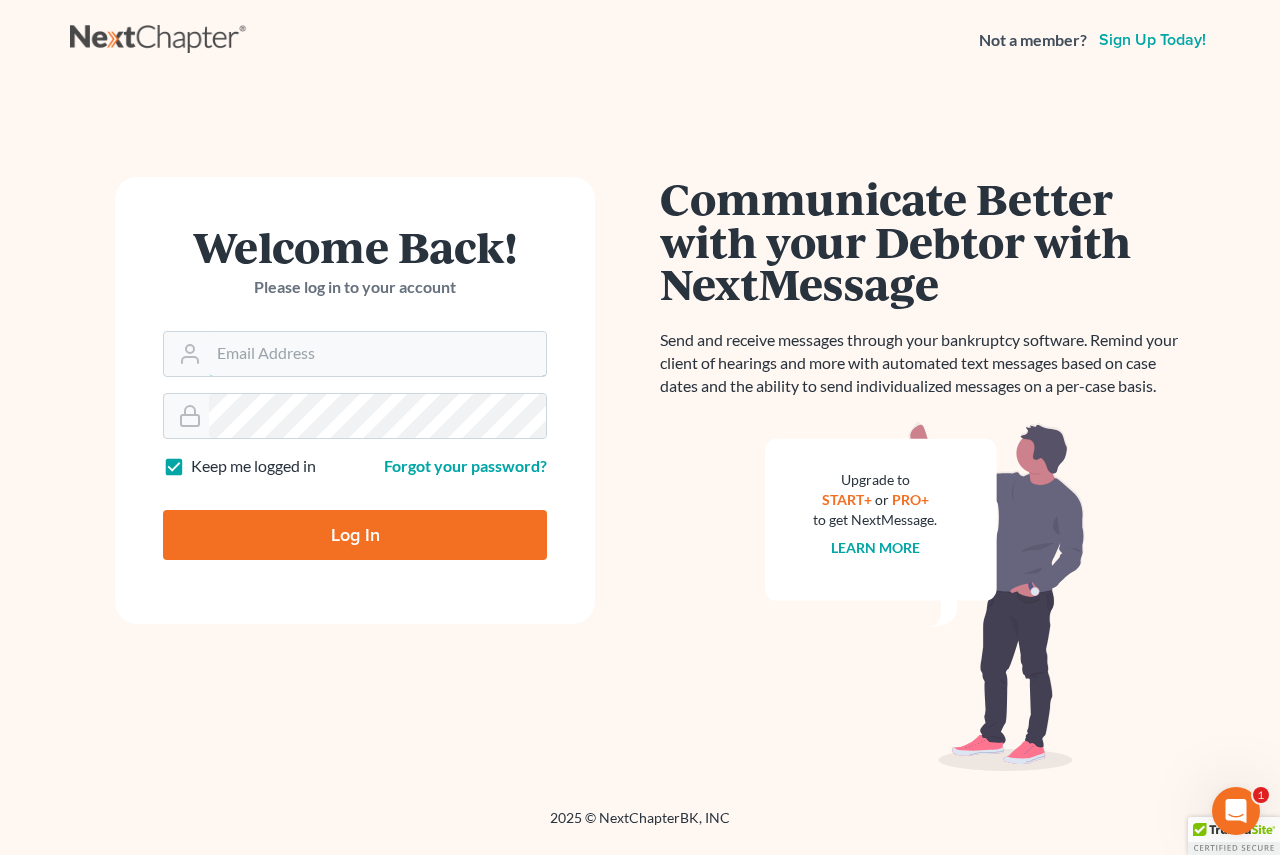 type on "[EMAIL]" 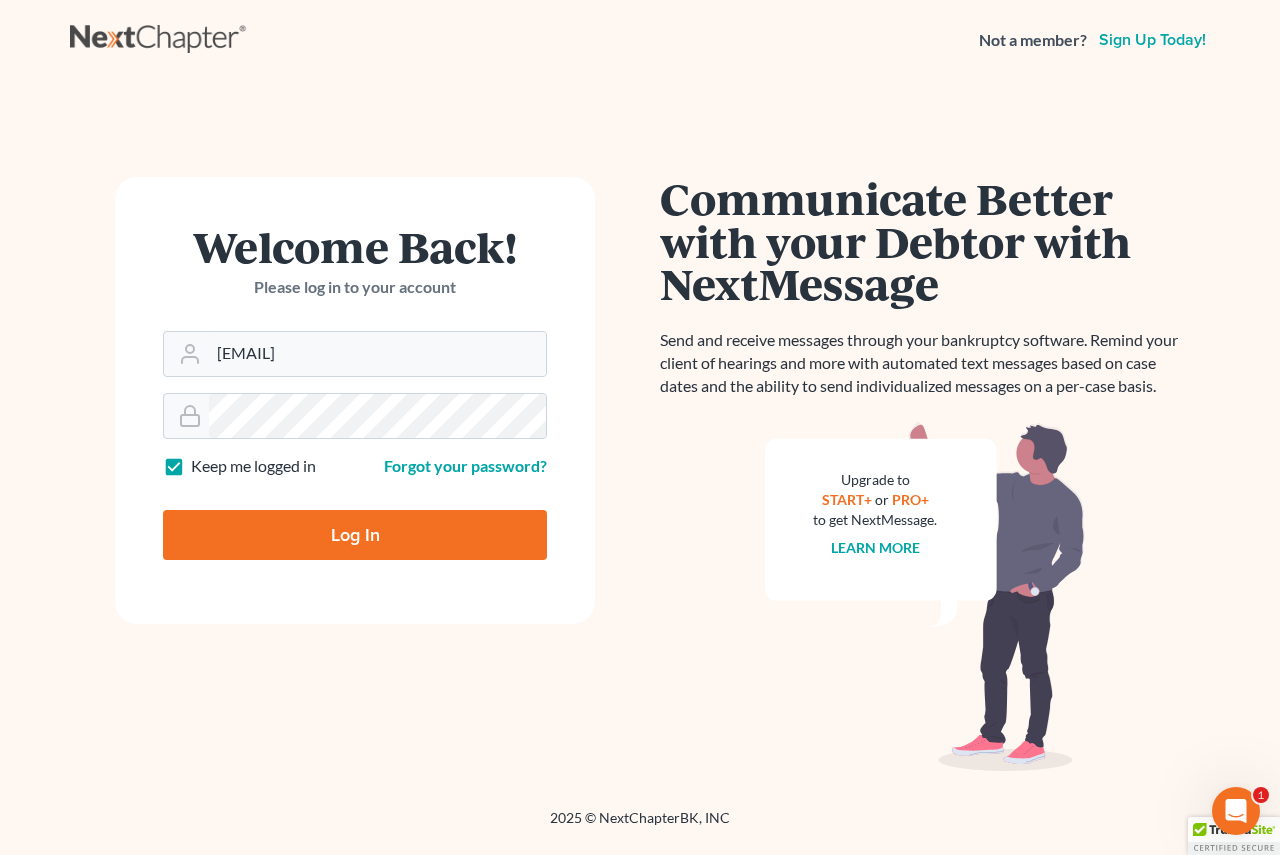 click on "Log In" at bounding box center (355, 535) 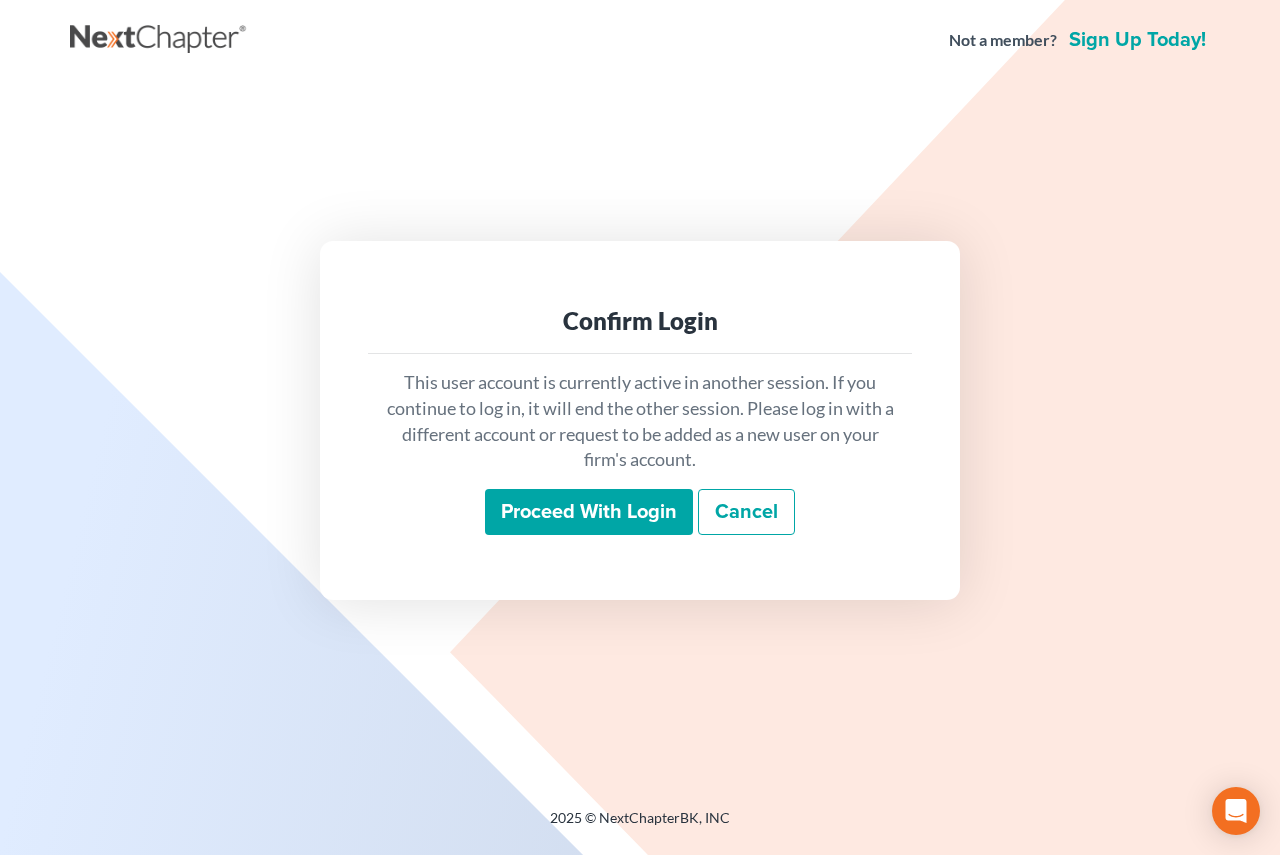 scroll, scrollTop: 0, scrollLeft: 0, axis: both 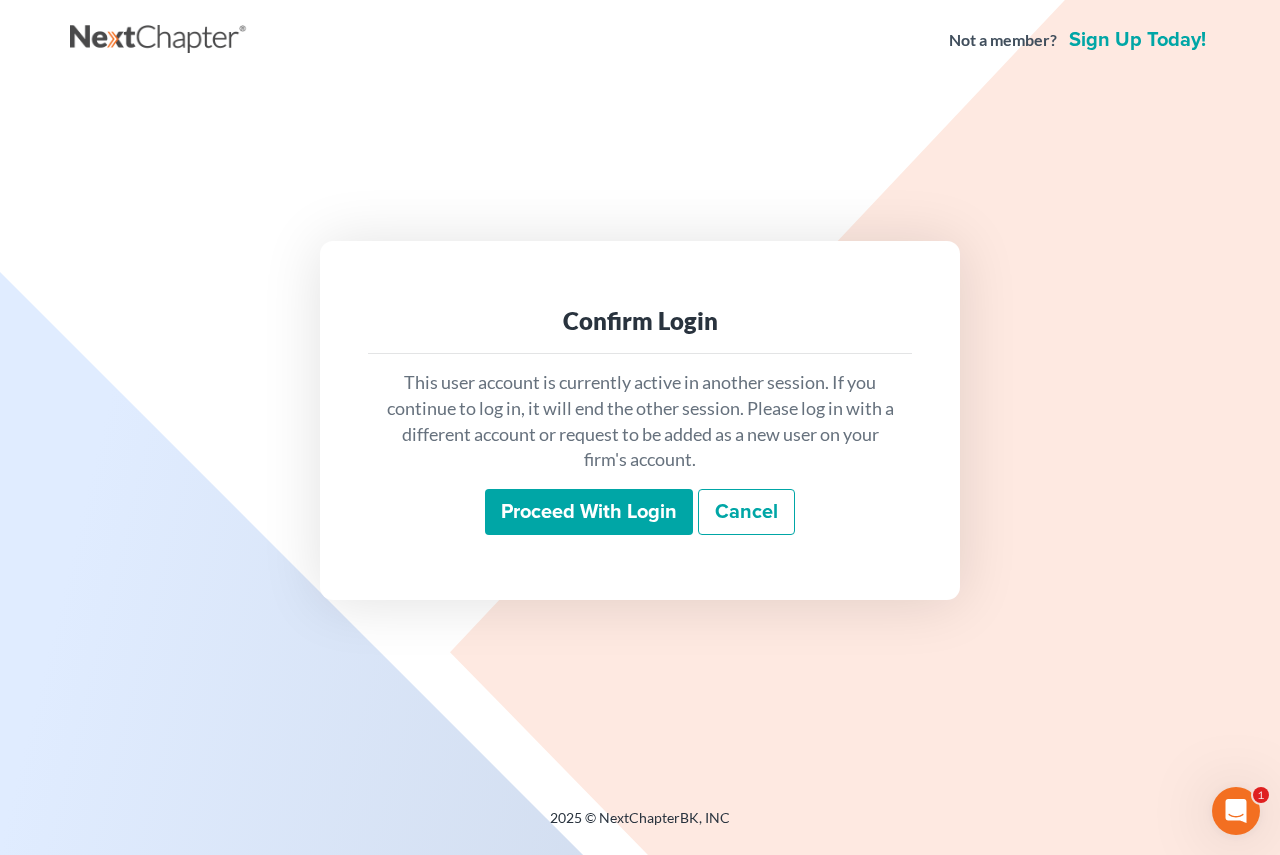 click on "Proceed with login" at bounding box center [589, 512] 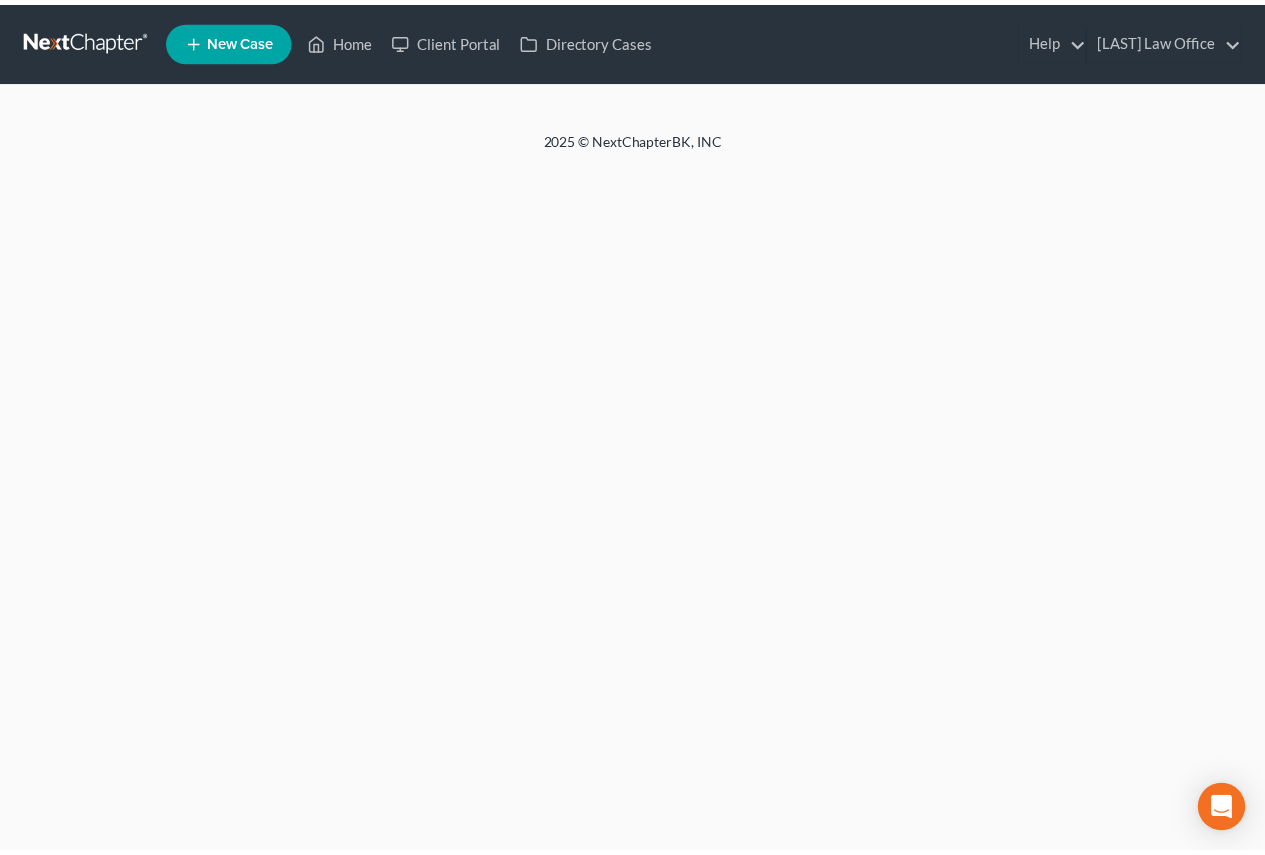 scroll, scrollTop: 0, scrollLeft: 0, axis: both 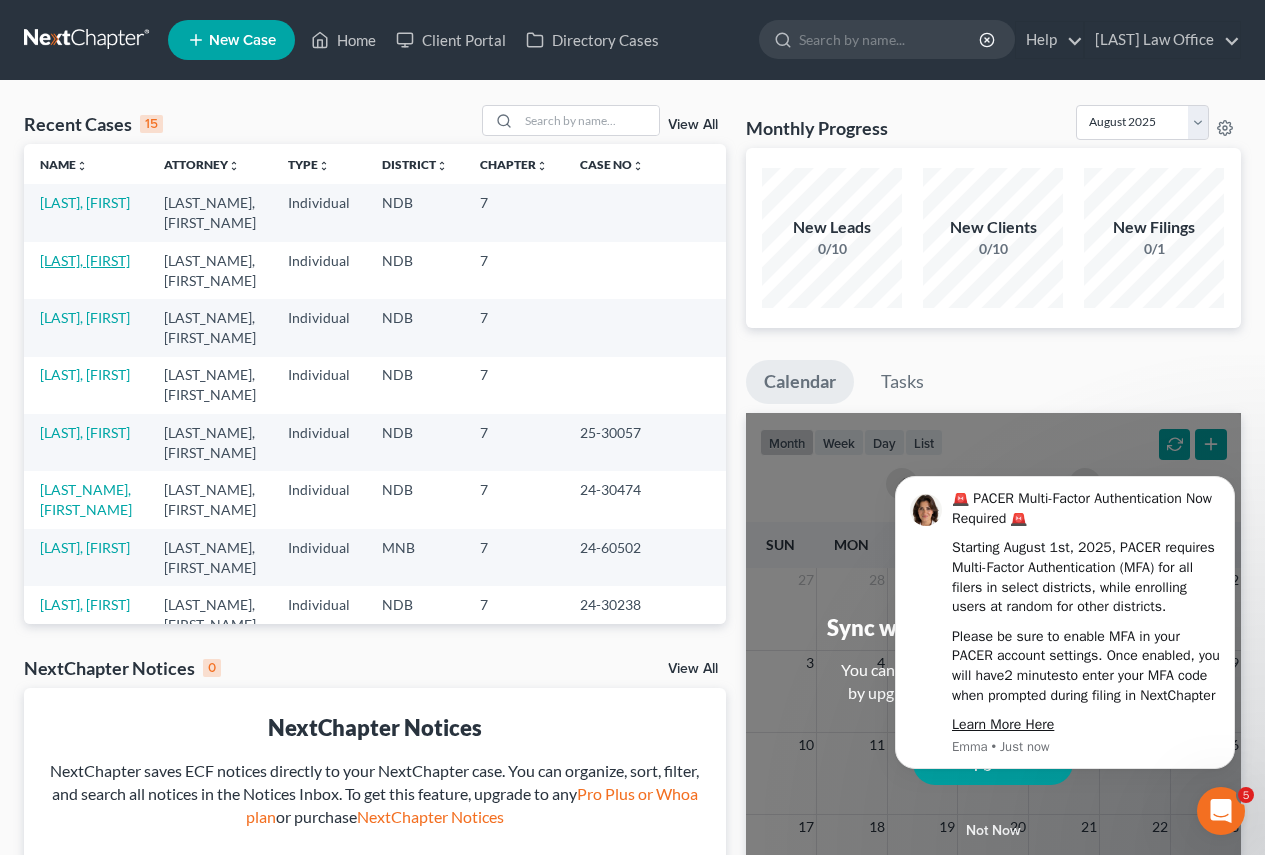 click on "[LAST], [FIRST]" at bounding box center (85, 260) 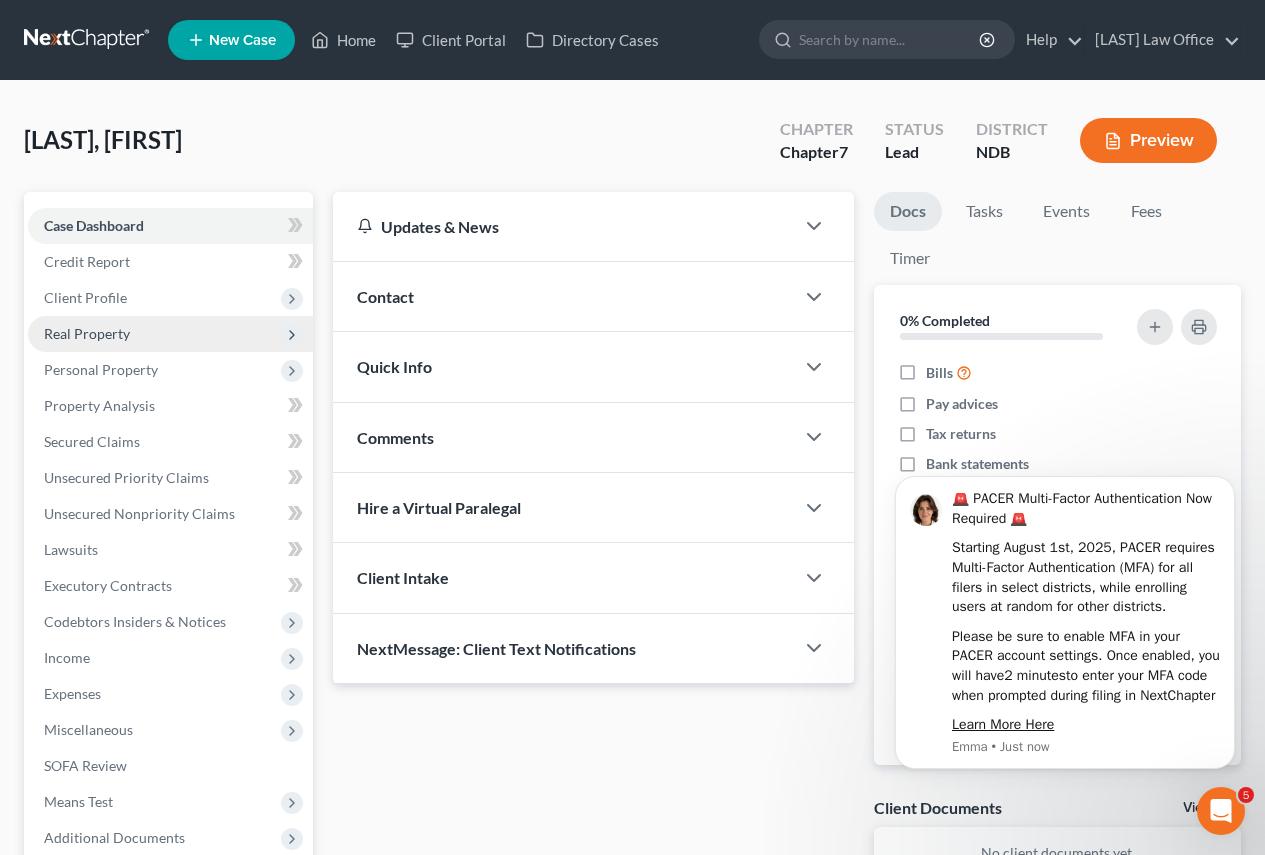 click on "Real Property" at bounding box center (87, 333) 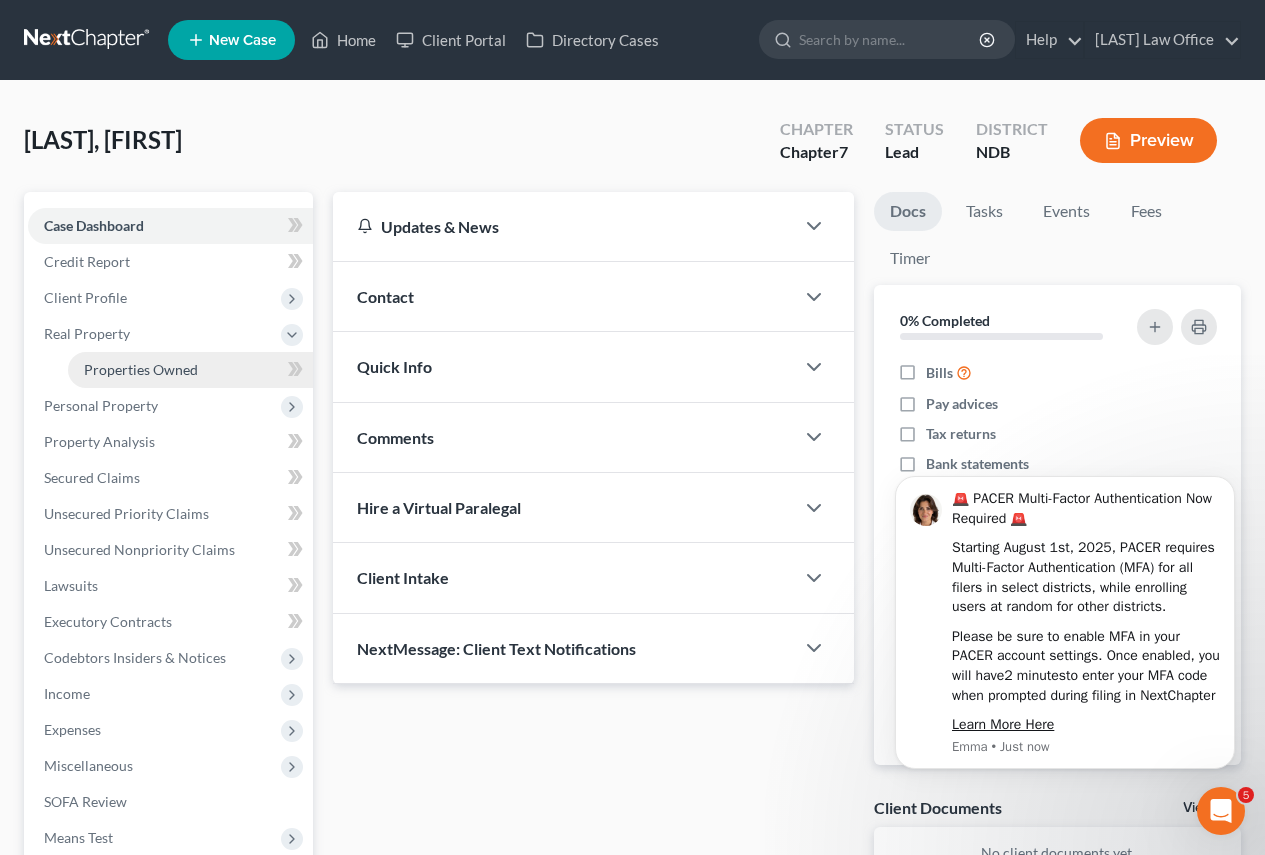 click on "Properties Owned" at bounding box center [141, 369] 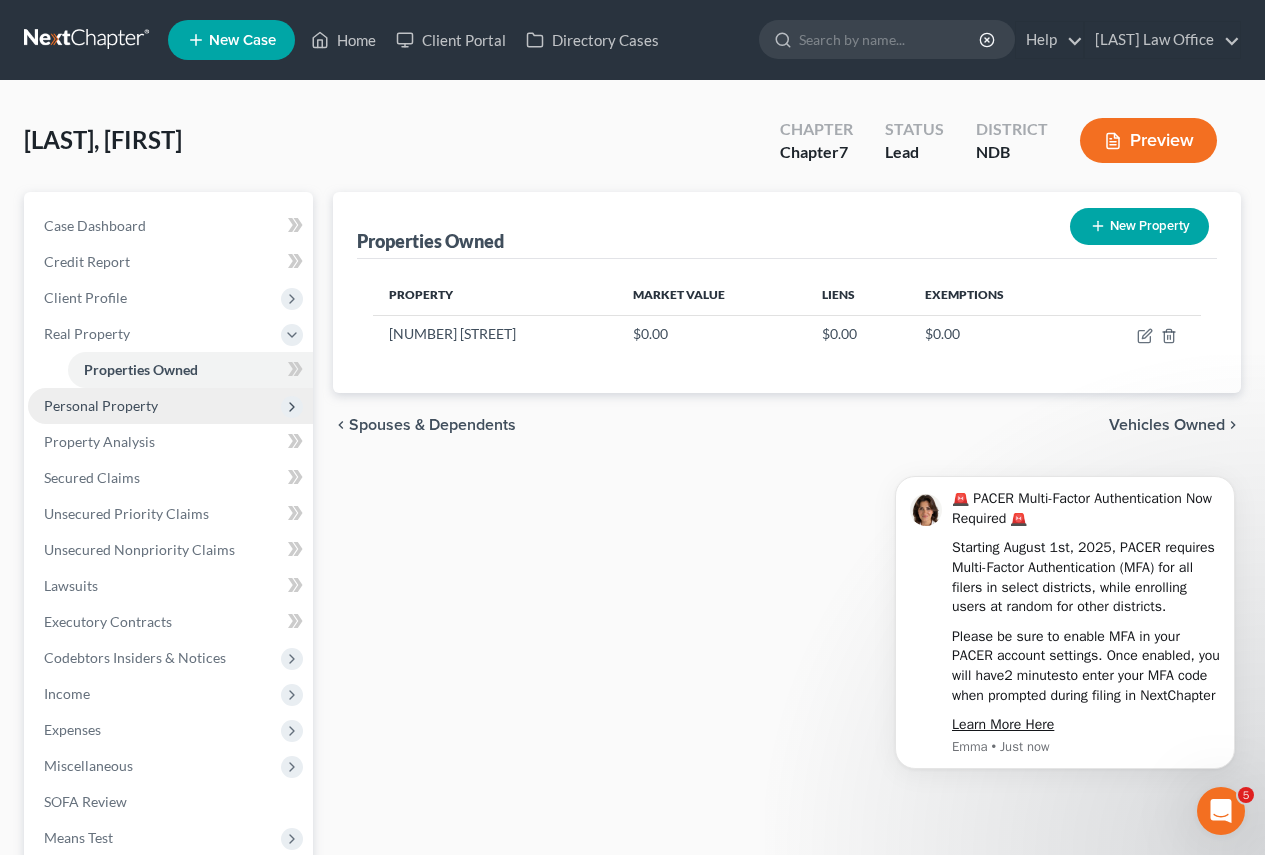click on "Personal Property" at bounding box center [101, 405] 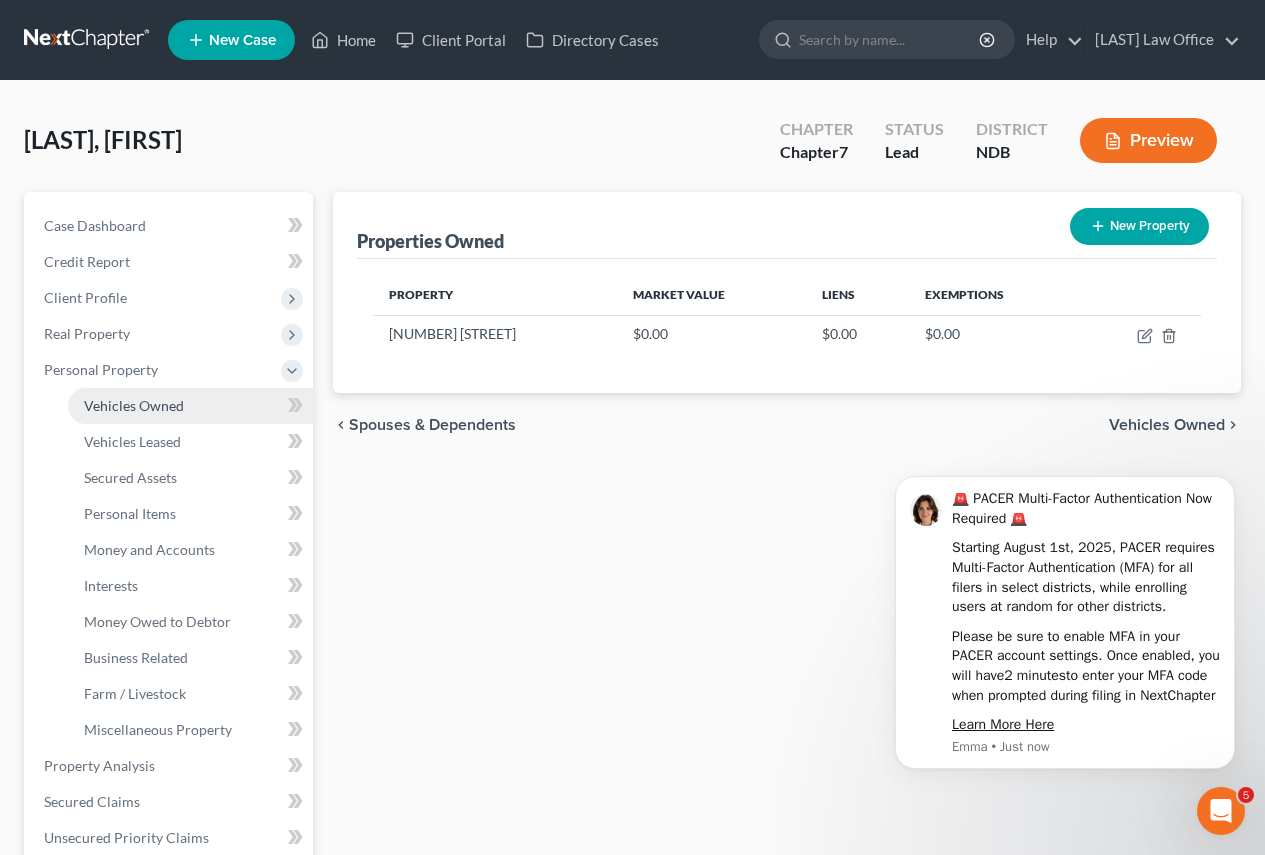 click on "Vehicles Owned" at bounding box center [134, 405] 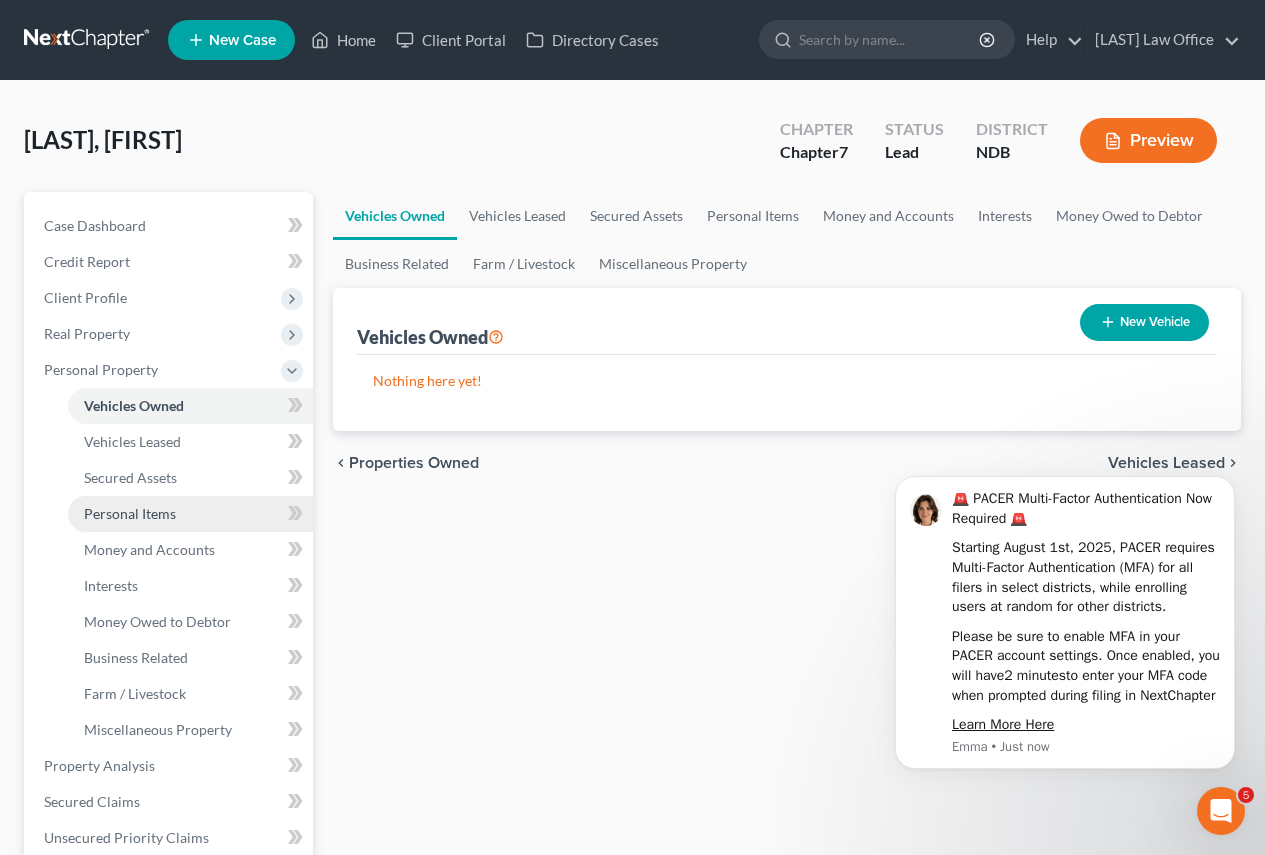 click on "Personal Items" at bounding box center (130, 513) 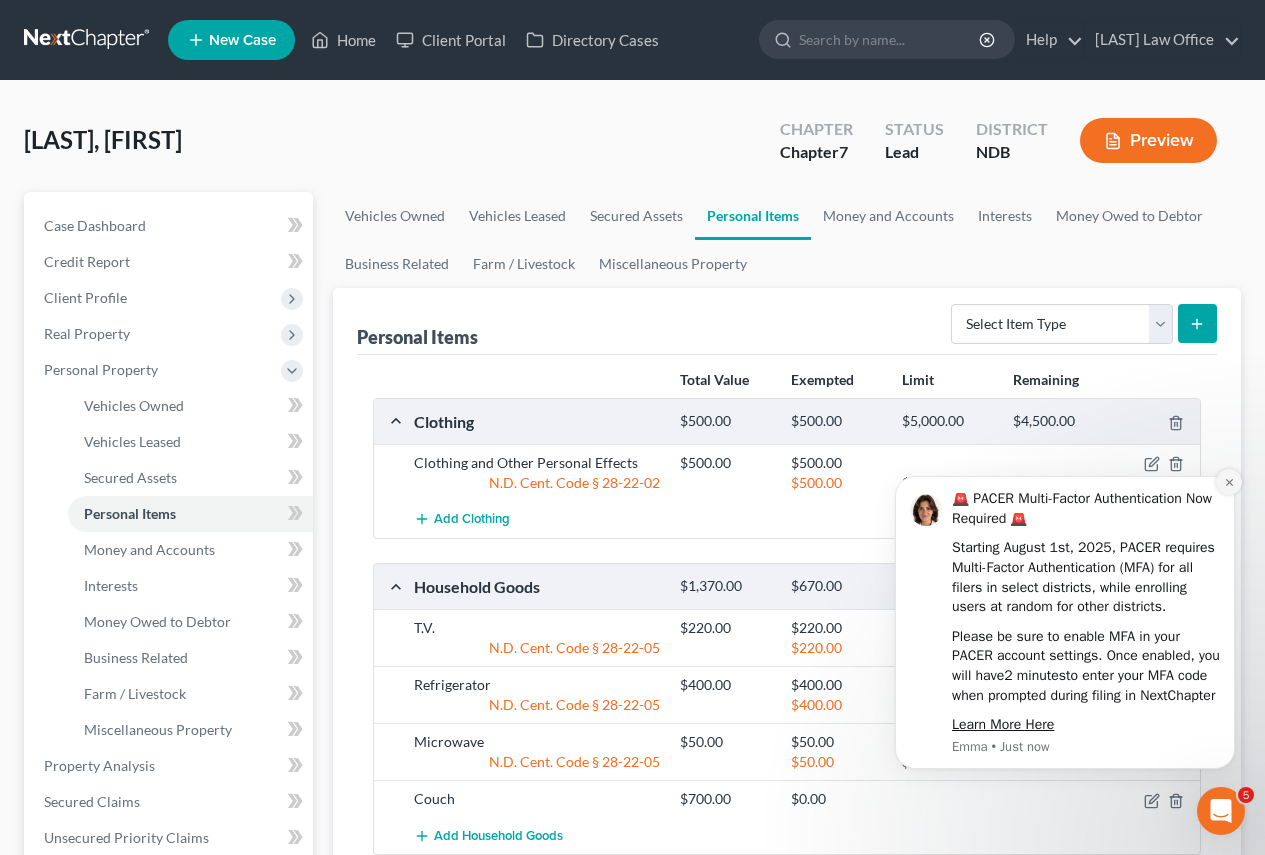 click at bounding box center [1229, 482] 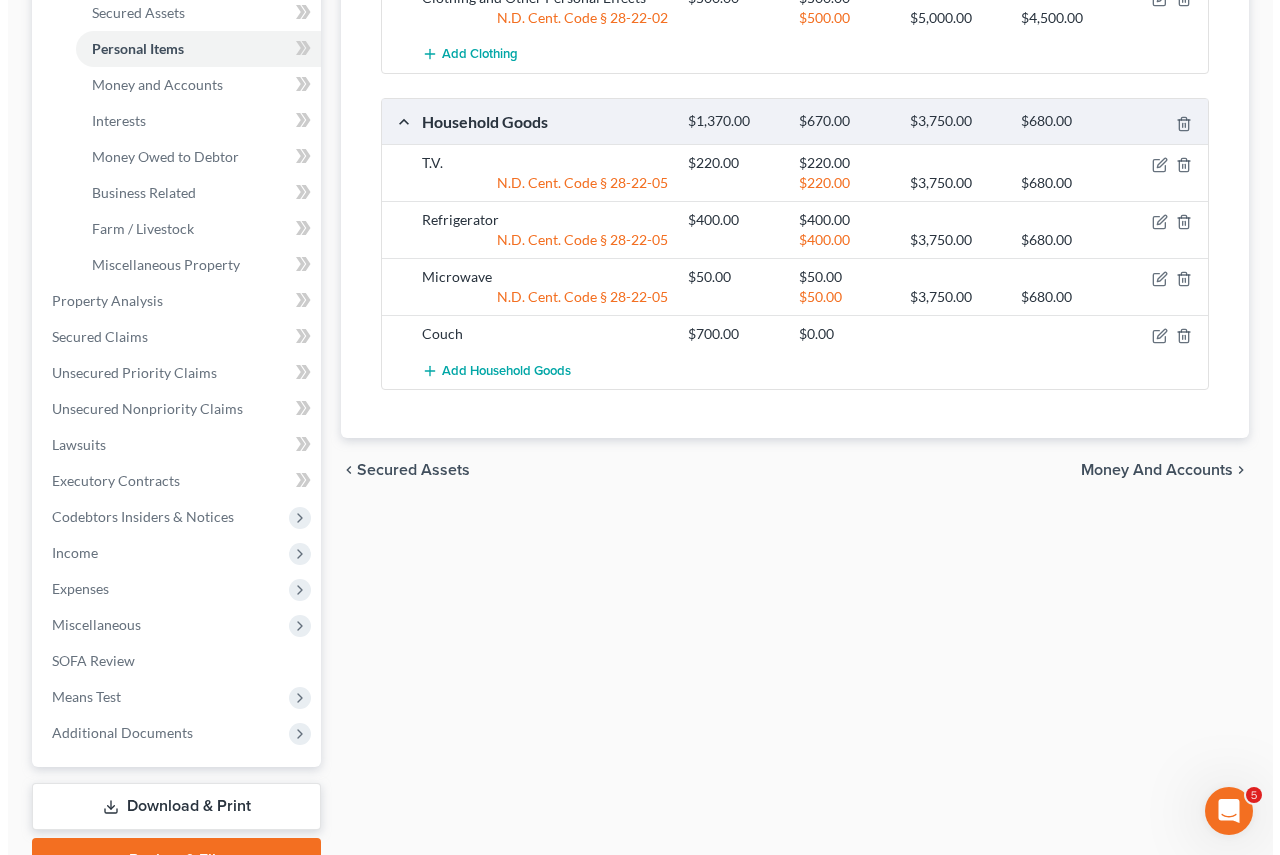 scroll, scrollTop: 500, scrollLeft: 0, axis: vertical 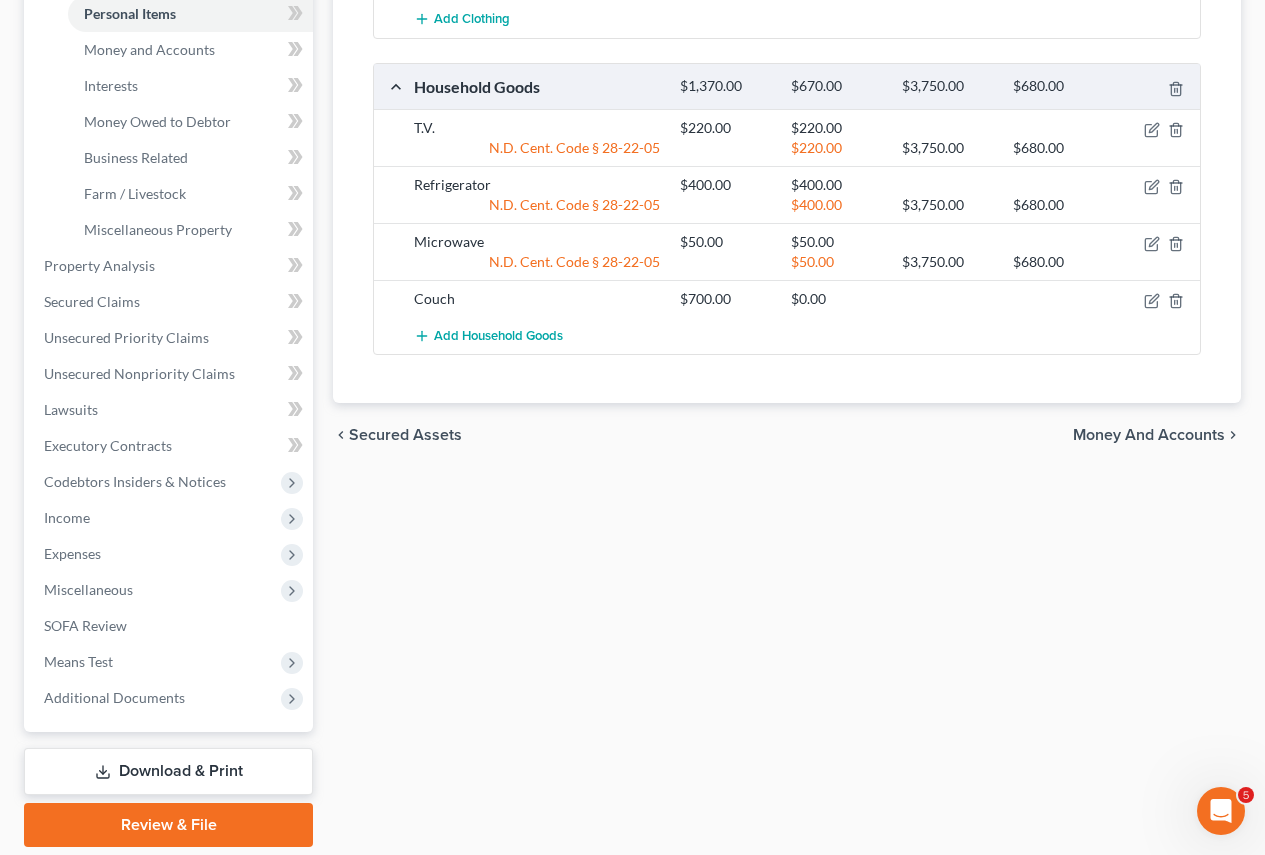 click on "$700.00" at bounding box center [725, 299] 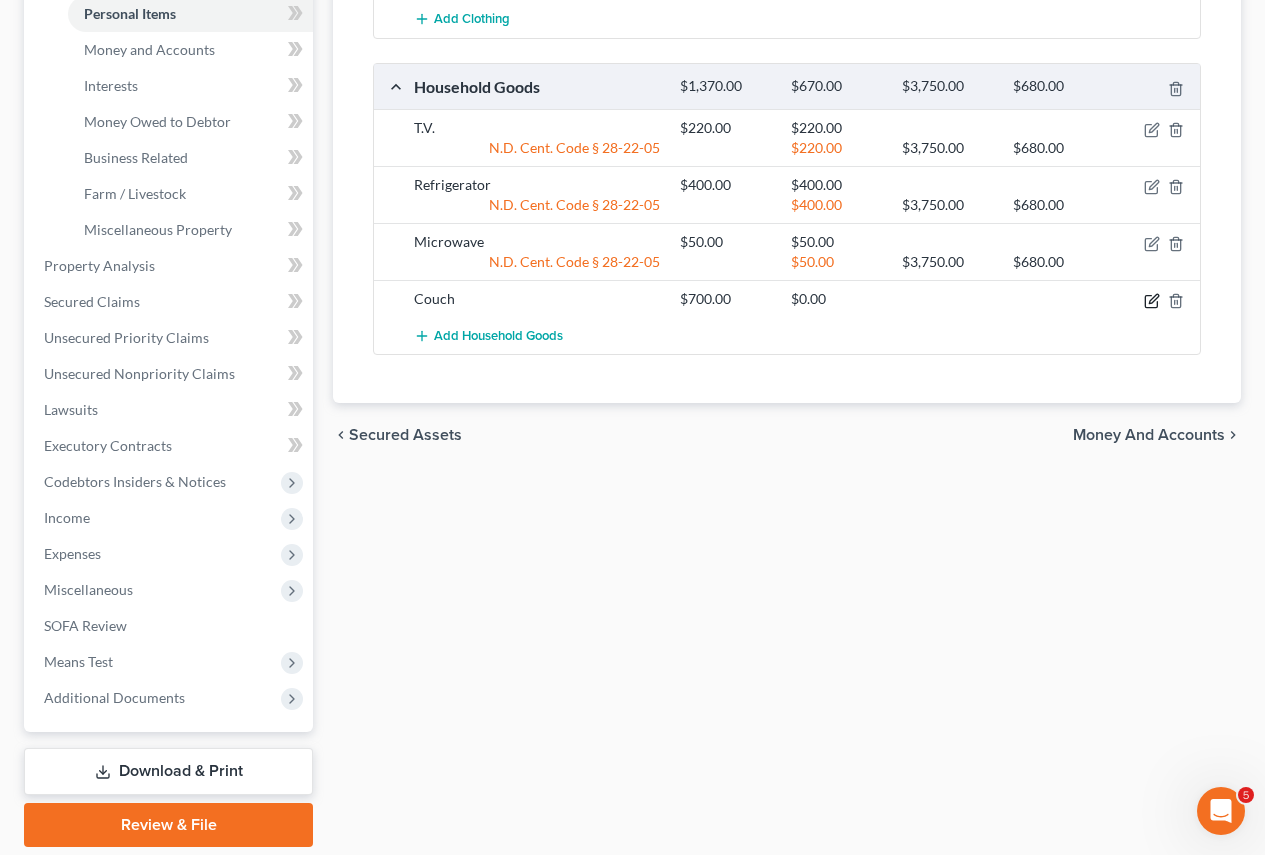 click 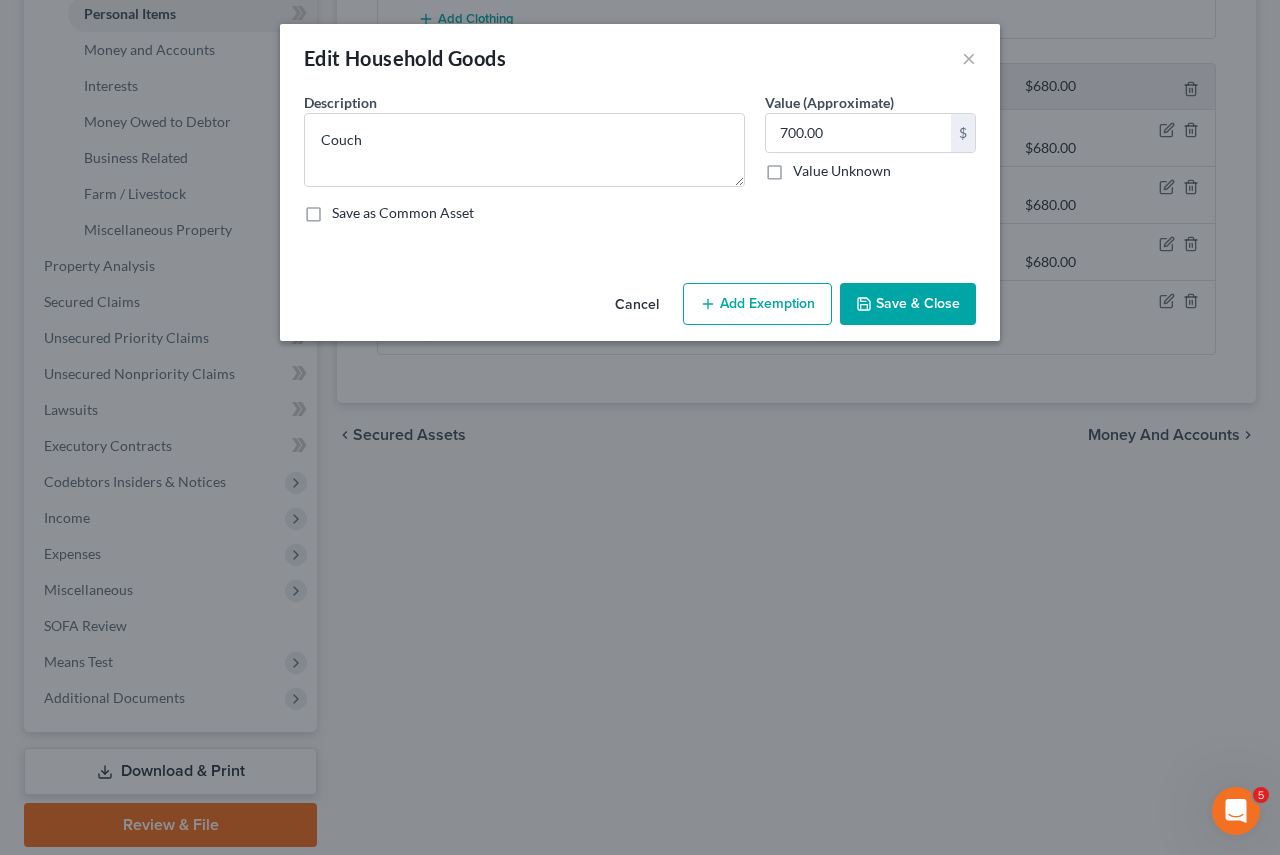 click on "Add Exemption" at bounding box center [757, 304] 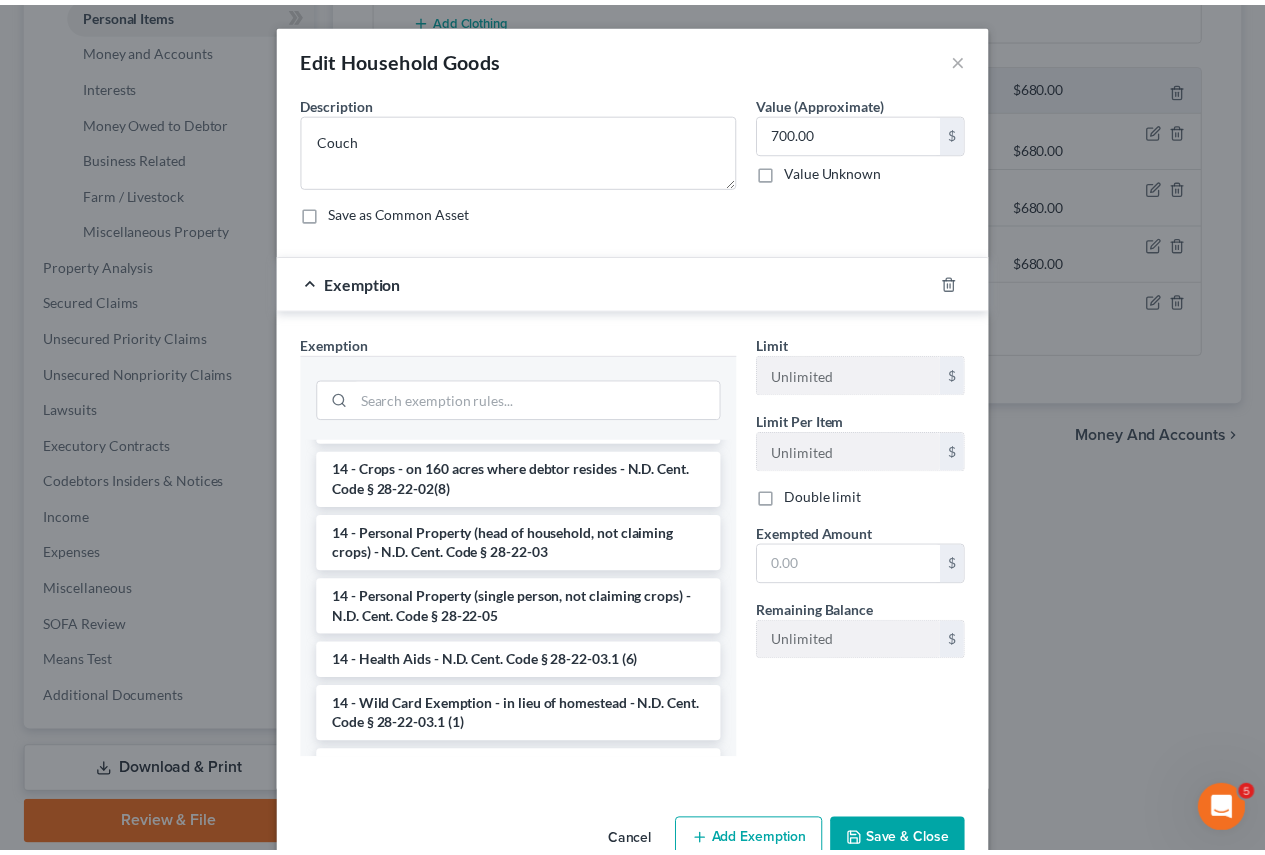 scroll, scrollTop: 500, scrollLeft: 0, axis: vertical 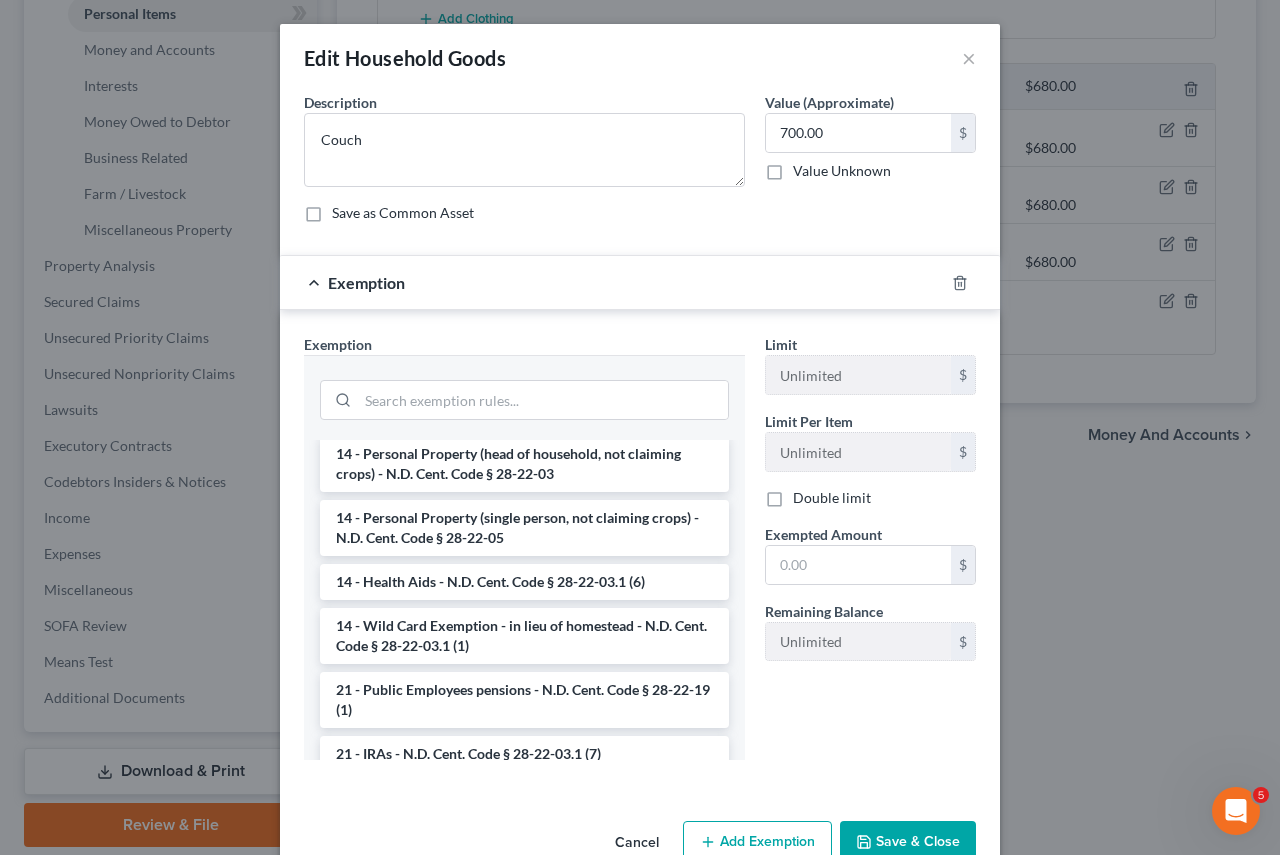 click on "14 - Personal Property (single person, not claiming crops) - N.D. Cent. Code § 28-22-05" at bounding box center [524, 528] 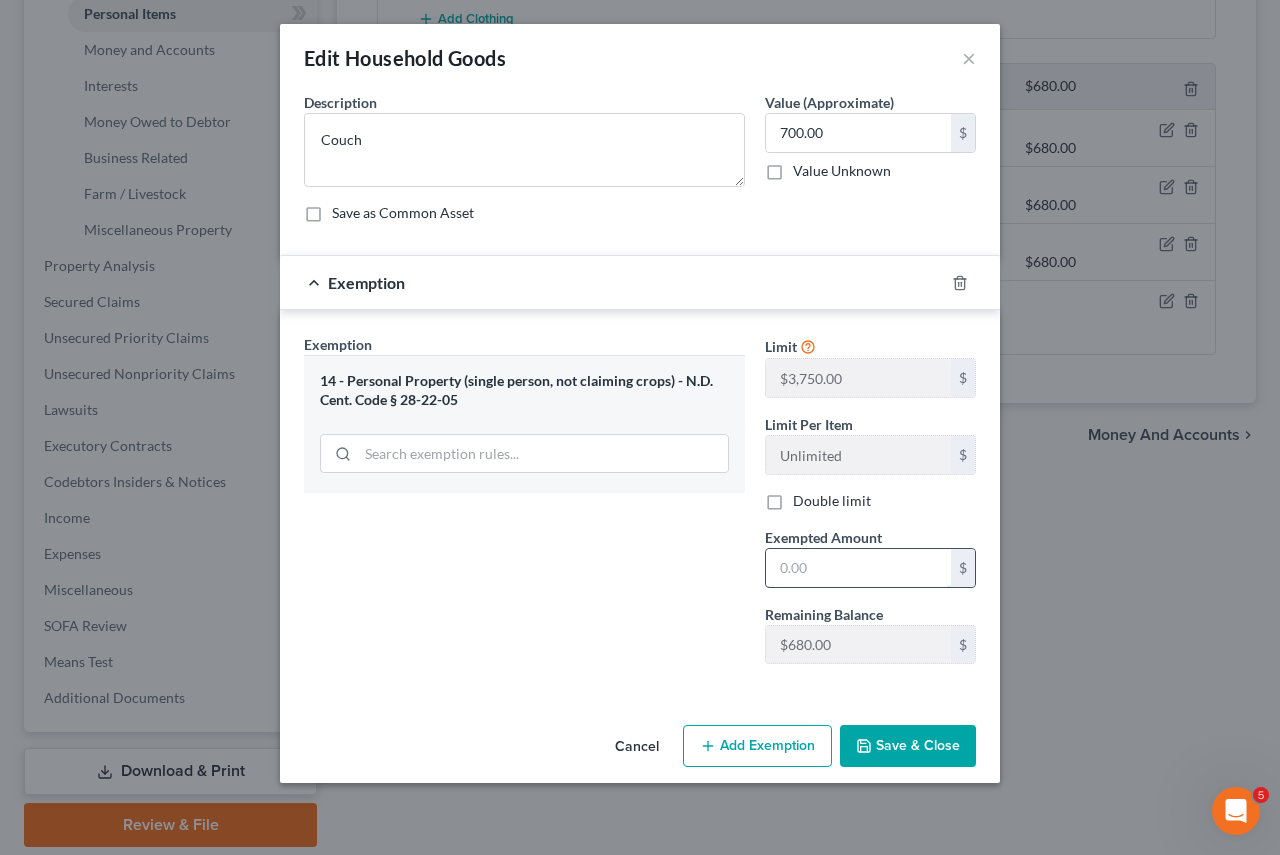 click at bounding box center [858, 568] 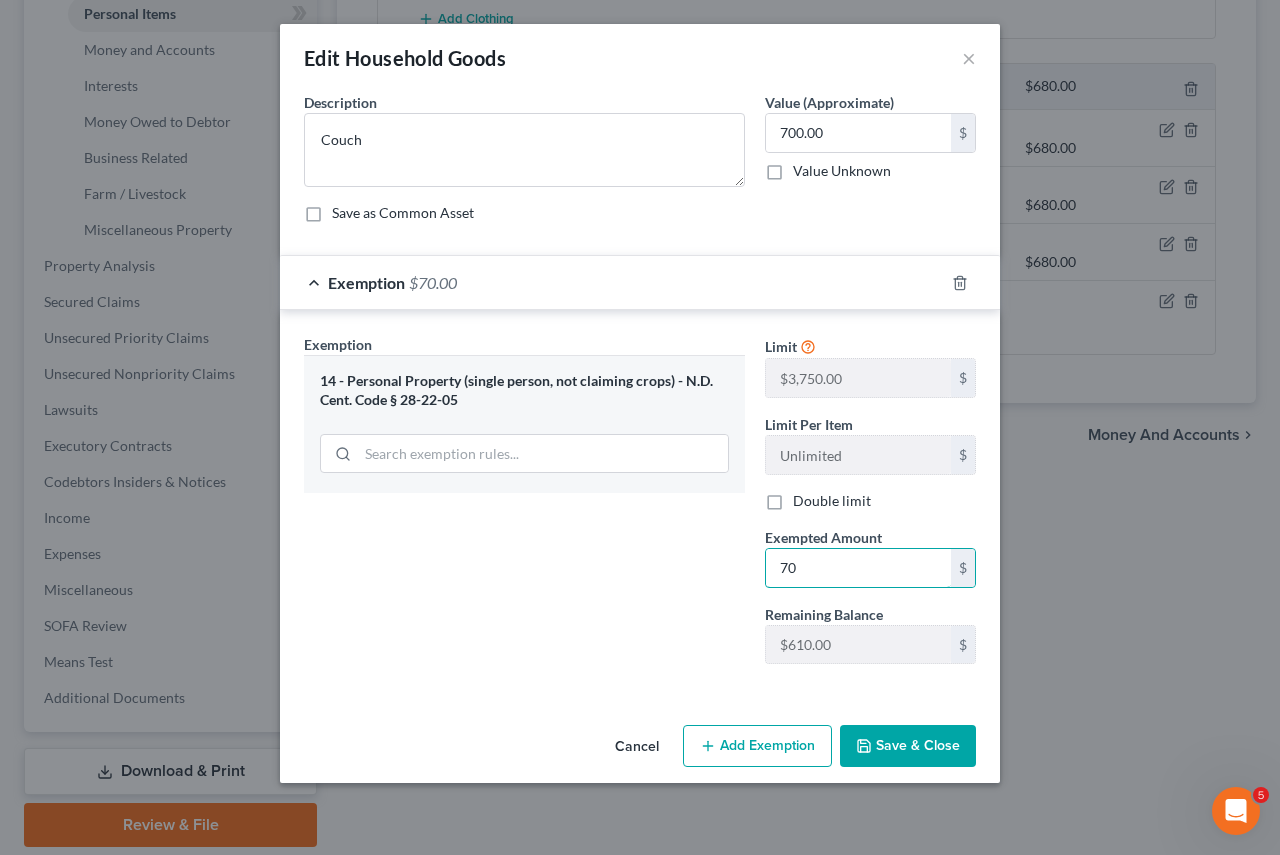 type on "7" 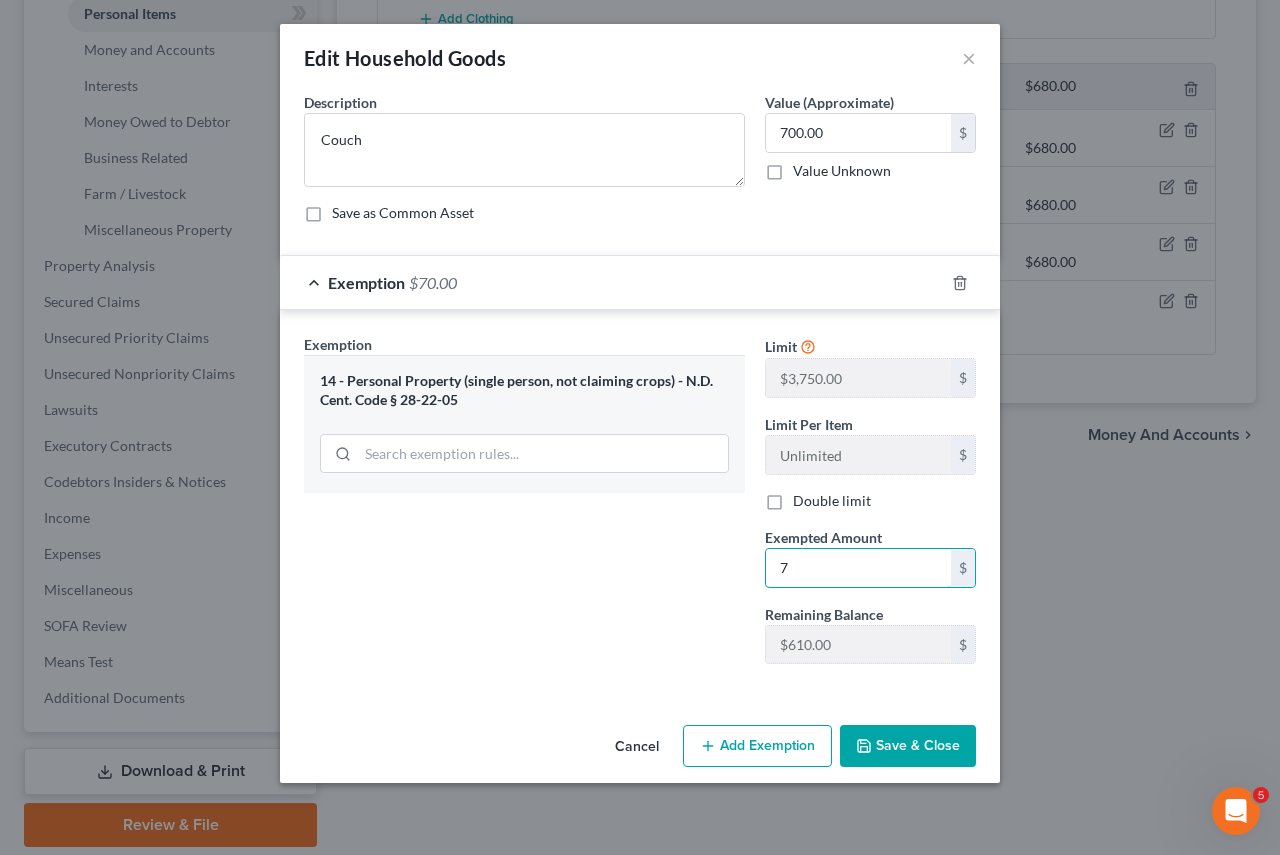 type 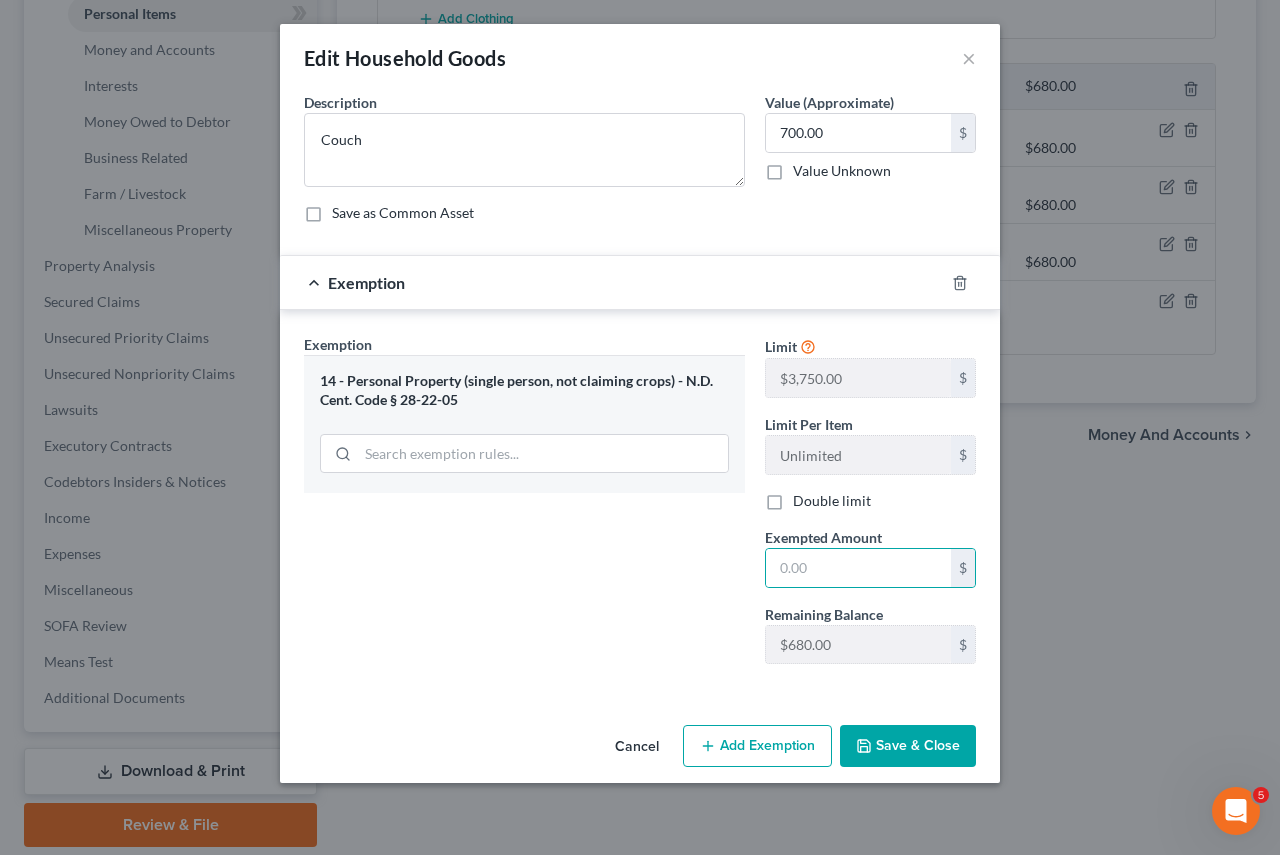 click on "14 - Personal Property (single person, not claiming crops) - N.D. Cent. Code § 28-22-05" at bounding box center [524, 390] 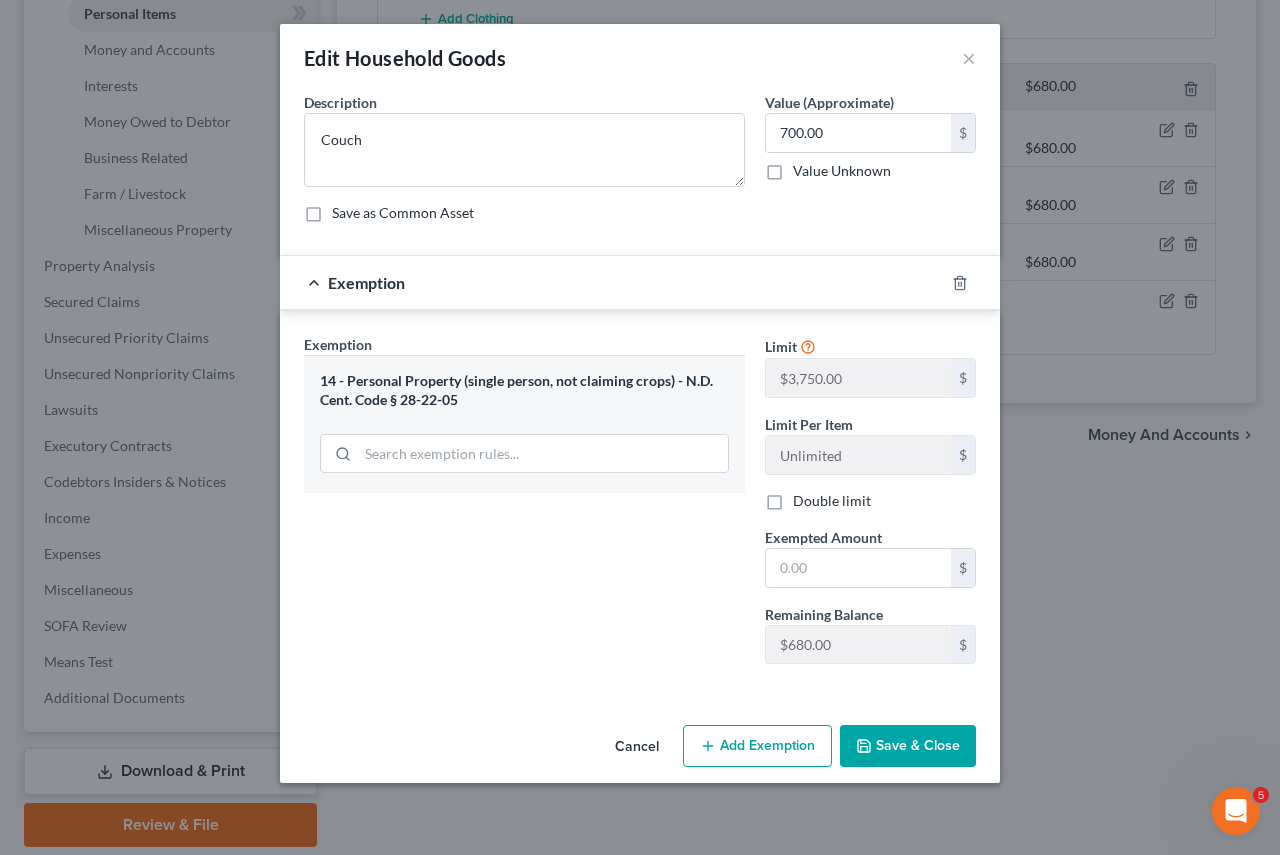 click on "Cancel" at bounding box center (637, 747) 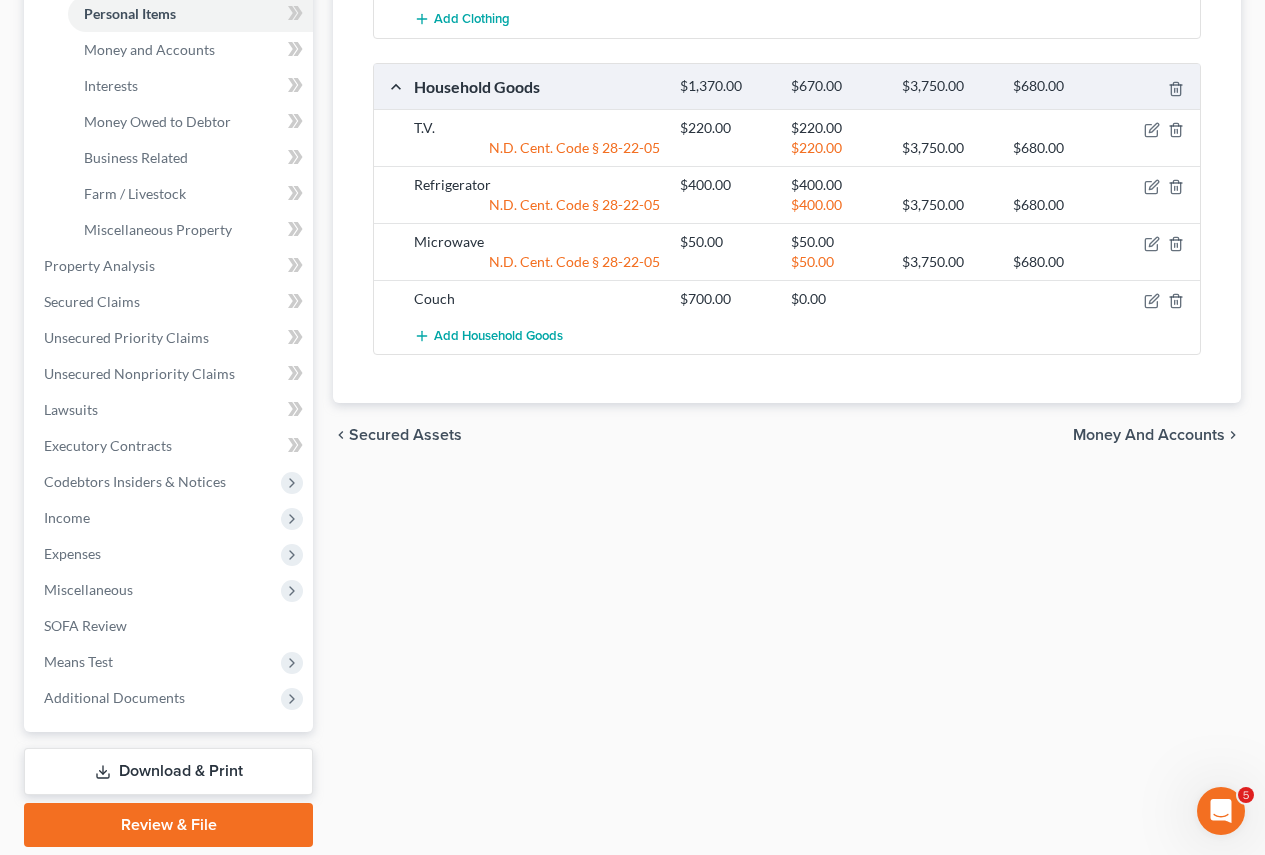 click on "$700.00" at bounding box center [725, 299] 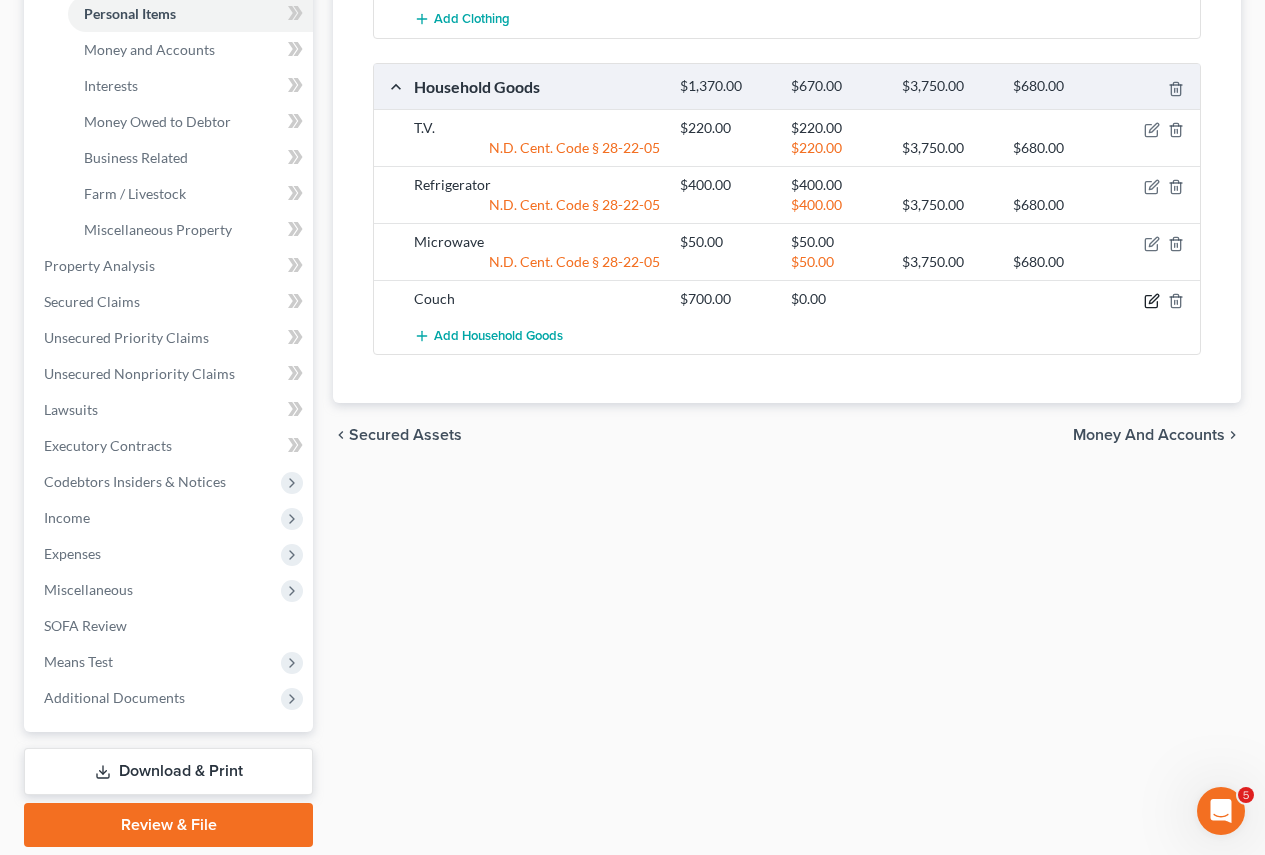 click 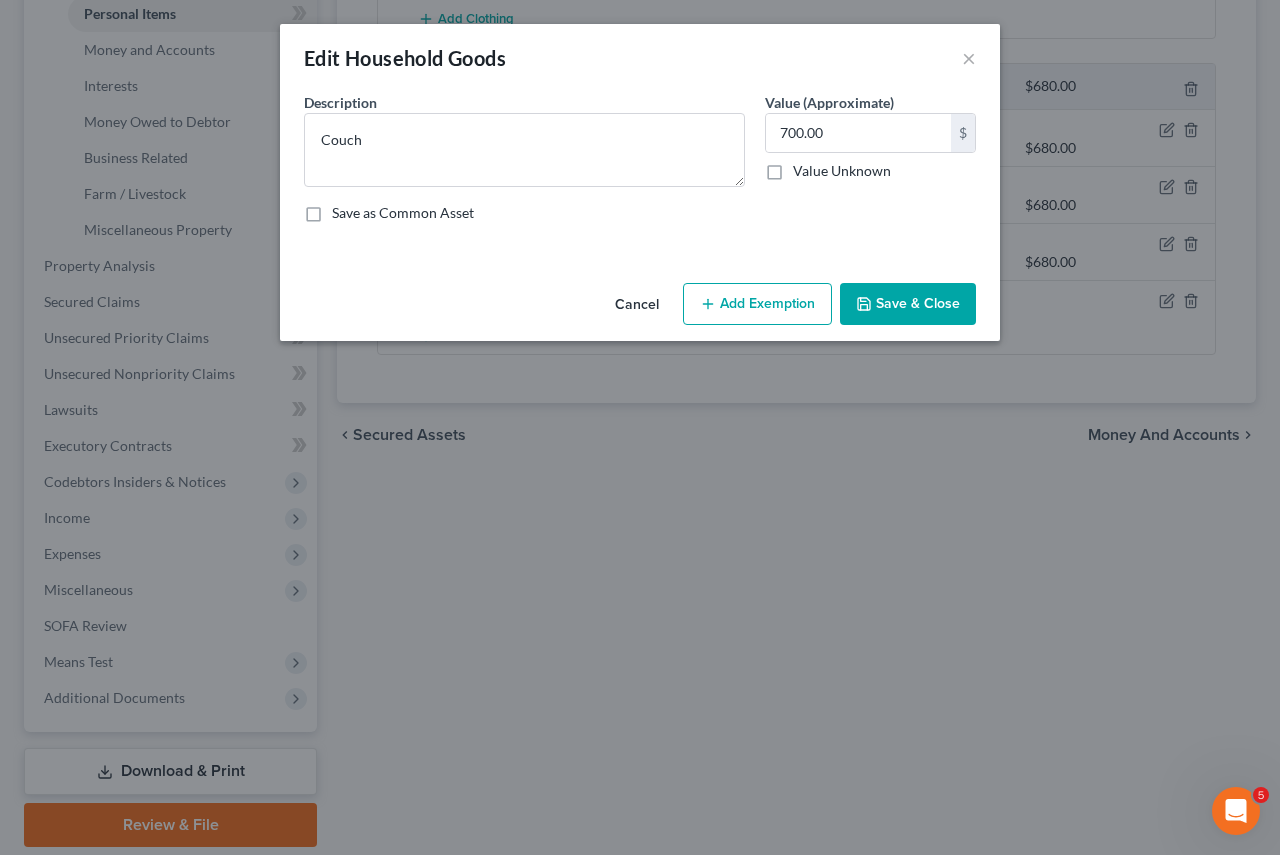 click on "Add Exemption" at bounding box center (757, 304) 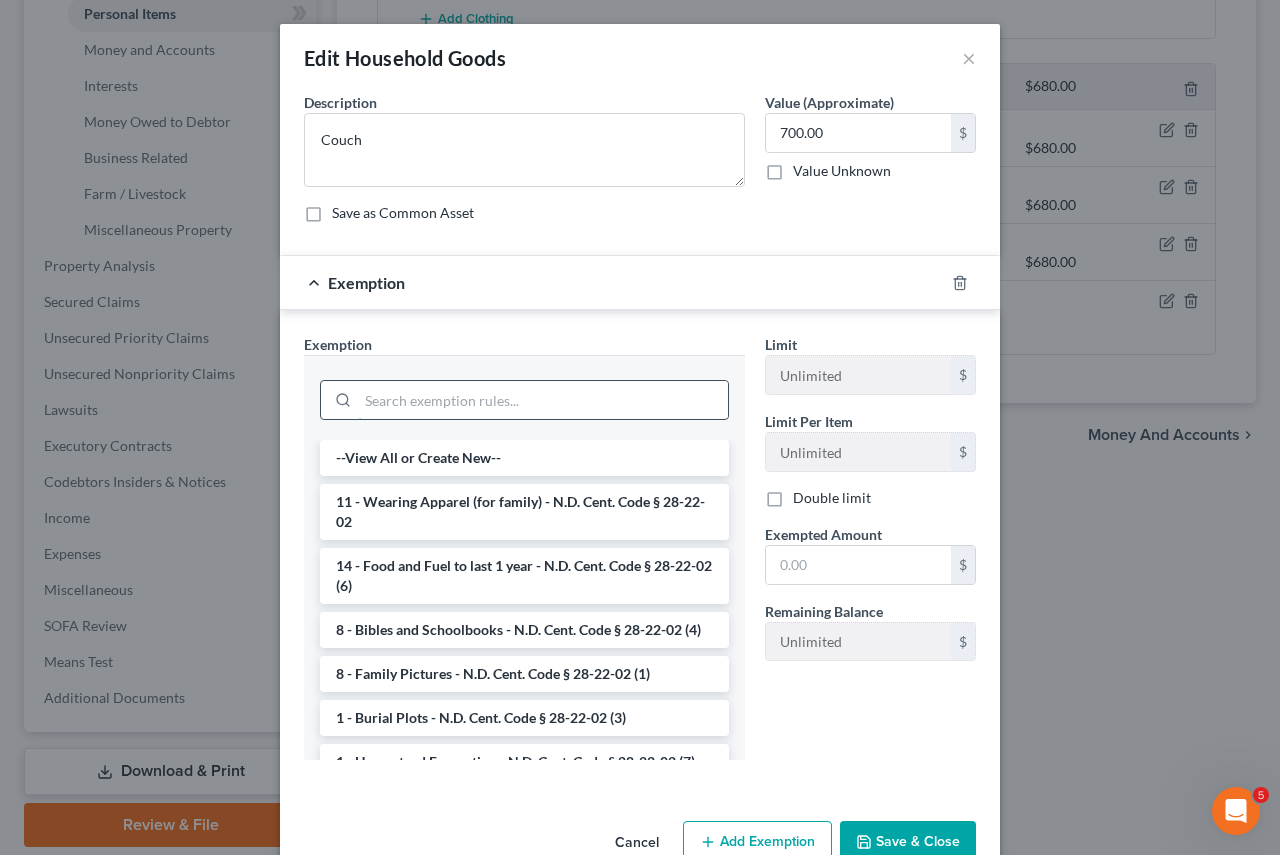 drag, startPoint x: 492, startPoint y: 408, endPoint x: 501, endPoint y: 398, distance: 13.453624 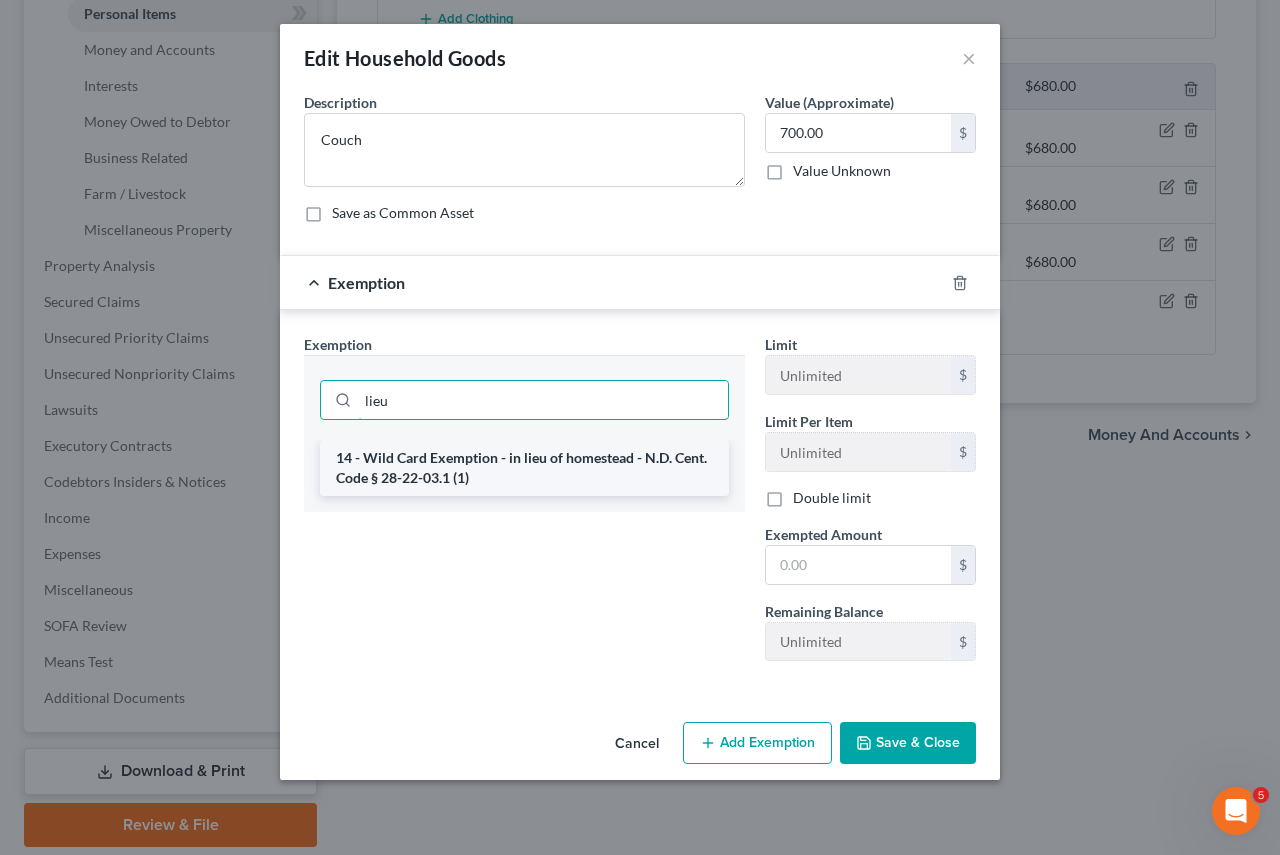 type on "lieu" 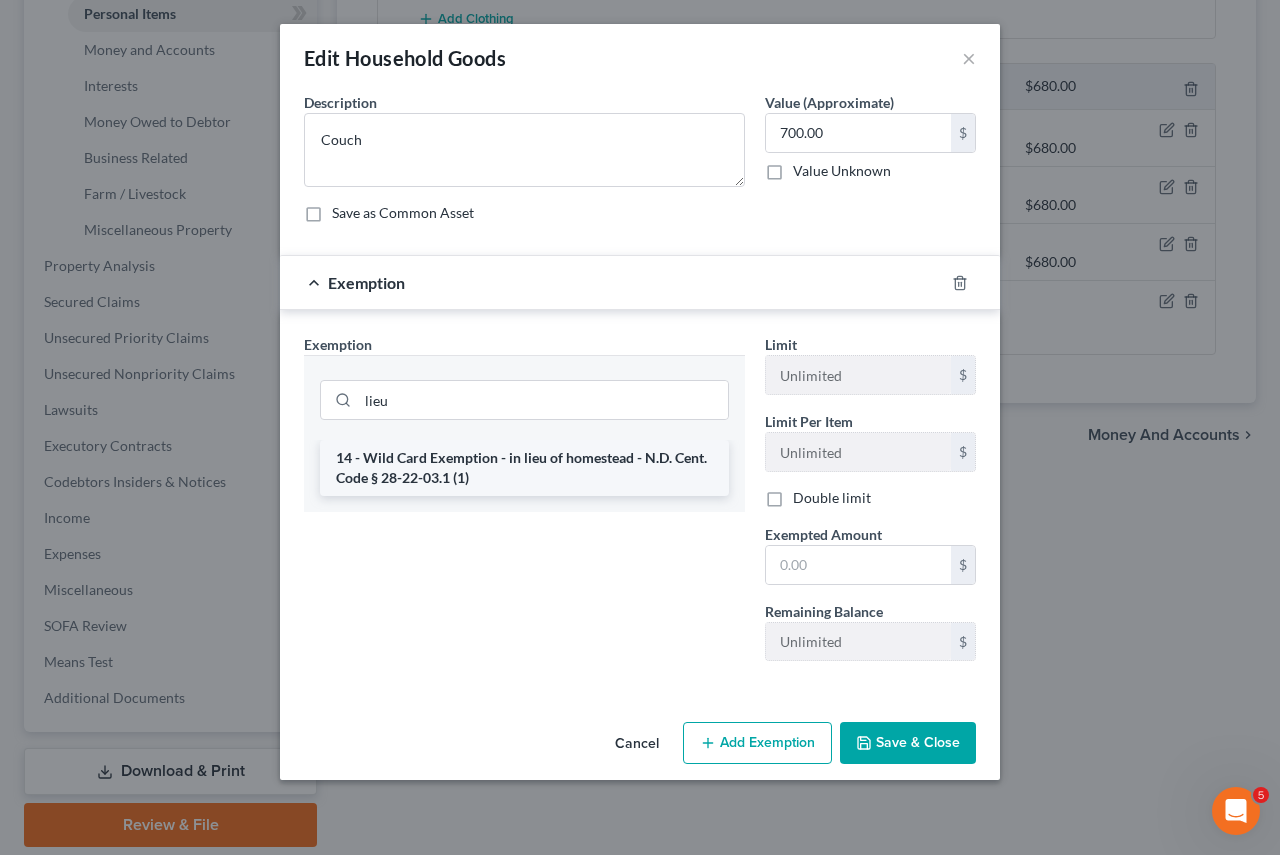 click on "14 - Wild Card Exemption - in lieu of homestead - N.D. Cent. Code § 28-22-03.1 (1)" at bounding box center [524, 468] 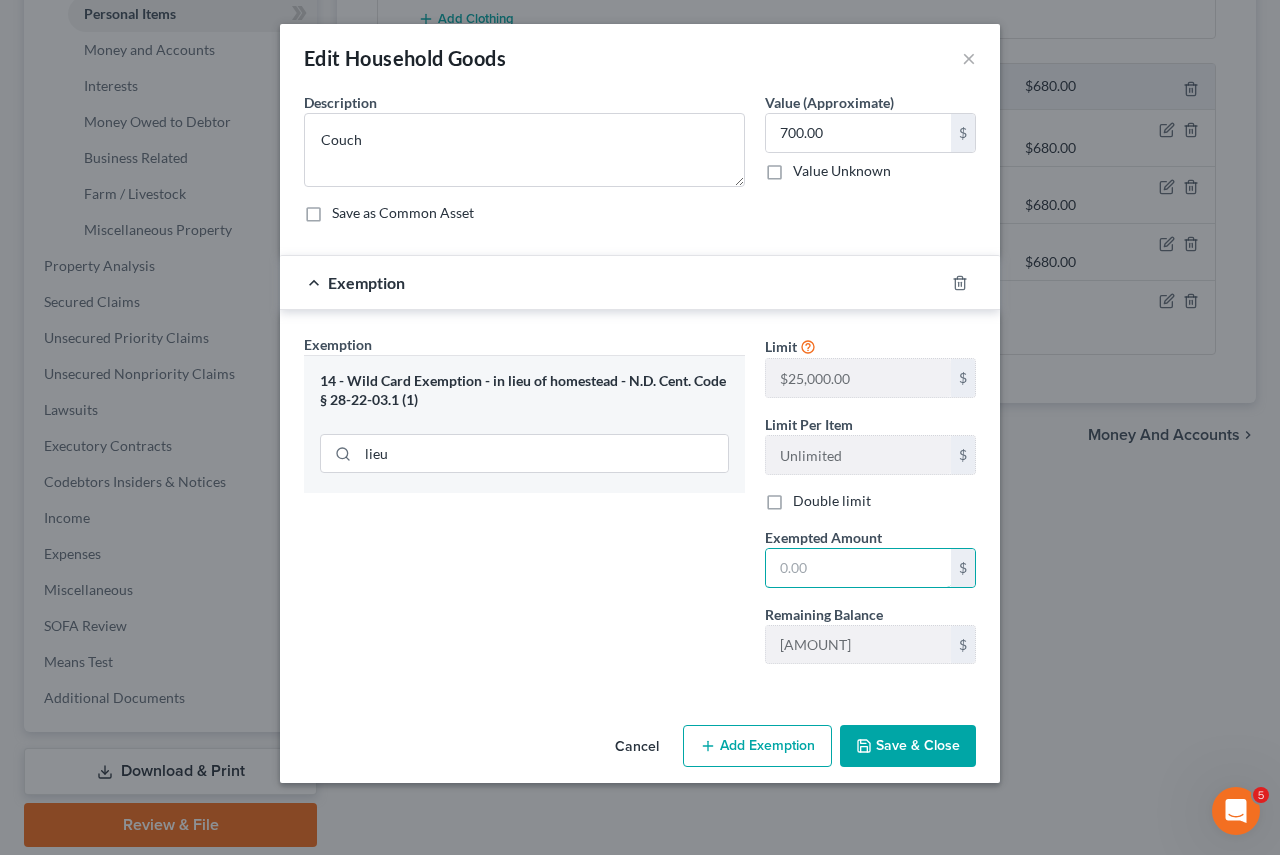 drag, startPoint x: 840, startPoint y: 563, endPoint x: 671, endPoint y: 564, distance: 169.00296 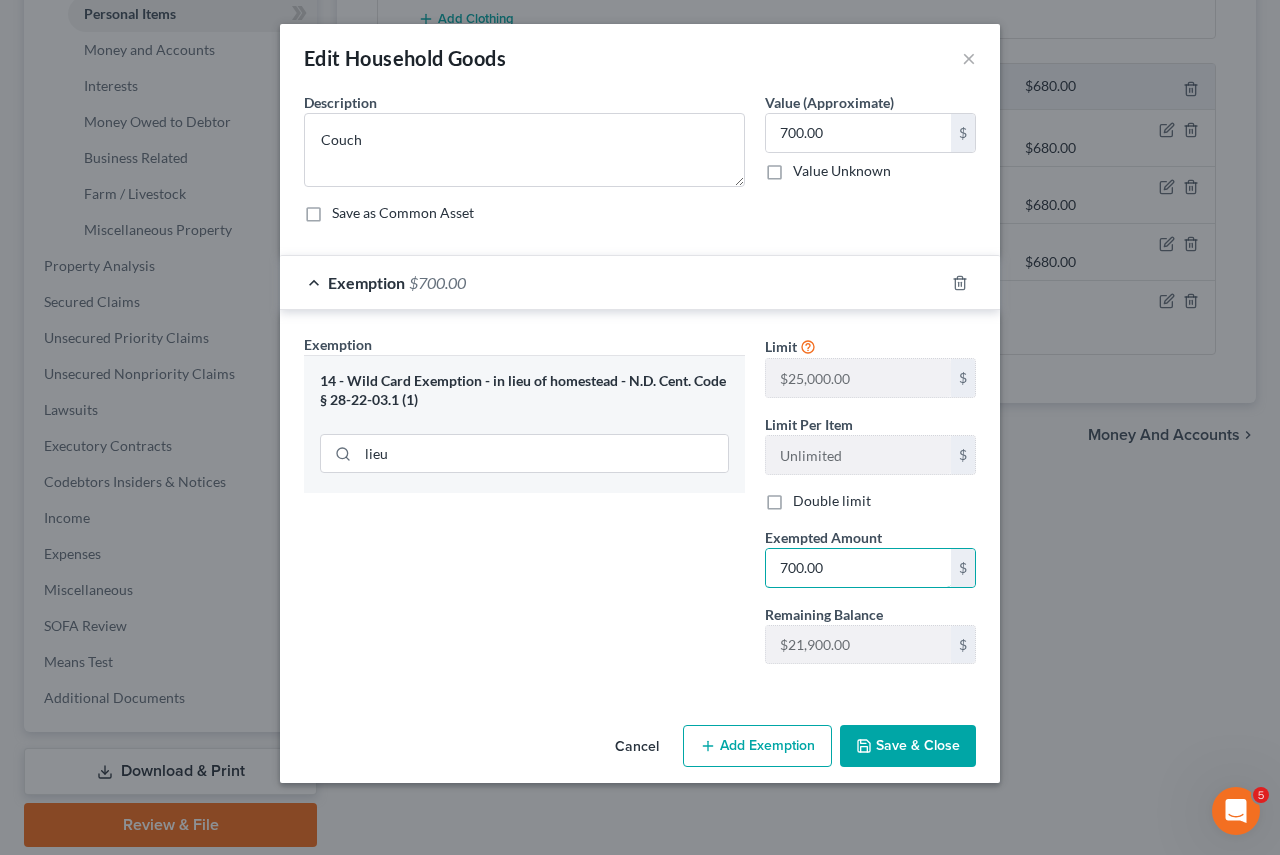 type on "700.00" 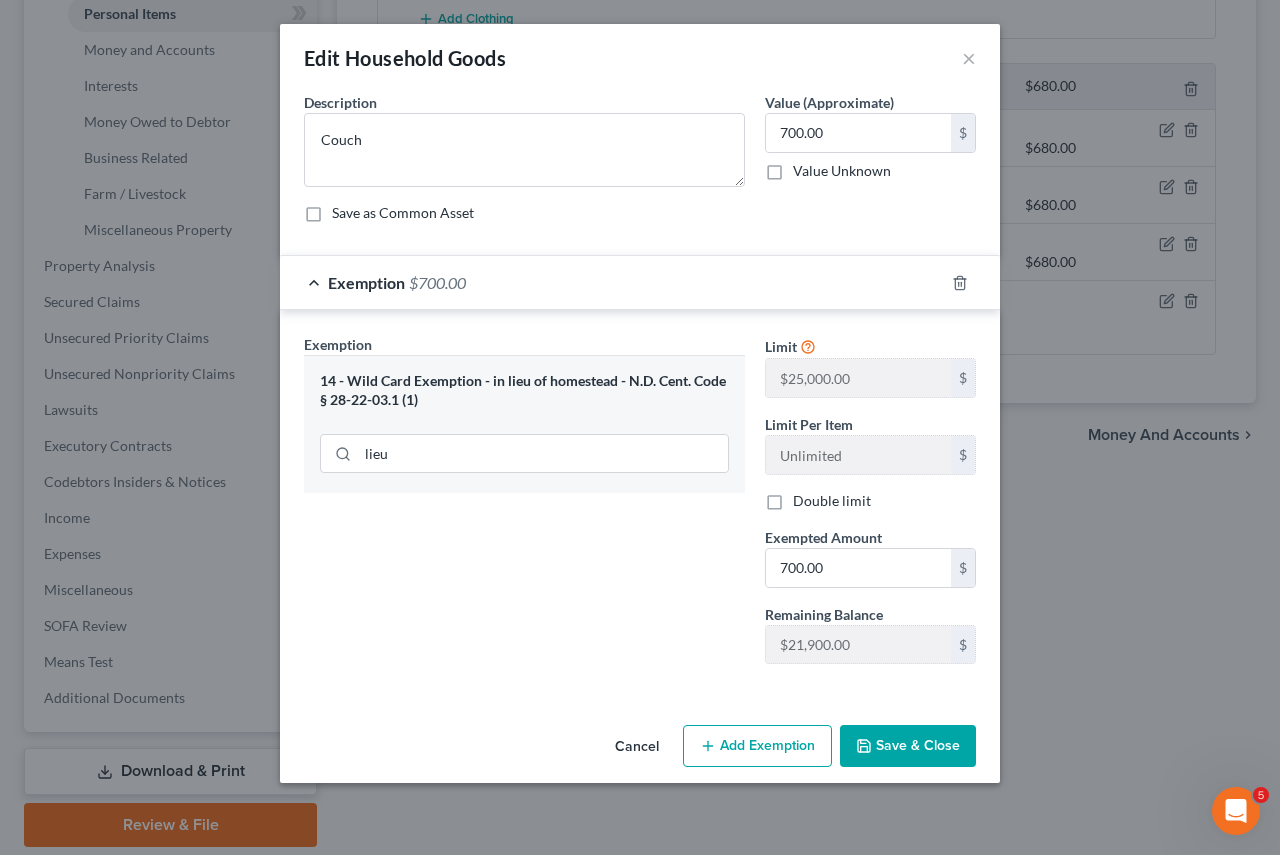 click on "Save & Close" at bounding box center (908, 746) 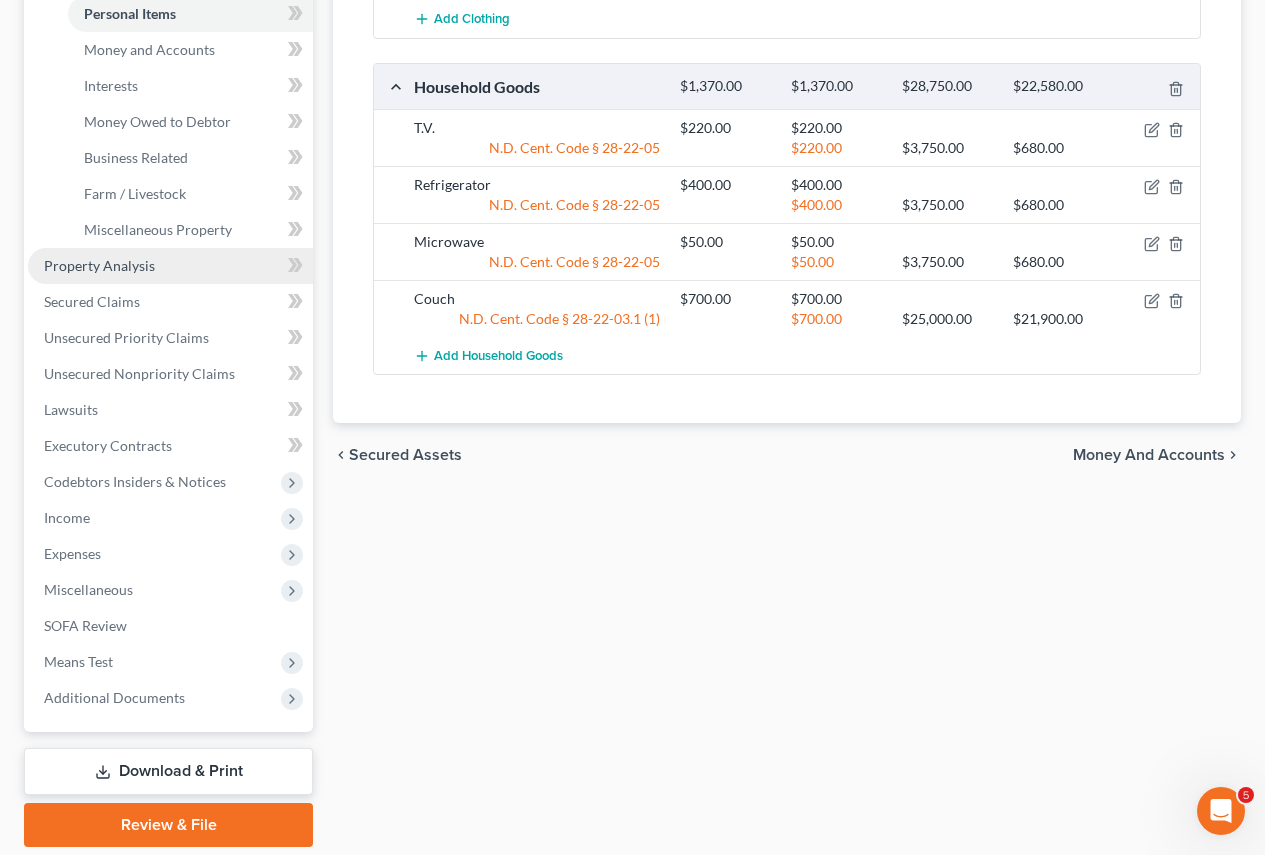click on "Property Analysis" at bounding box center [99, 265] 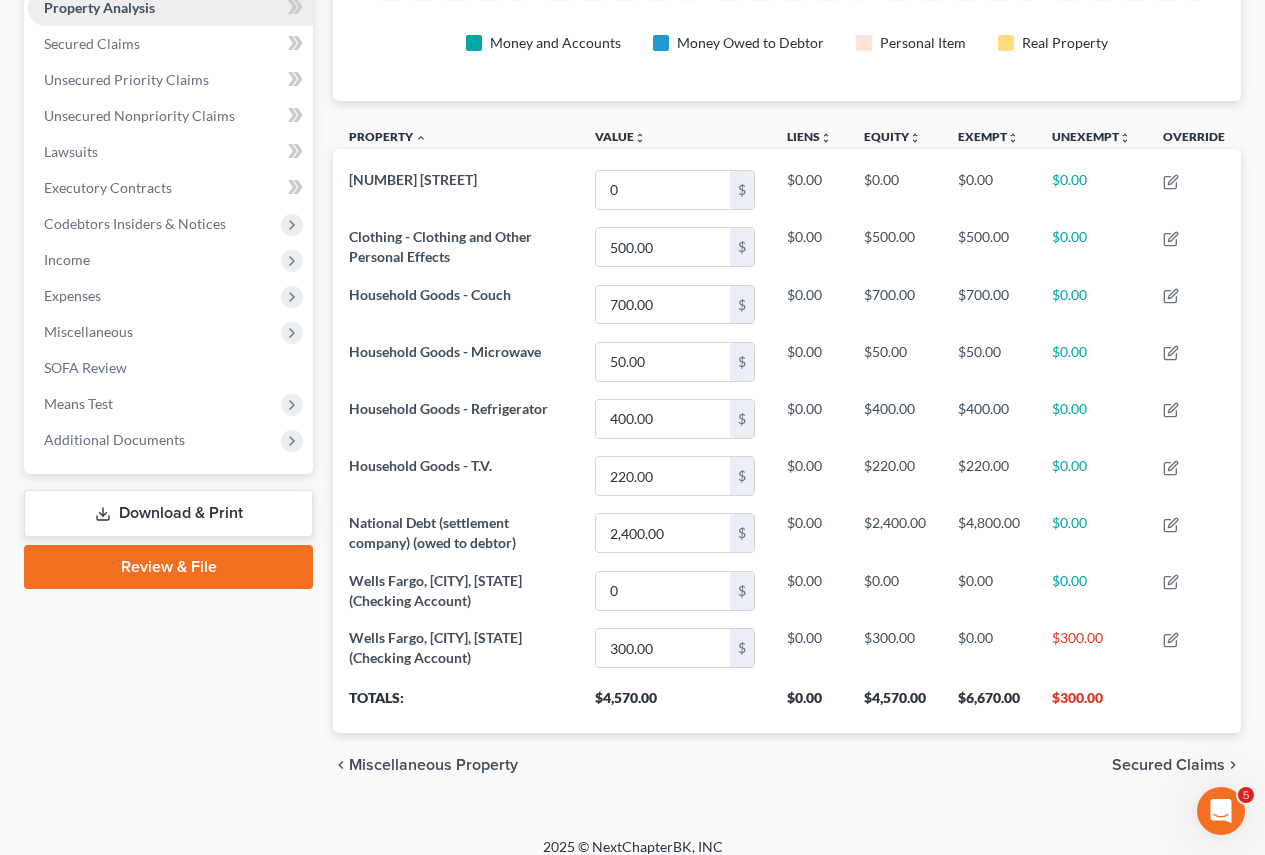 scroll, scrollTop: 0, scrollLeft: 0, axis: both 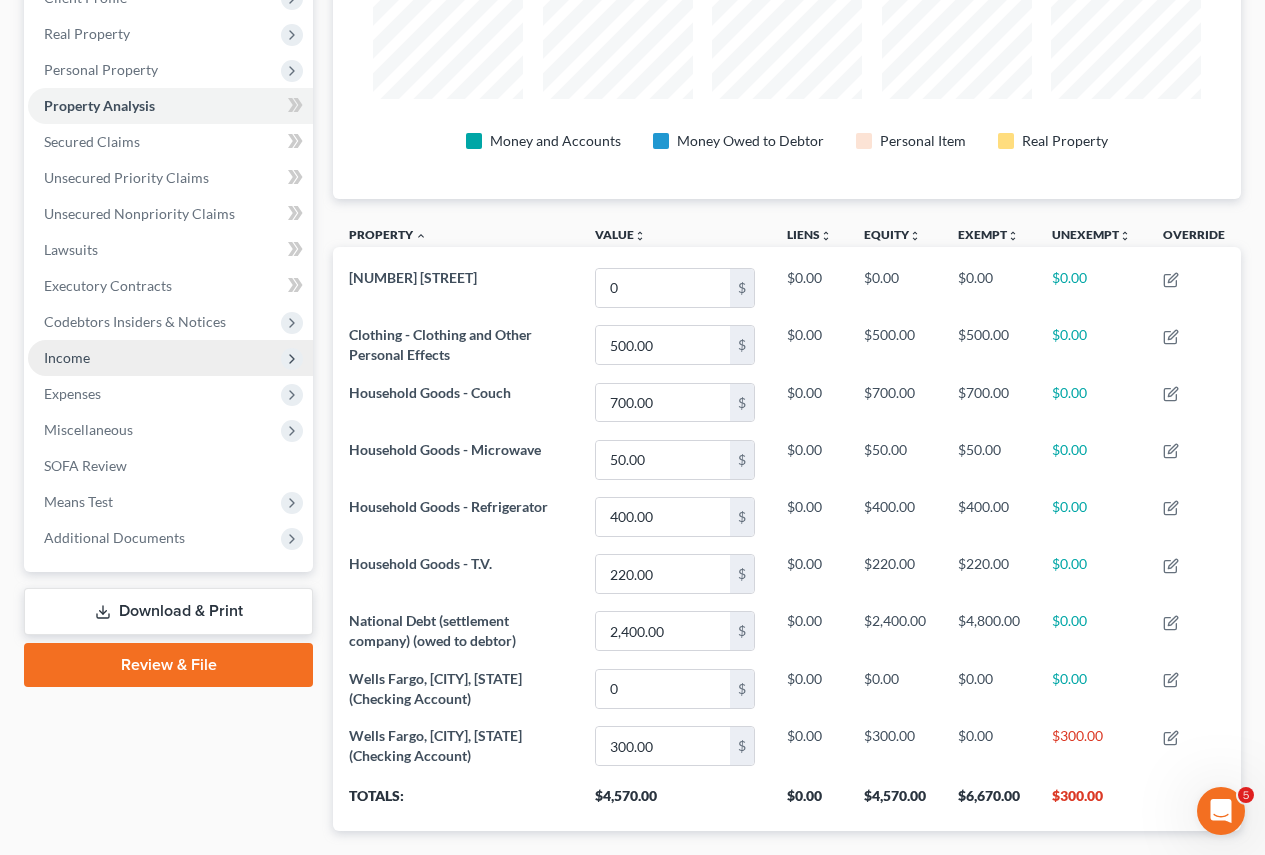 click on "Income" at bounding box center (67, 357) 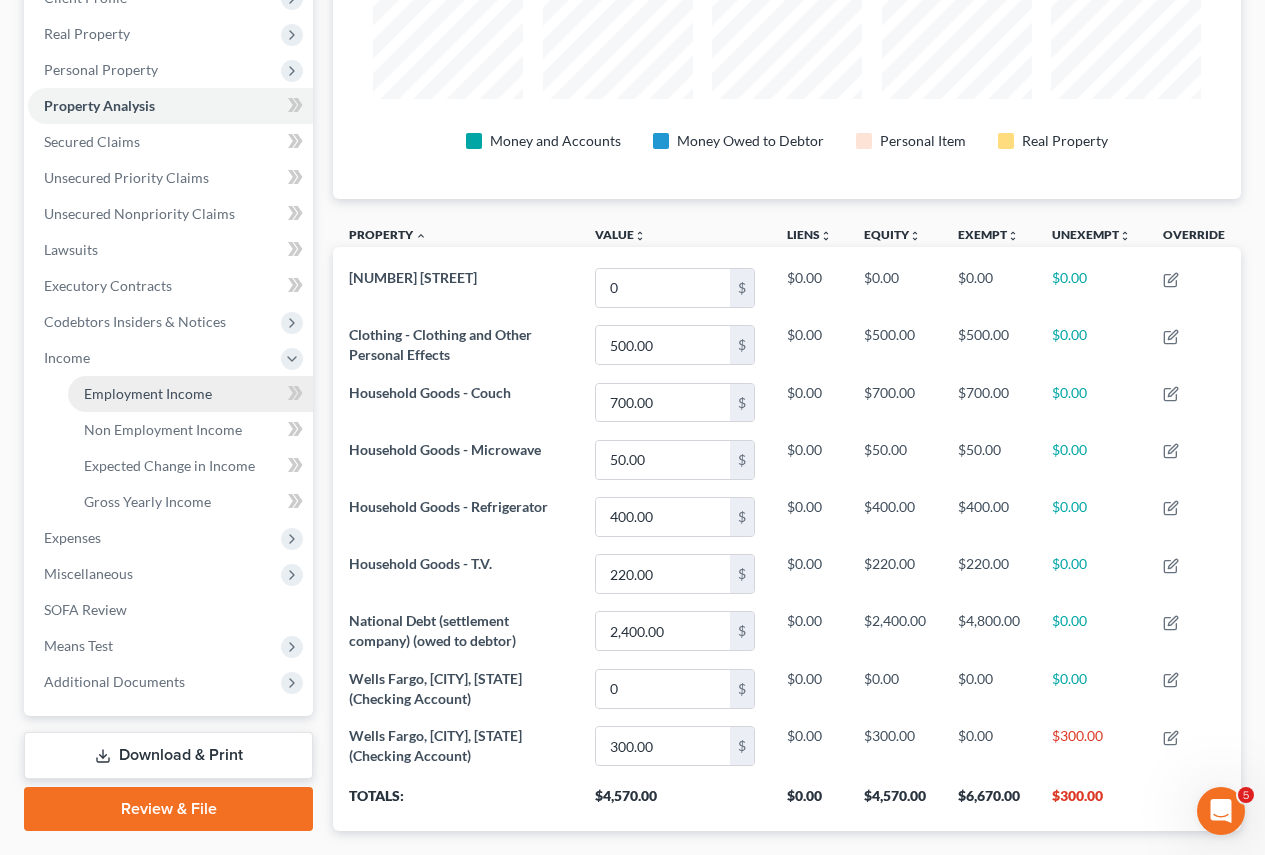 click on "Employment Income" at bounding box center (148, 393) 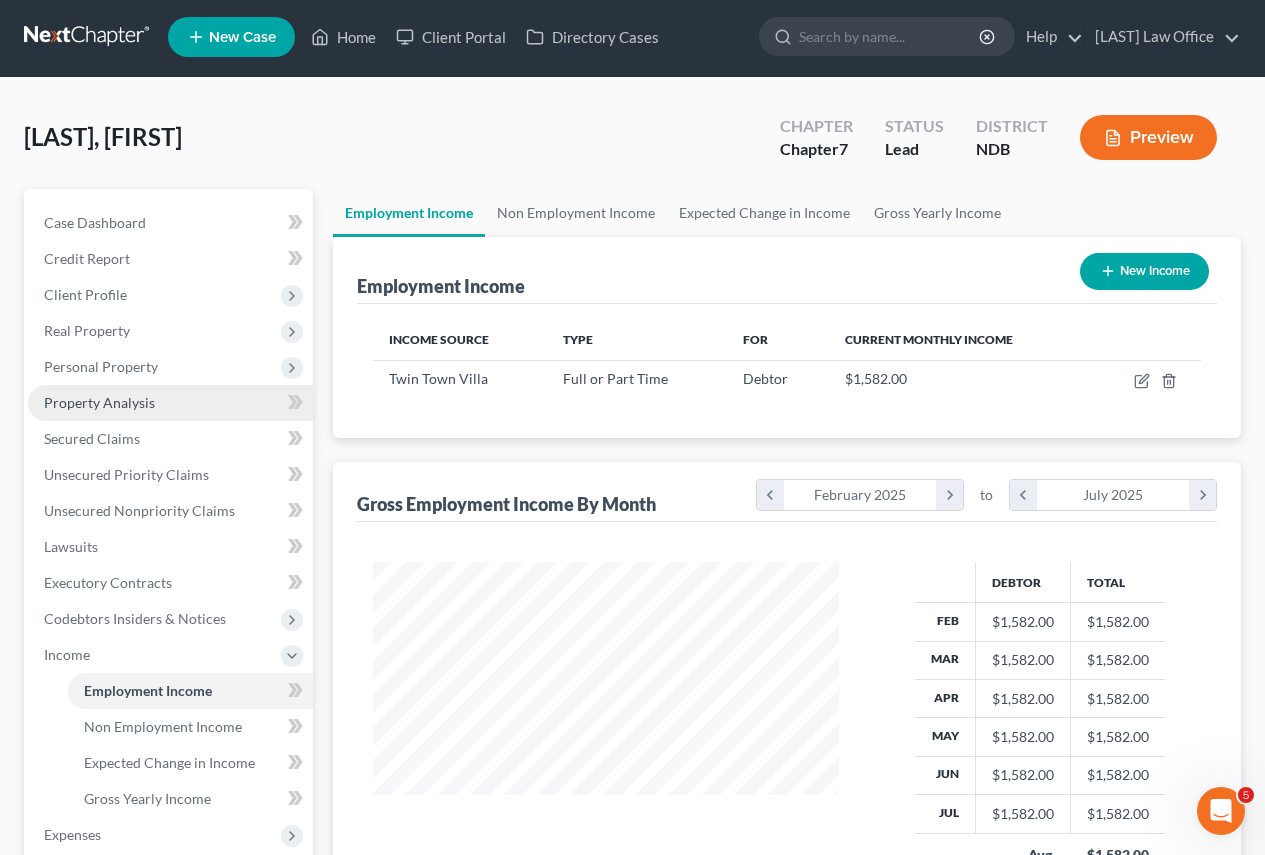 scroll, scrollTop: 0, scrollLeft: 0, axis: both 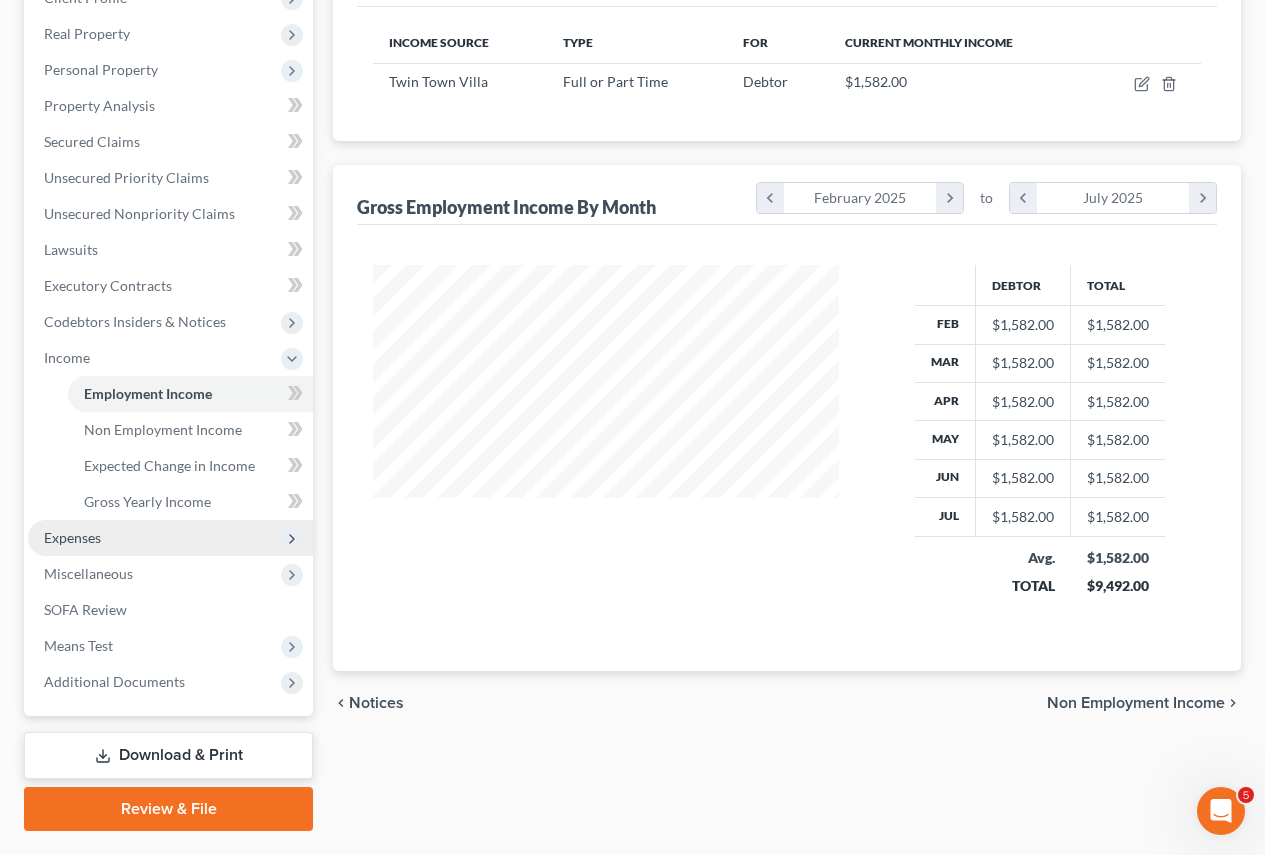 click on "Expenses" at bounding box center (72, 537) 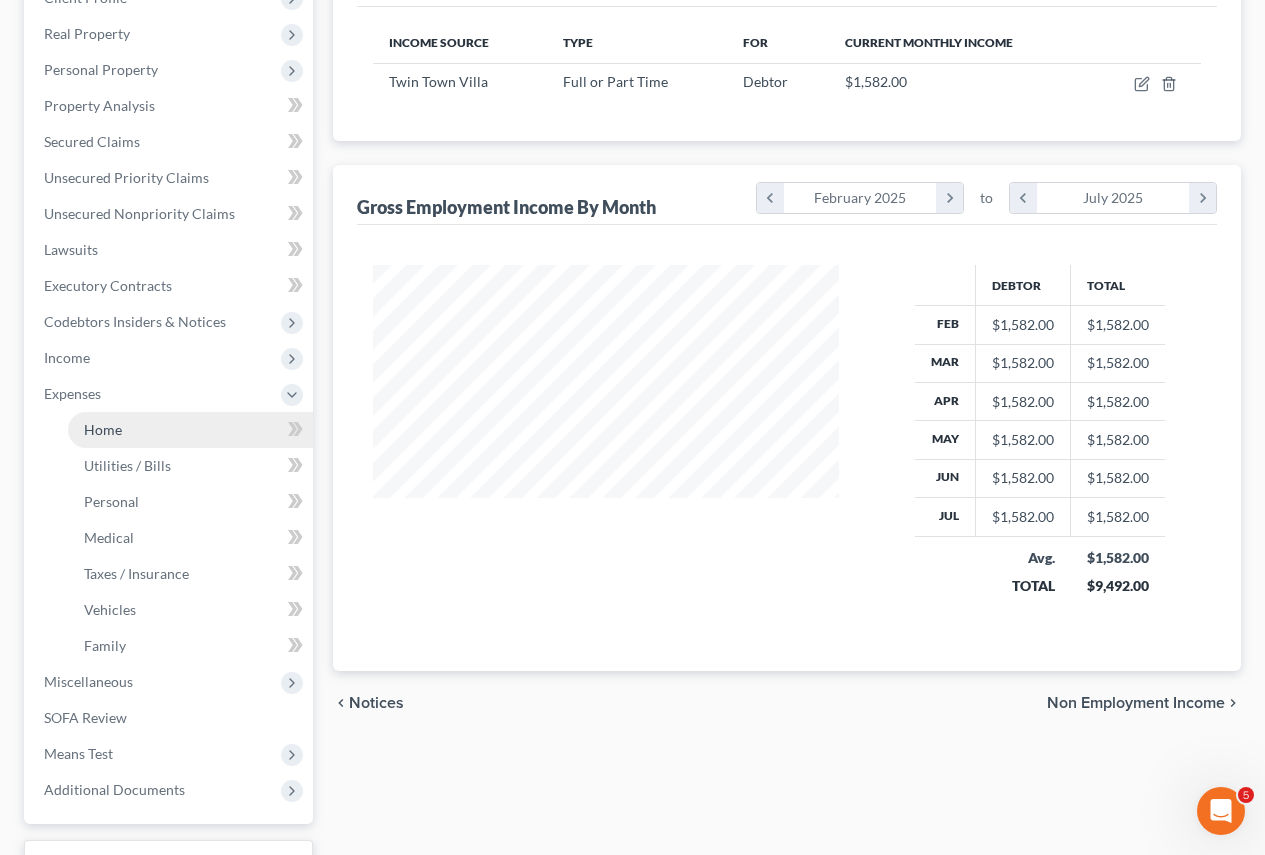 click on "Home" at bounding box center (103, 429) 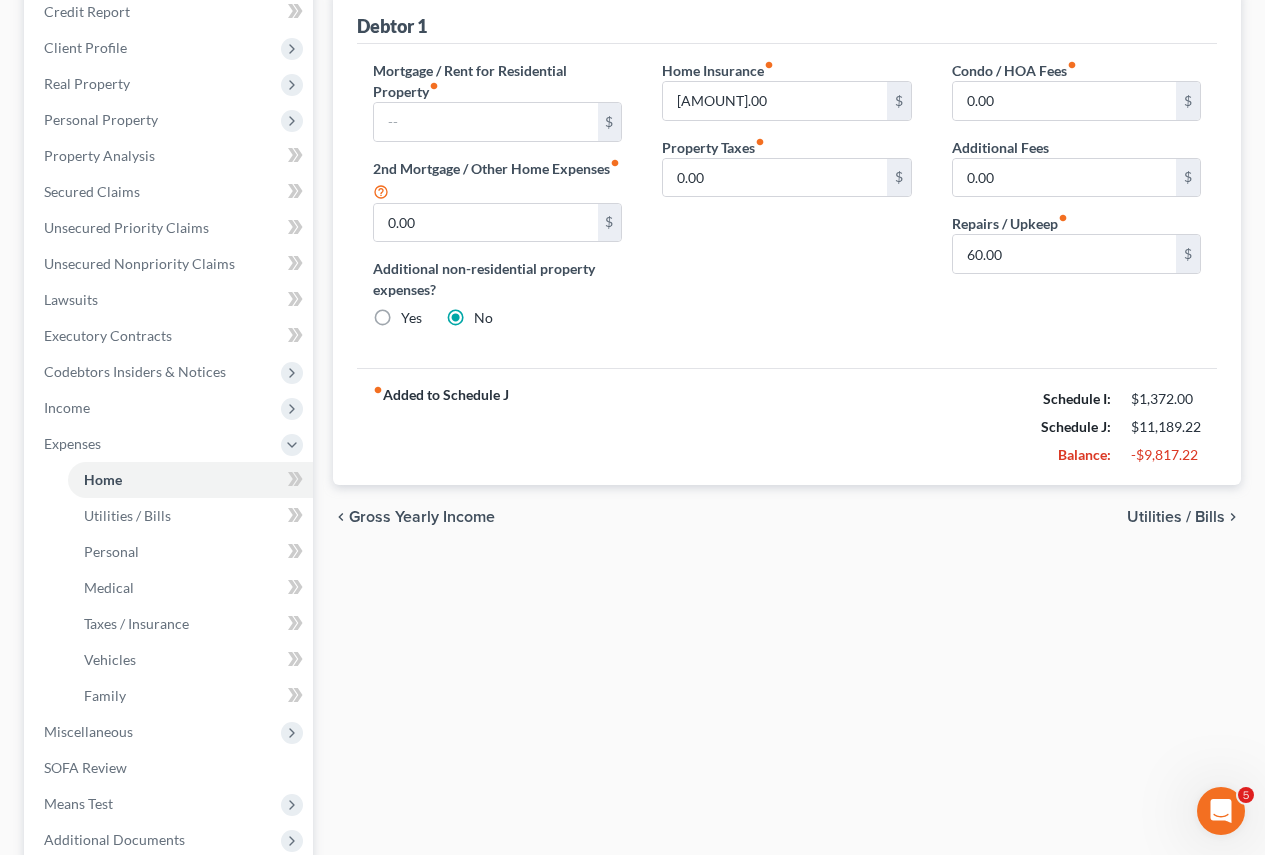 scroll, scrollTop: 300, scrollLeft: 0, axis: vertical 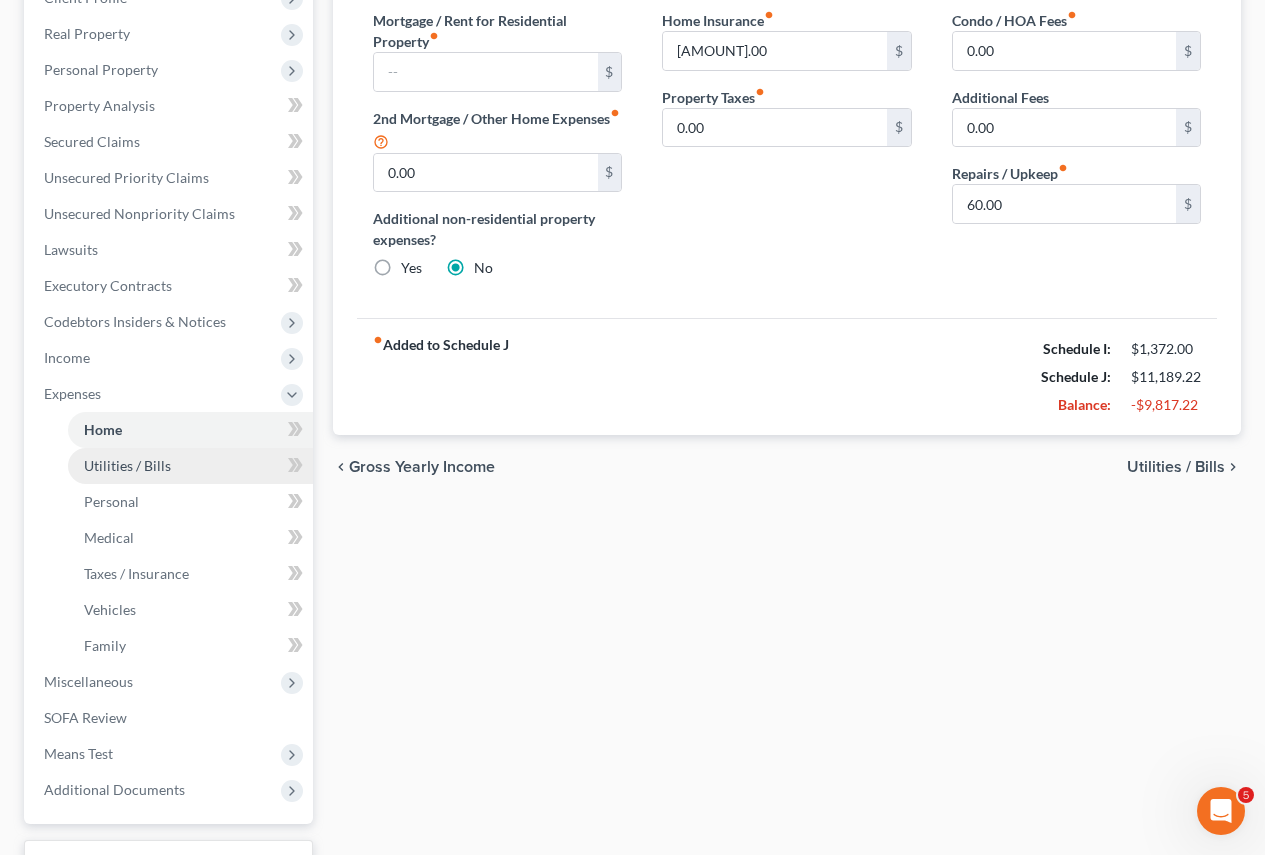 click on "Utilities / Bills" at bounding box center (127, 465) 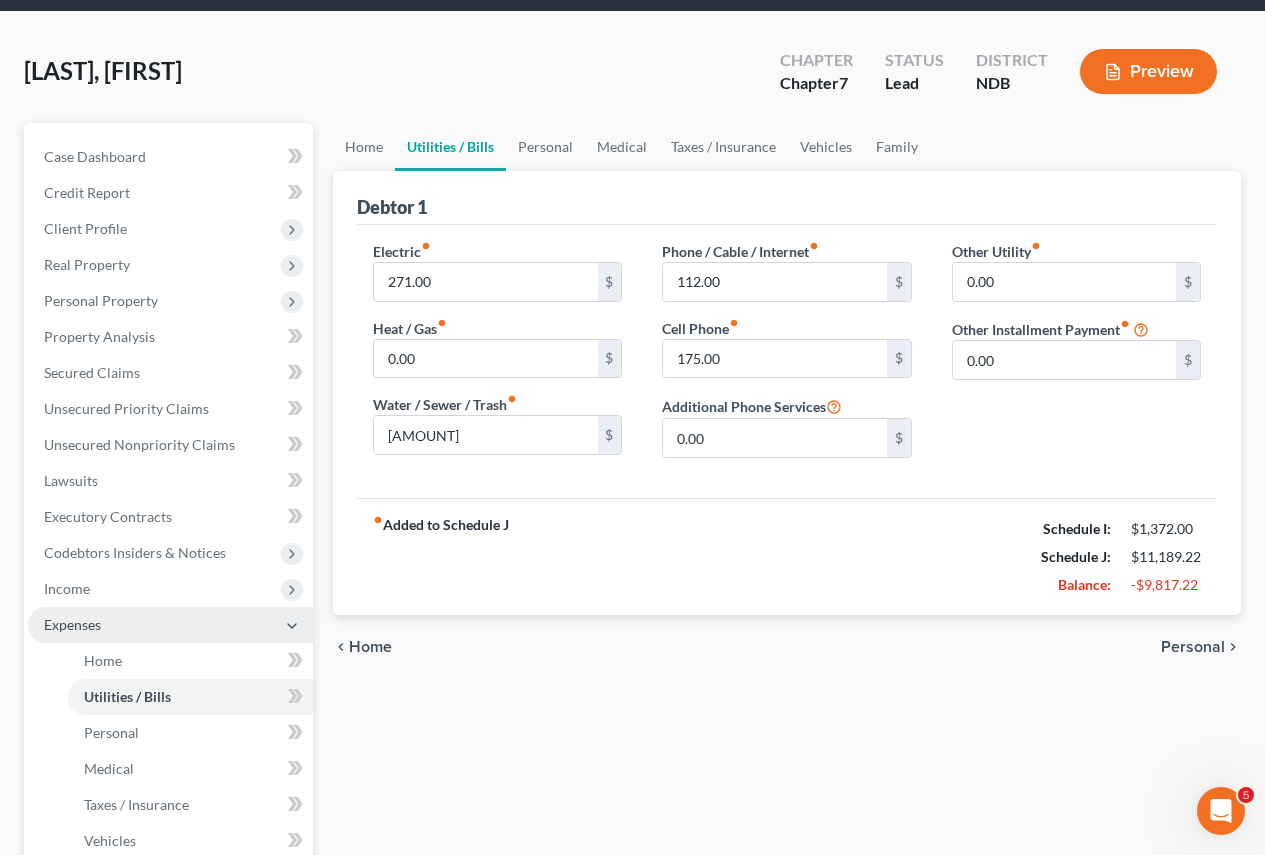 scroll, scrollTop: 200, scrollLeft: 0, axis: vertical 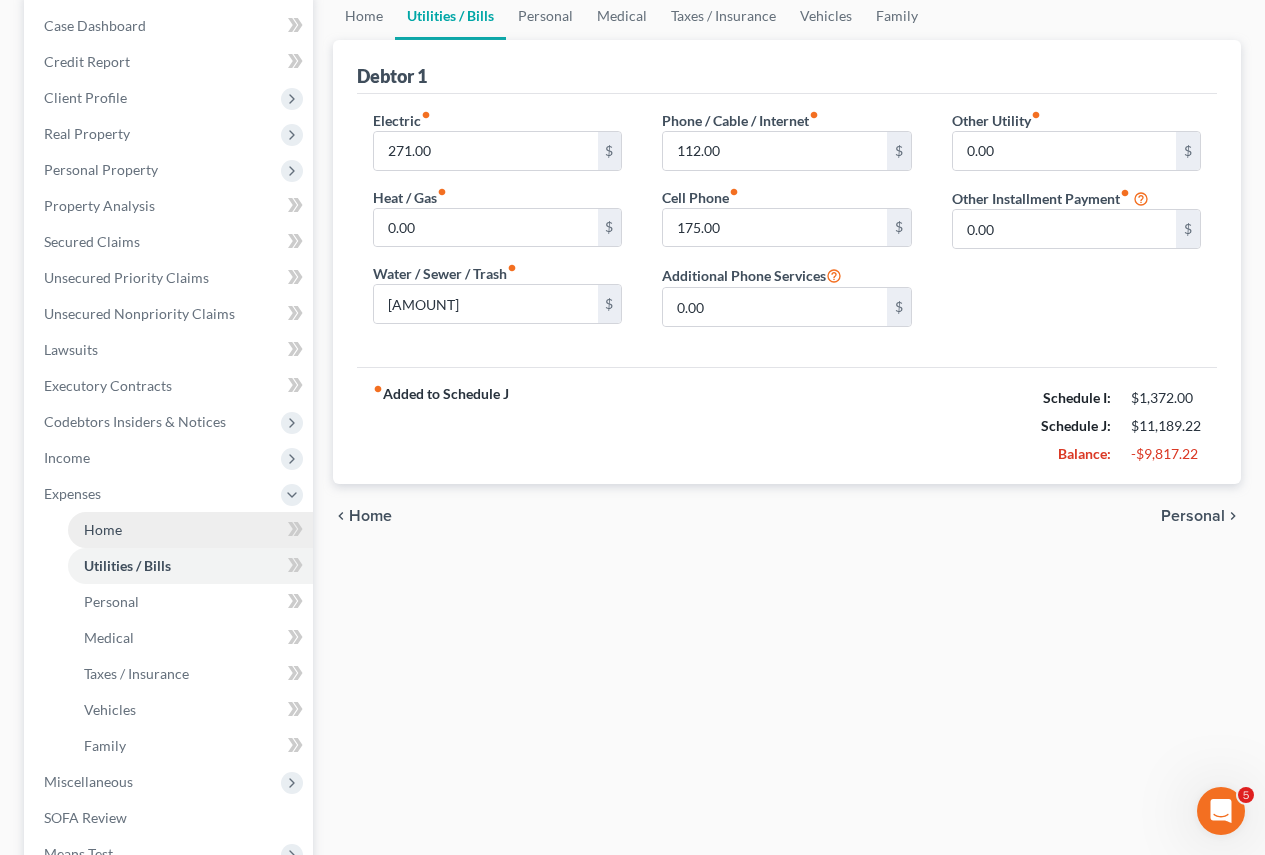 click on "Home" at bounding box center [103, 529] 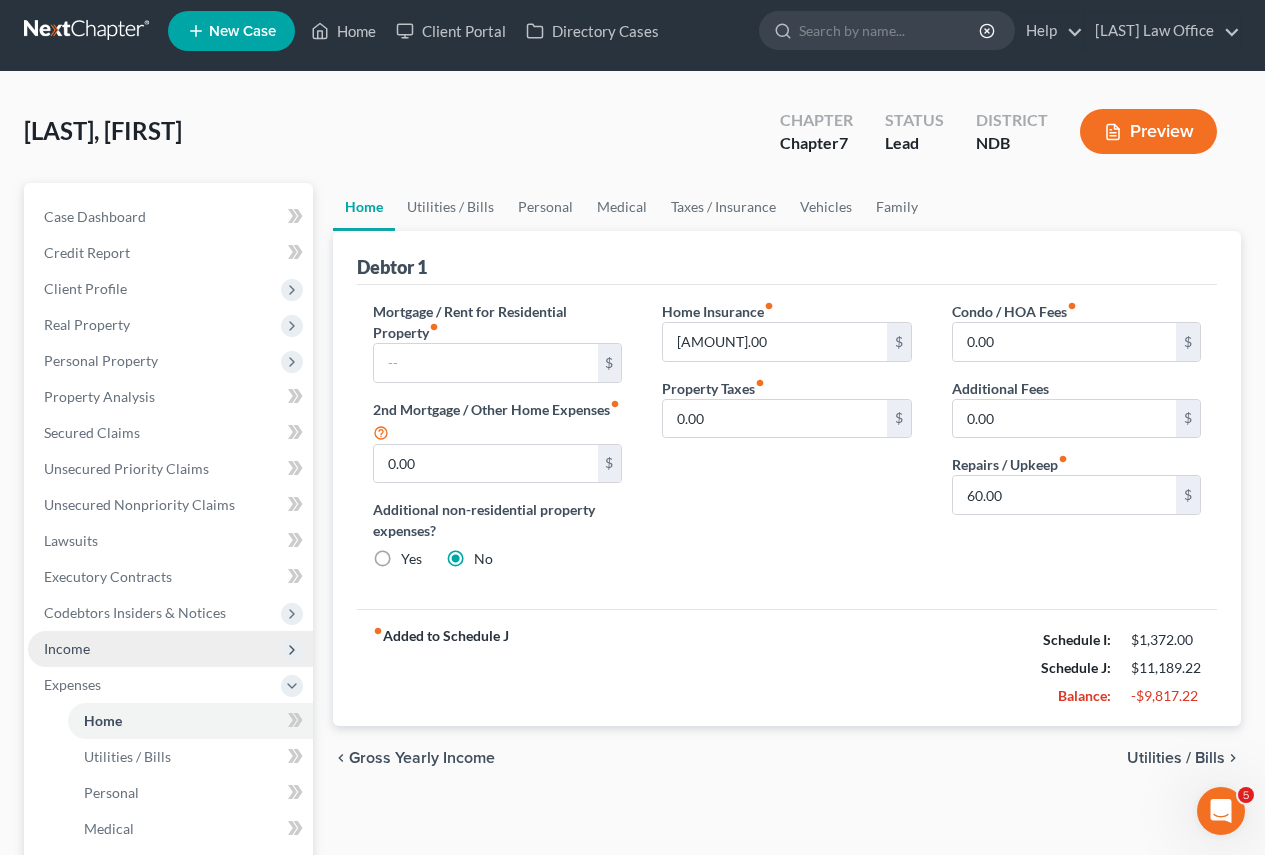 scroll, scrollTop: 0, scrollLeft: 0, axis: both 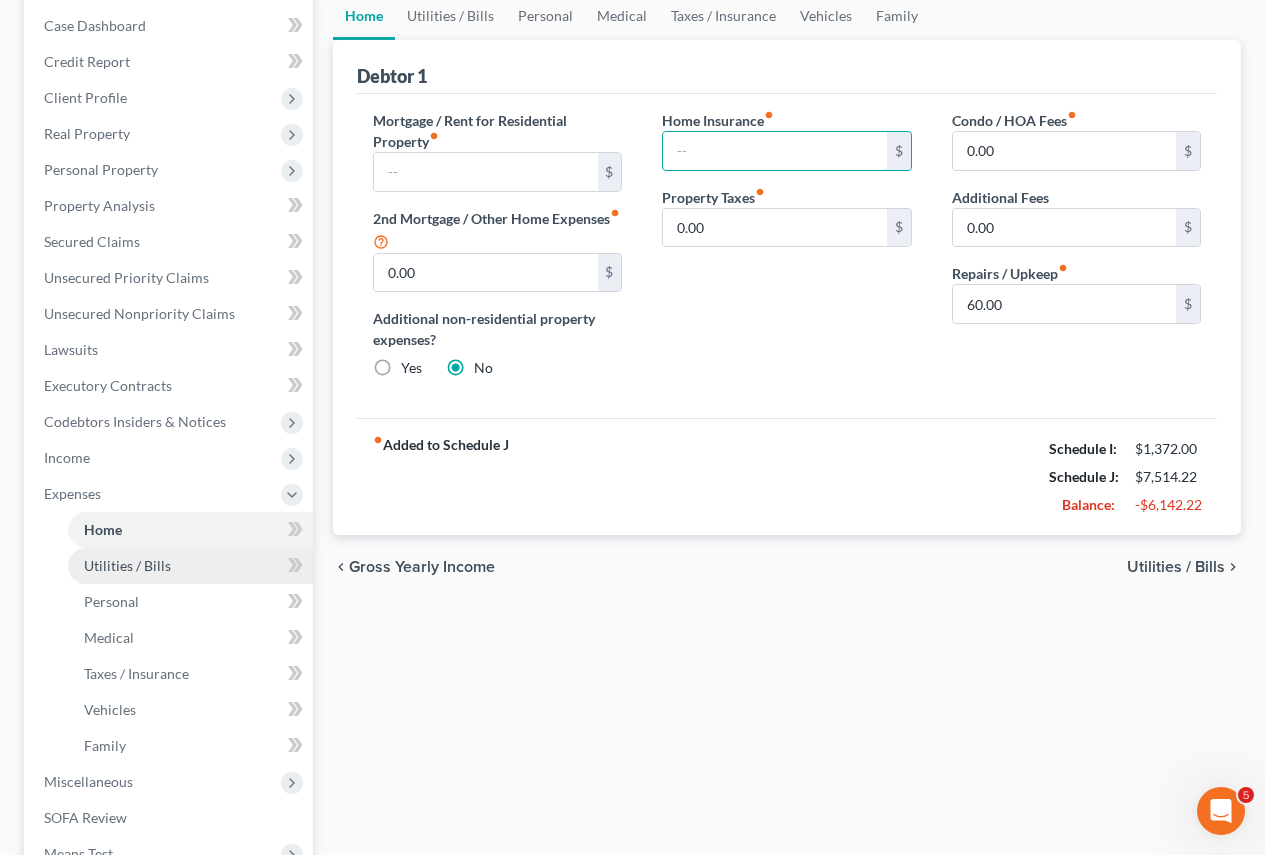 type 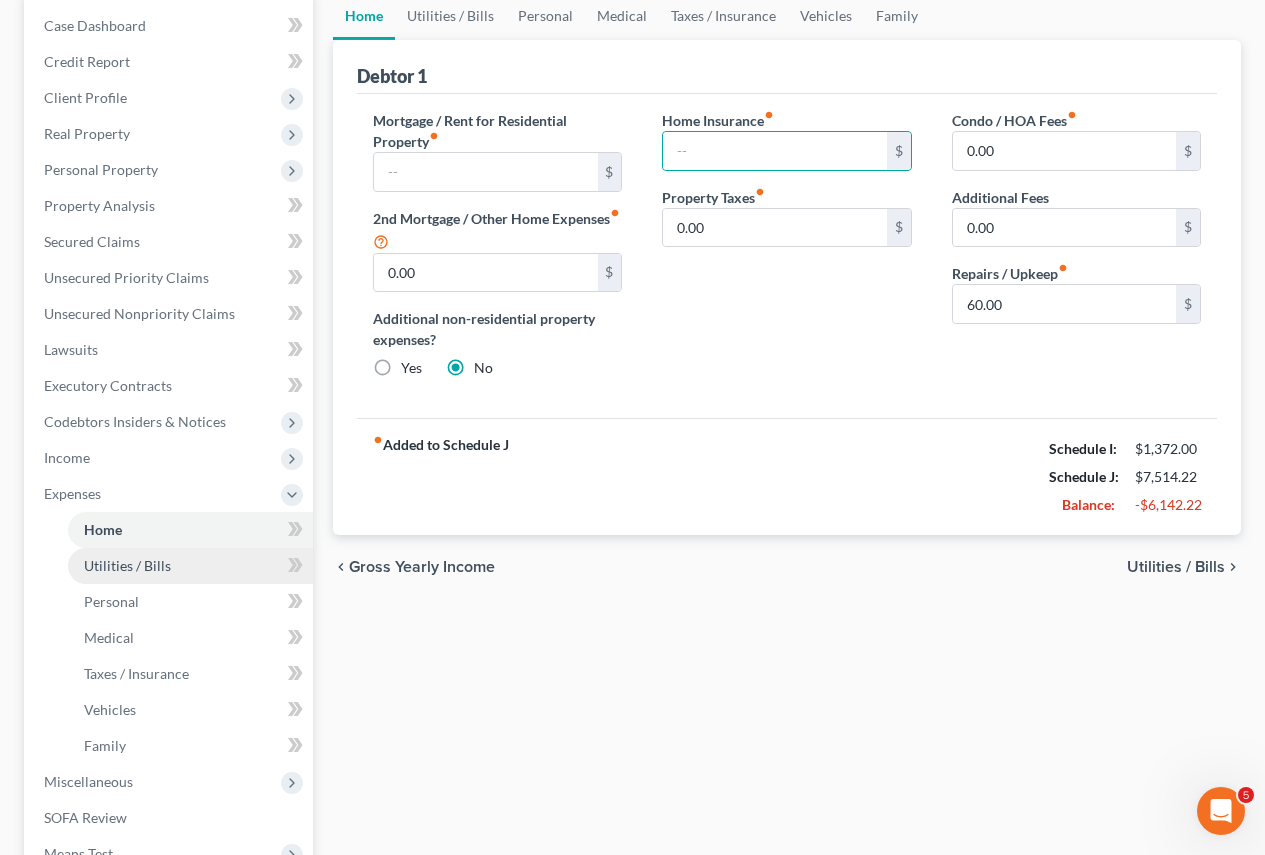 click on "Utilities / Bills" at bounding box center [127, 565] 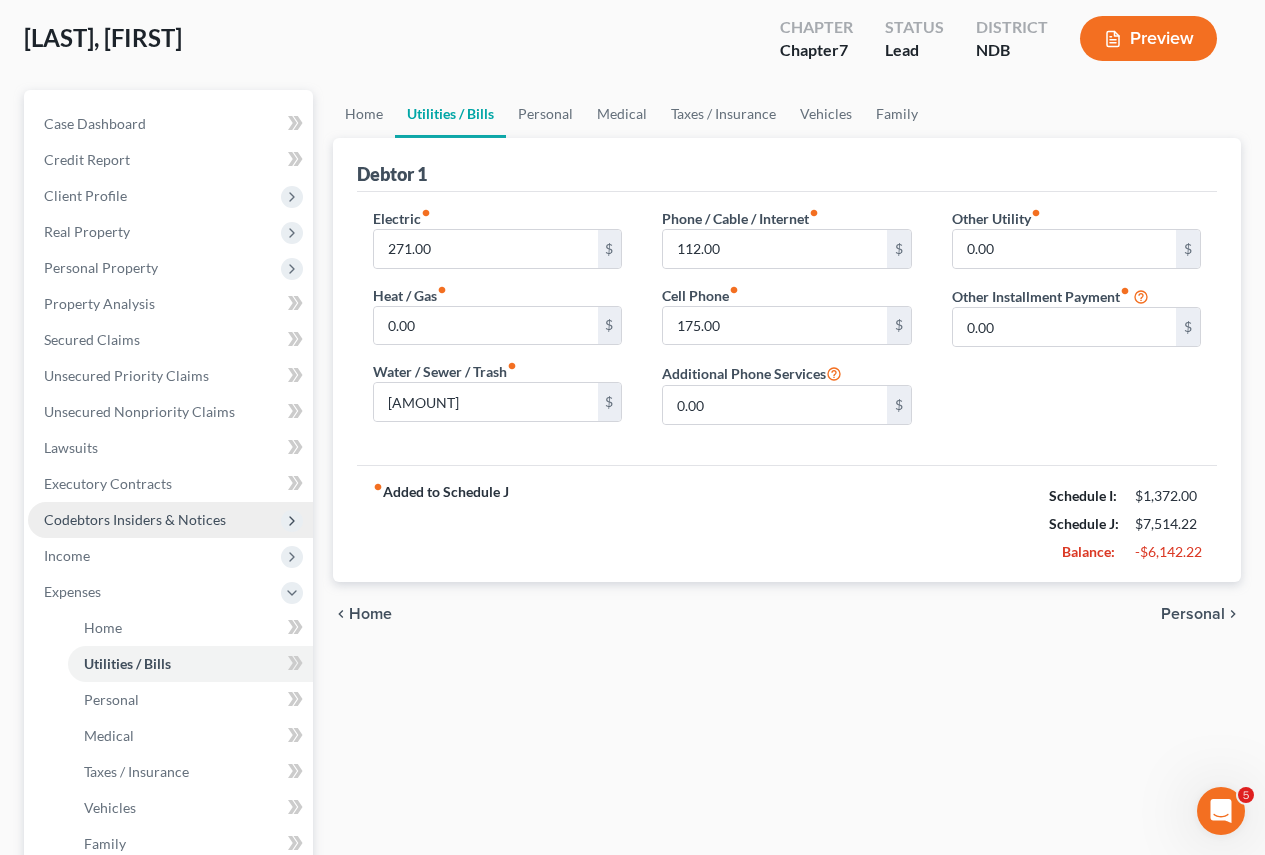 scroll, scrollTop: 2, scrollLeft: 0, axis: vertical 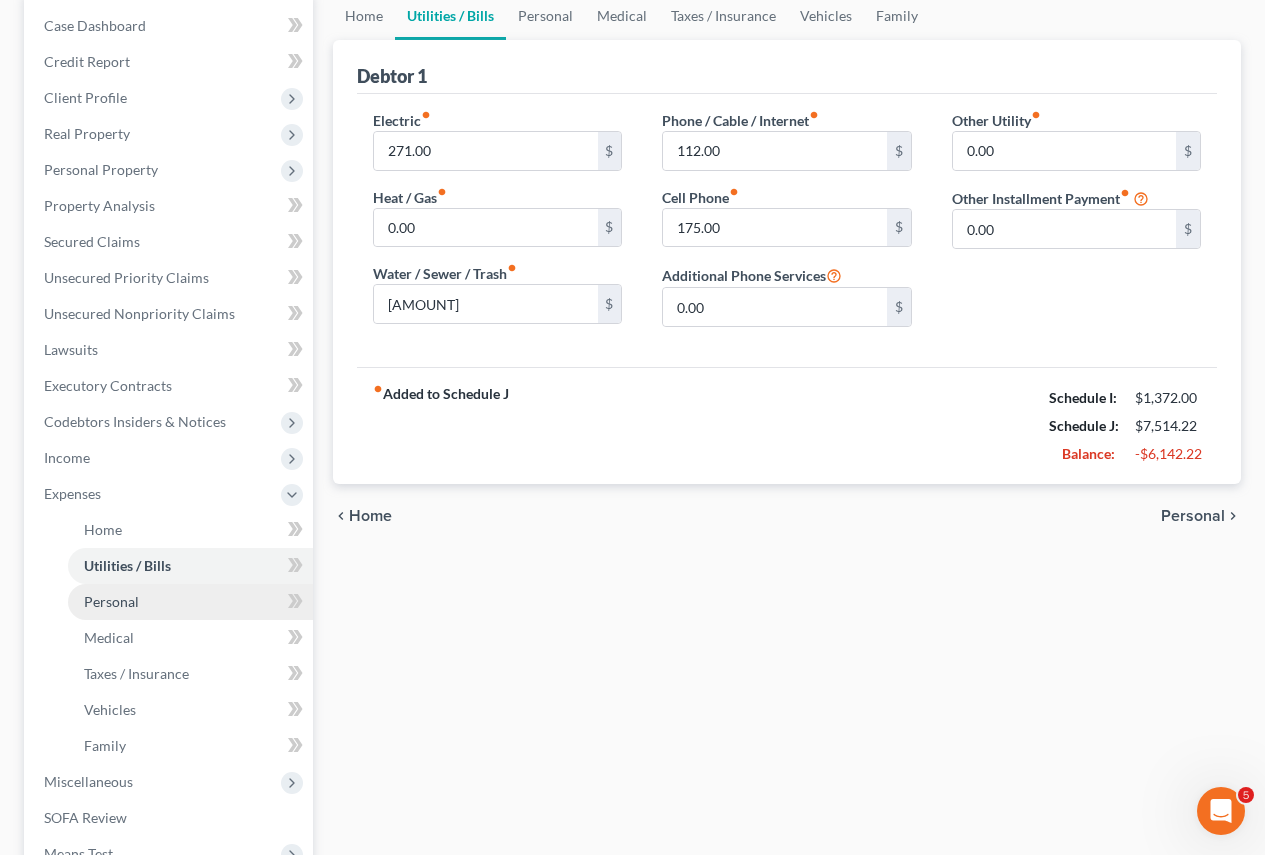 click on "Personal" at bounding box center [111, 601] 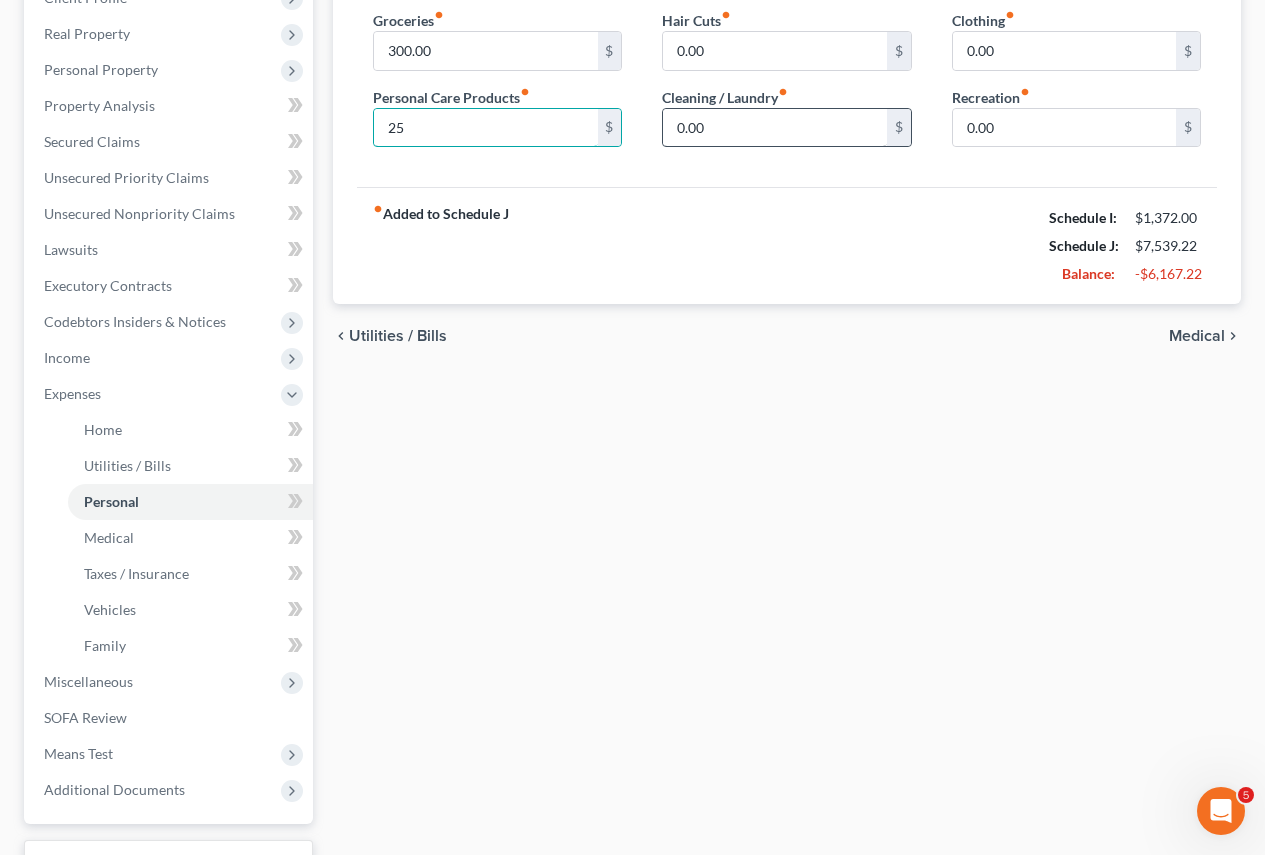 type on "25" 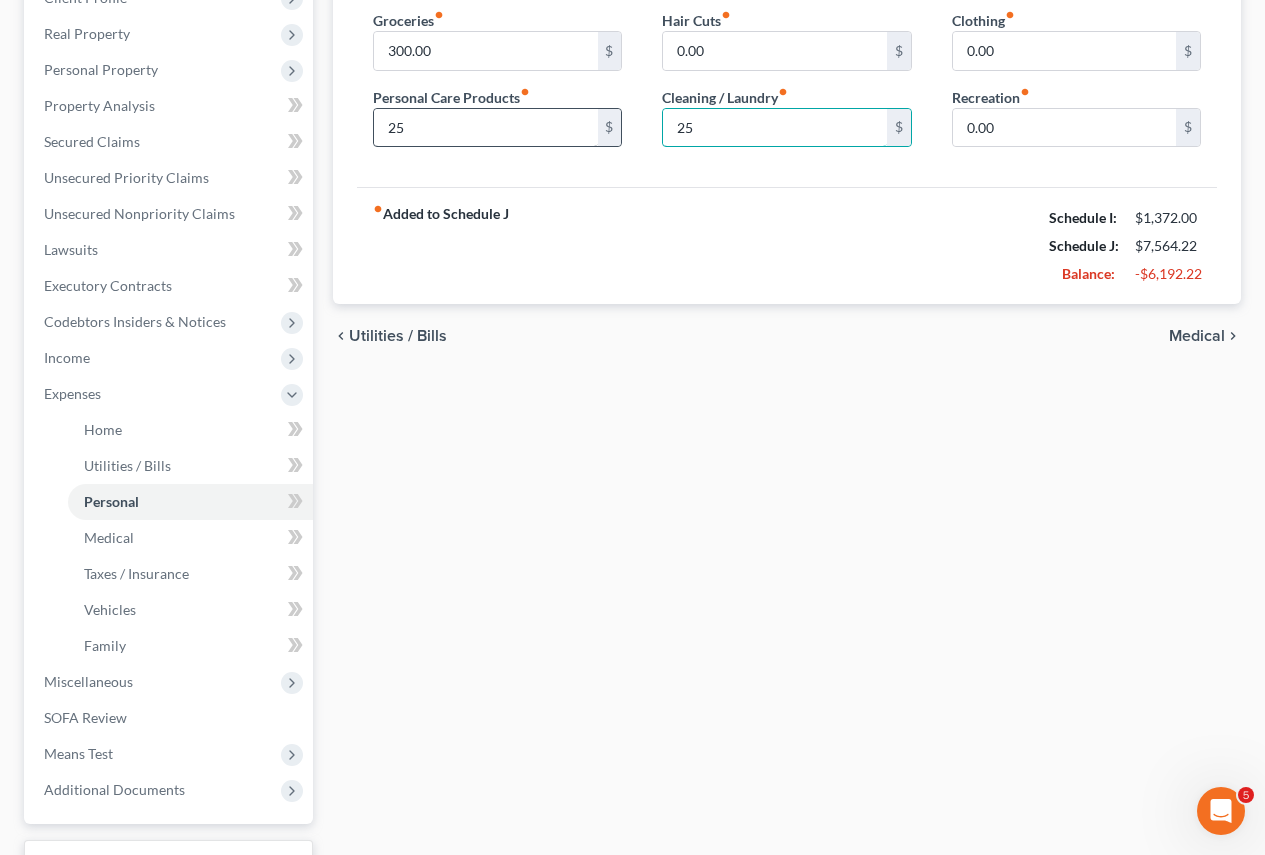 type on "25" 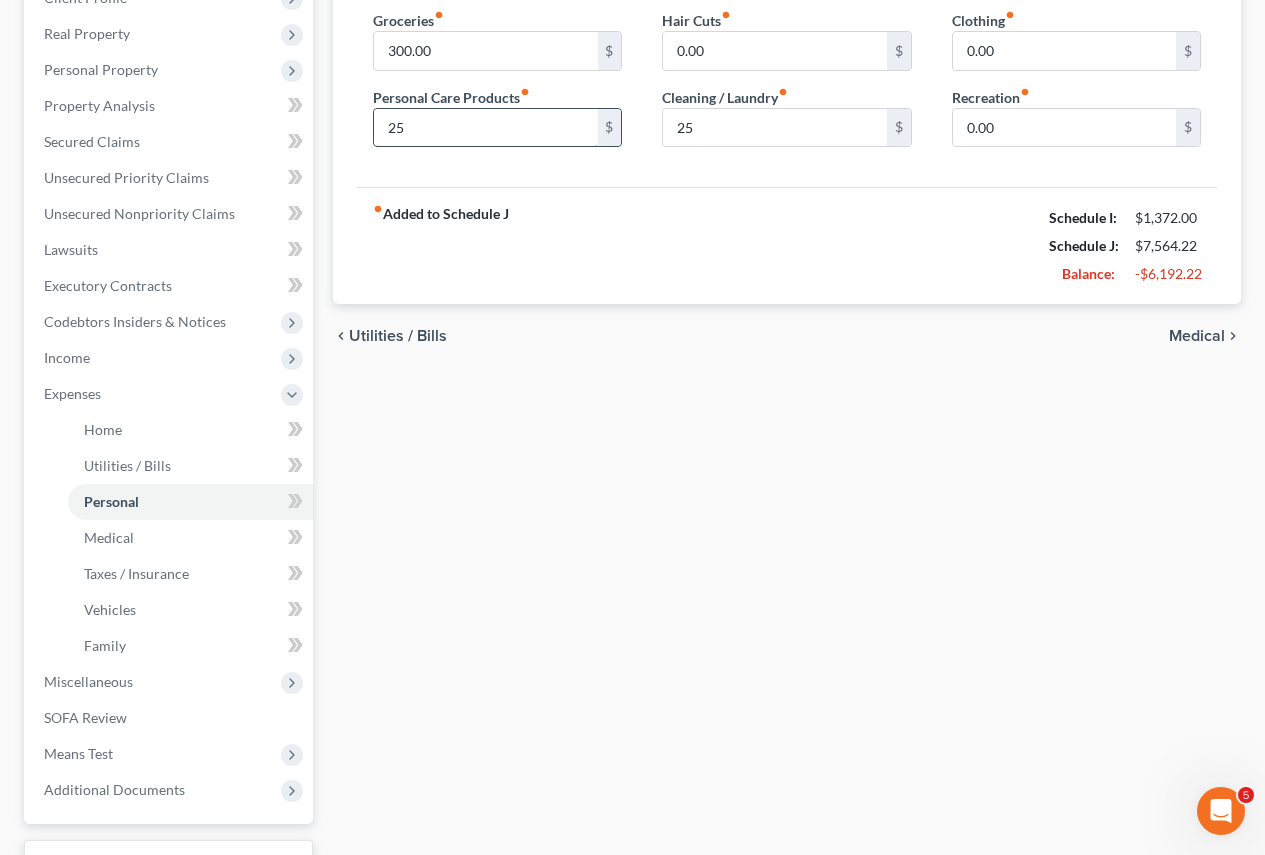 click on "25" at bounding box center (485, 128) 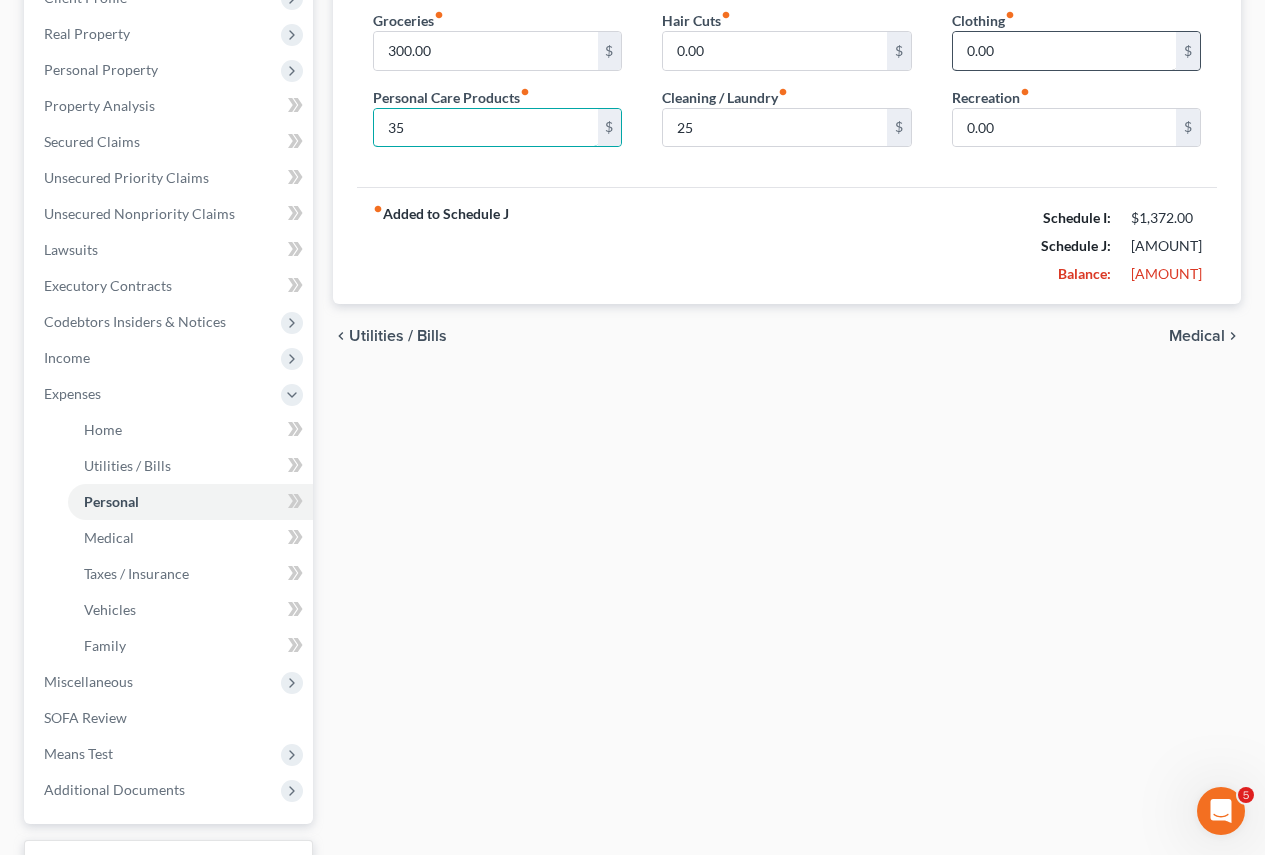 type on "35" 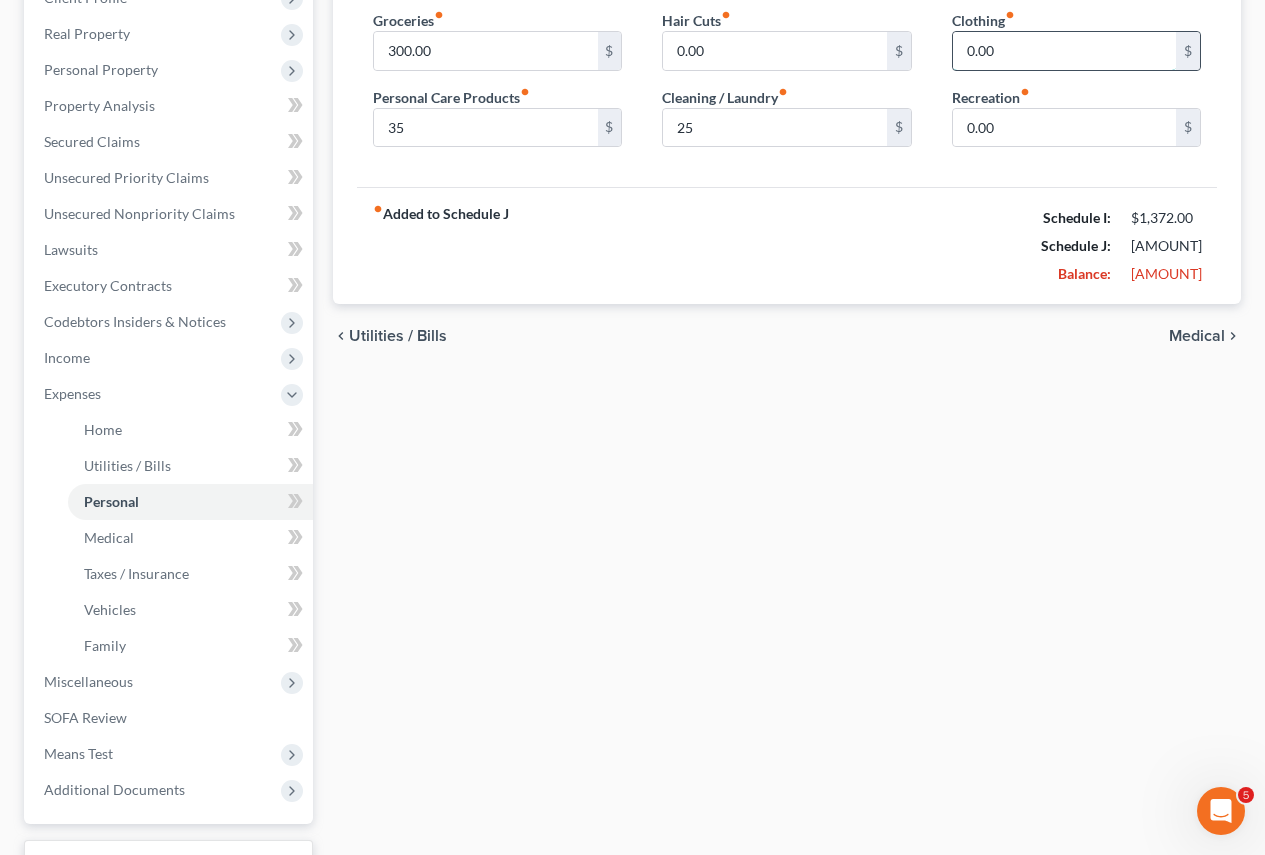 drag, startPoint x: 1023, startPoint y: 57, endPoint x: 981, endPoint y: 76, distance: 46.09772 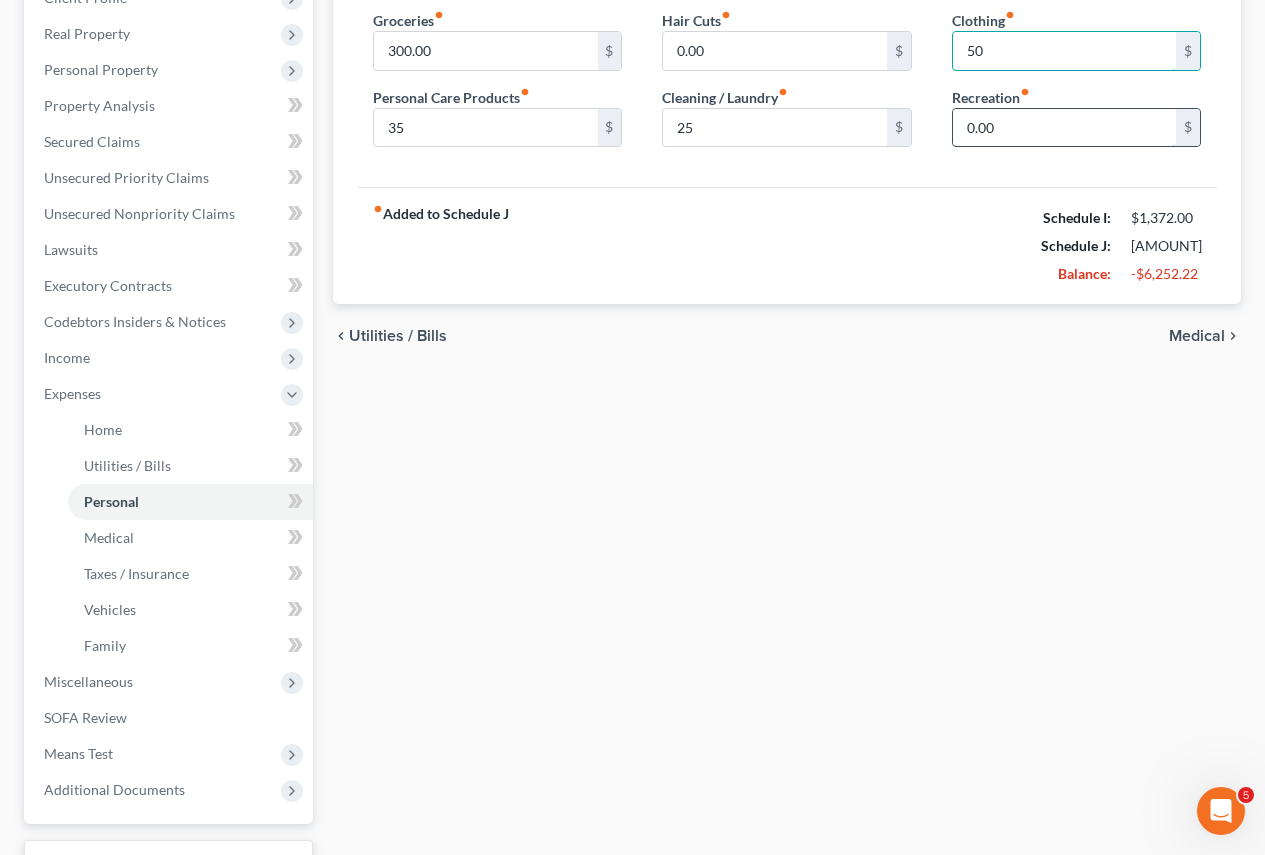 type on "50" 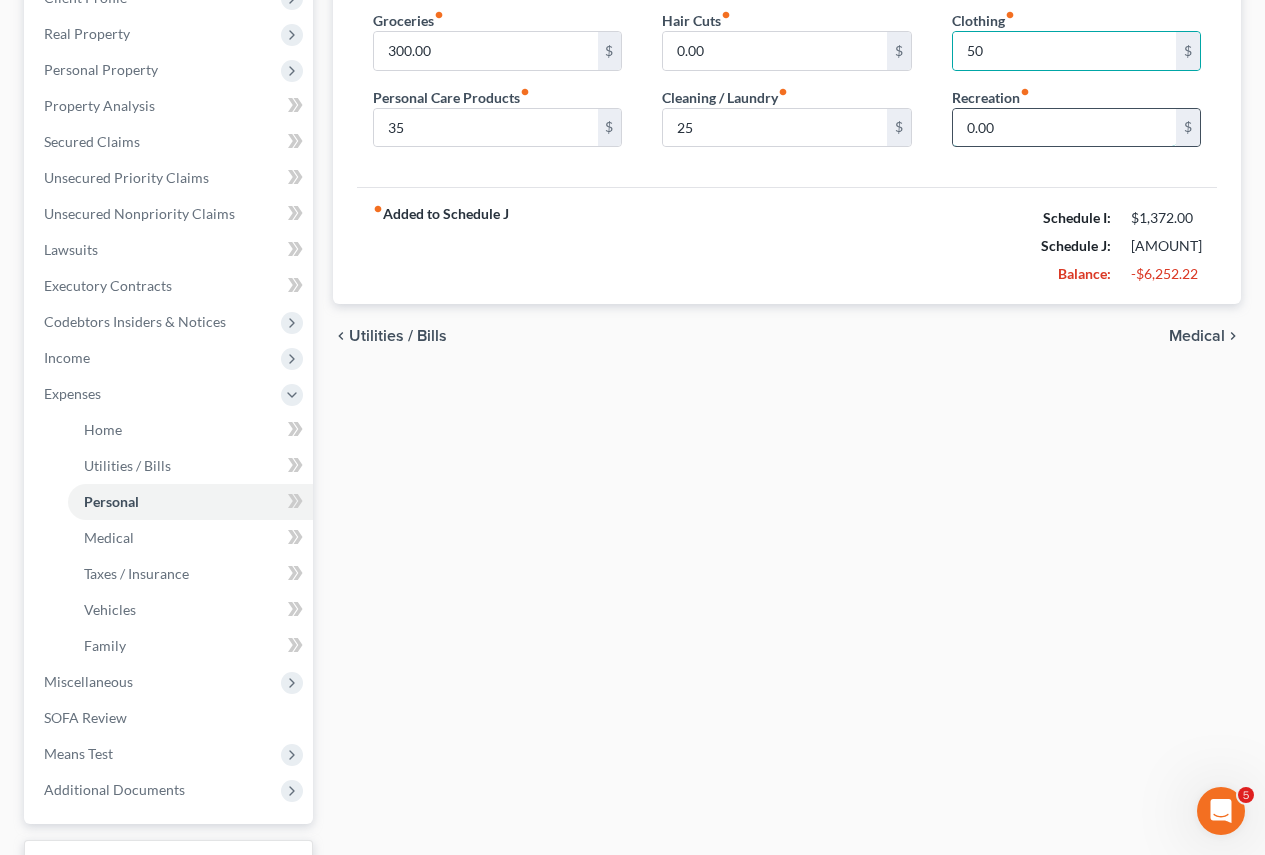 click on "0.00" at bounding box center [1064, 128] 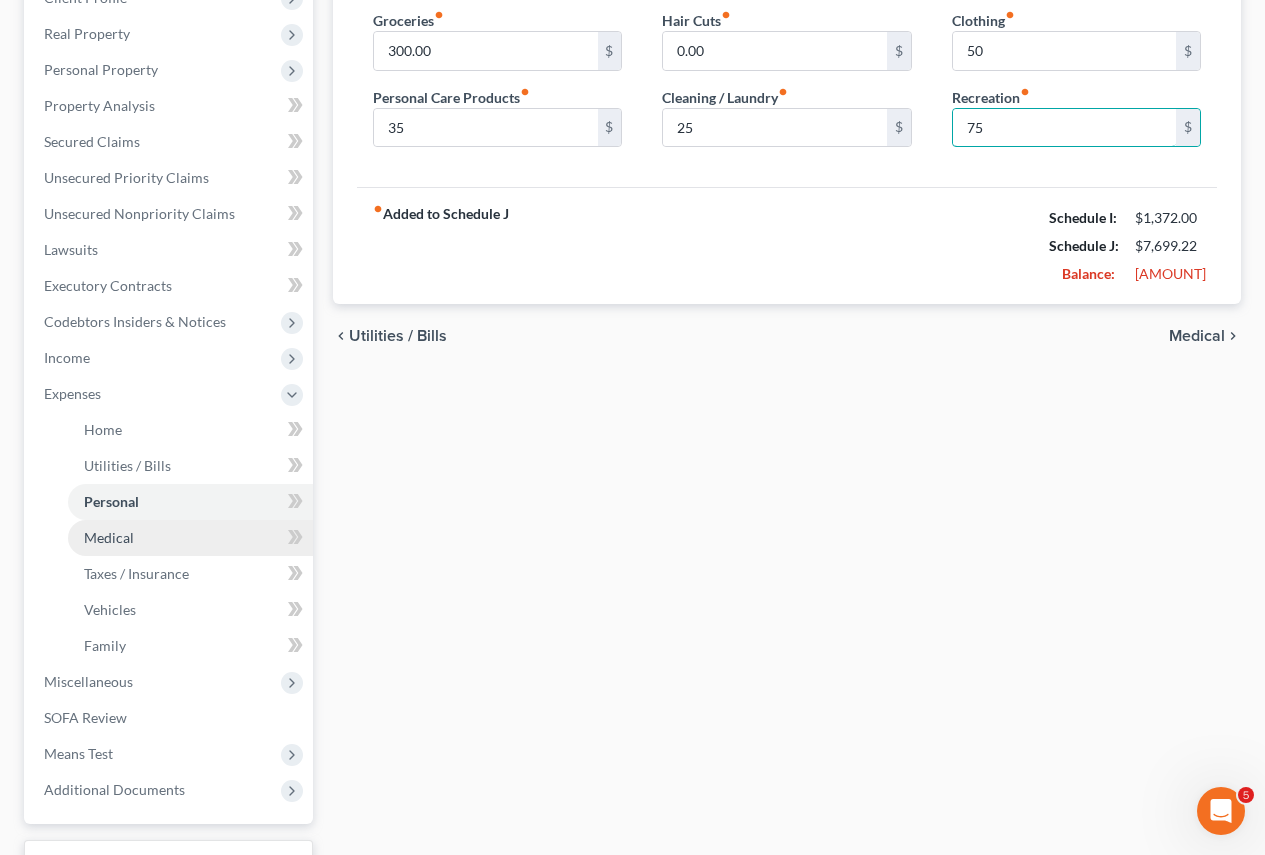 type on "75" 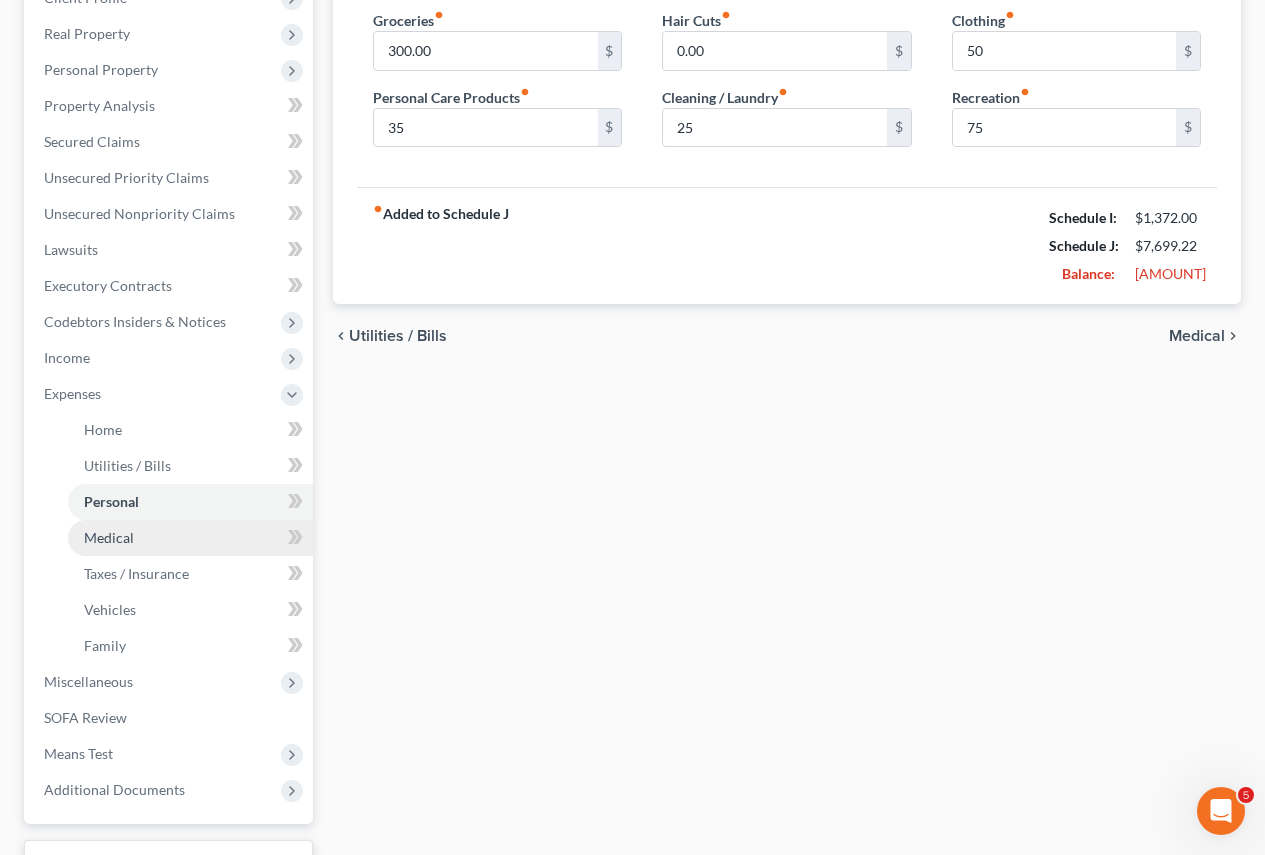 click on "Medical" at bounding box center [109, 537] 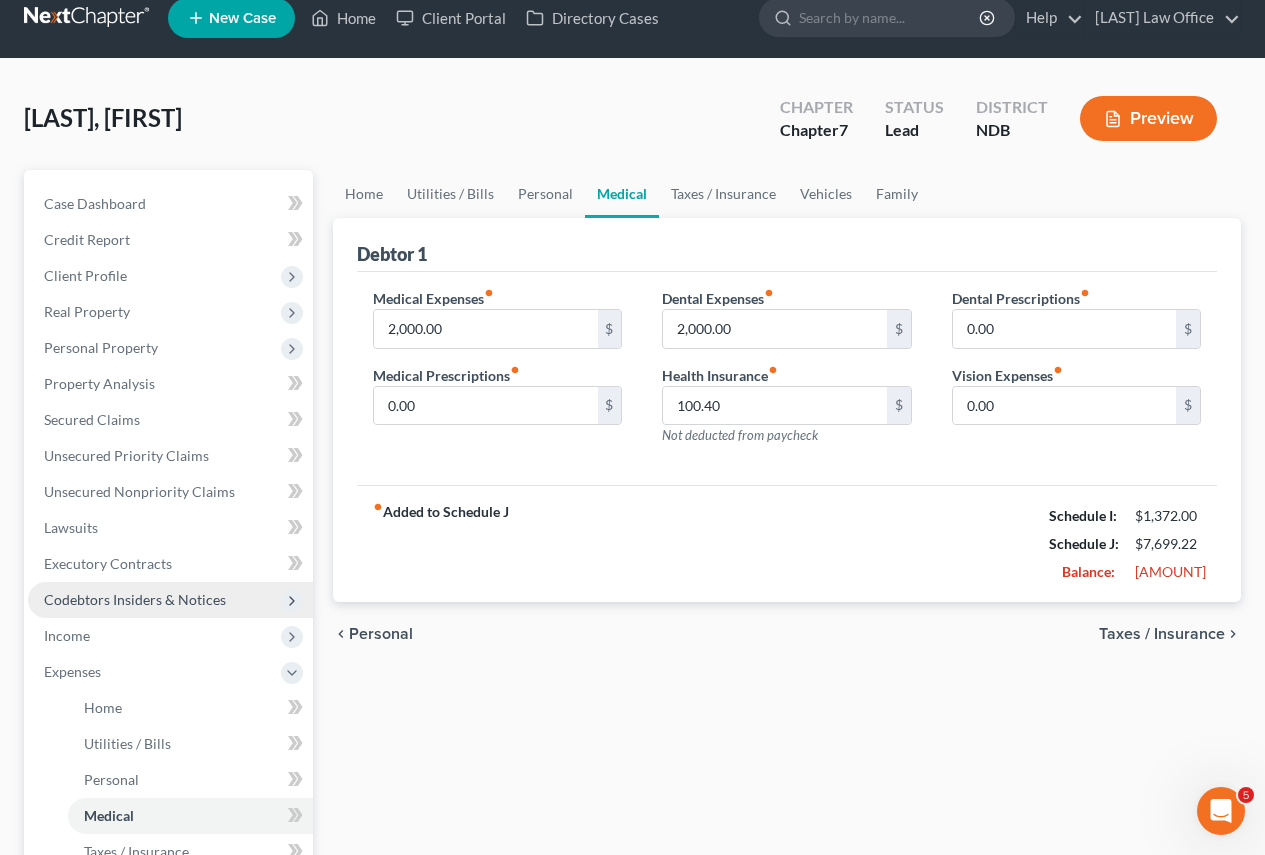 scroll, scrollTop: 0, scrollLeft: 0, axis: both 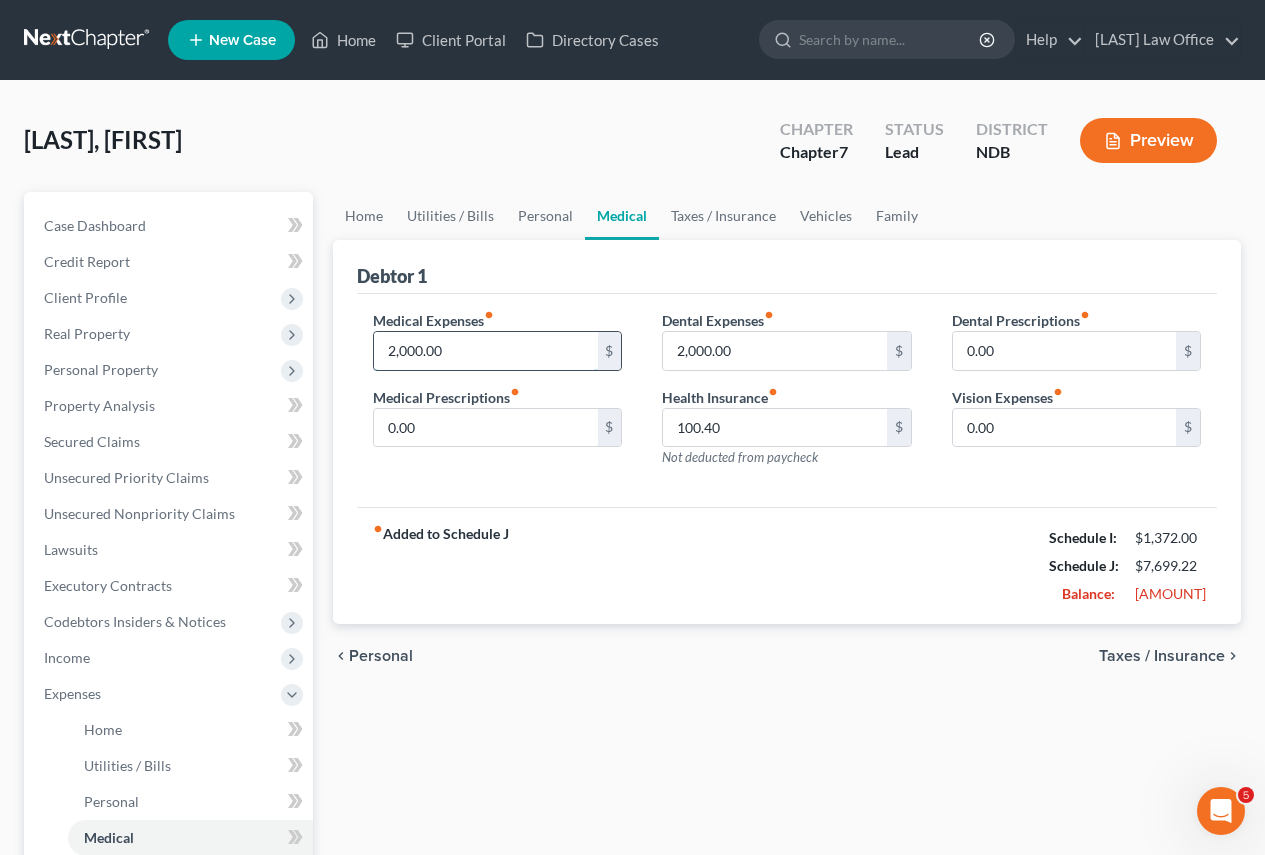 click on "2,000.00" at bounding box center [485, 351] 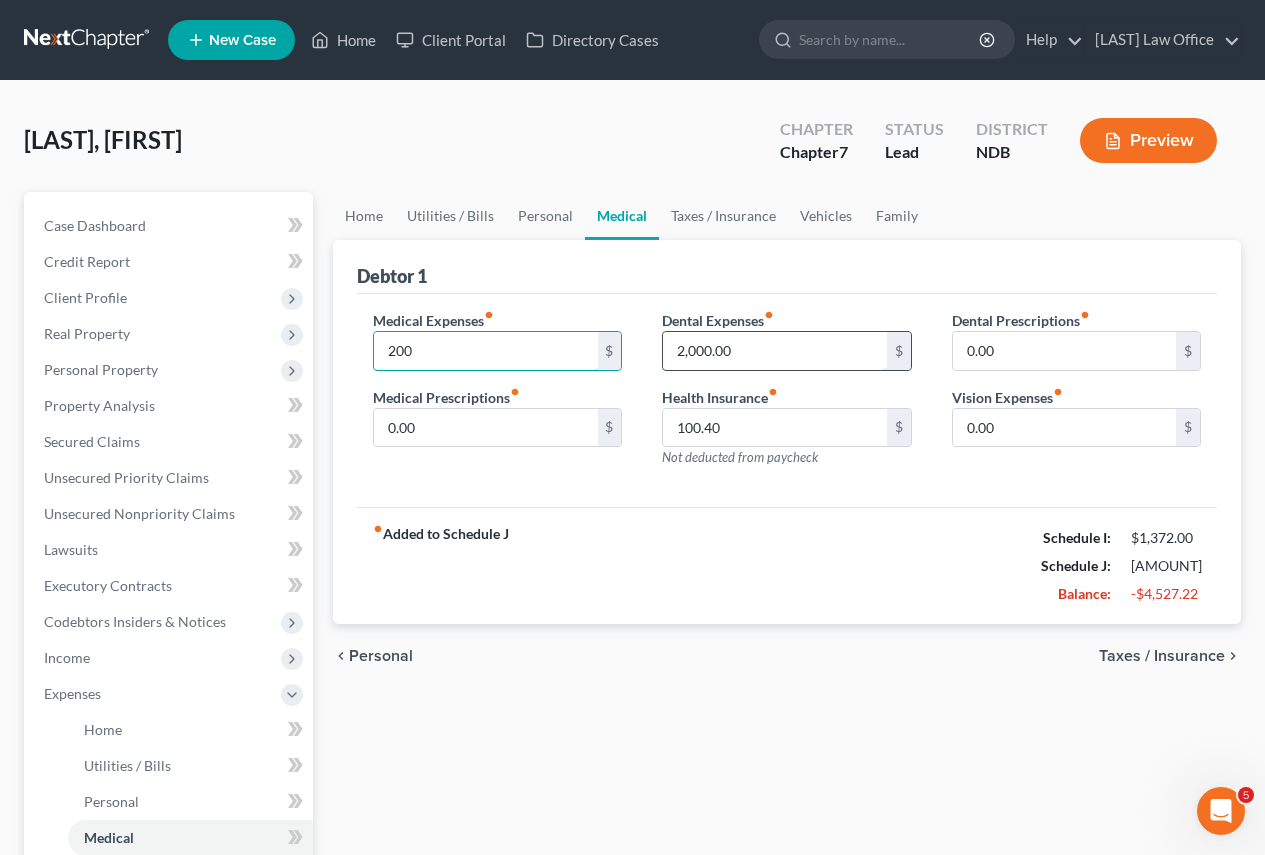 type on "200" 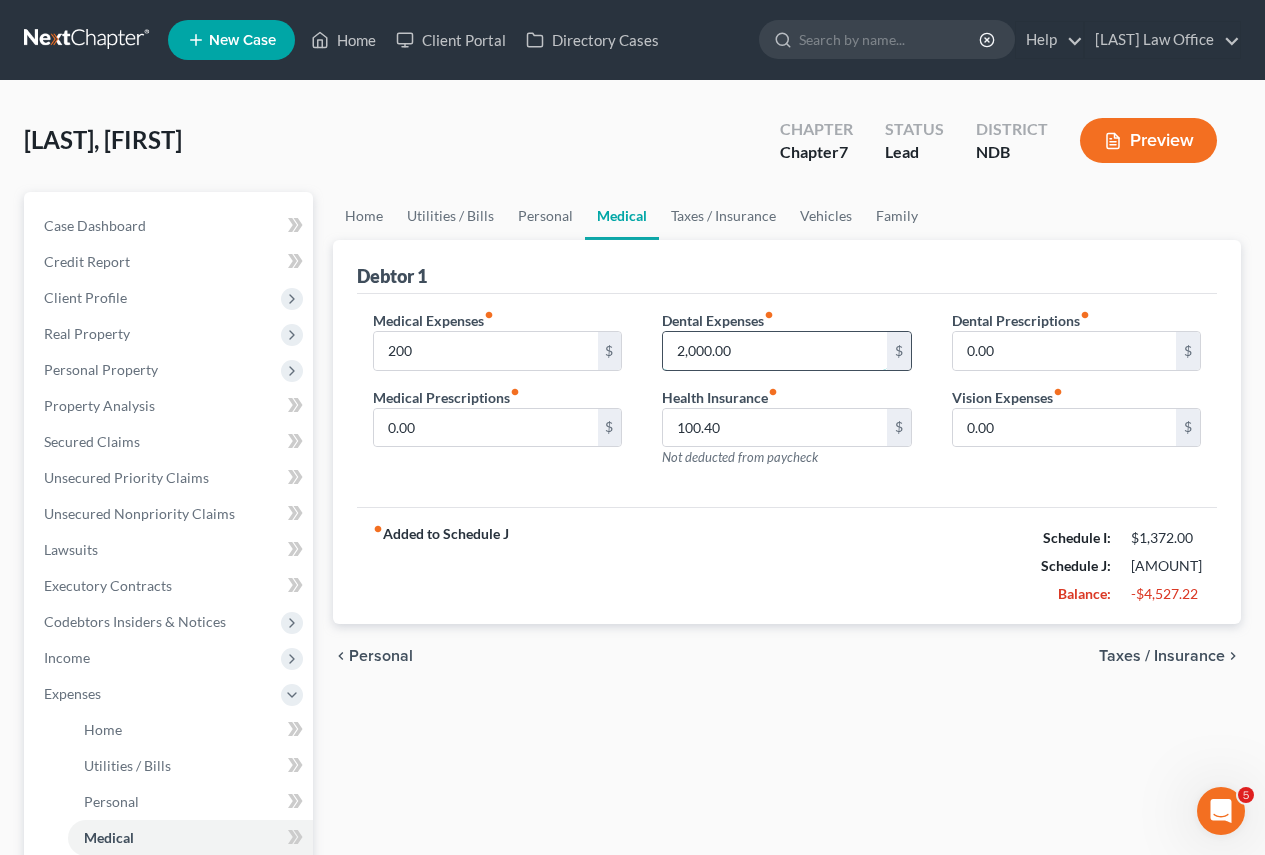click on "2,000.00" at bounding box center [774, 351] 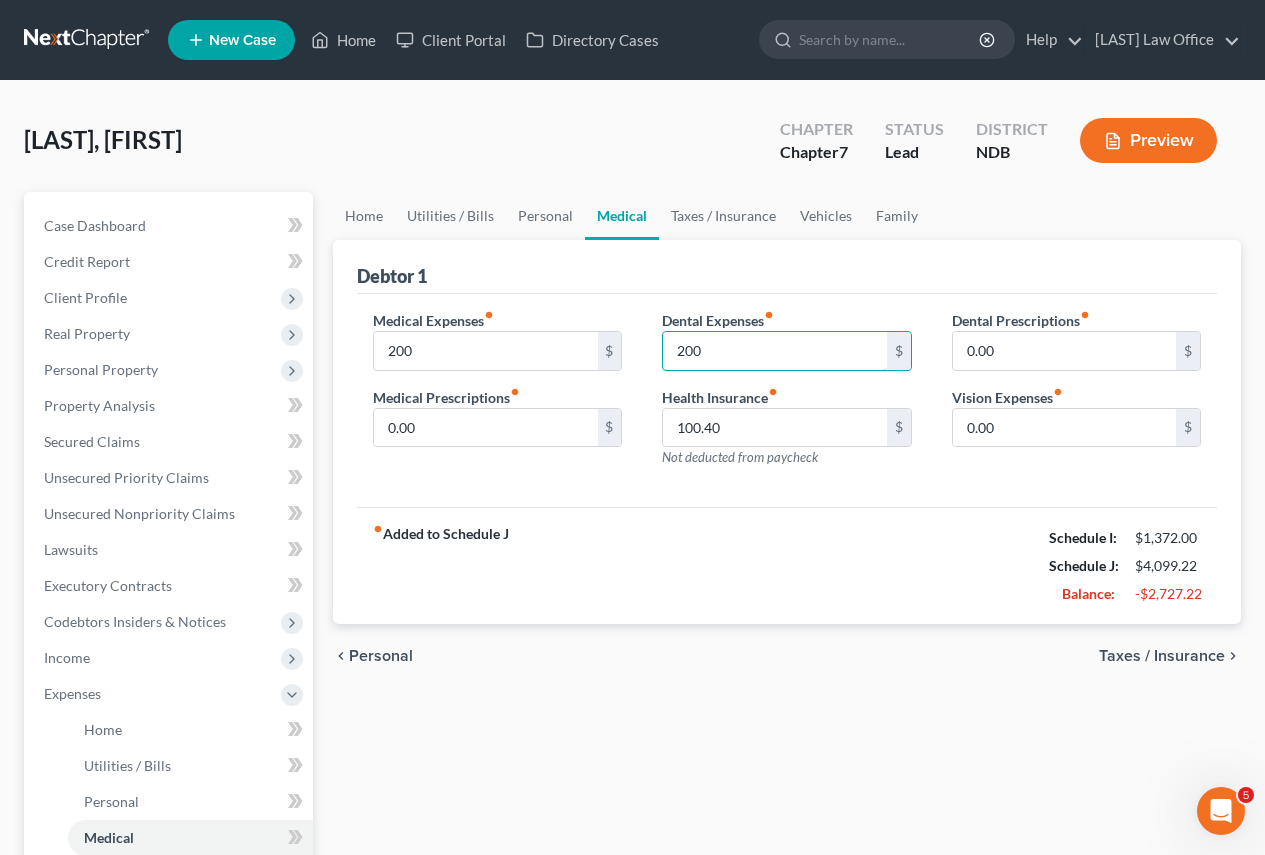 type on "200" 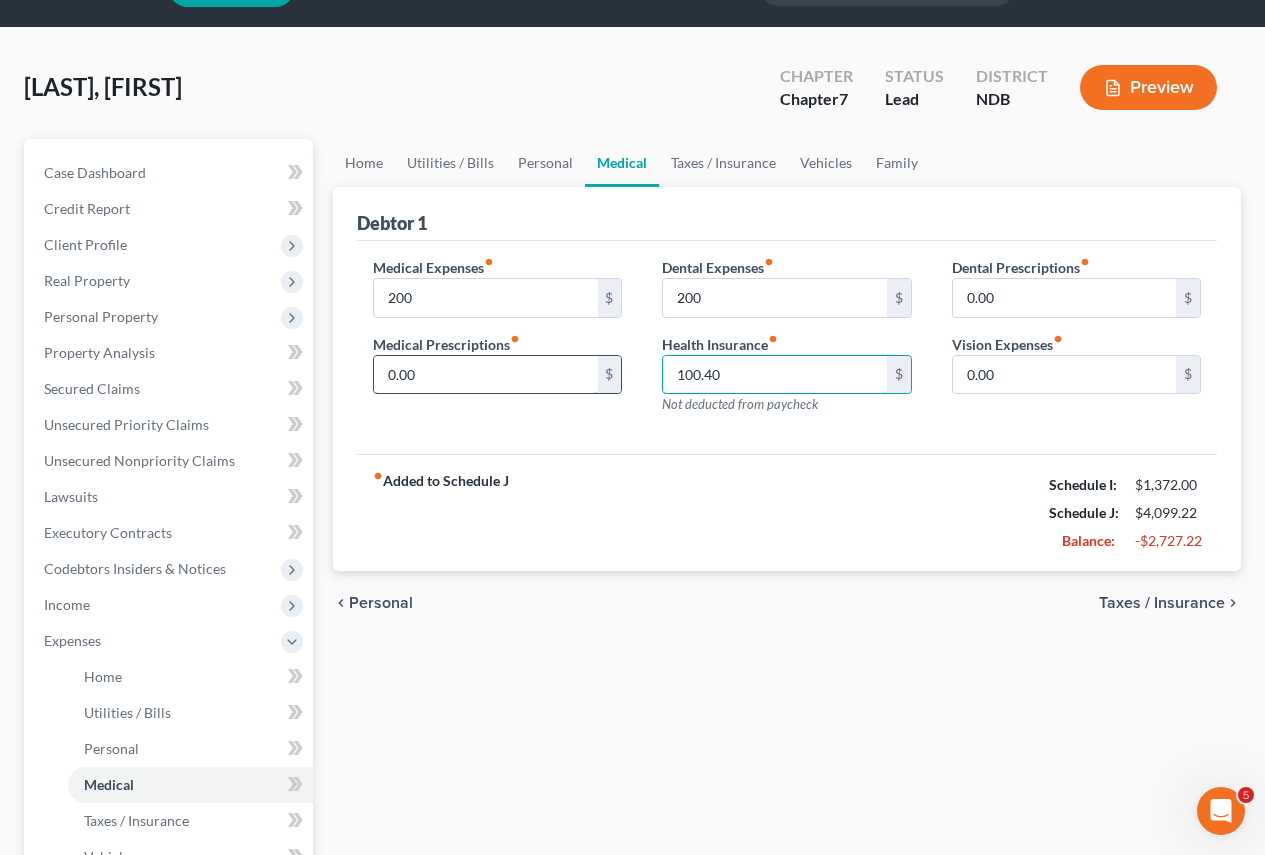 scroll, scrollTop: 100, scrollLeft: 0, axis: vertical 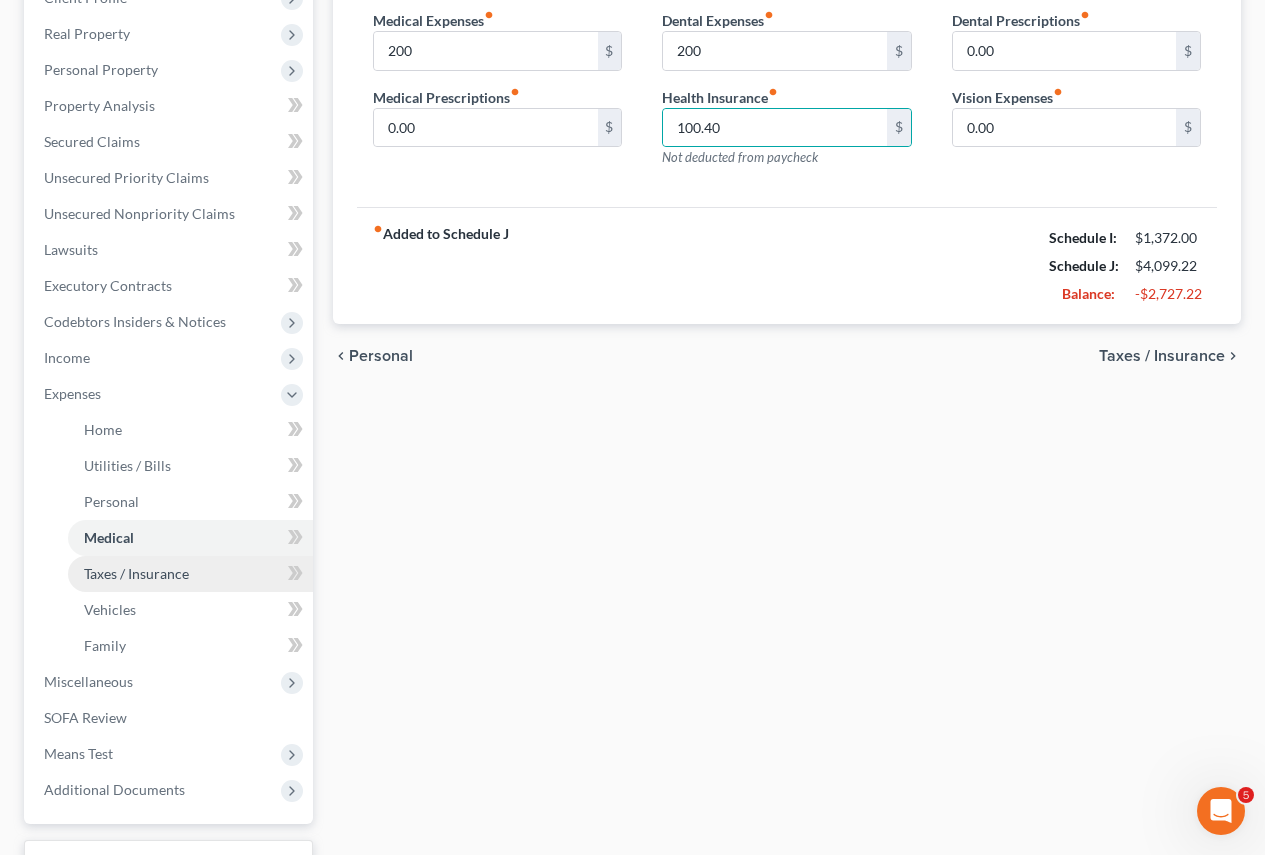 click on "Taxes / Insurance" at bounding box center (136, 573) 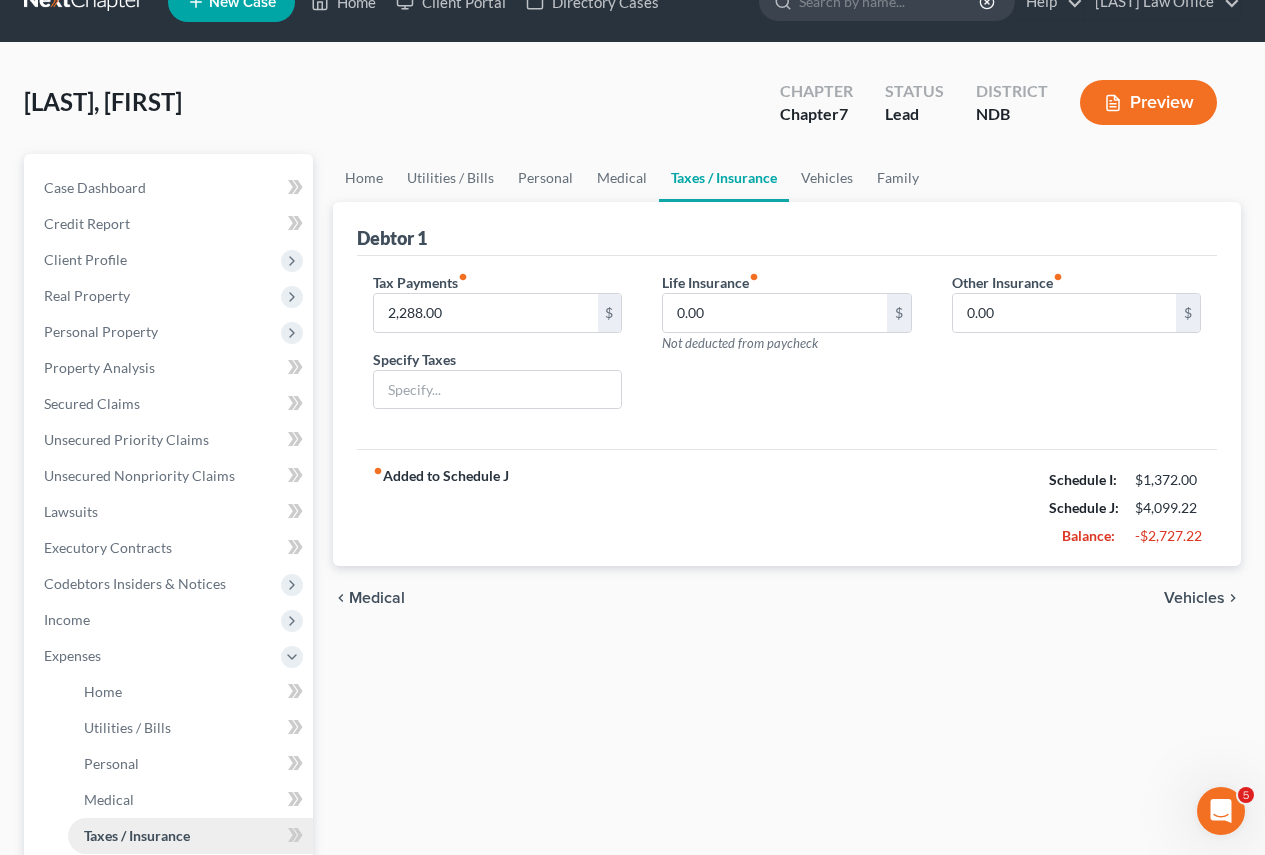 scroll, scrollTop: 0, scrollLeft: 0, axis: both 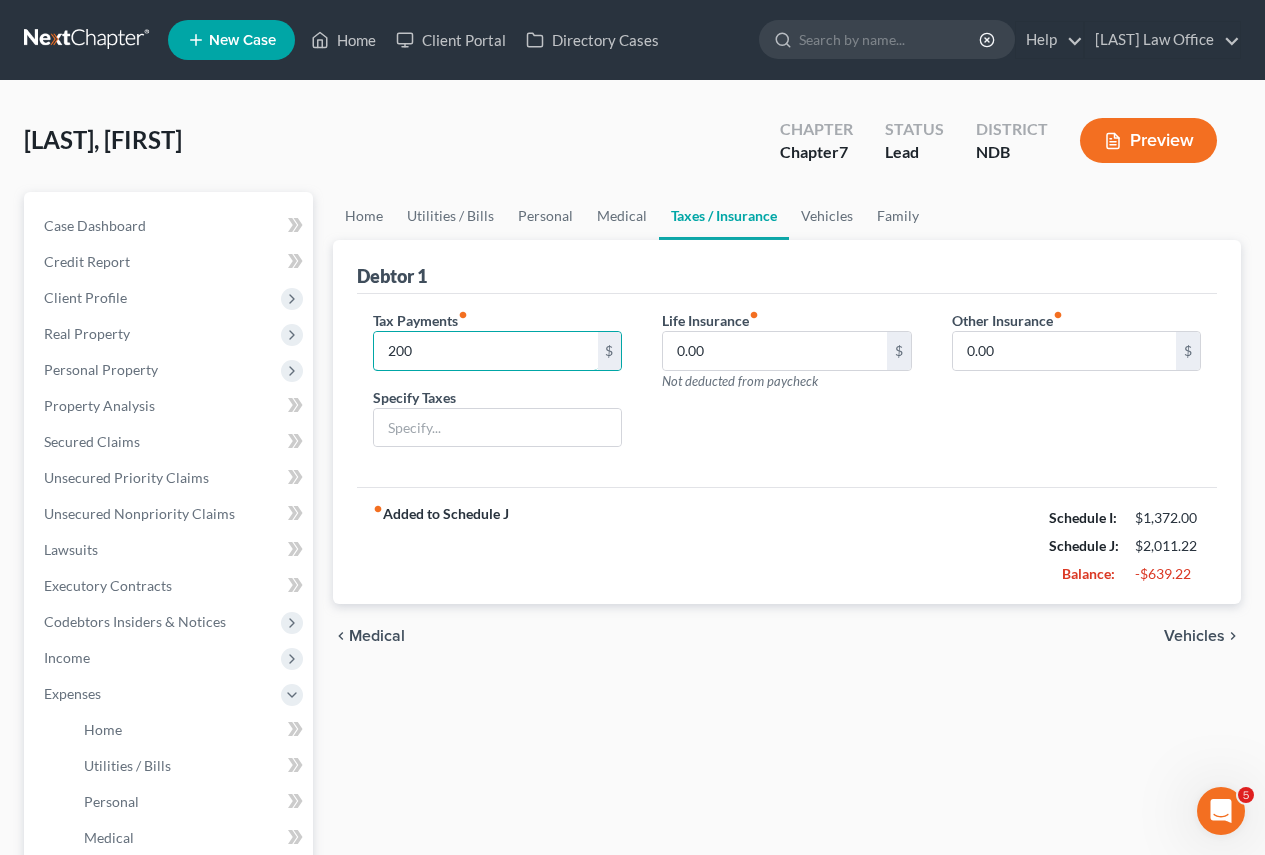 type on "200" 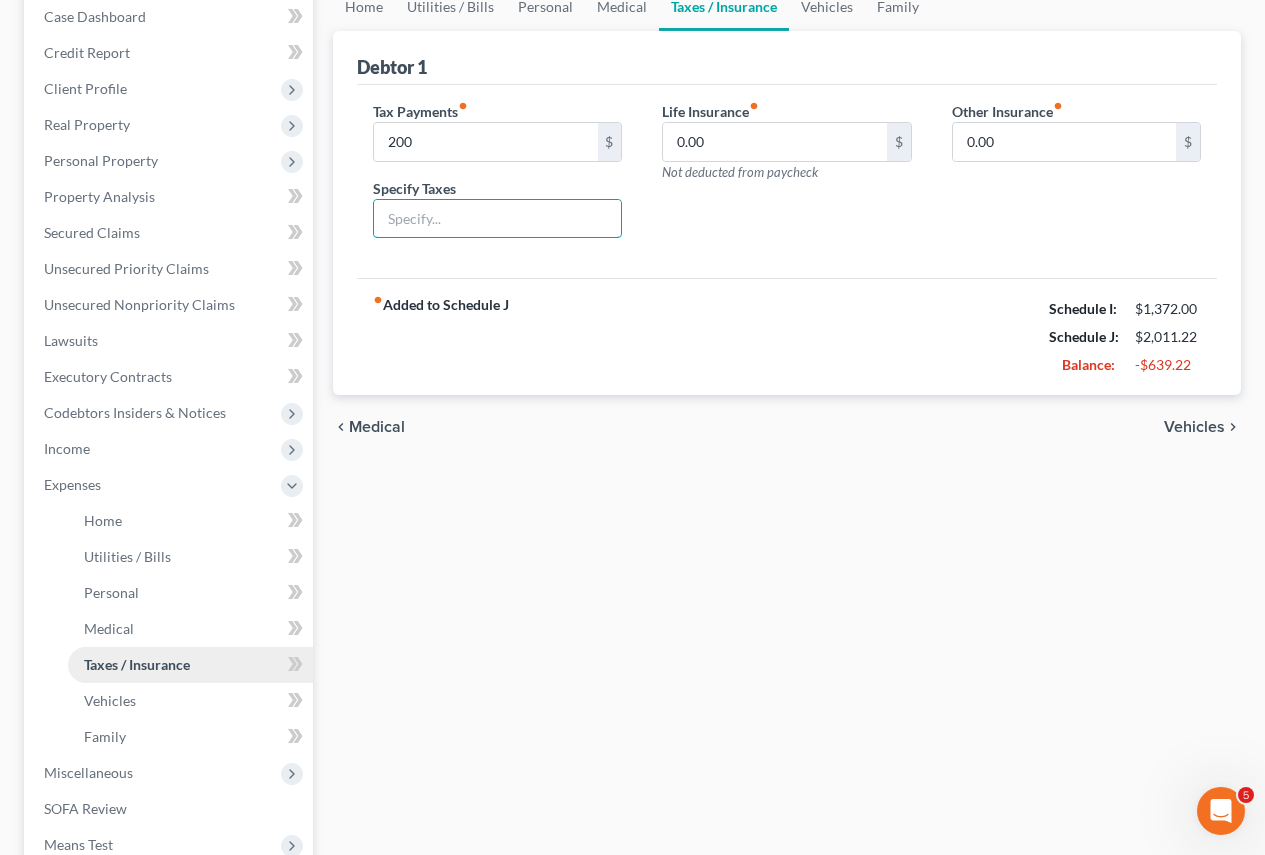 scroll, scrollTop: 300, scrollLeft: 0, axis: vertical 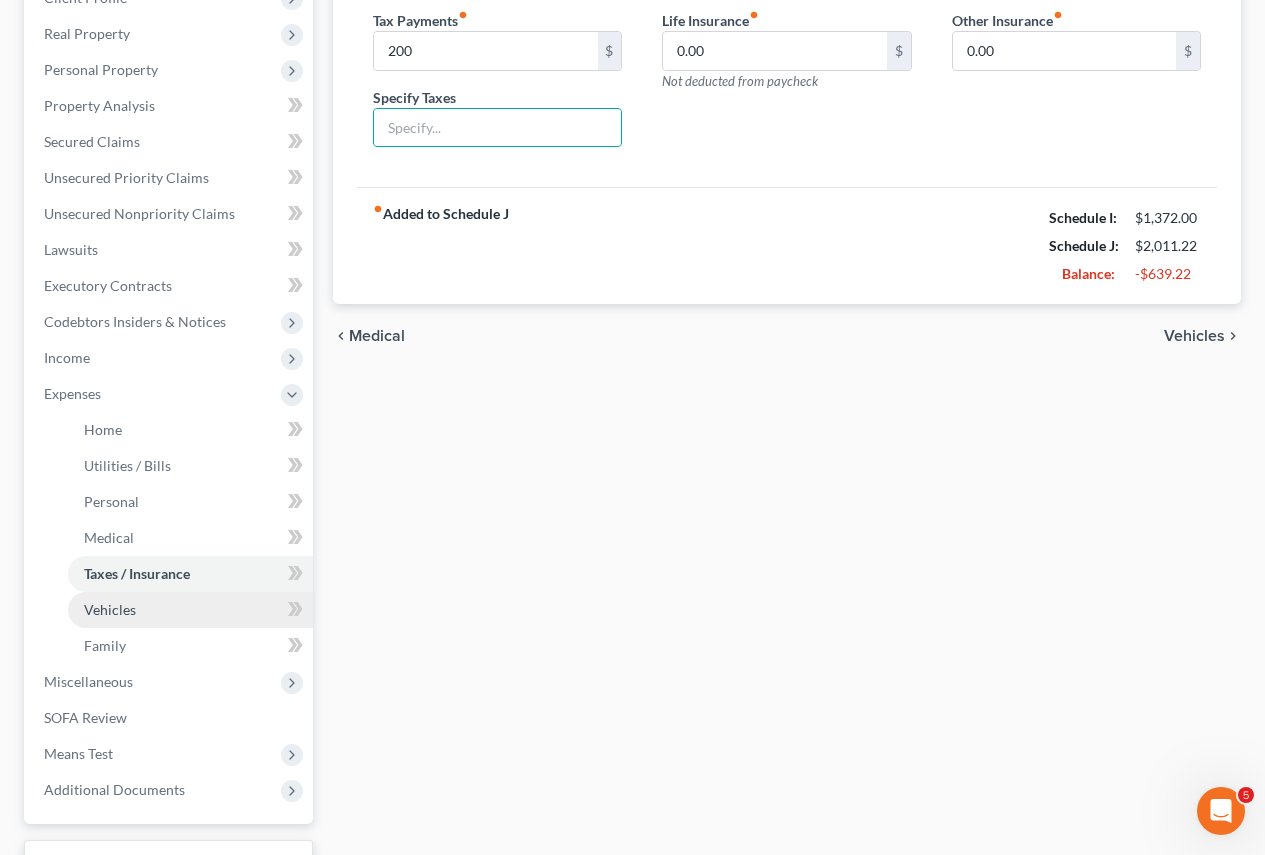 click on "Vehicles" at bounding box center [190, 610] 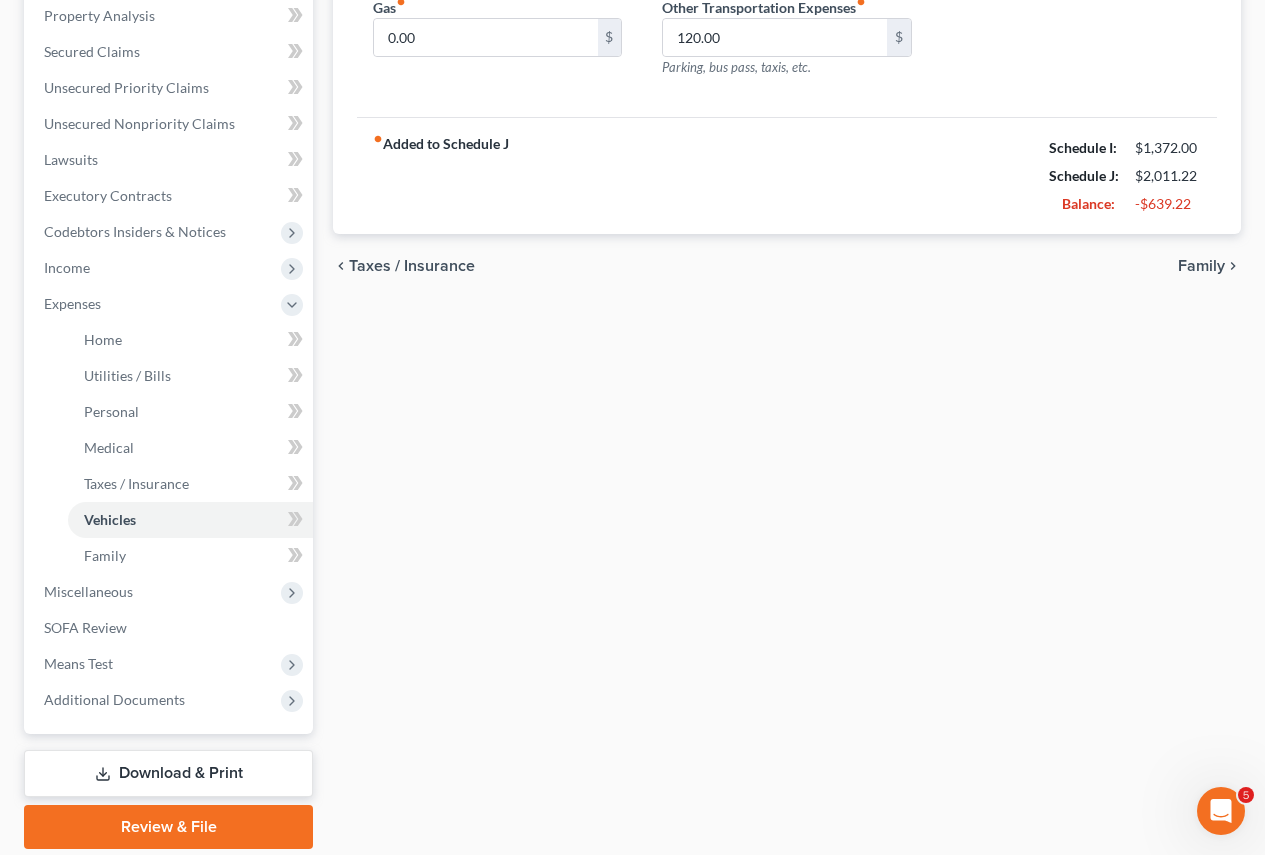 scroll, scrollTop: 400, scrollLeft: 0, axis: vertical 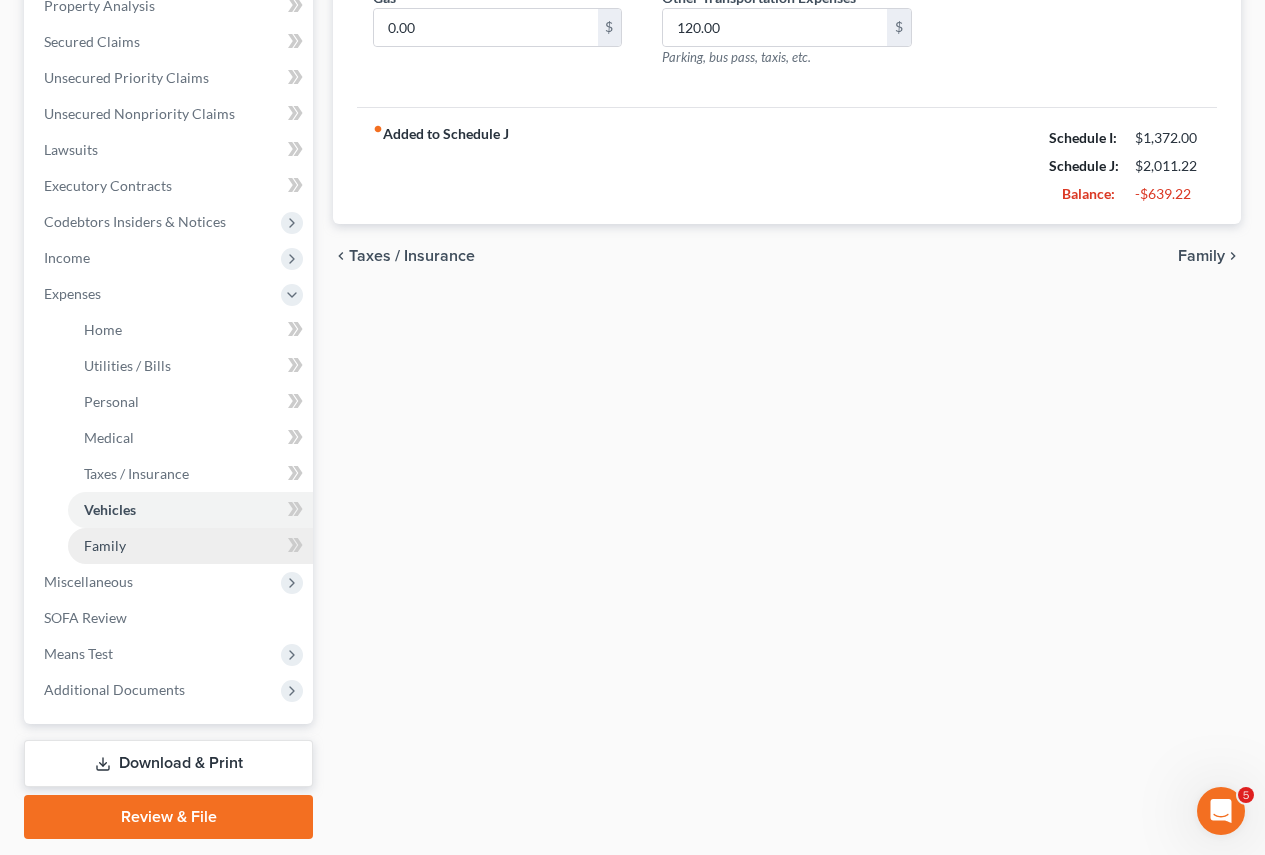 click on "Family" at bounding box center (105, 545) 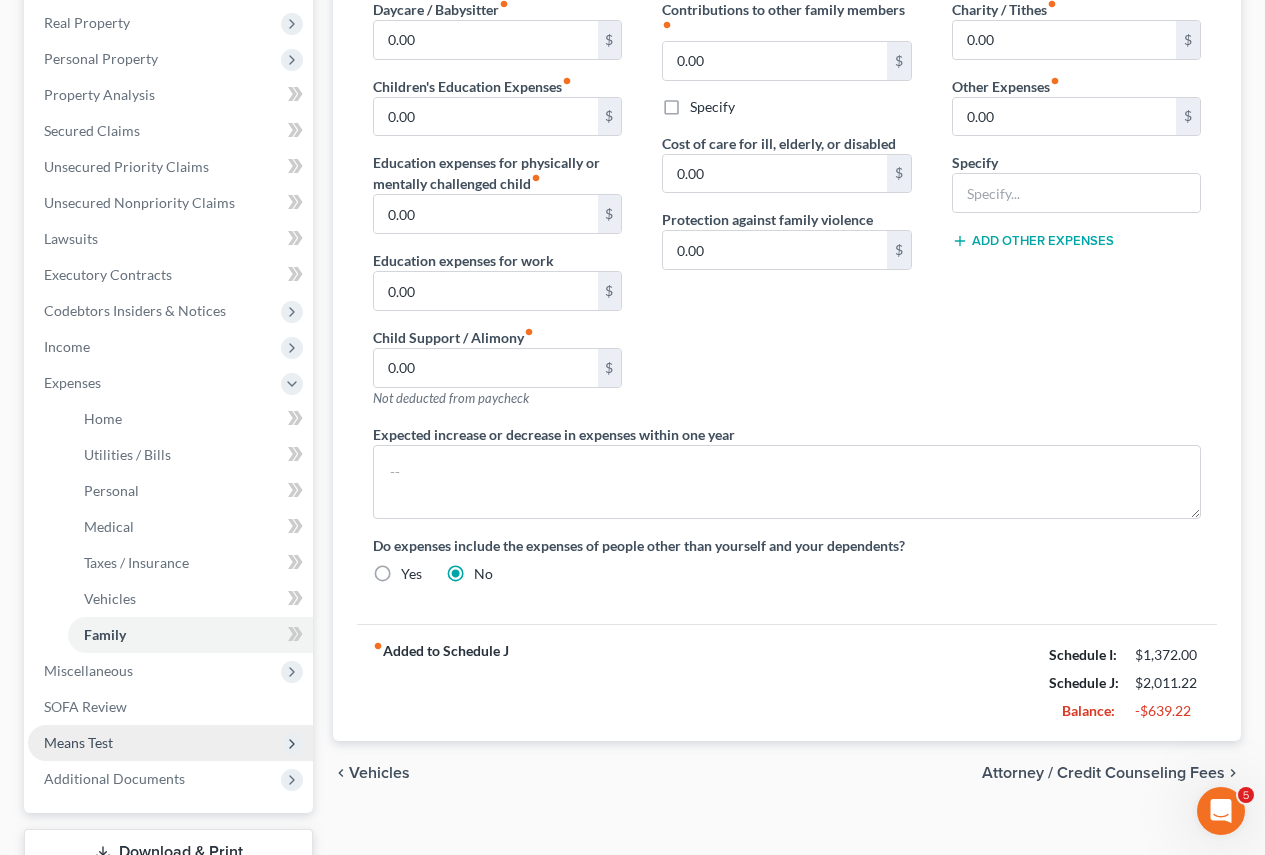 scroll, scrollTop: 460, scrollLeft: 0, axis: vertical 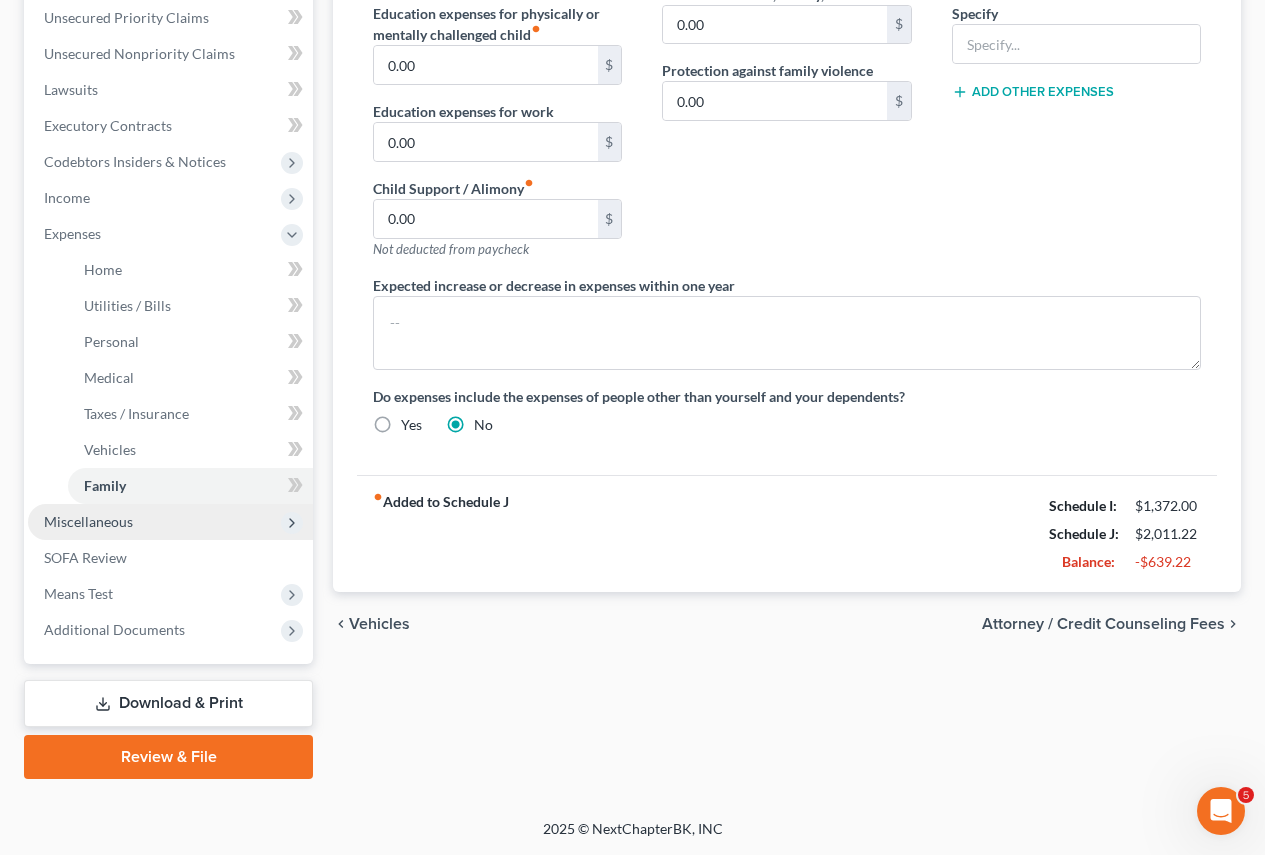 click on "Miscellaneous" at bounding box center (88, 521) 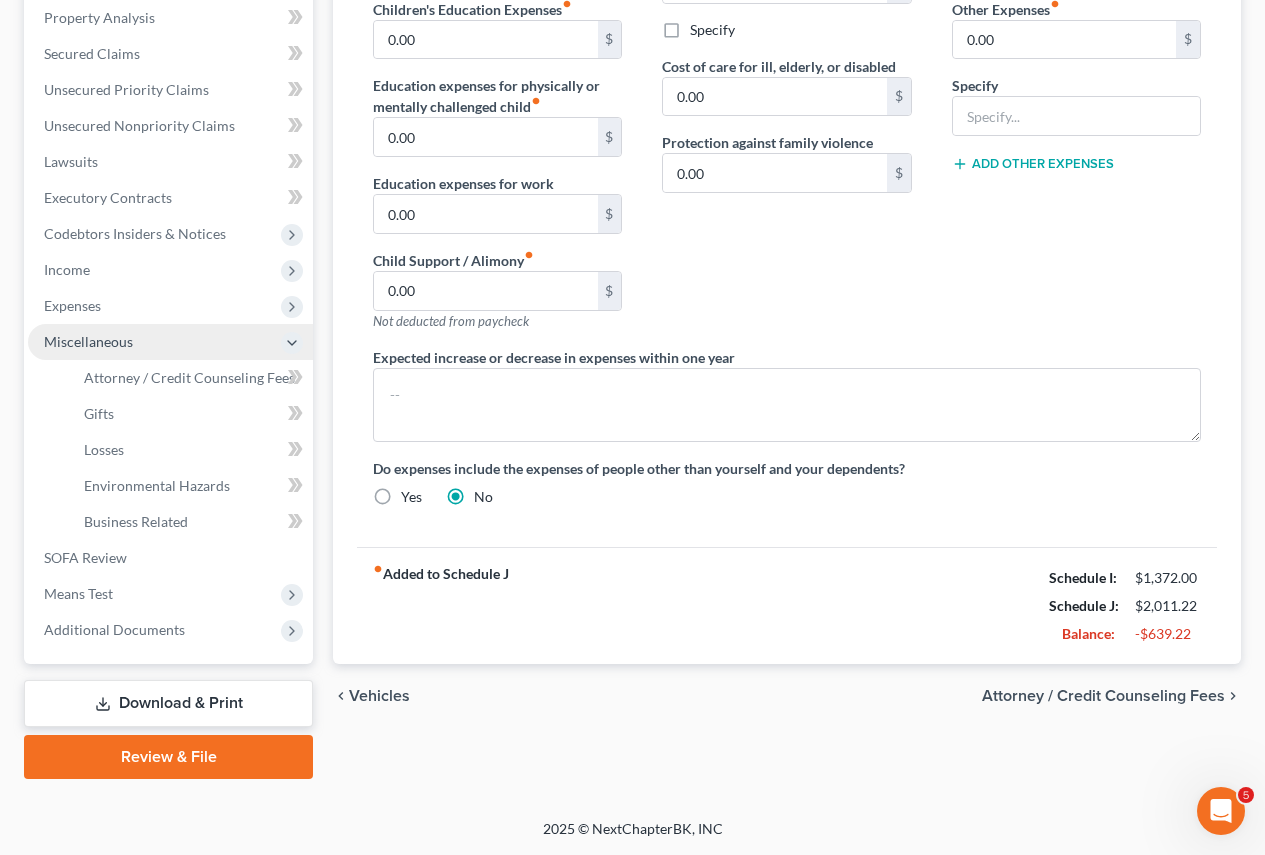 scroll, scrollTop: 388, scrollLeft: 0, axis: vertical 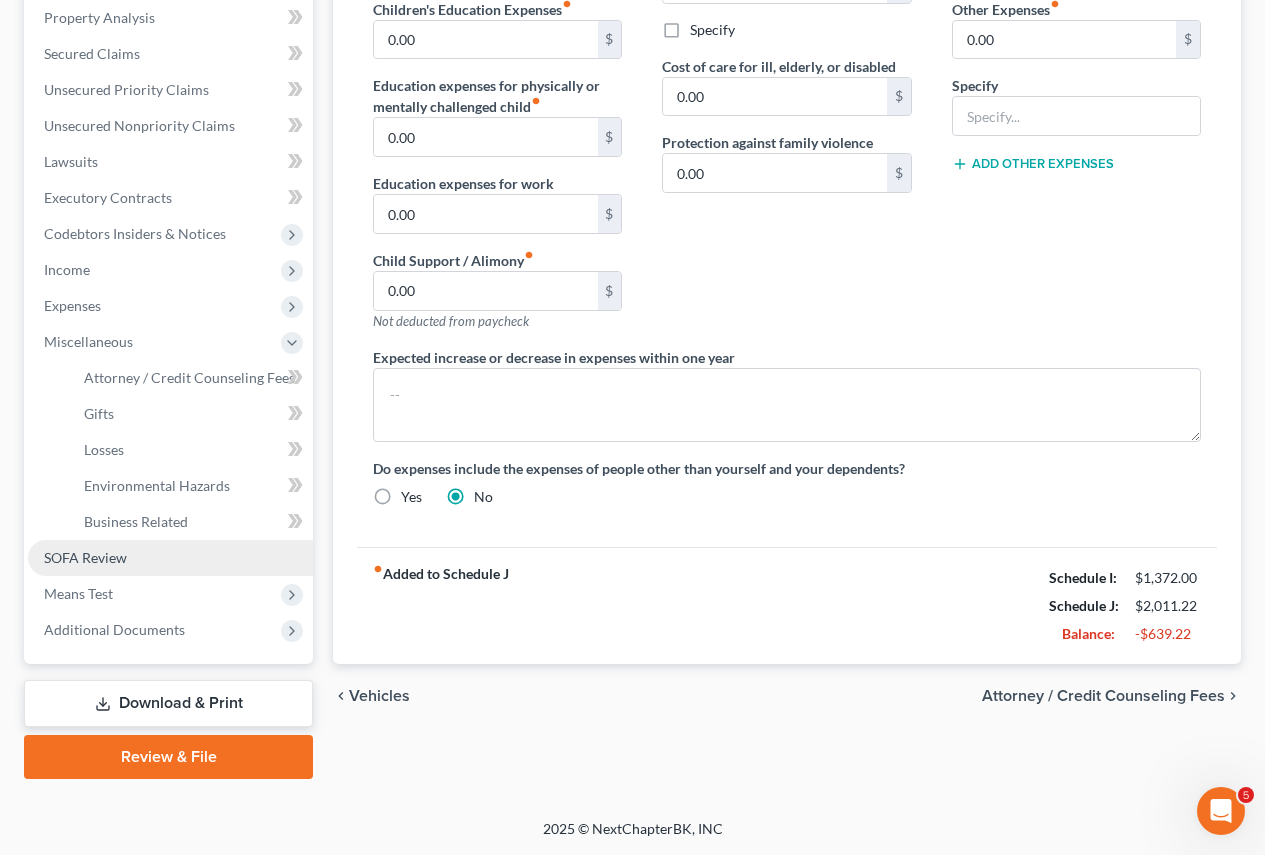 click on "SOFA Review" at bounding box center [85, 557] 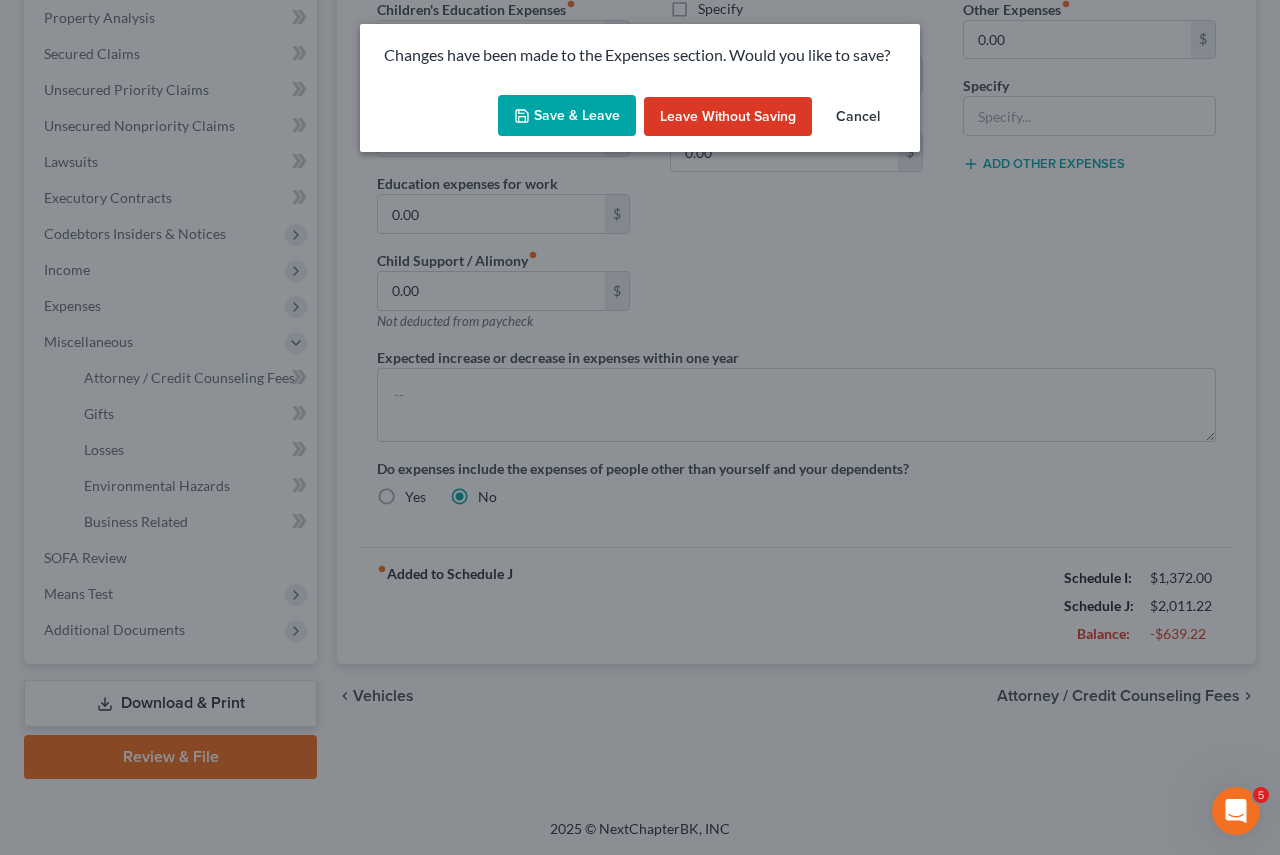click on "Save & Leave" at bounding box center [567, 116] 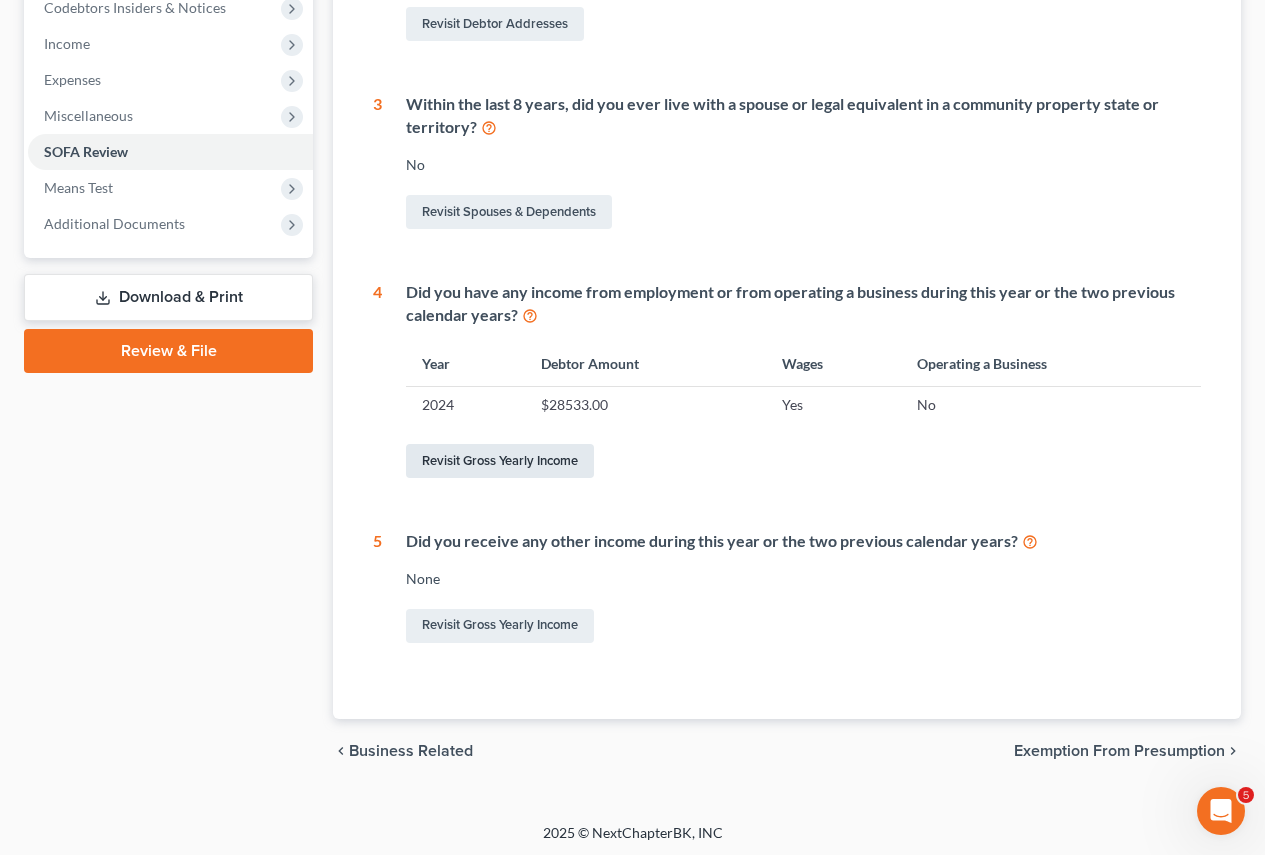 scroll, scrollTop: 618, scrollLeft: 0, axis: vertical 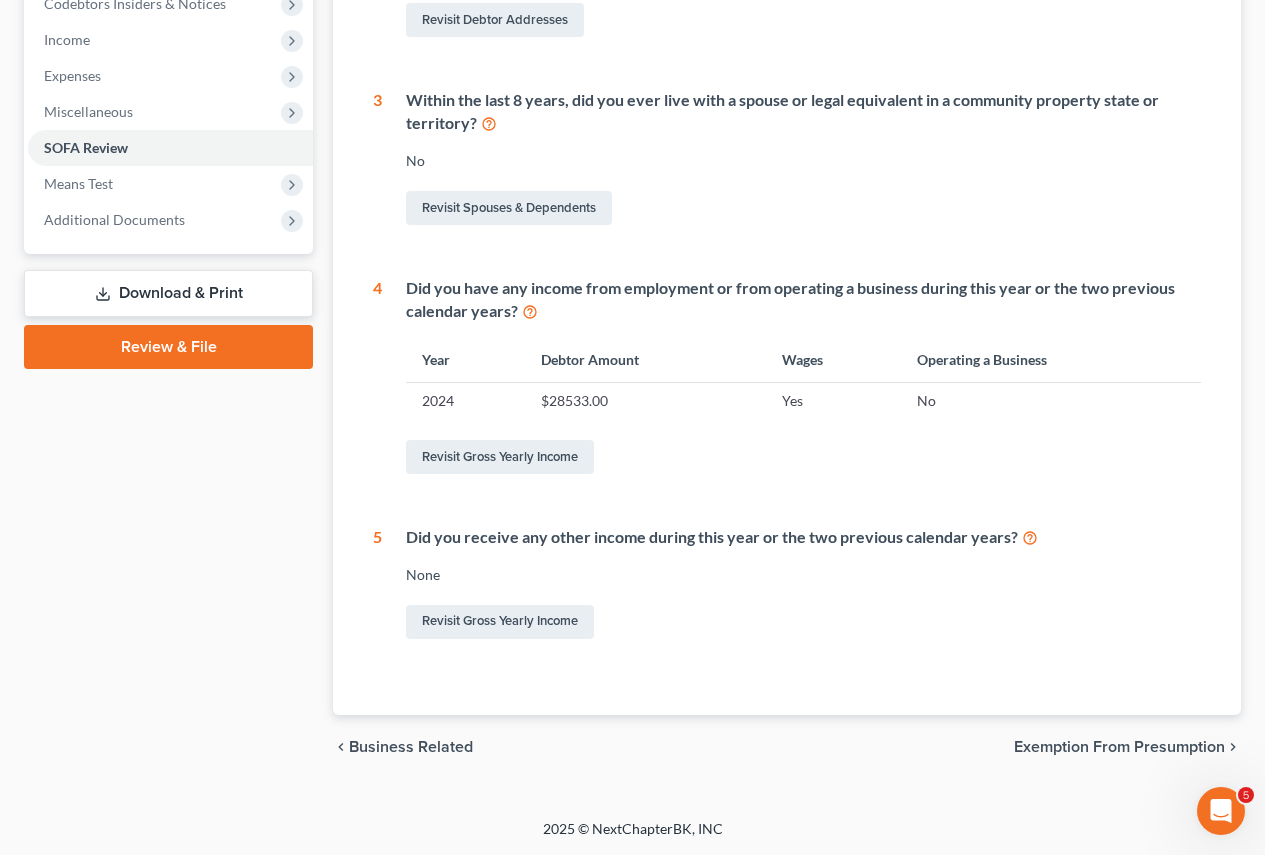 click on "Exemption from Presumption" at bounding box center (1119, 747) 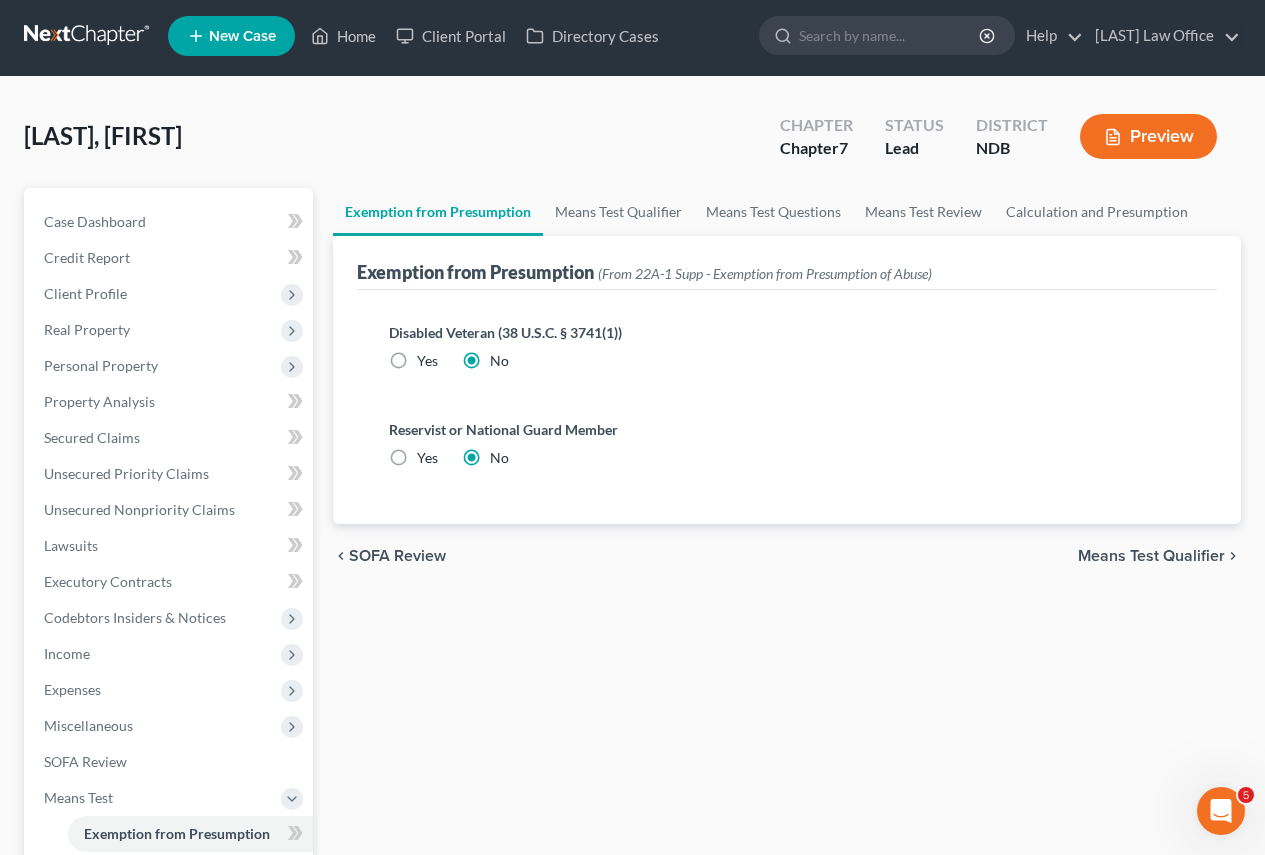 scroll, scrollTop: 0, scrollLeft: 0, axis: both 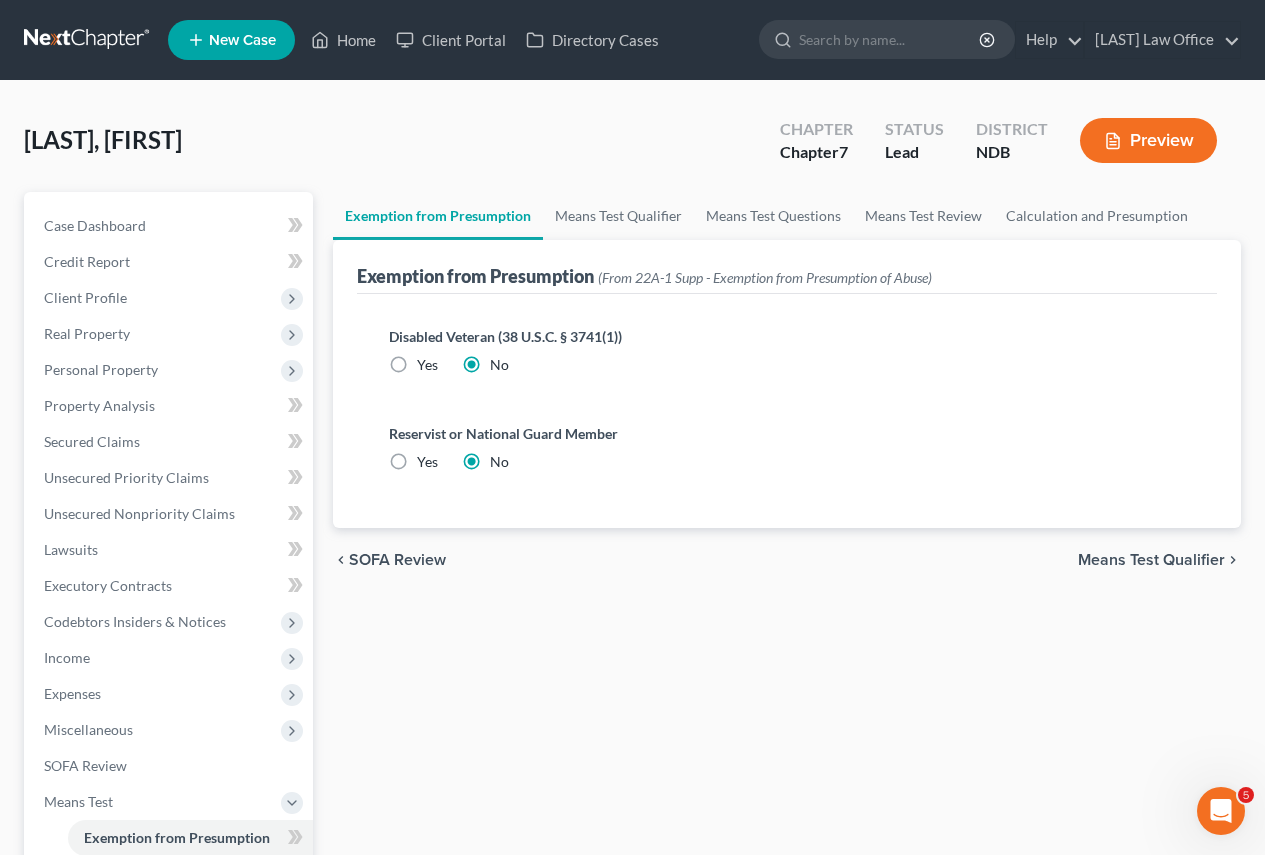 click on "Means Test Qualifier" at bounding box center (1151, 560) 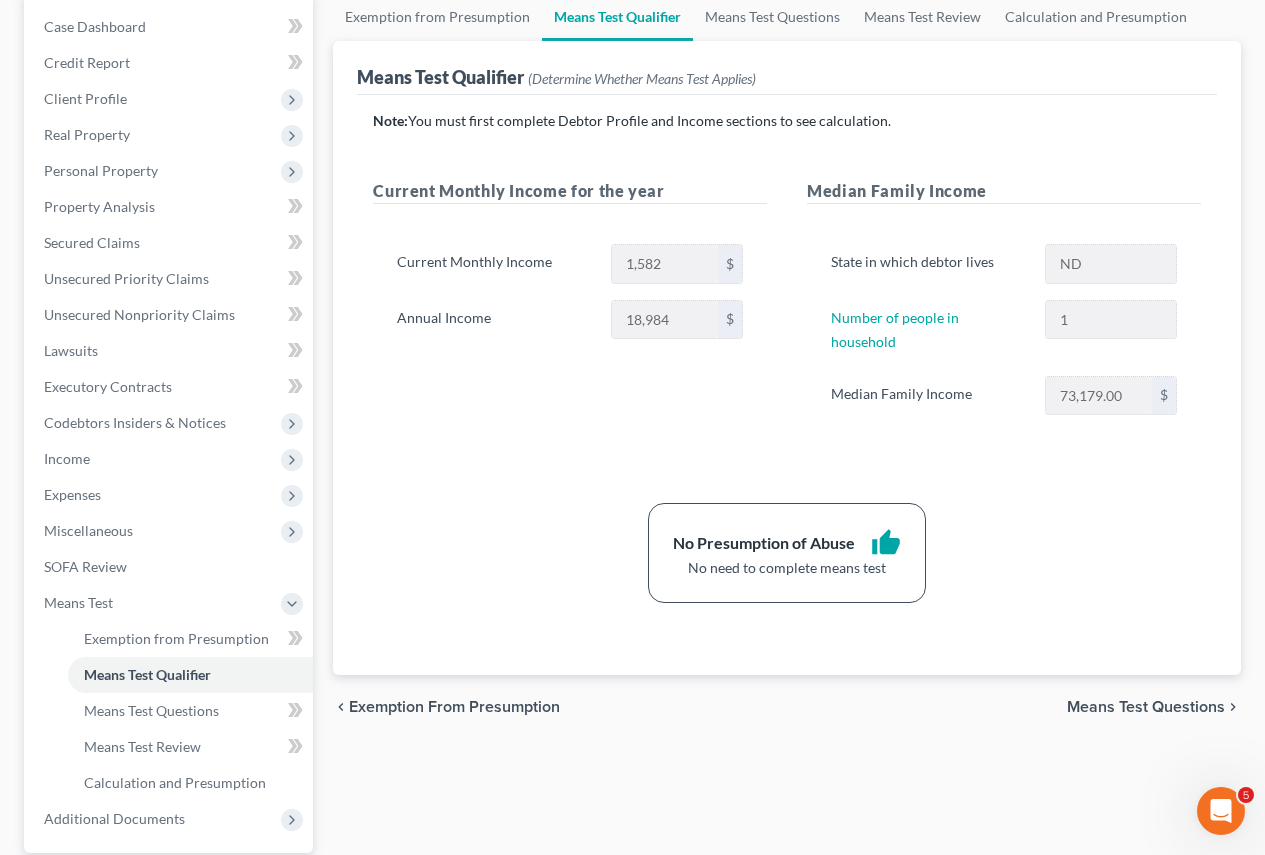 scroll, scrollTop: 200, scrollLeft: 0, axis: vertical 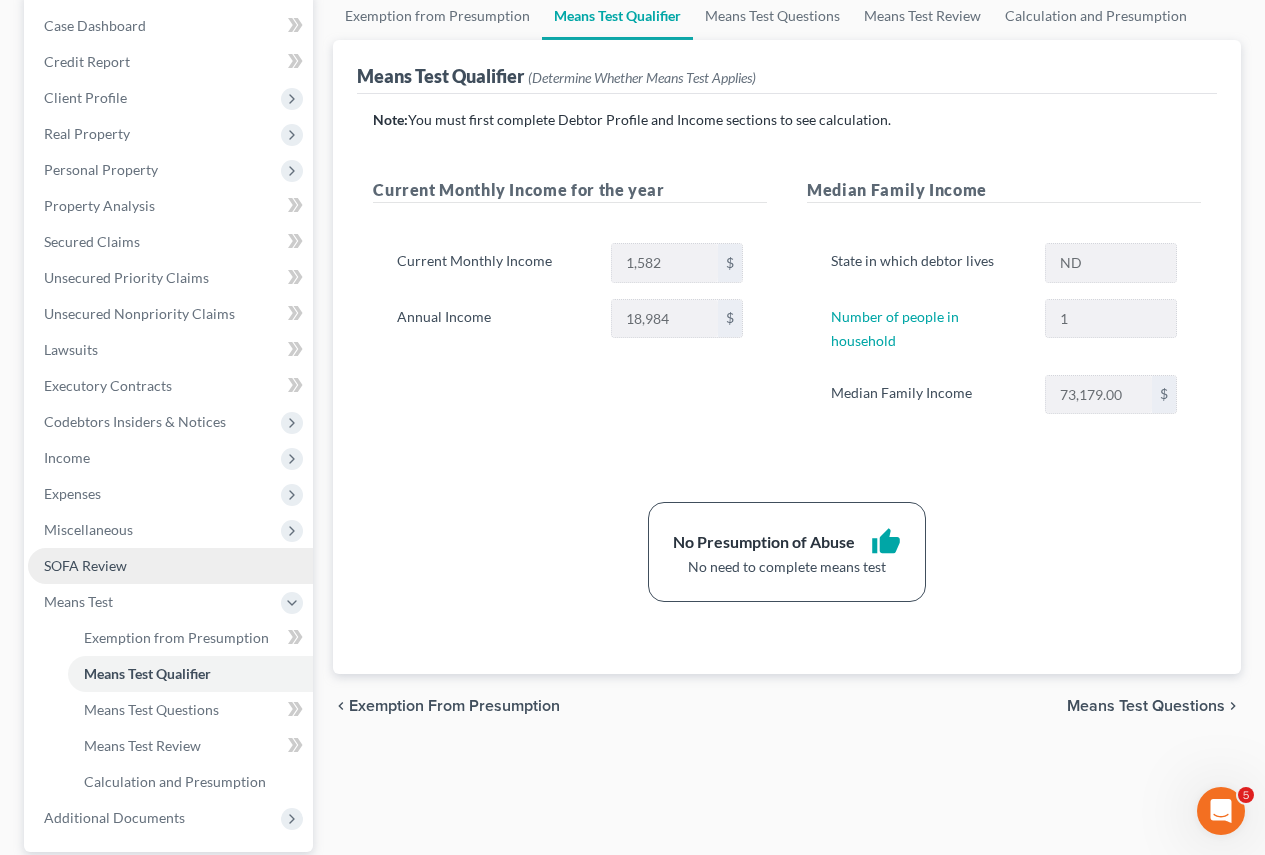 click on "SOFA Review" at bounding box center [85, 565] 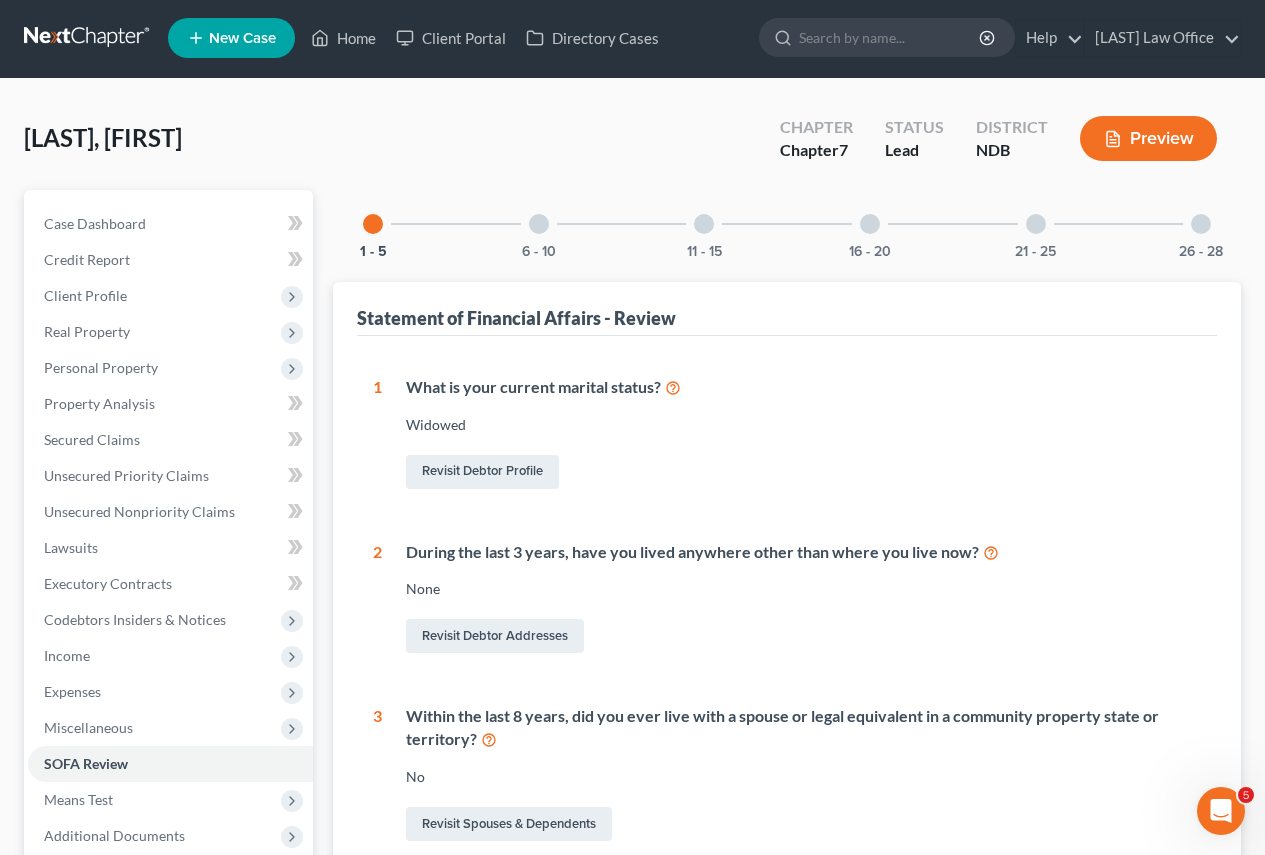 scroll, scrollTop: 0, scrollLeft: 0, axis: both 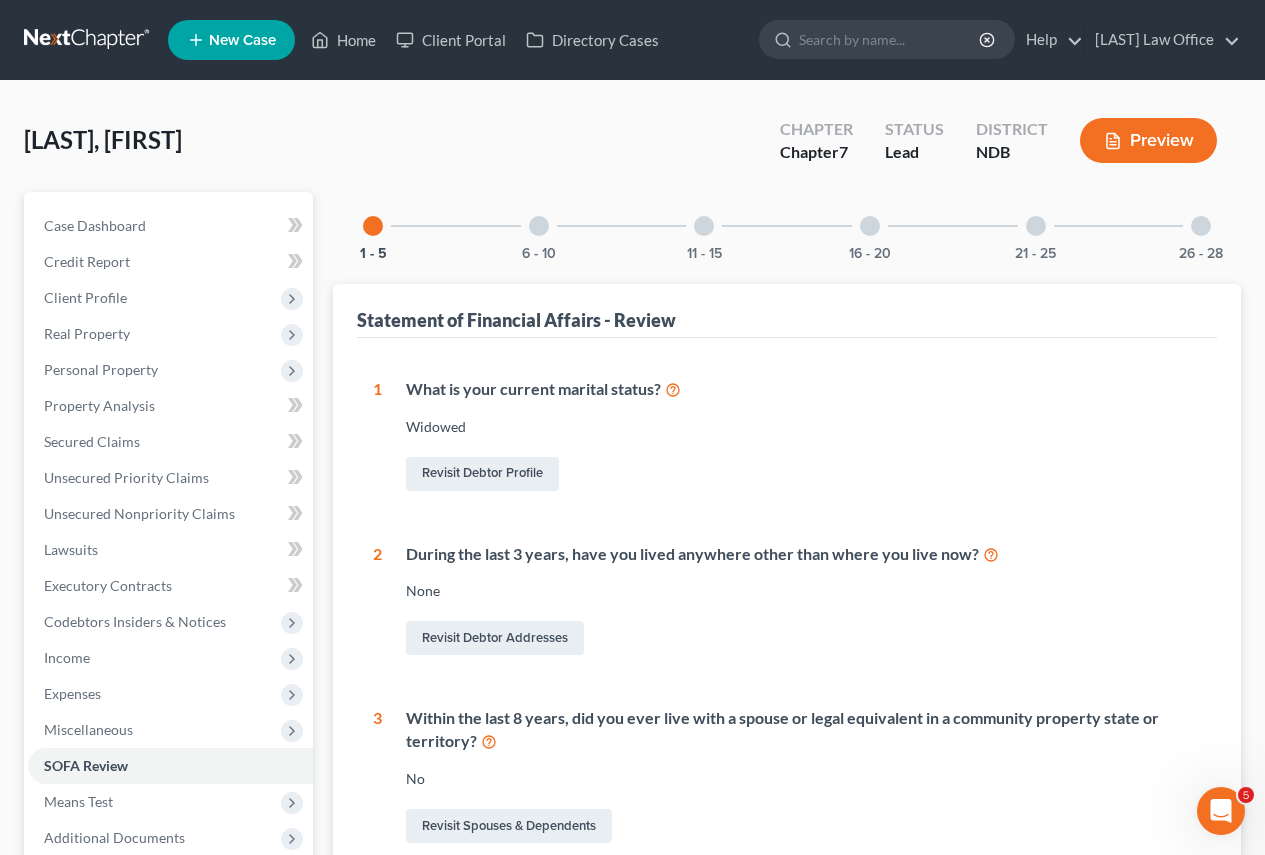click at bounding box center (539, 226) 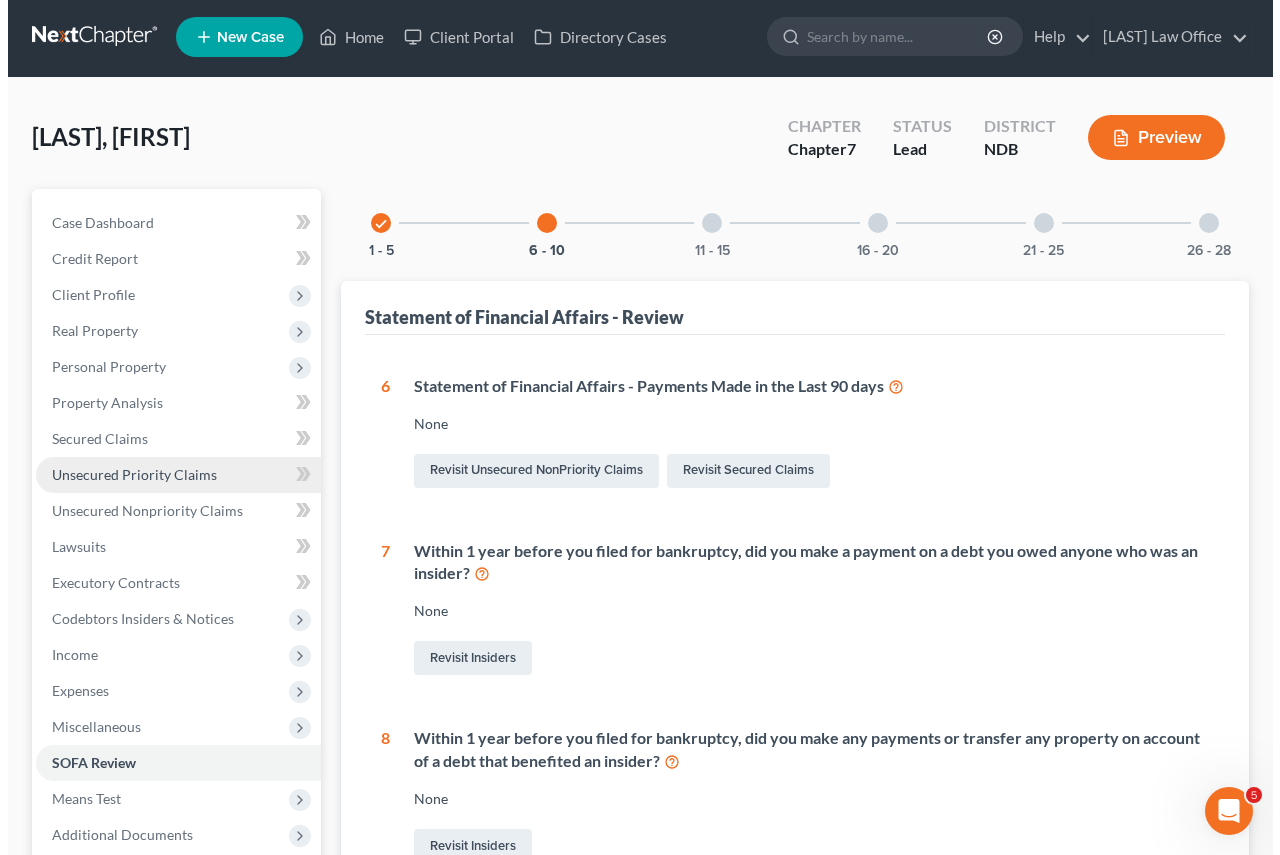 scroll, scrollTop: 0, scrollLeft: 0, axis: both 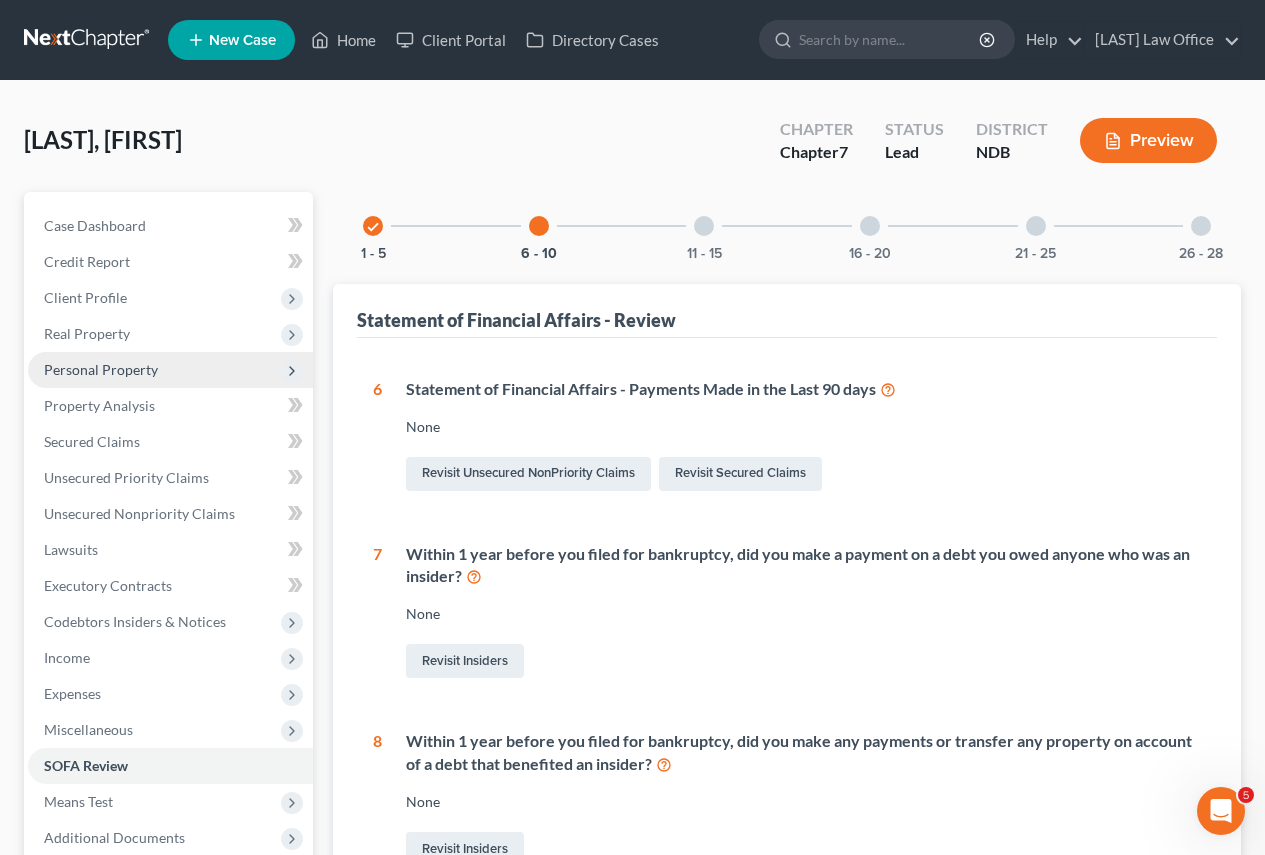 click on "Personal Property" at bounding box center [101, 369] 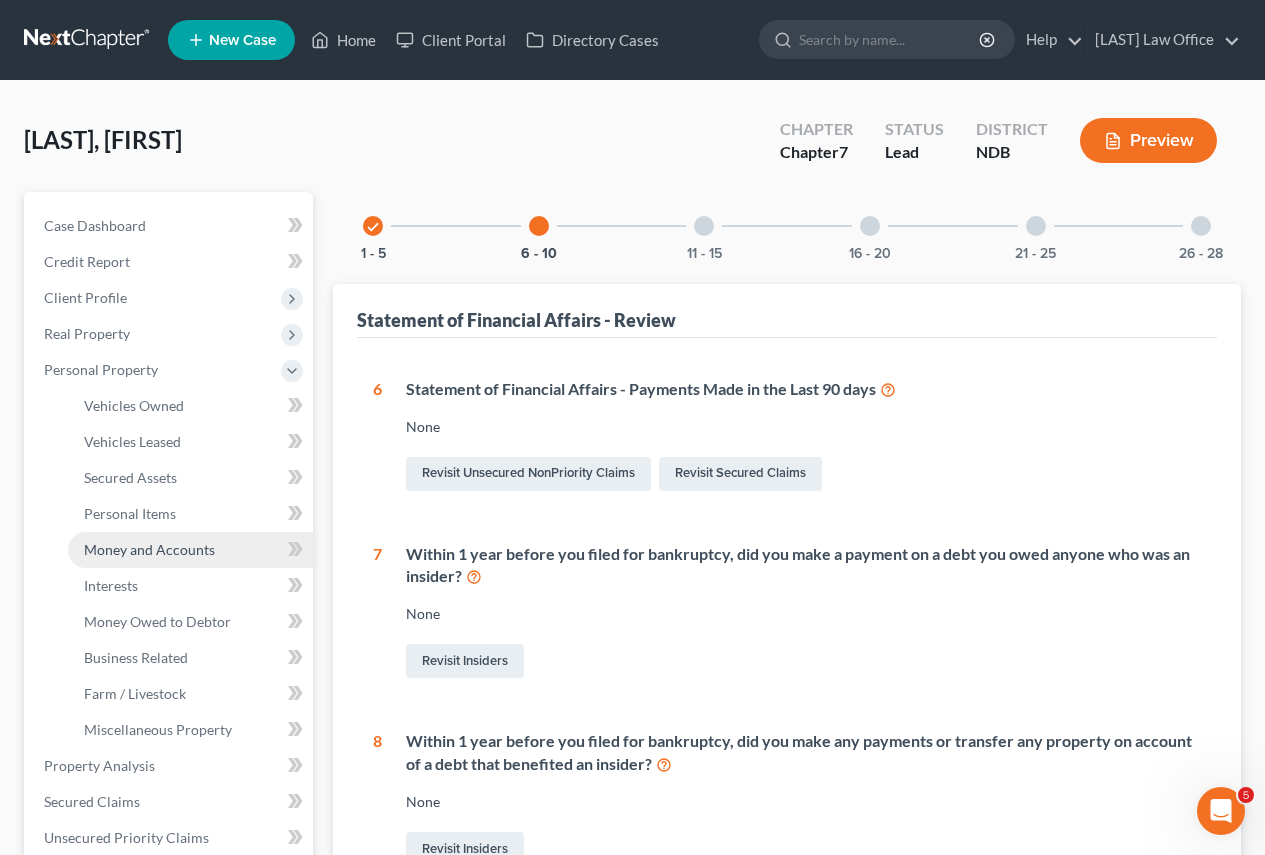 click on "Money and Accounts" at bounding box center (149, 549) 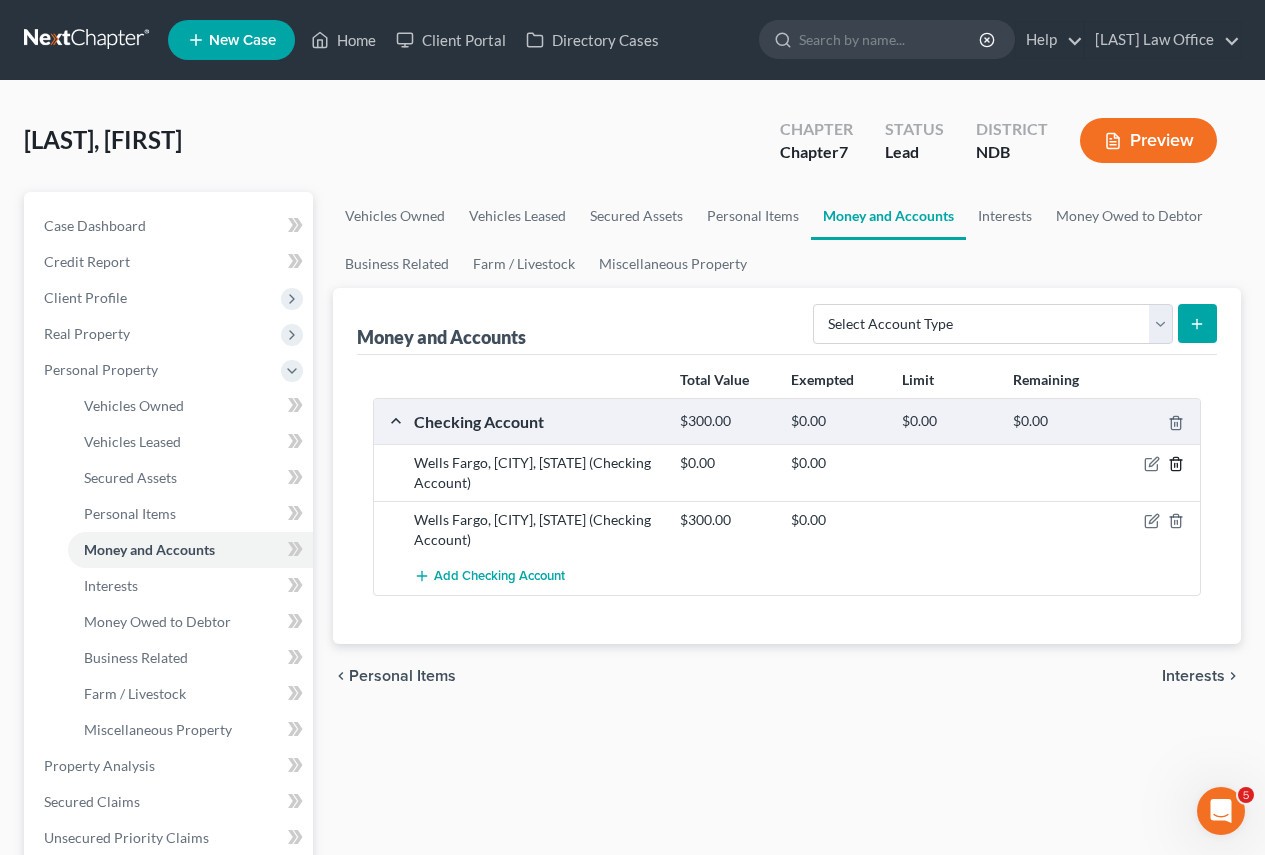 click 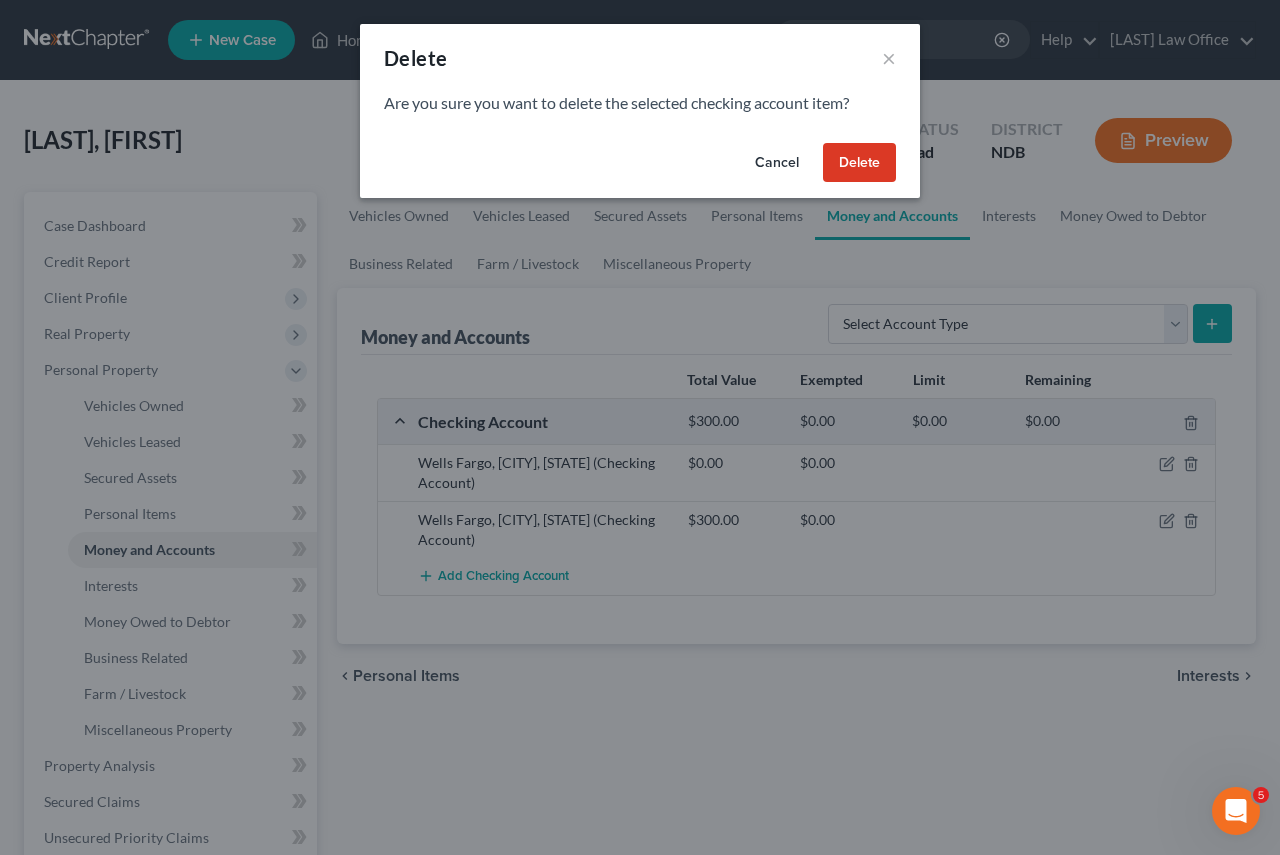 drag, startPoint x: 865, startPoint y: 158, endPoint x: 853, endPoint y: 173, distance: 19.209373 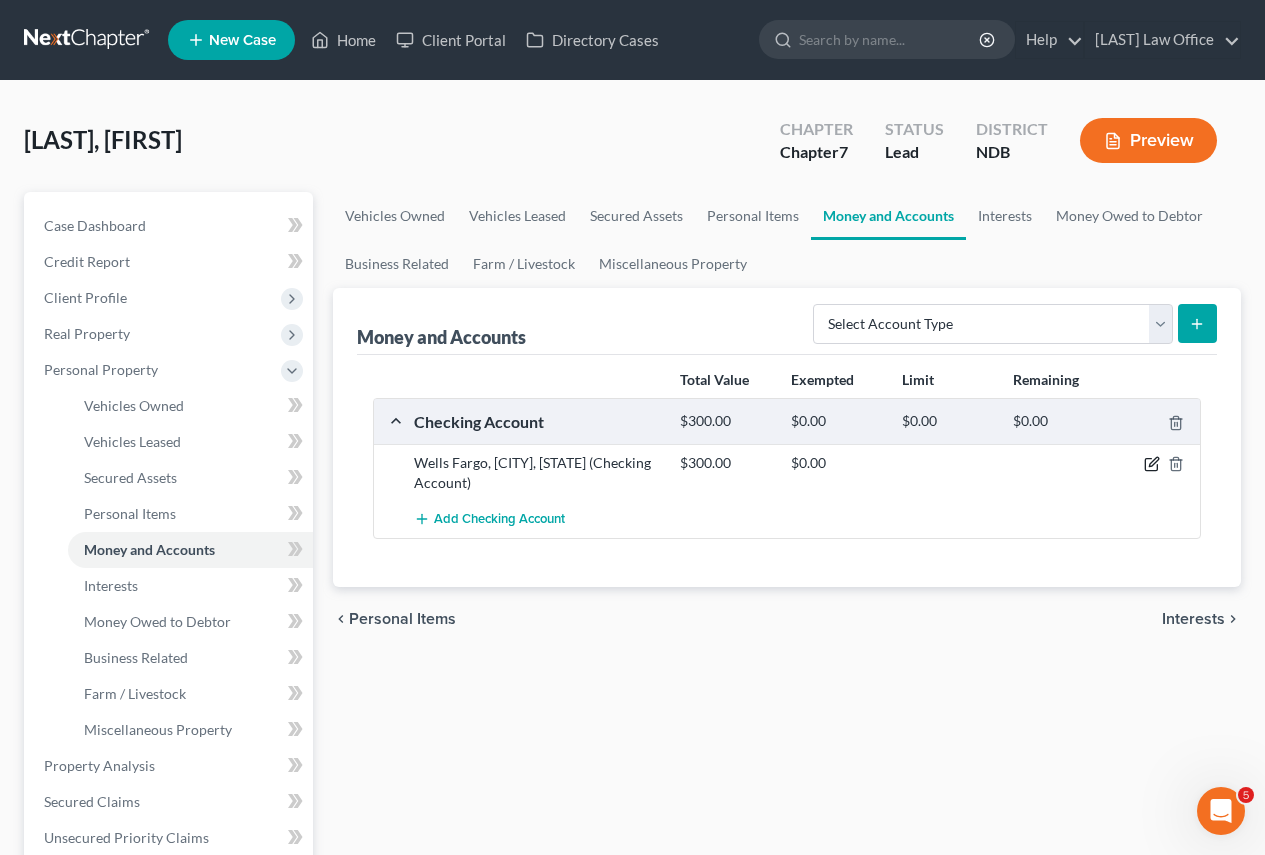 click 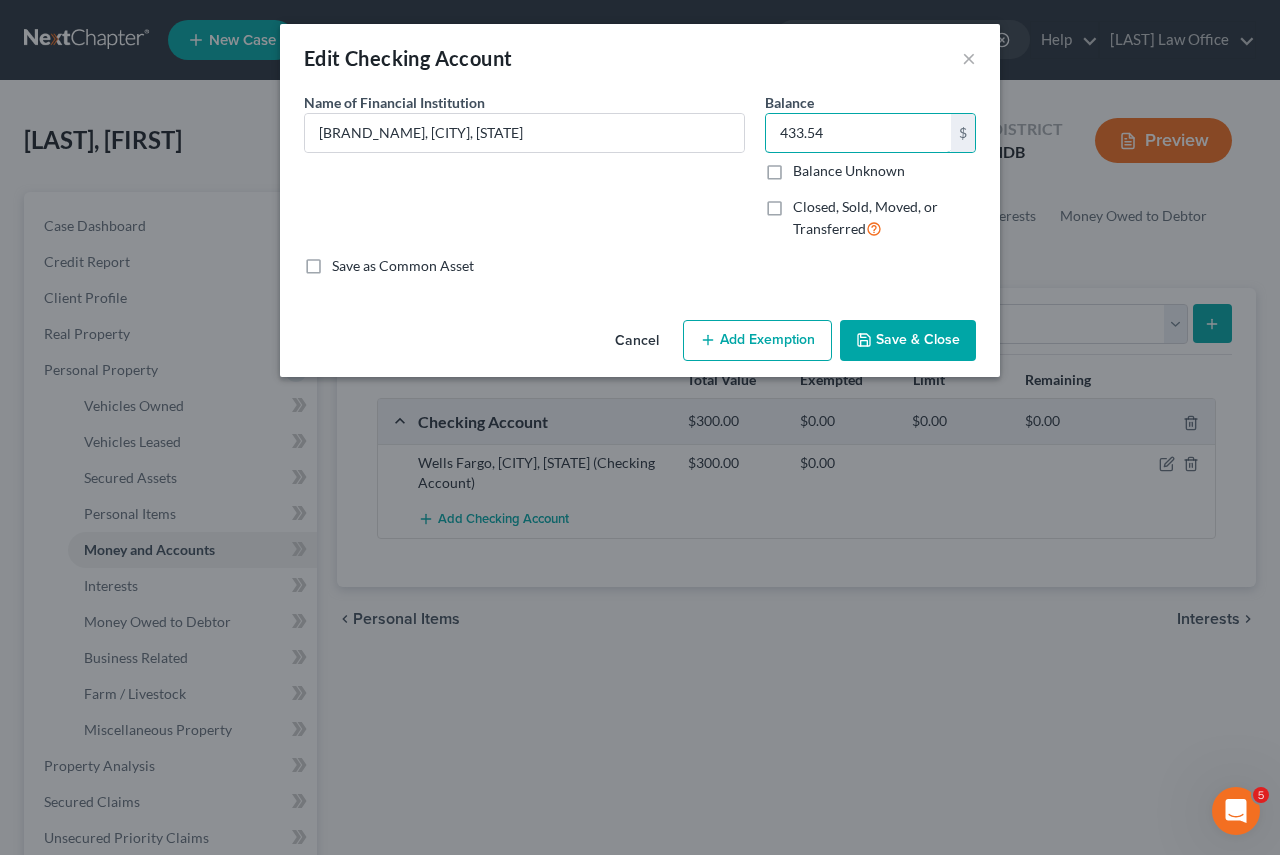 type on "433.54" 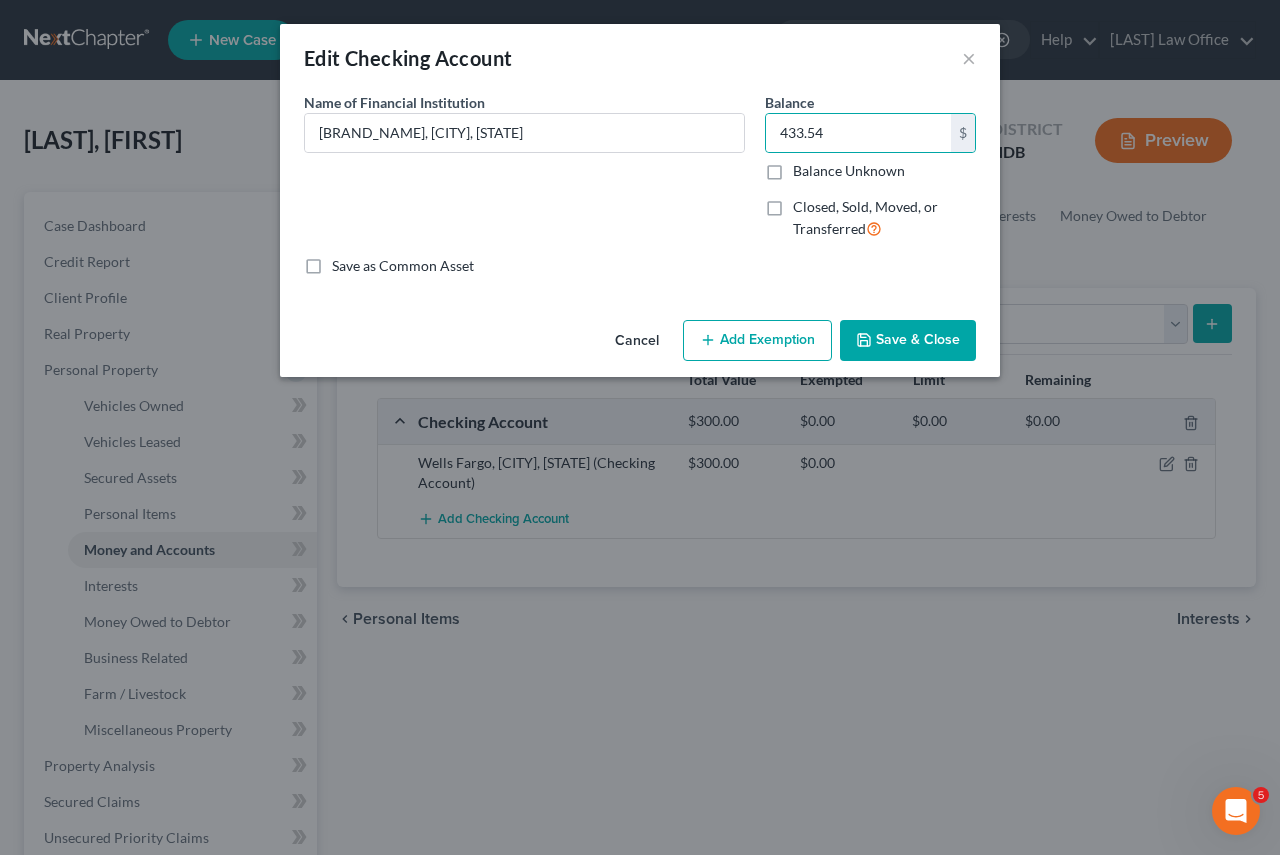 click on "Add Exemption" at bounding box center [757, 341] 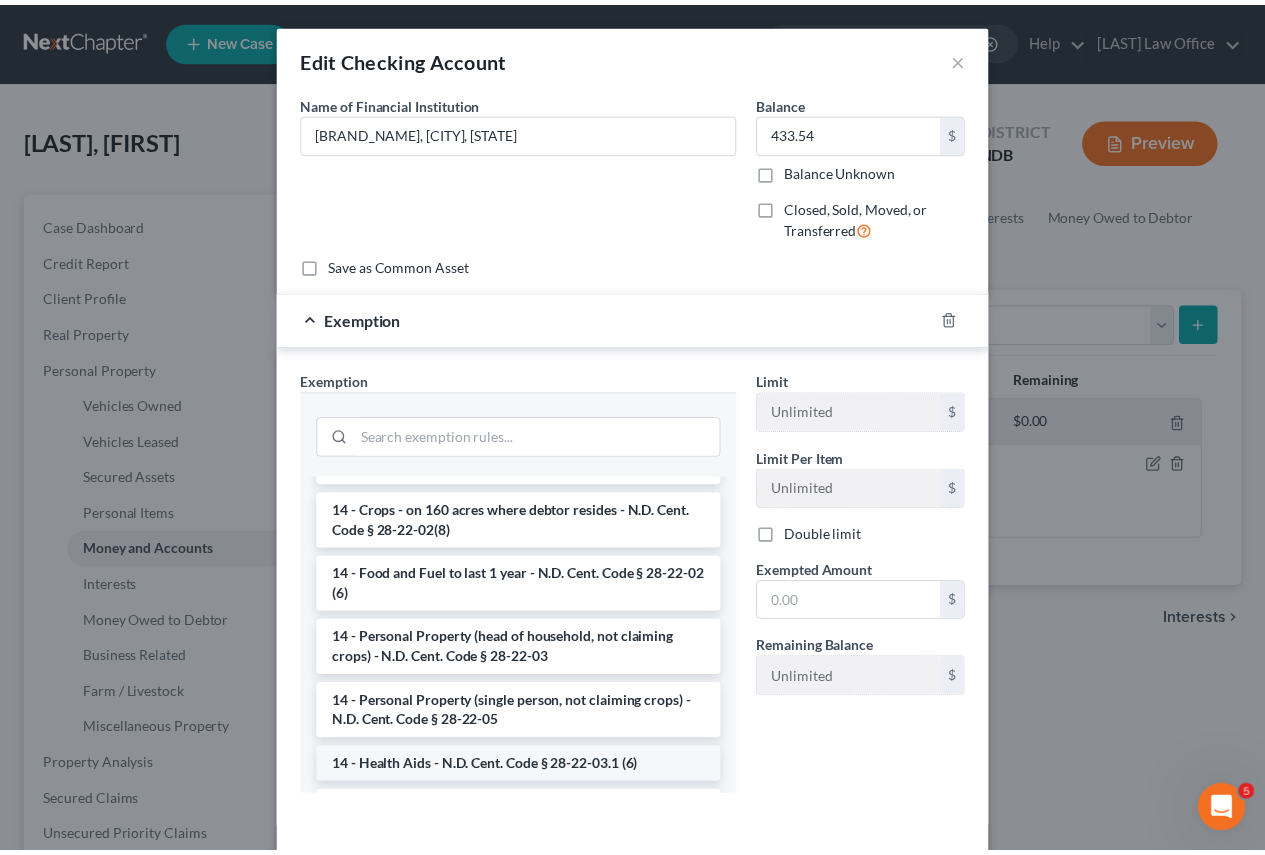 scroll, scrollTop: 300, scrollLeft: 0, axis: vertical 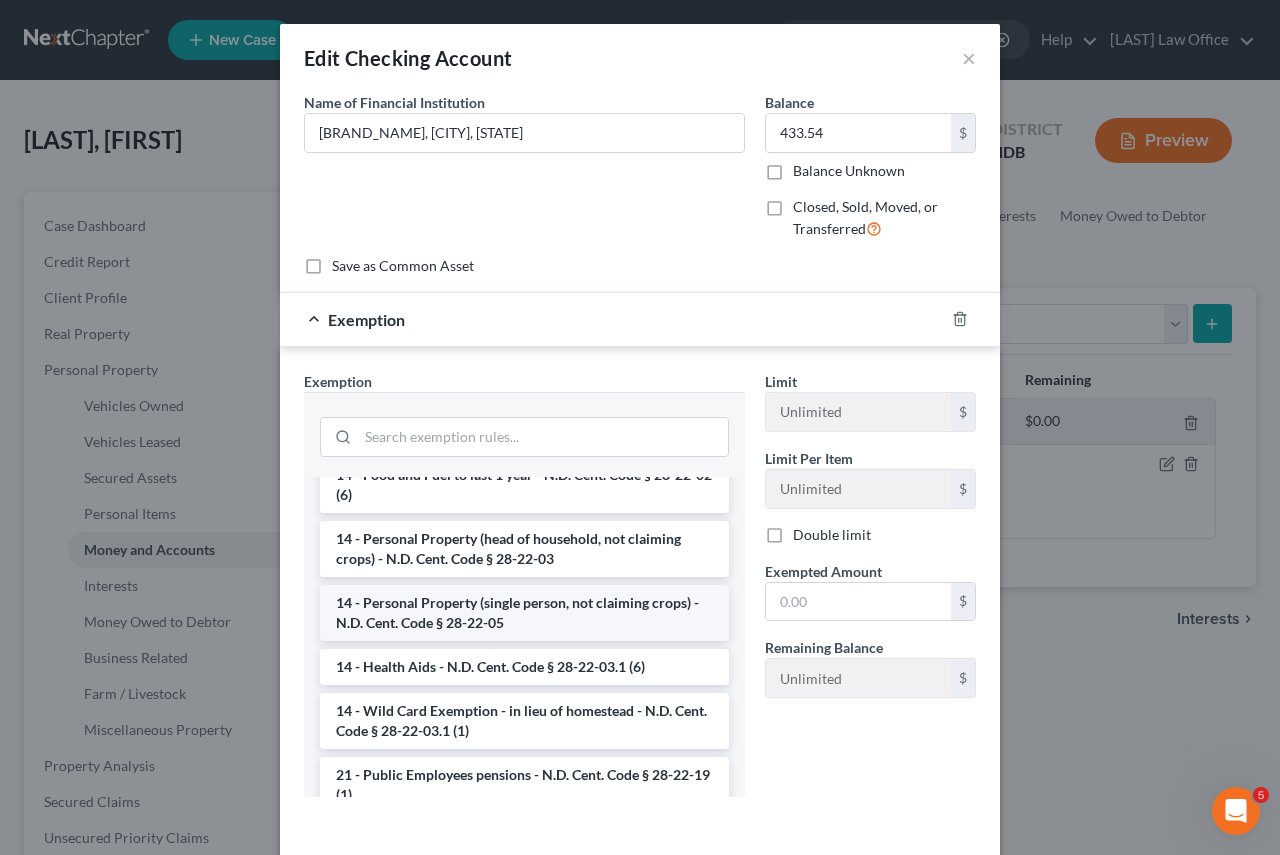 click on "14 - Personal Property (single person, not claiming crops) - N.D. Cent. Code § 28-22-05" at bounding box center (524, 613) 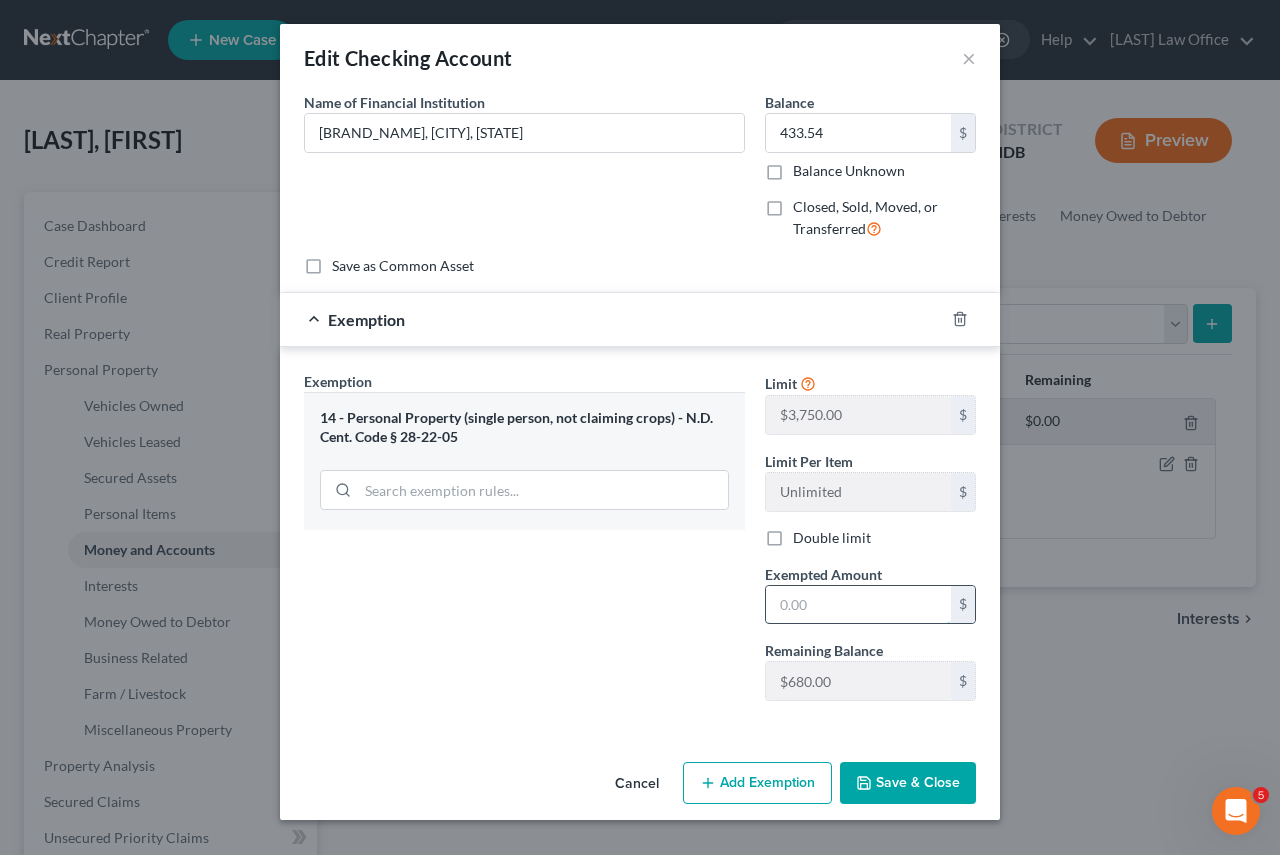 drag, startPoint x: 825, startPoint y: 608, endPoint x: 797, endPoint y: 596, distance: 30.463093 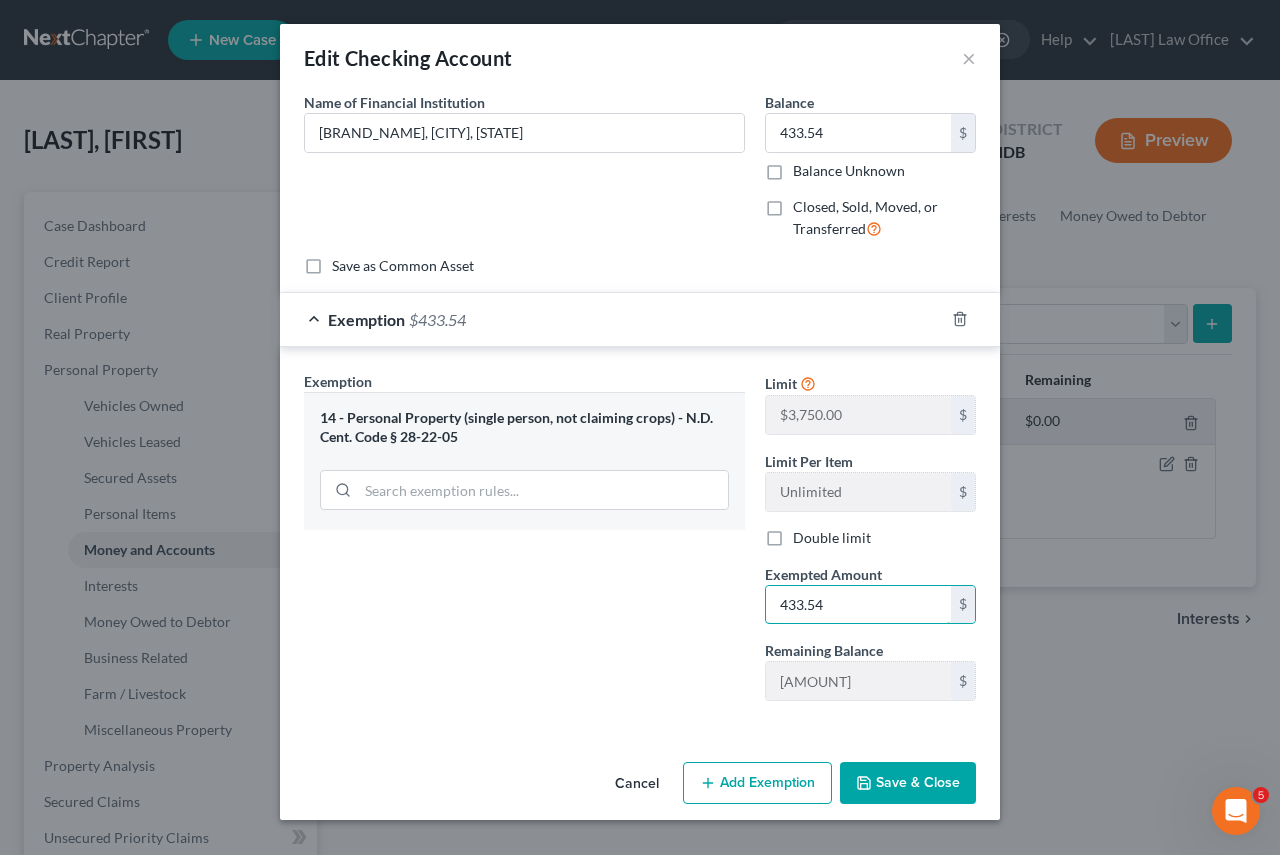 type on "433.54" 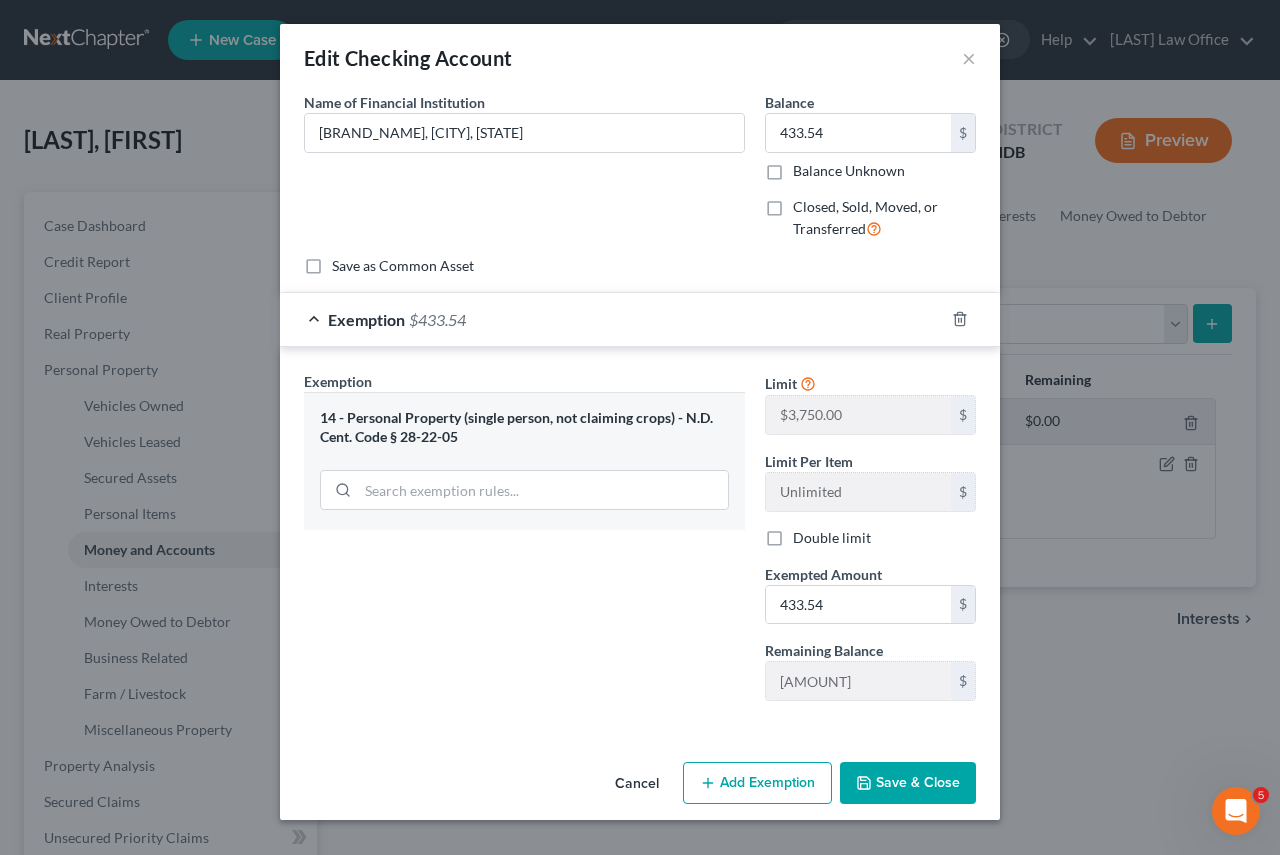 click on "Save & Close" at bounding box center (908, 783) 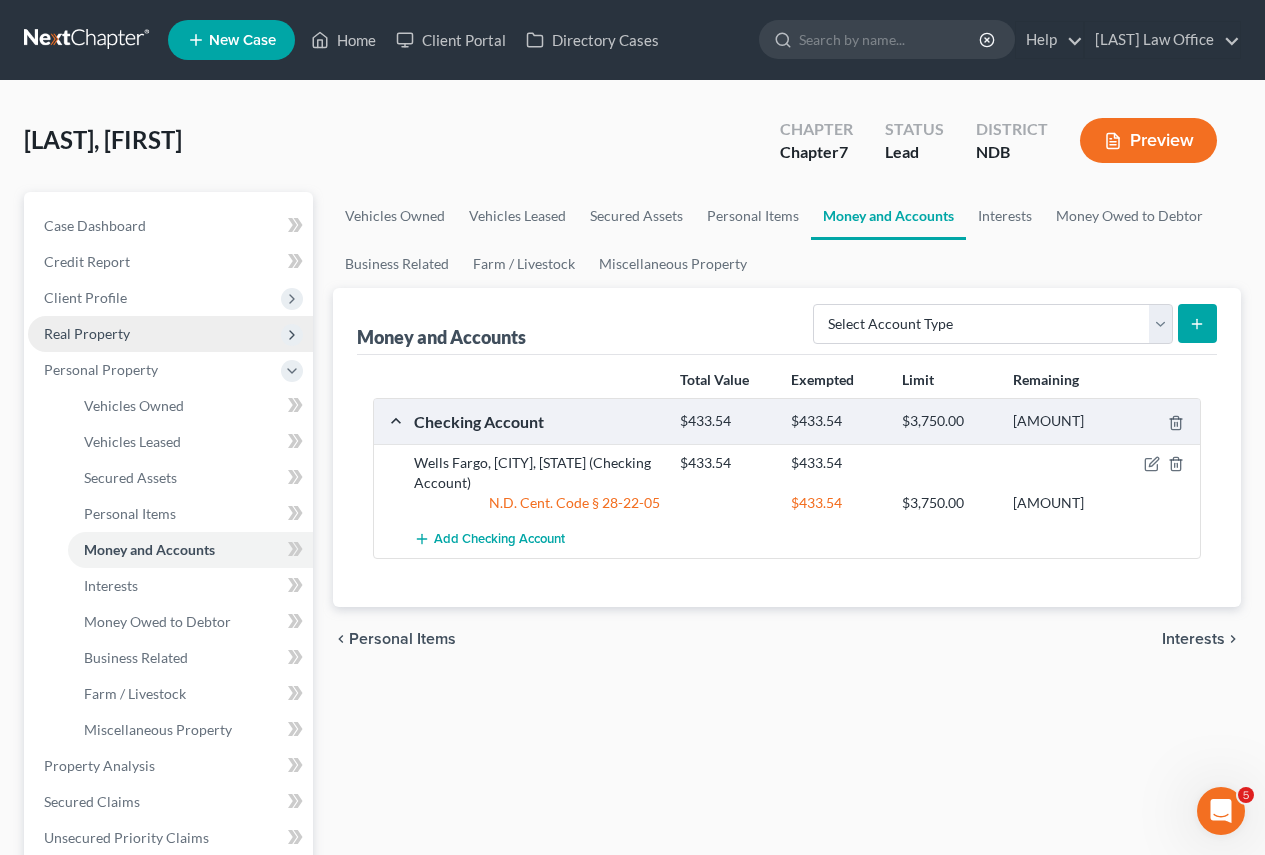 click on "Real Property" at bounding box center (87, 333) 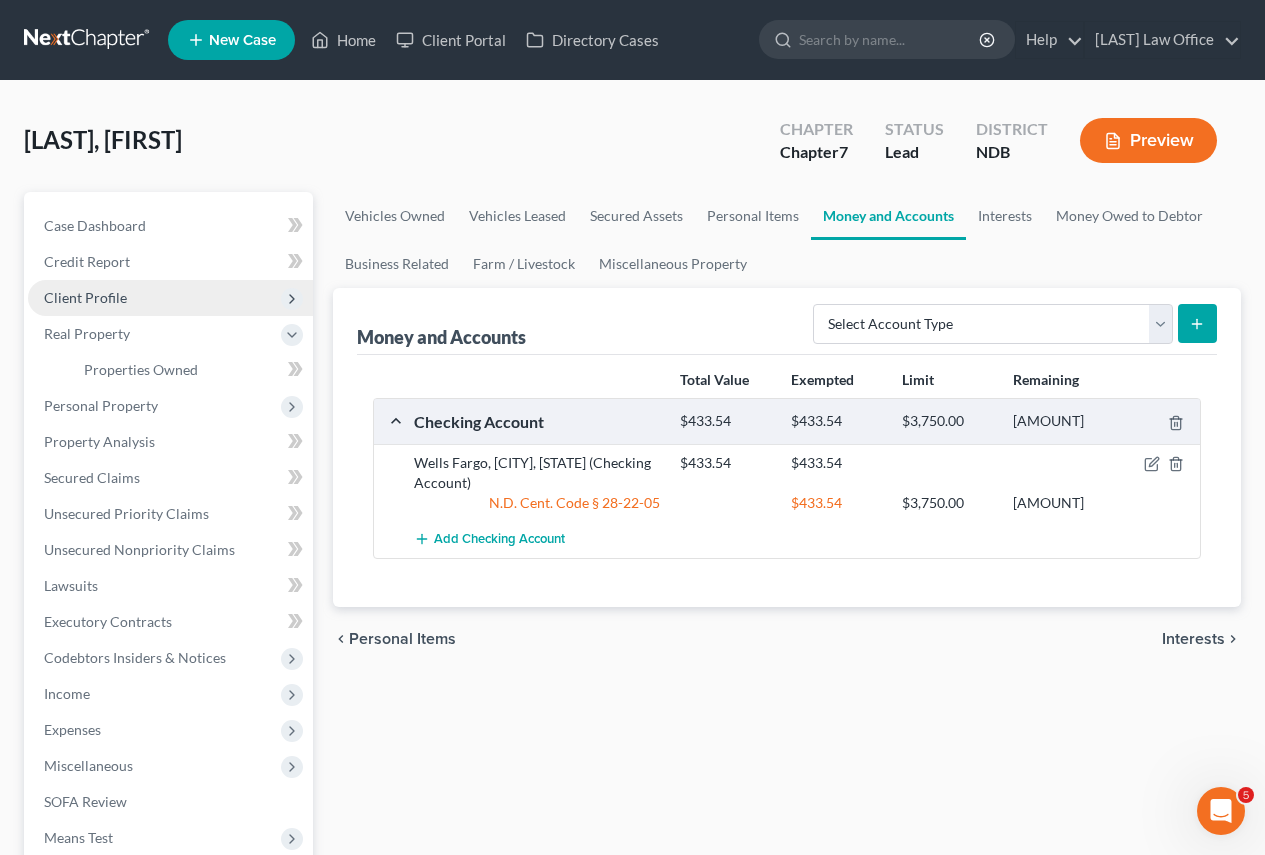 click on "Client Profile" at bounding box center (85, 297) 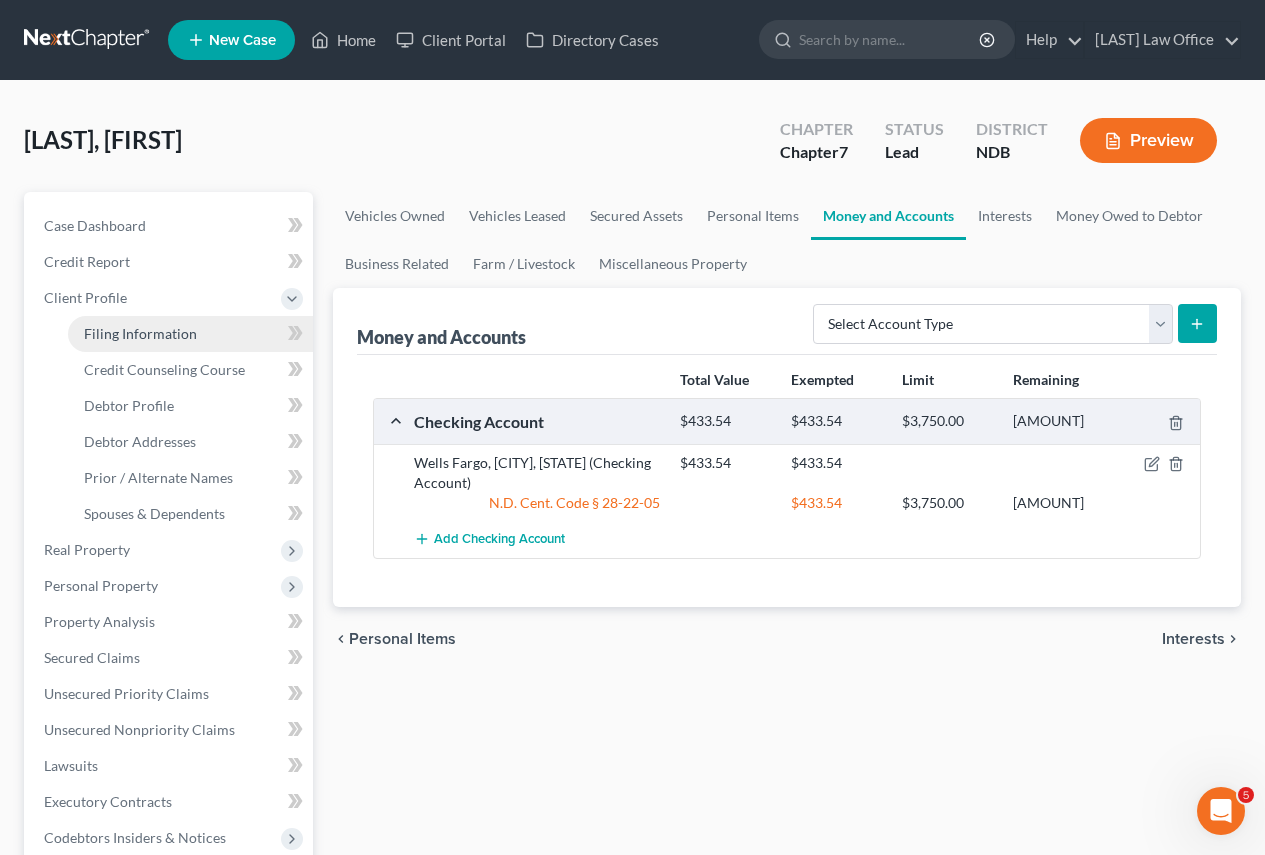 click on "Filing Information" at bounding box center [140, 333] 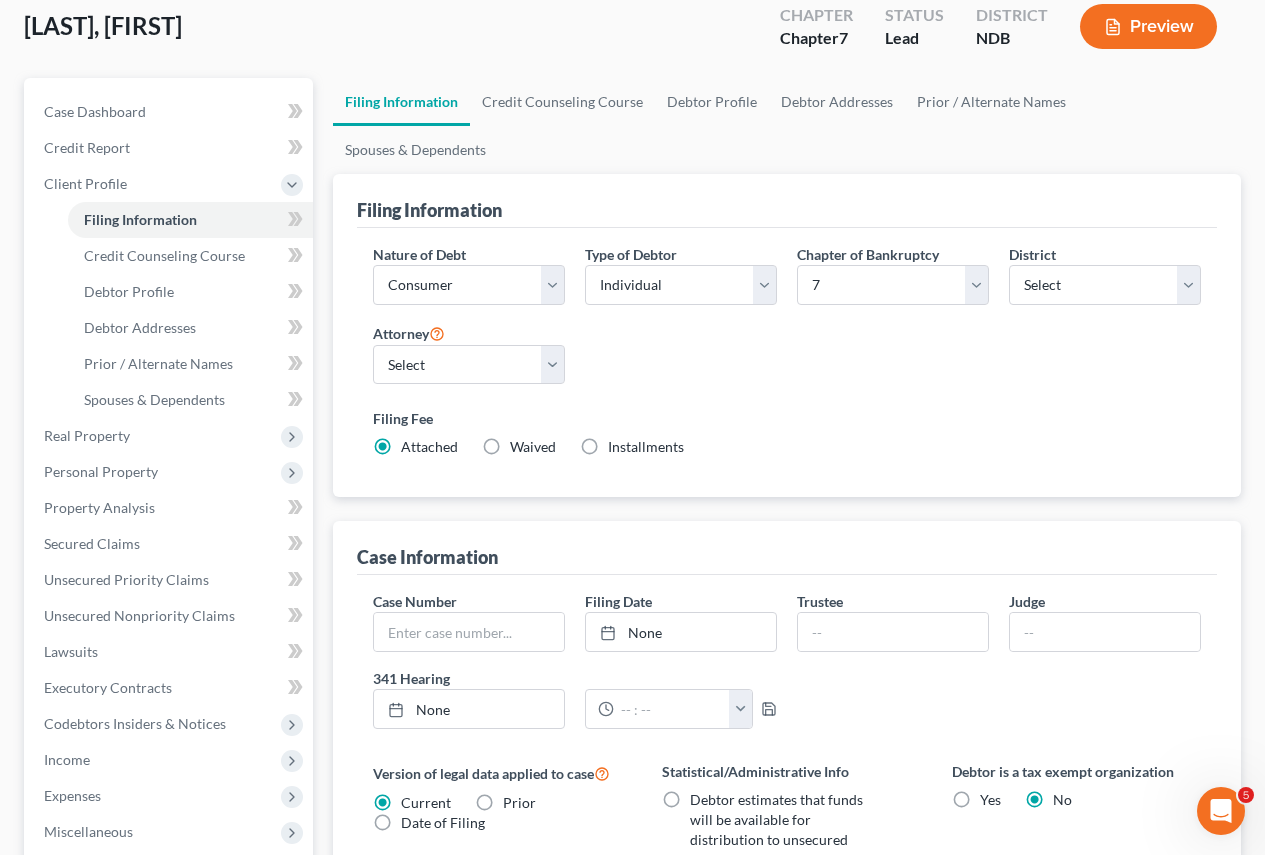 scroll, scrollTop: 0, scrollLeft: 0, axis: both 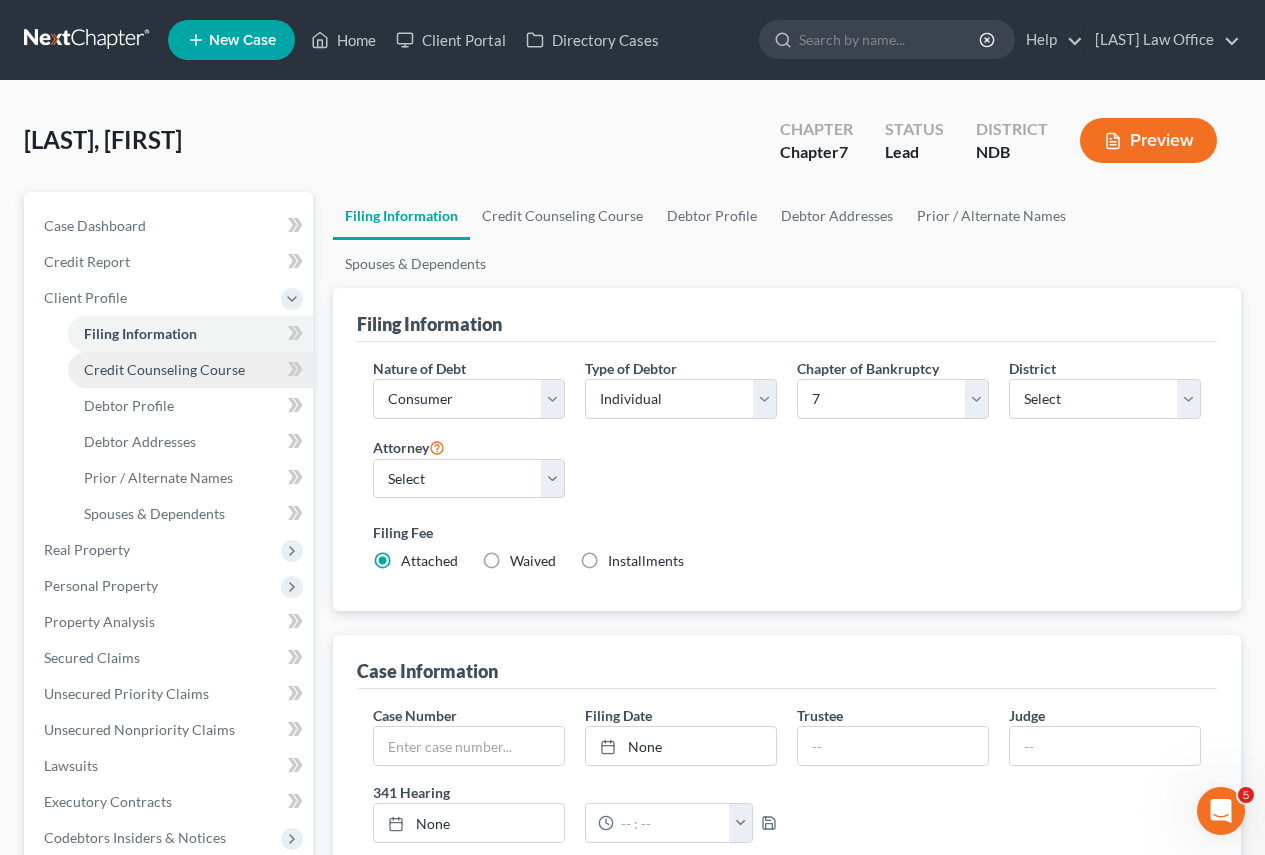 click on "Credit Counseling Course" at bounding box center [164, 369] 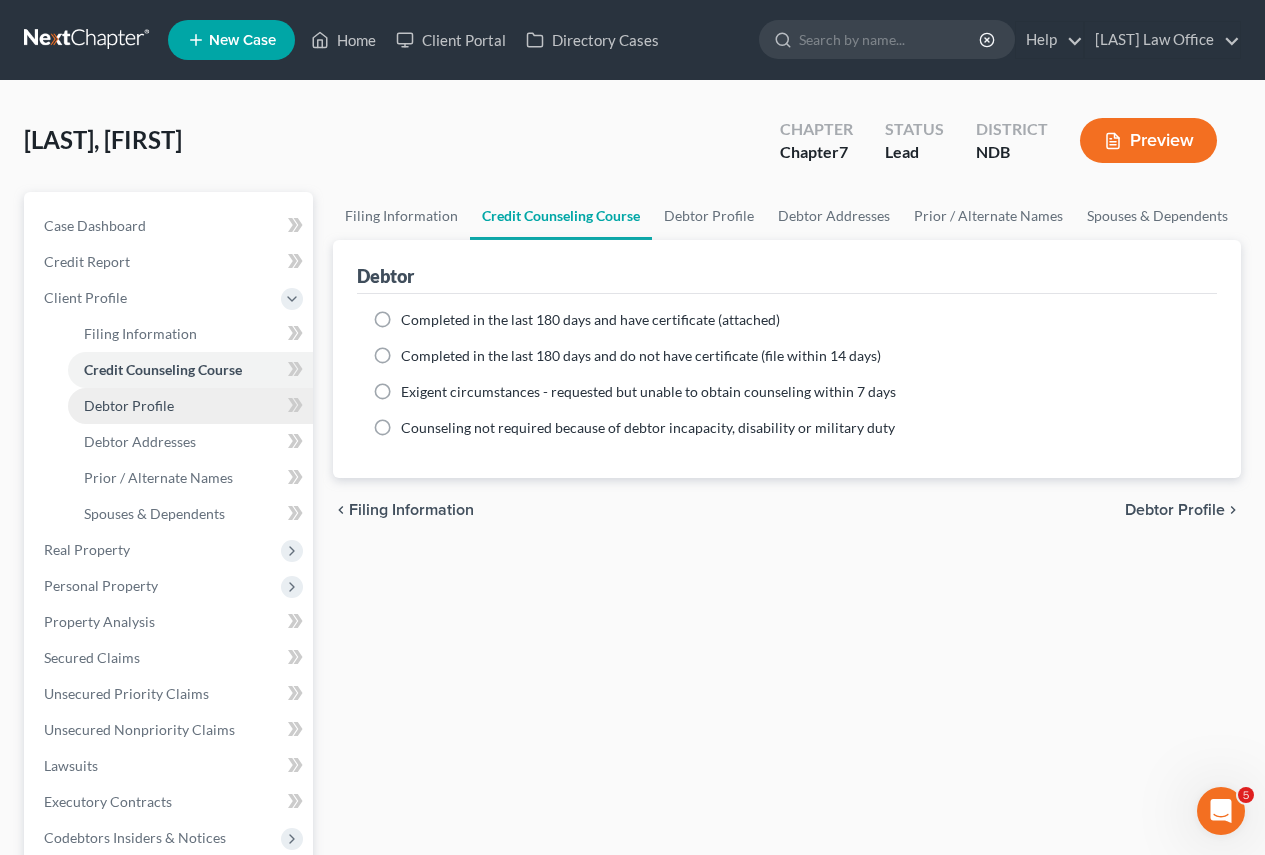 click on "Debtor Profile" at bounding box center [129, 405] 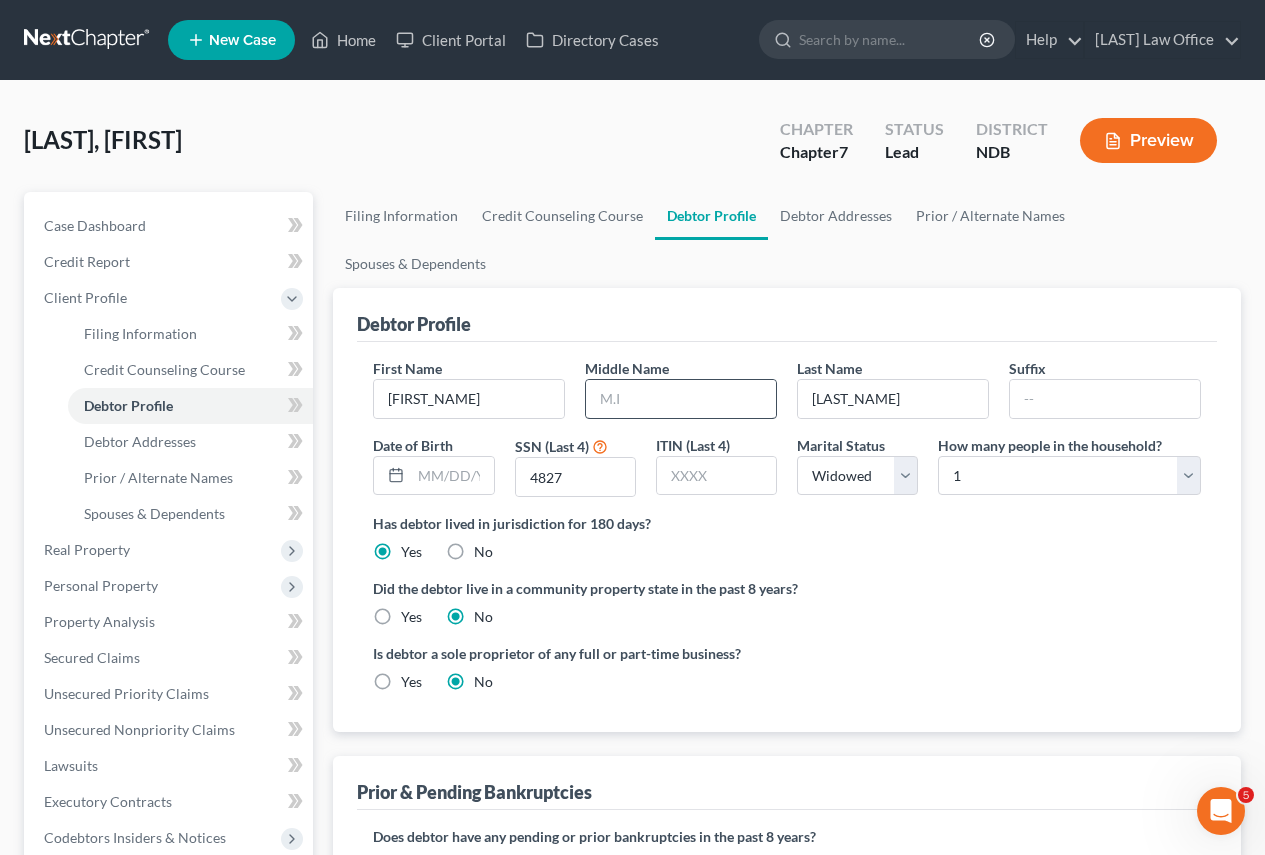 drag, startPoint x: 653, startPoint y: 330, endPoint x: 637, endPoint y: 337, distance: 17.464249 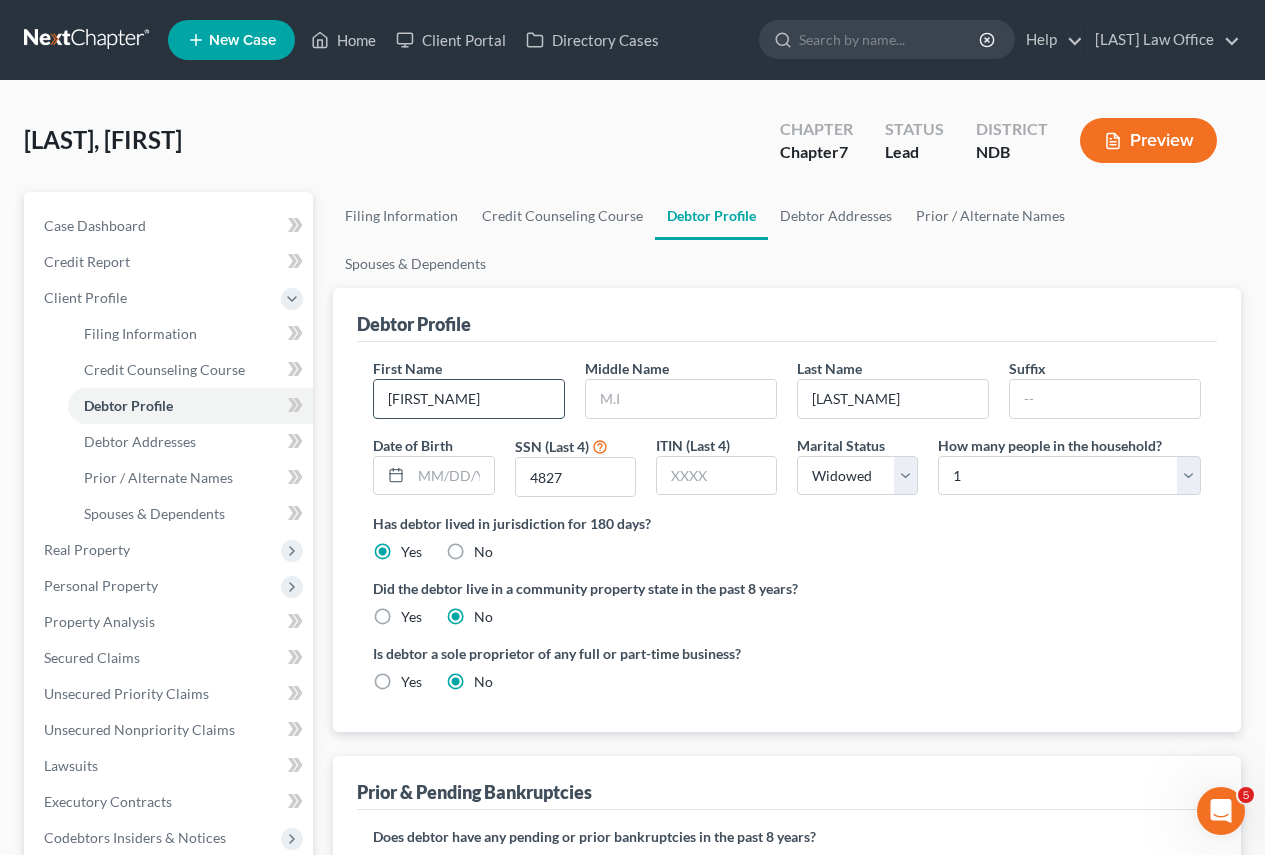 click on "[FIRST_NAME]" at bounding box center [469, 399] 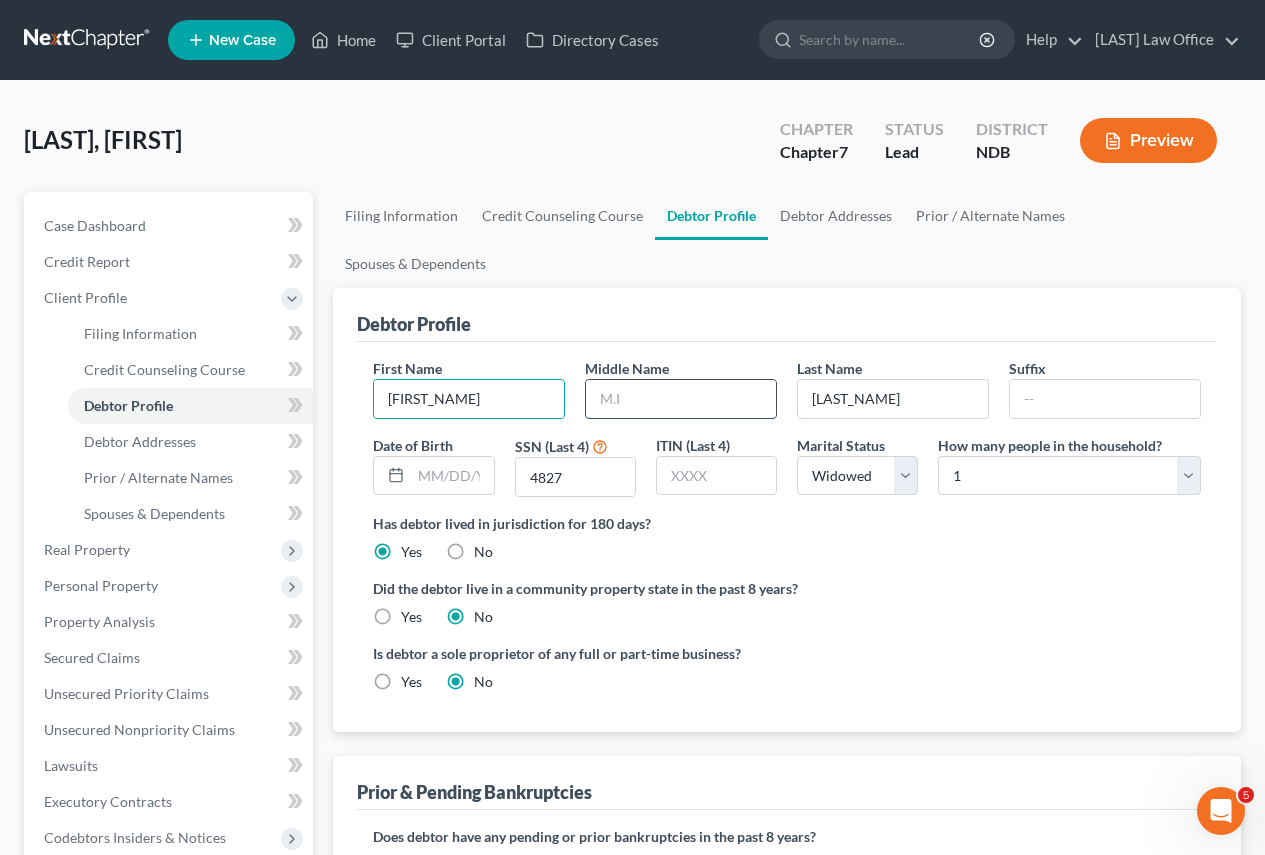 click at bounding box center (681, 399) 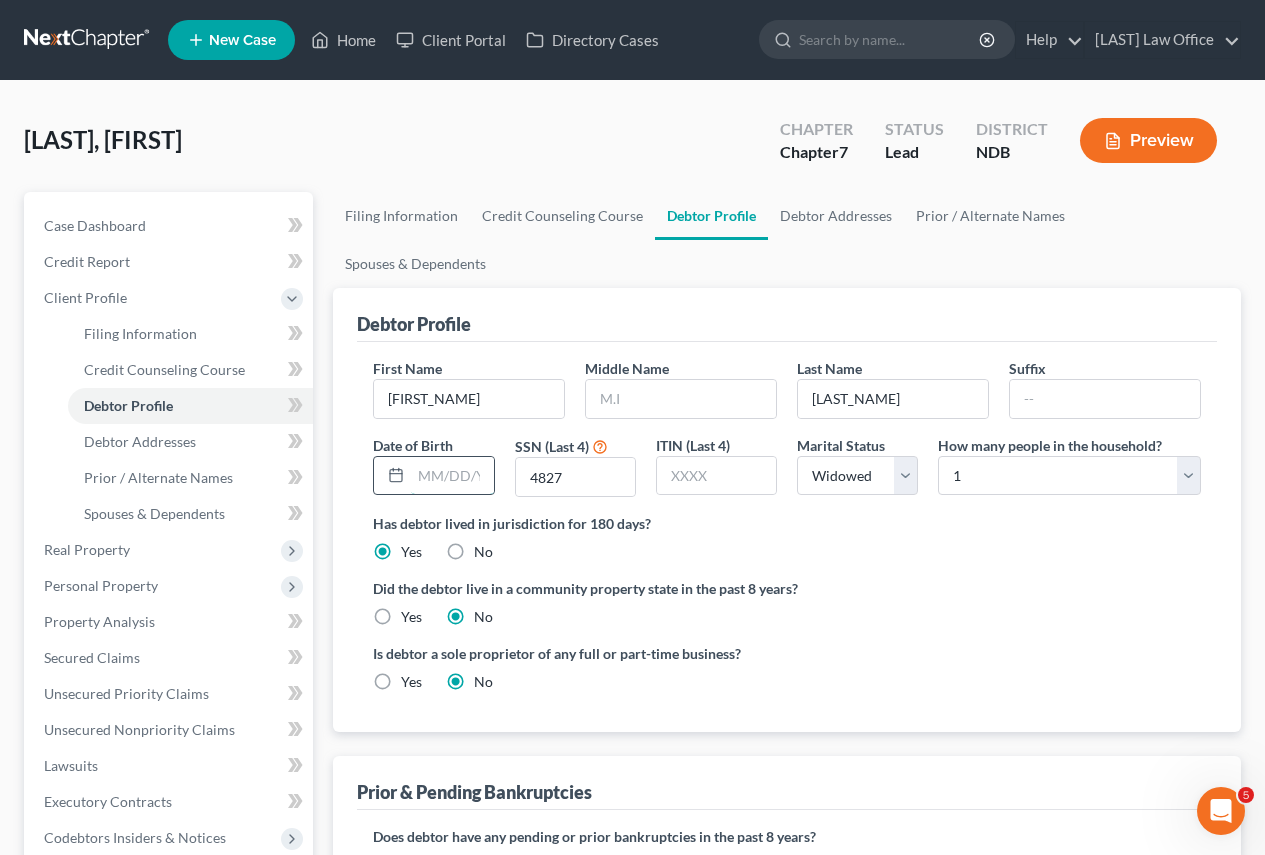click at bounding box center [452, 476] 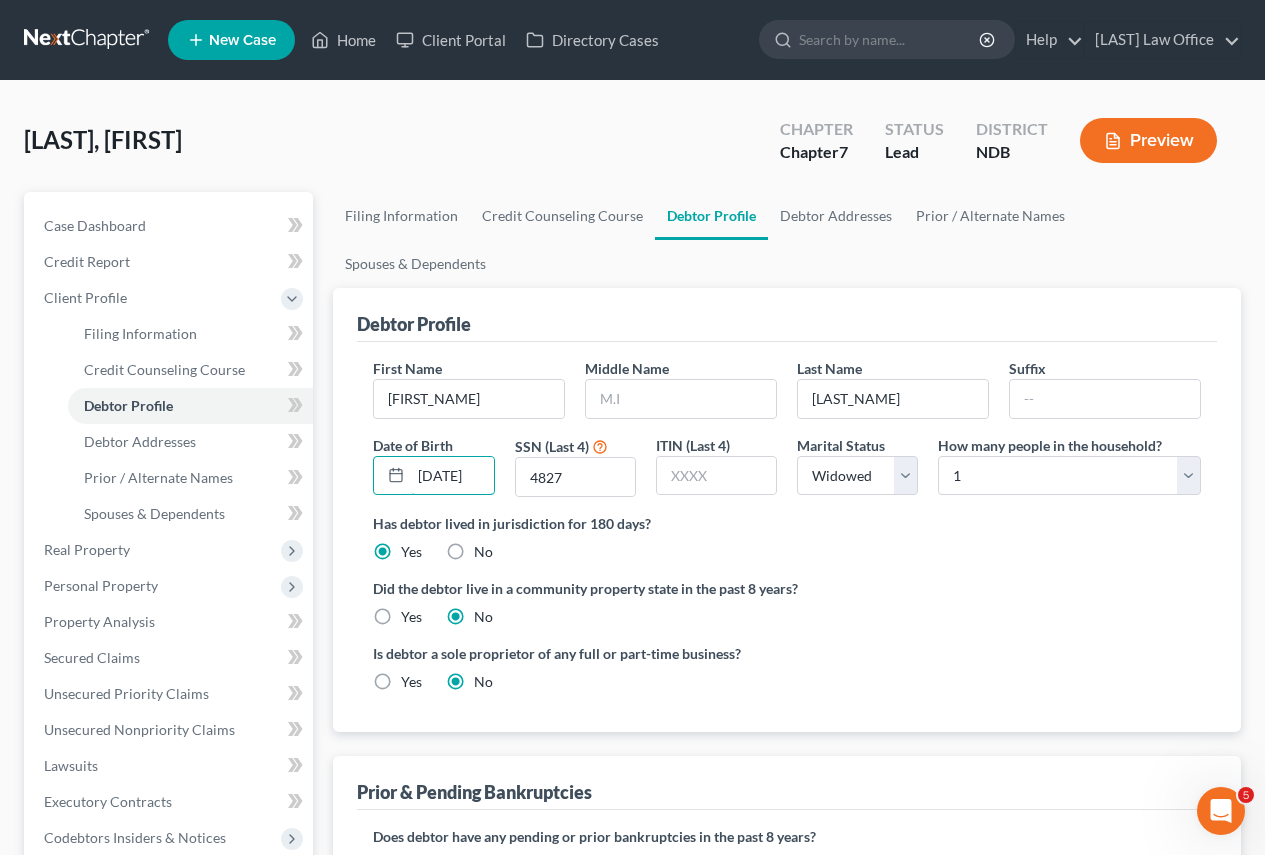 scroll, scrollTop: 0, scrollLeft: 14, axis: horizontal 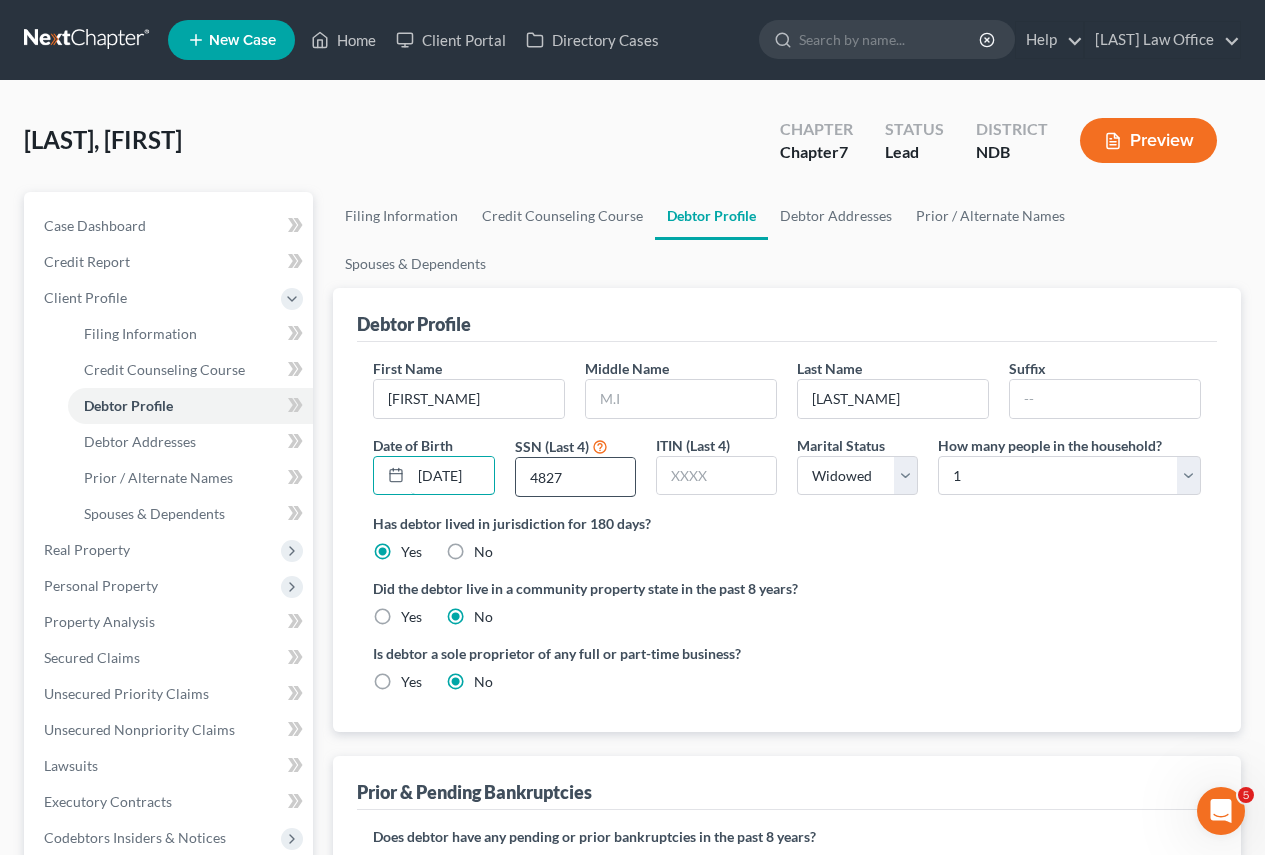 type on "[DATE]" 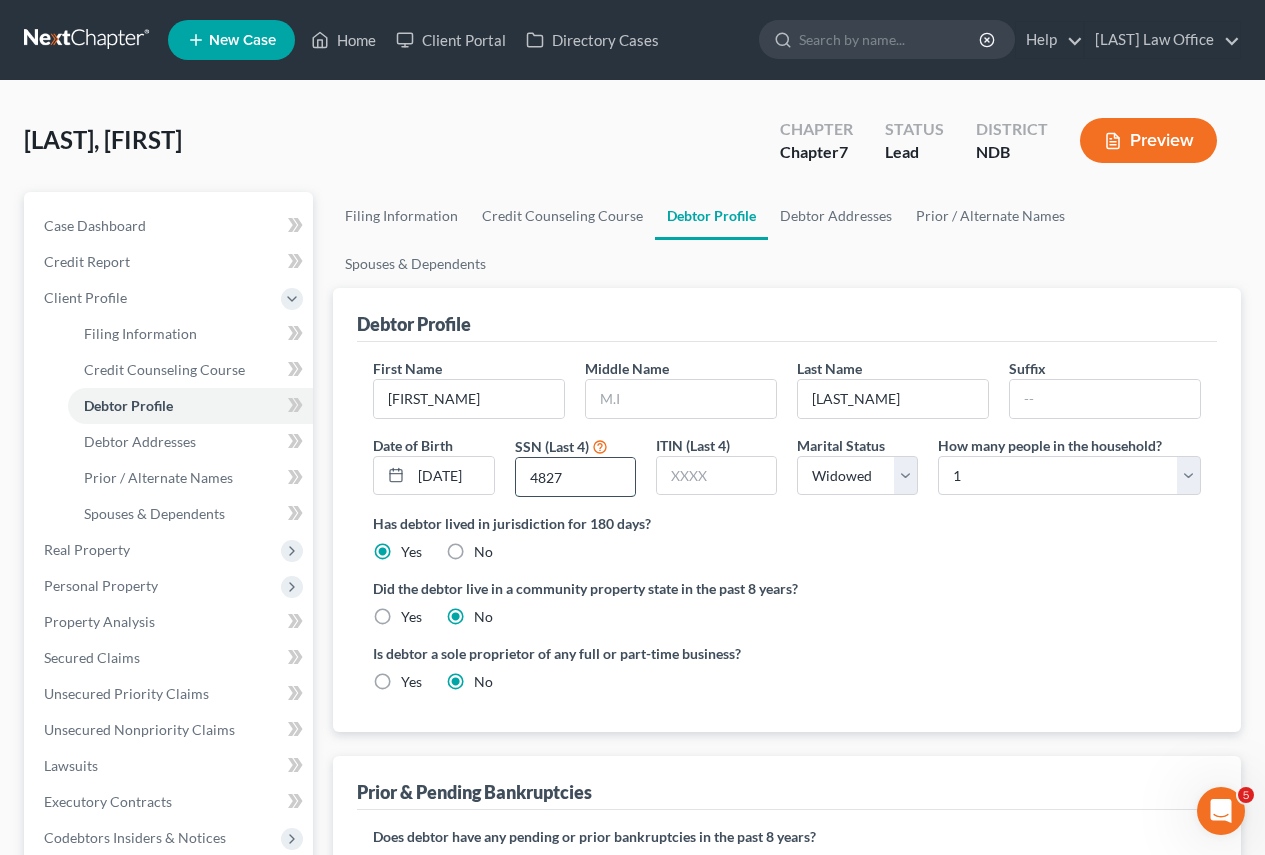 scroll, scrollTop: 0, scrollLeft: 0, axis: both 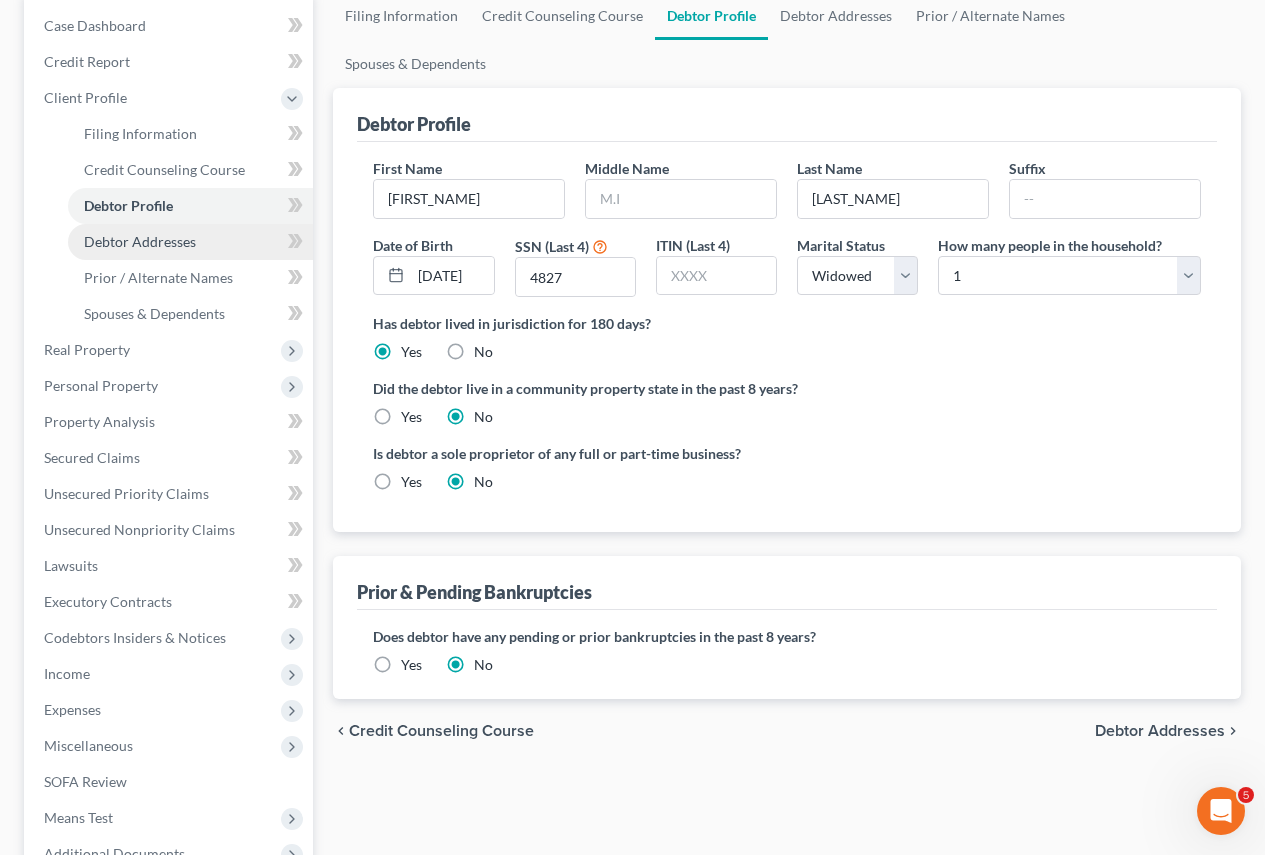 click on "Debtor Addresses" at bounding box center (140, 241) 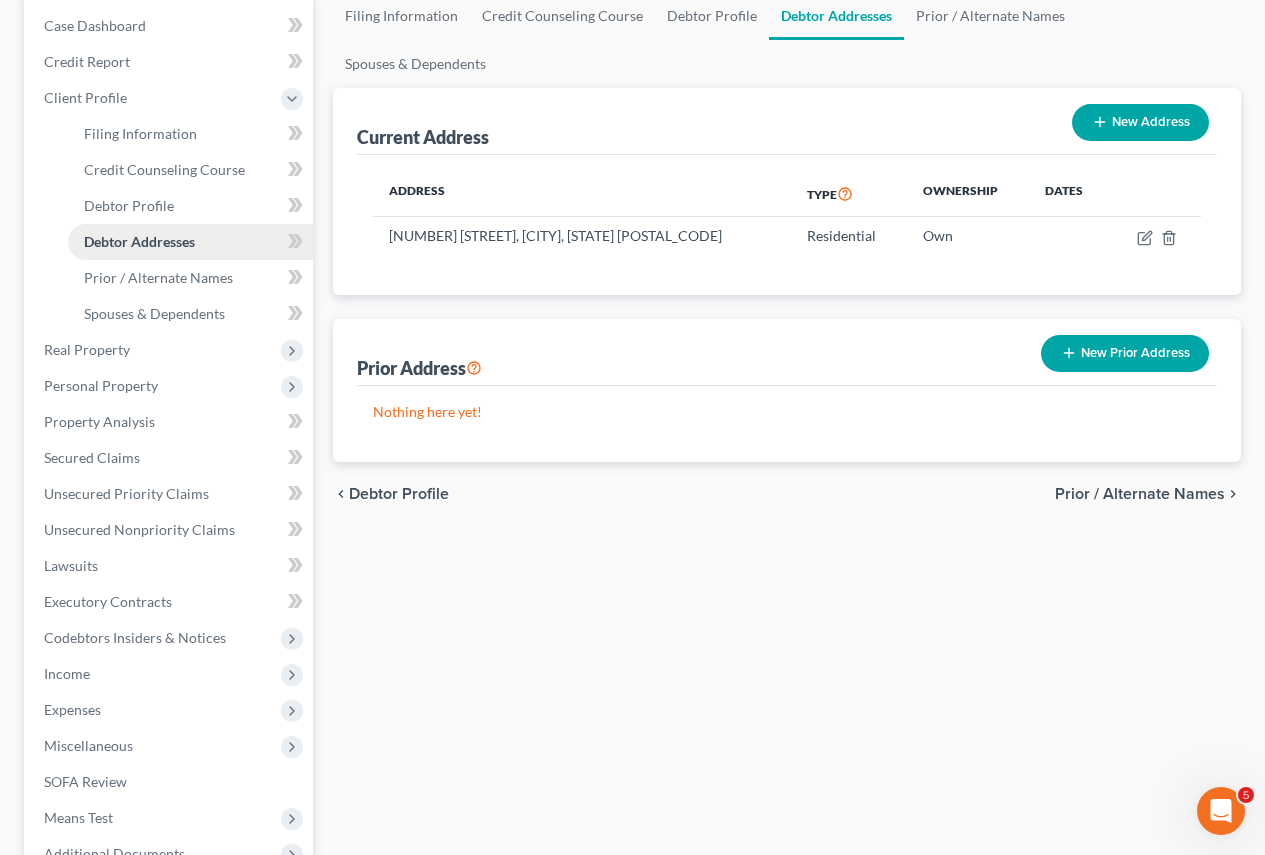 scroll, scrollTop: 0, scrollLeft: 0, axis: both 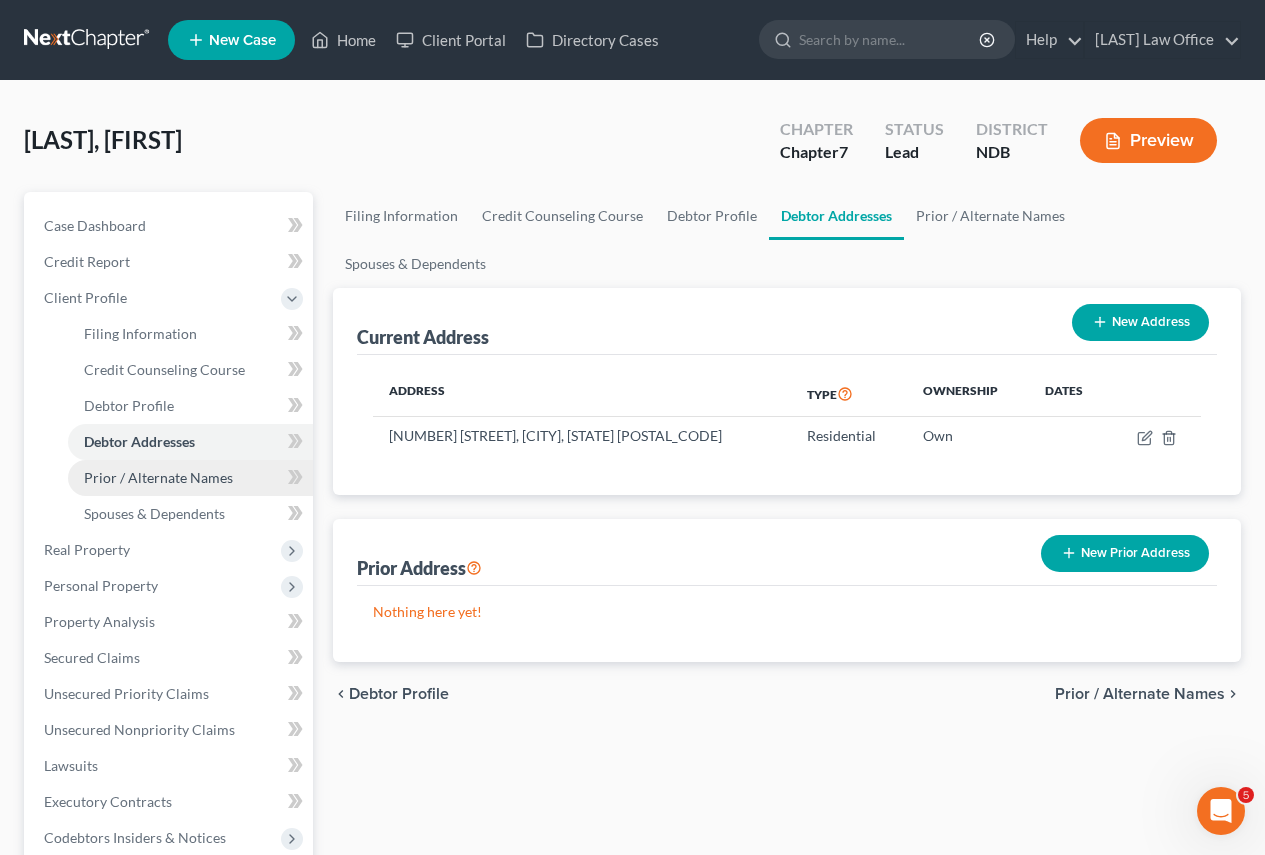 click on "Prior / Alternate Names" at bounding box center [158, 477] 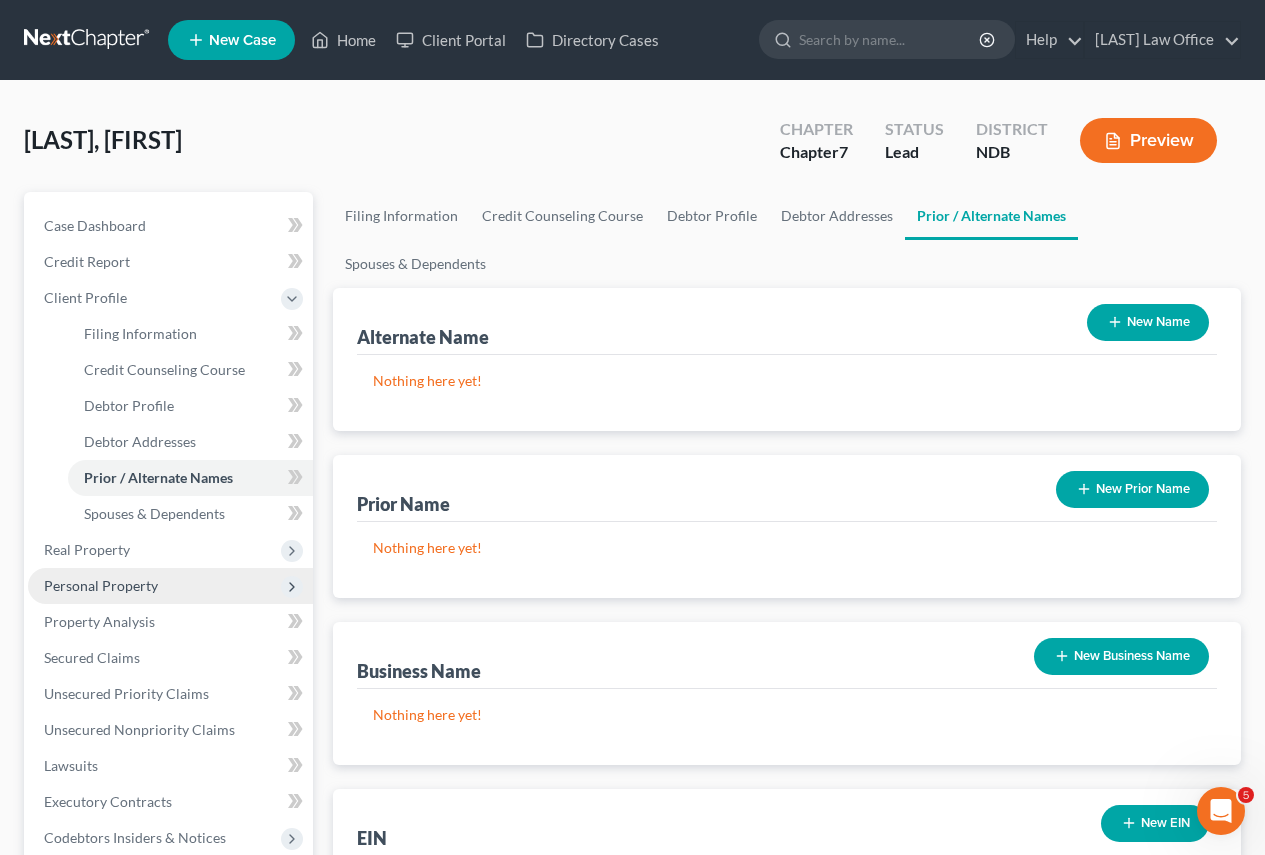 click on "Personal Property" at bounding box center (101, 585) 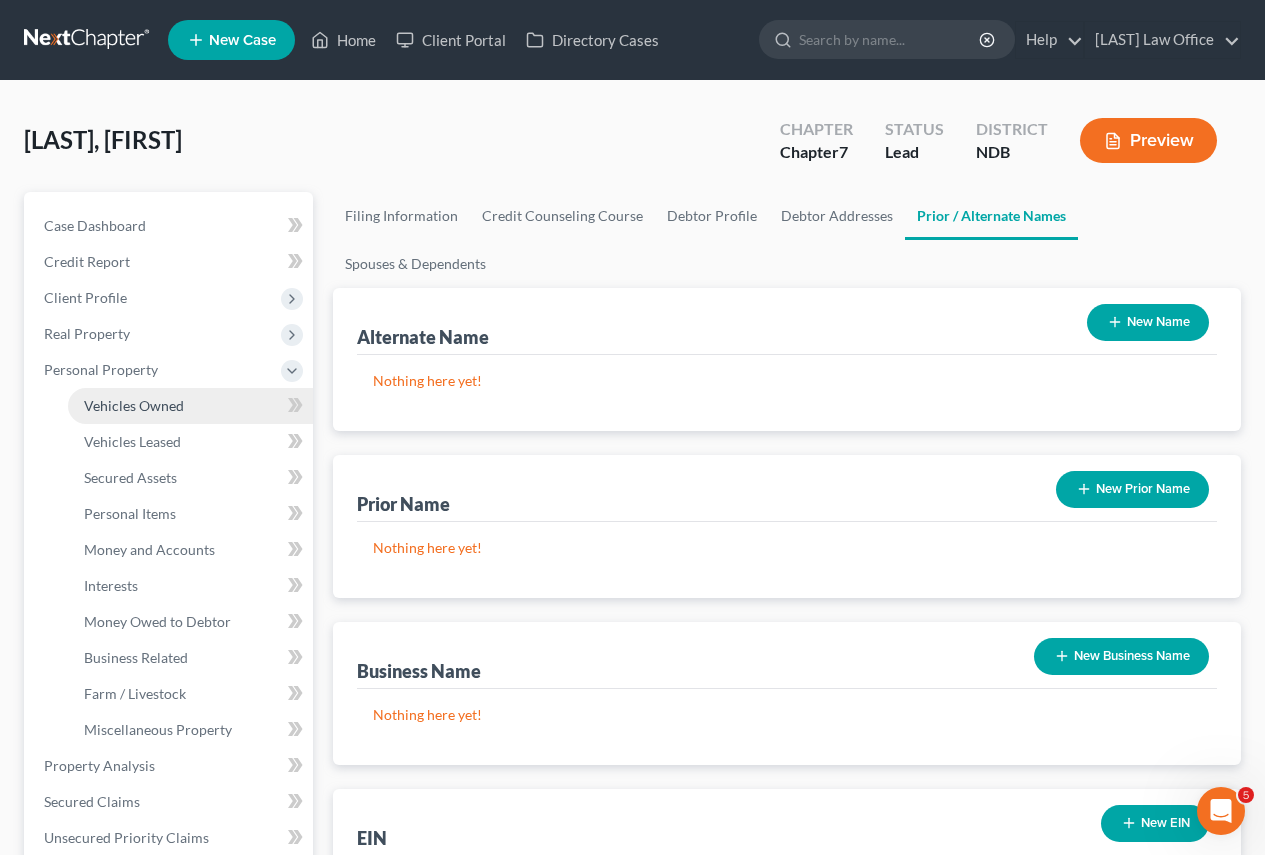 click on "Vehicles Owned" at bounding box center [134, 405] 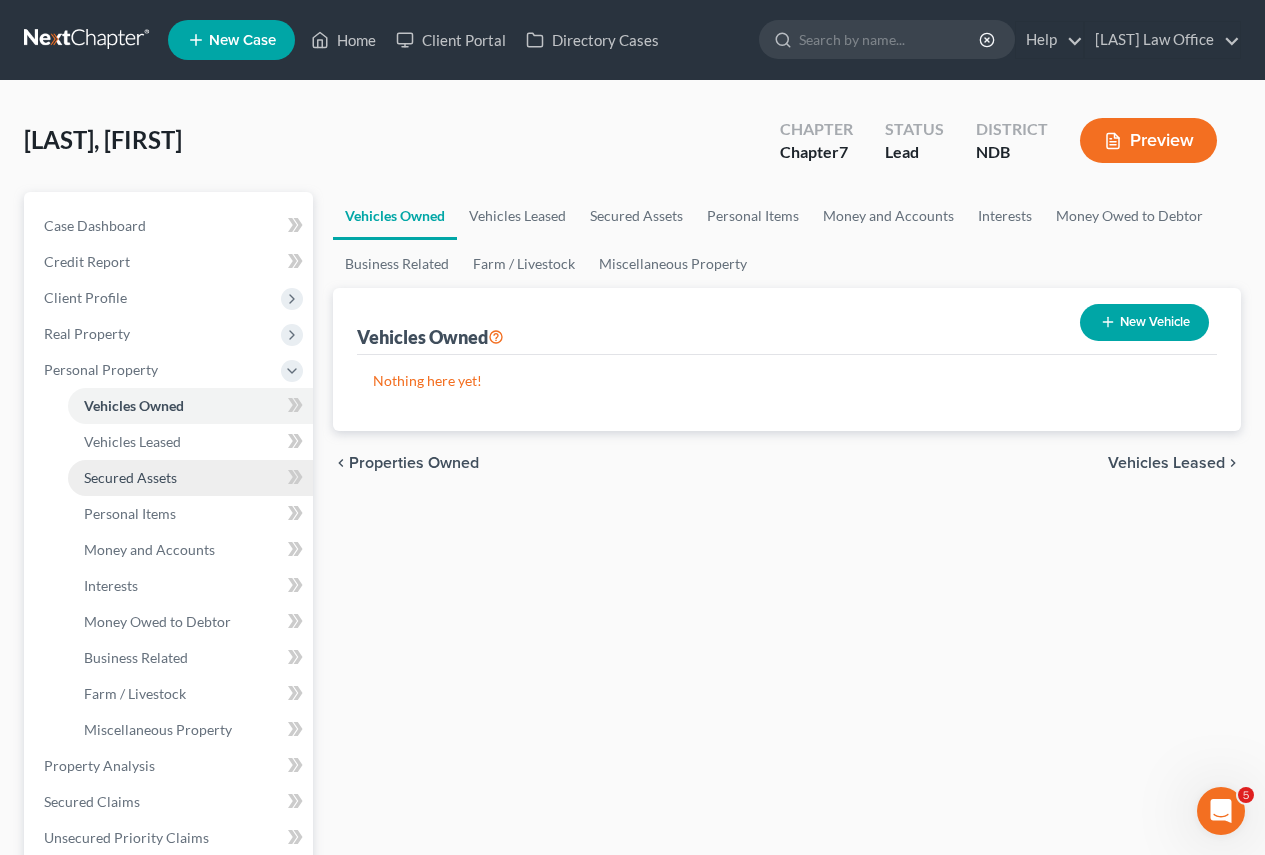 click on "Secured Assets" at bounding box center [130, 477] 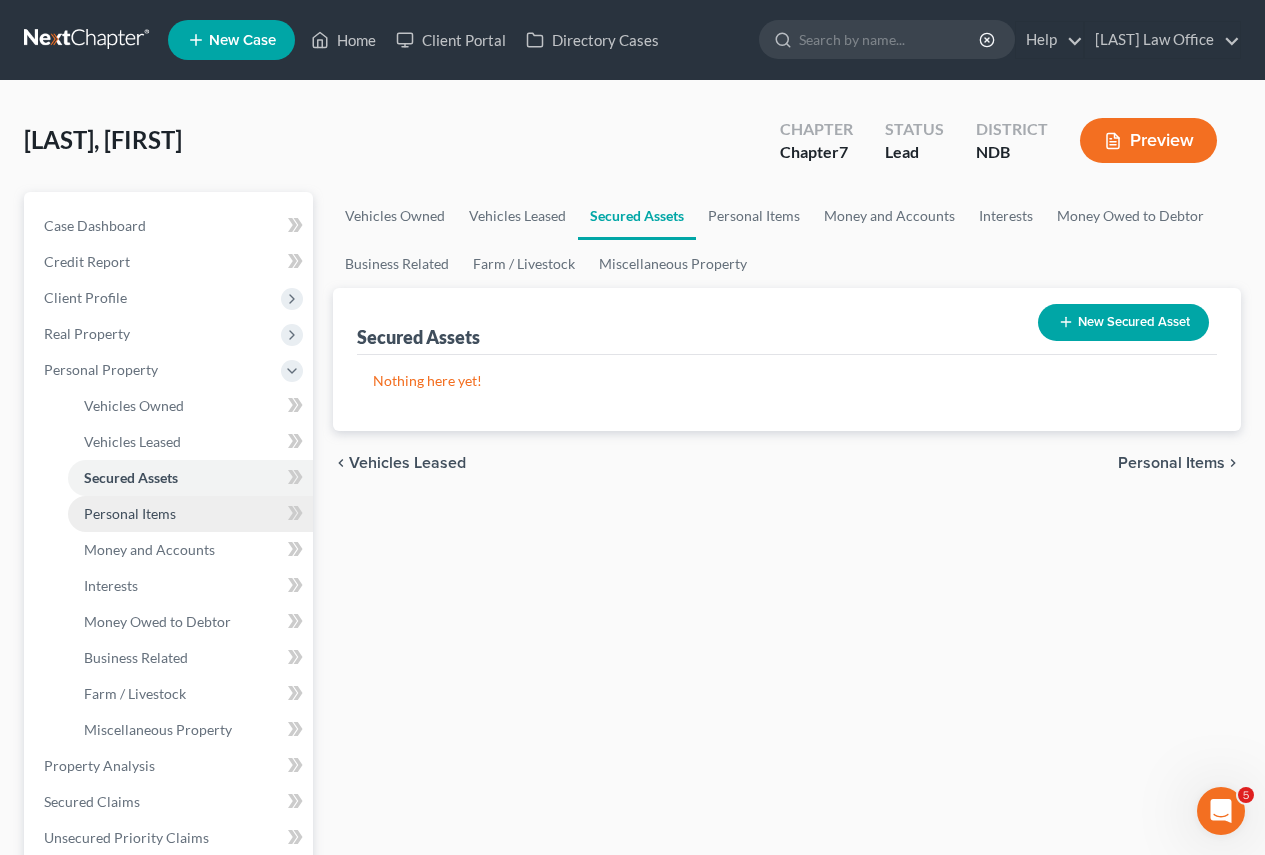 click on "Personal Items" at bounding box center (130, 513) 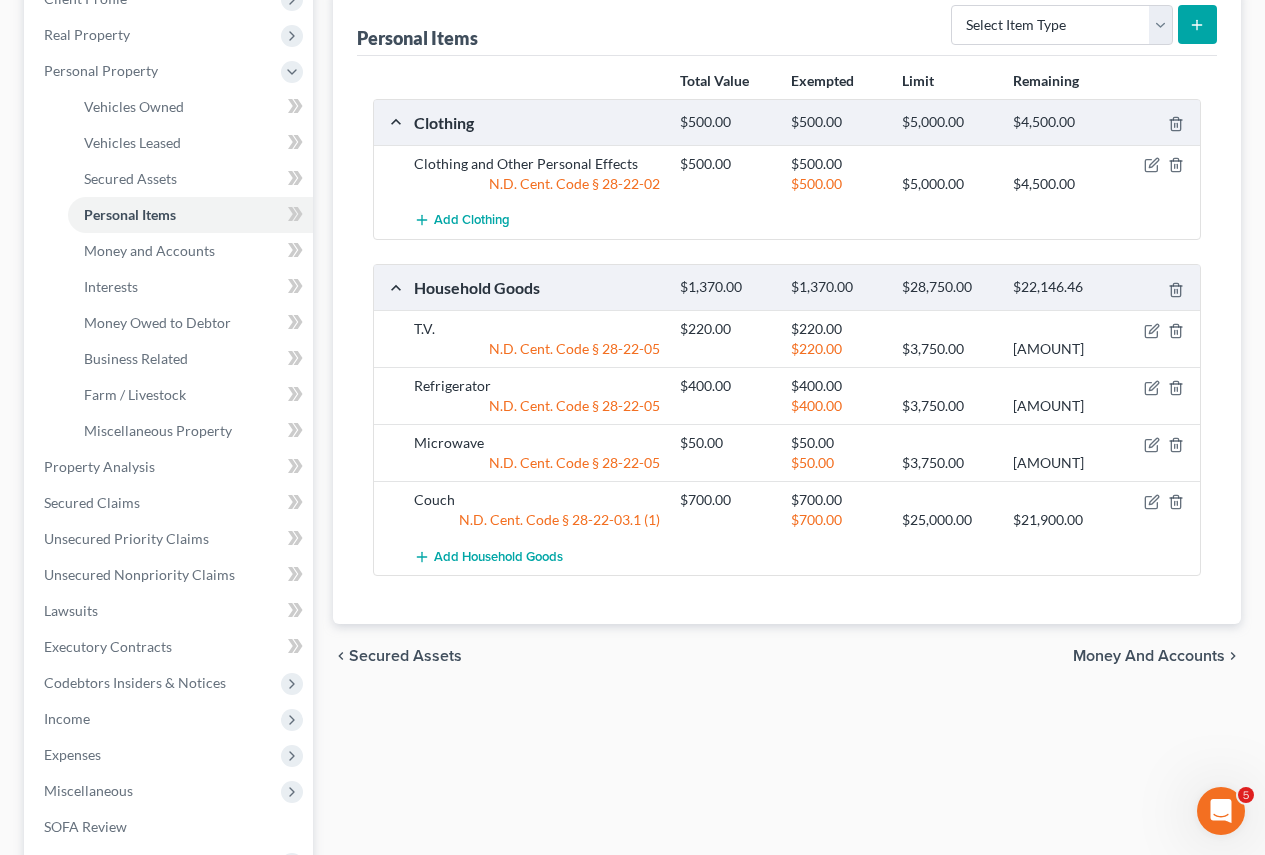 scroll, scrollTop: 300, scrollLeft: 0, axis: vertical 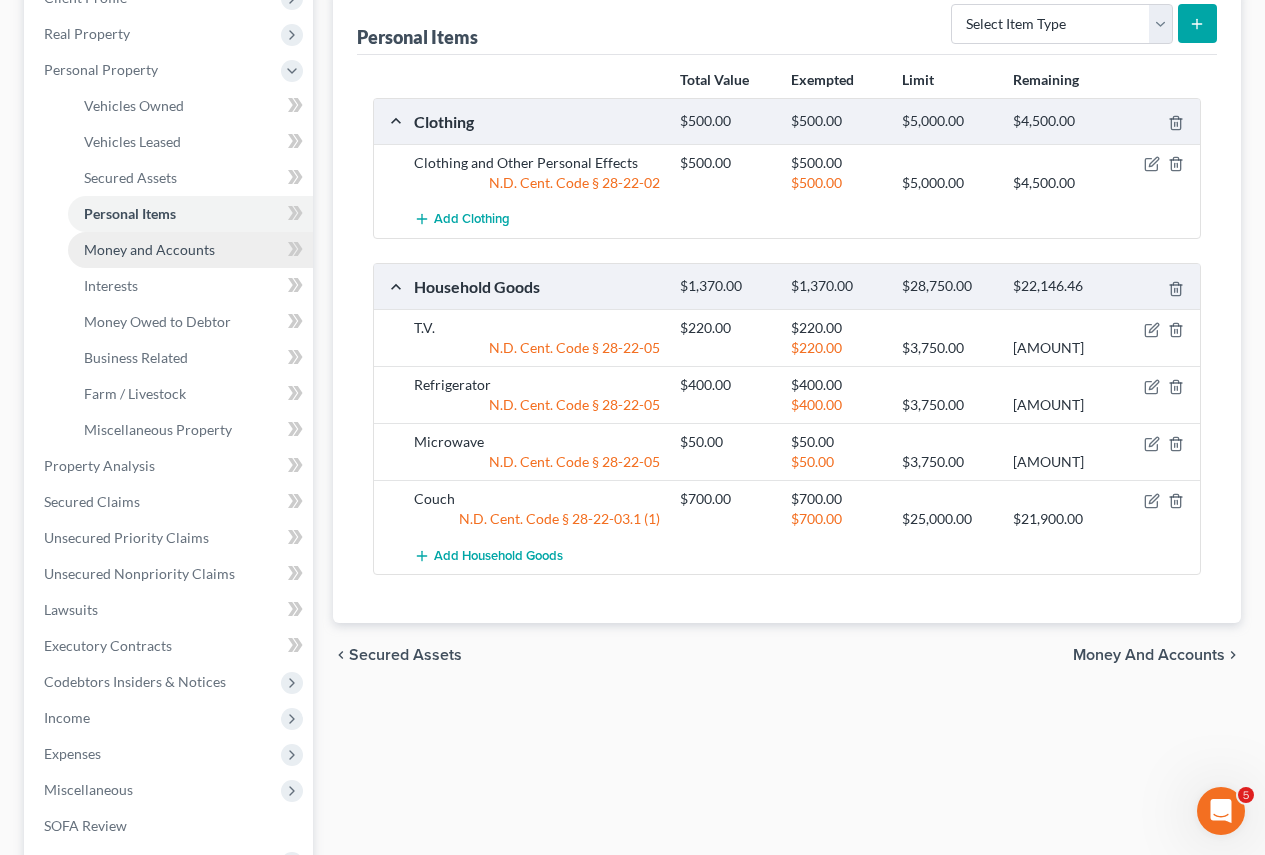 click on "Money and Accounts" at bounding box center (149, 249) 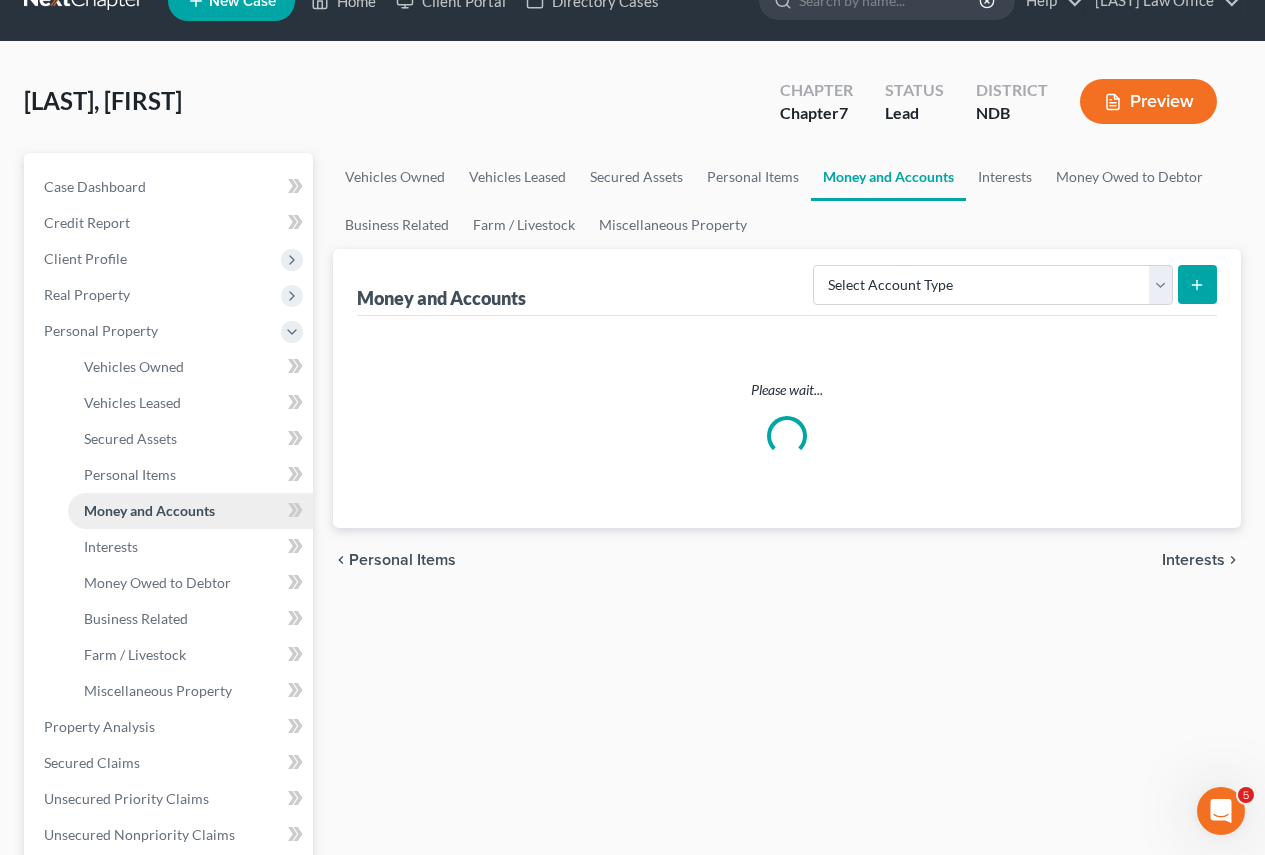 scroll, scrollTop: 0, scrollLeft: 0, axis: both 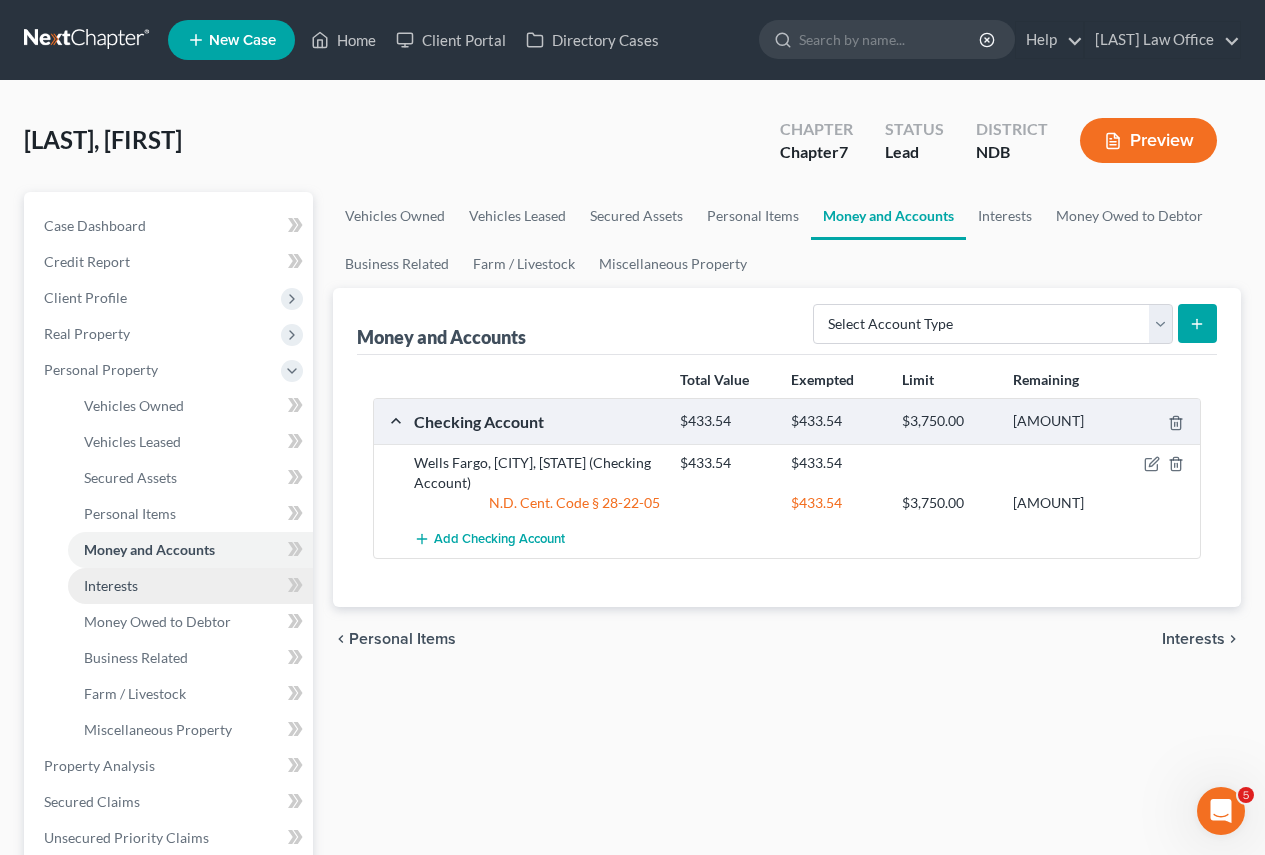 click on "Interests" at bounding box center (111, 585) 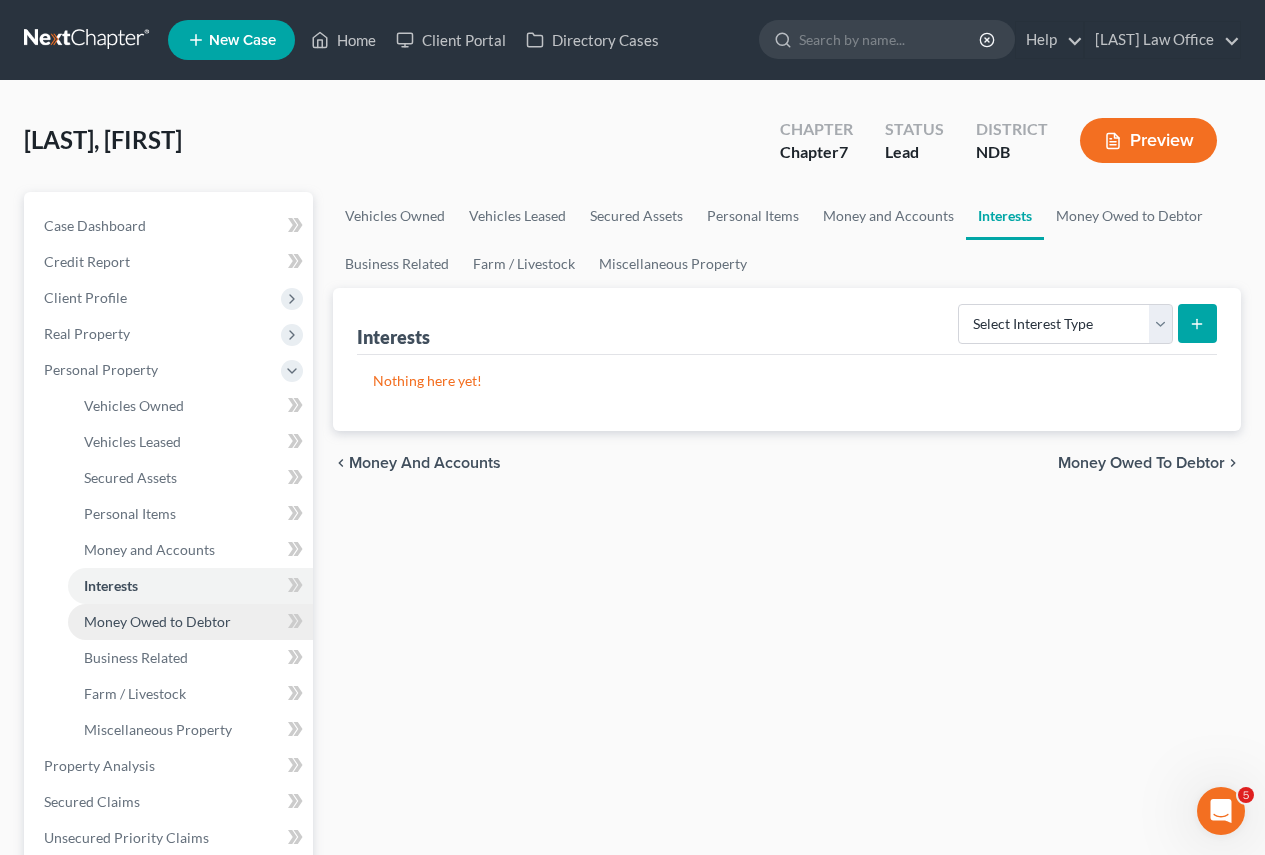 click on "Money Owed to Debtor" at bounding box center (157, 621) 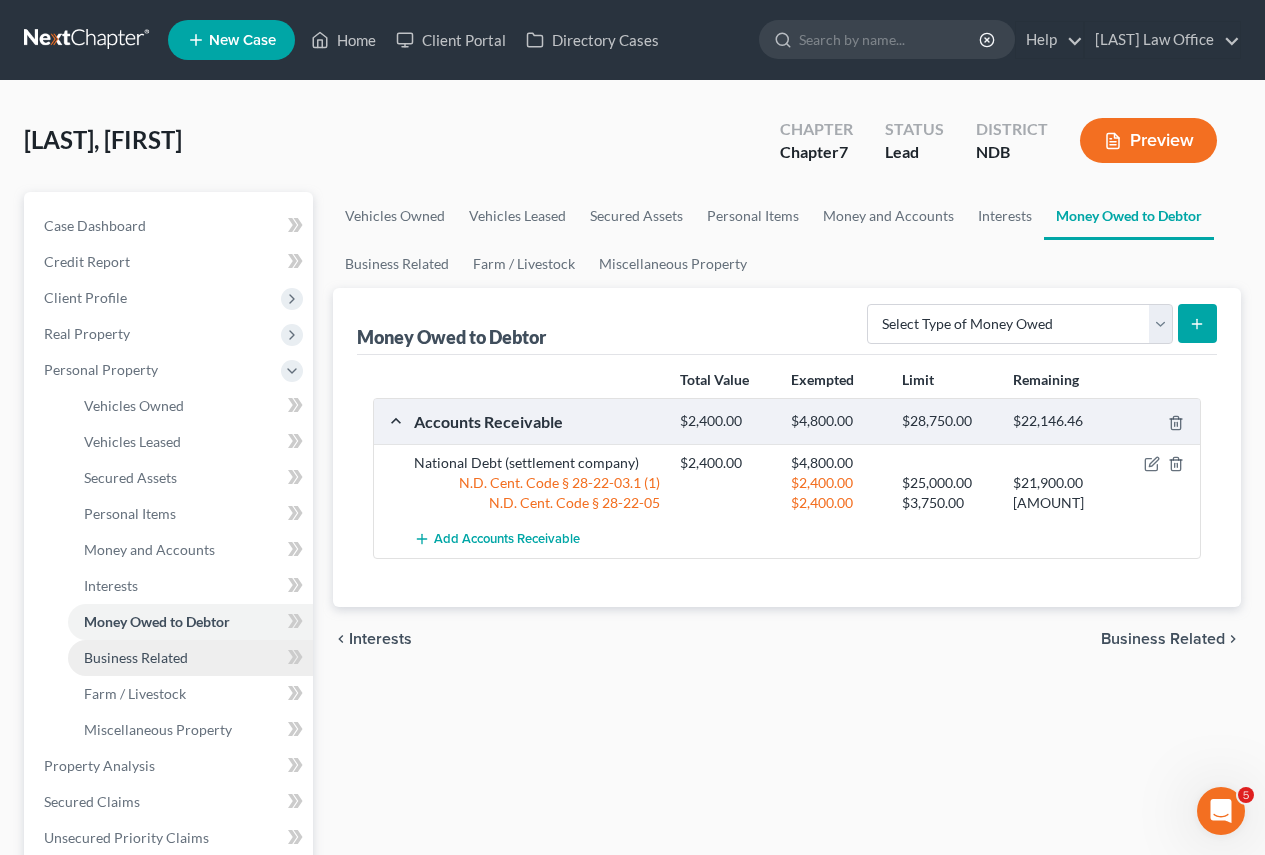 click on "Business Related" at bounding box center [136, 657] 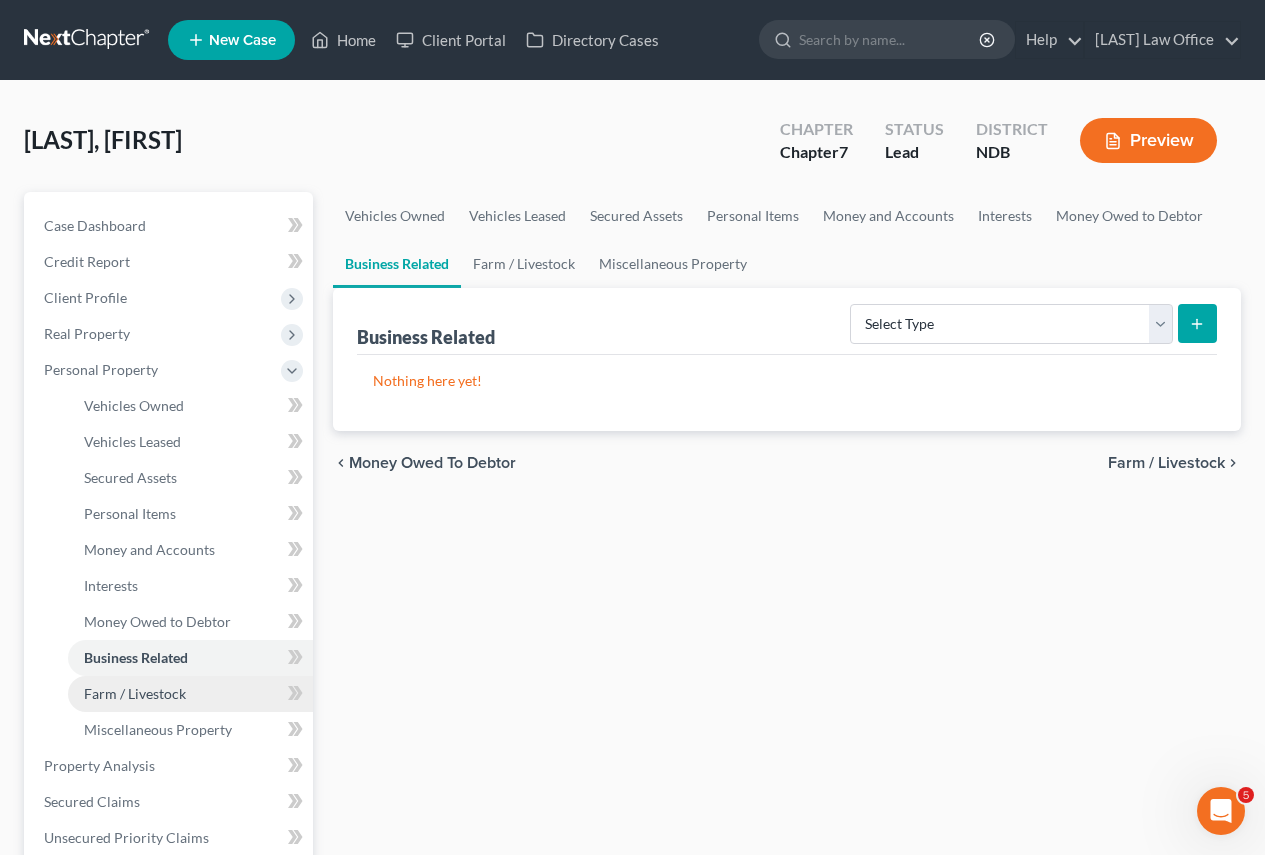click on "Farm / Livestock" at bounding box center [135, 693] 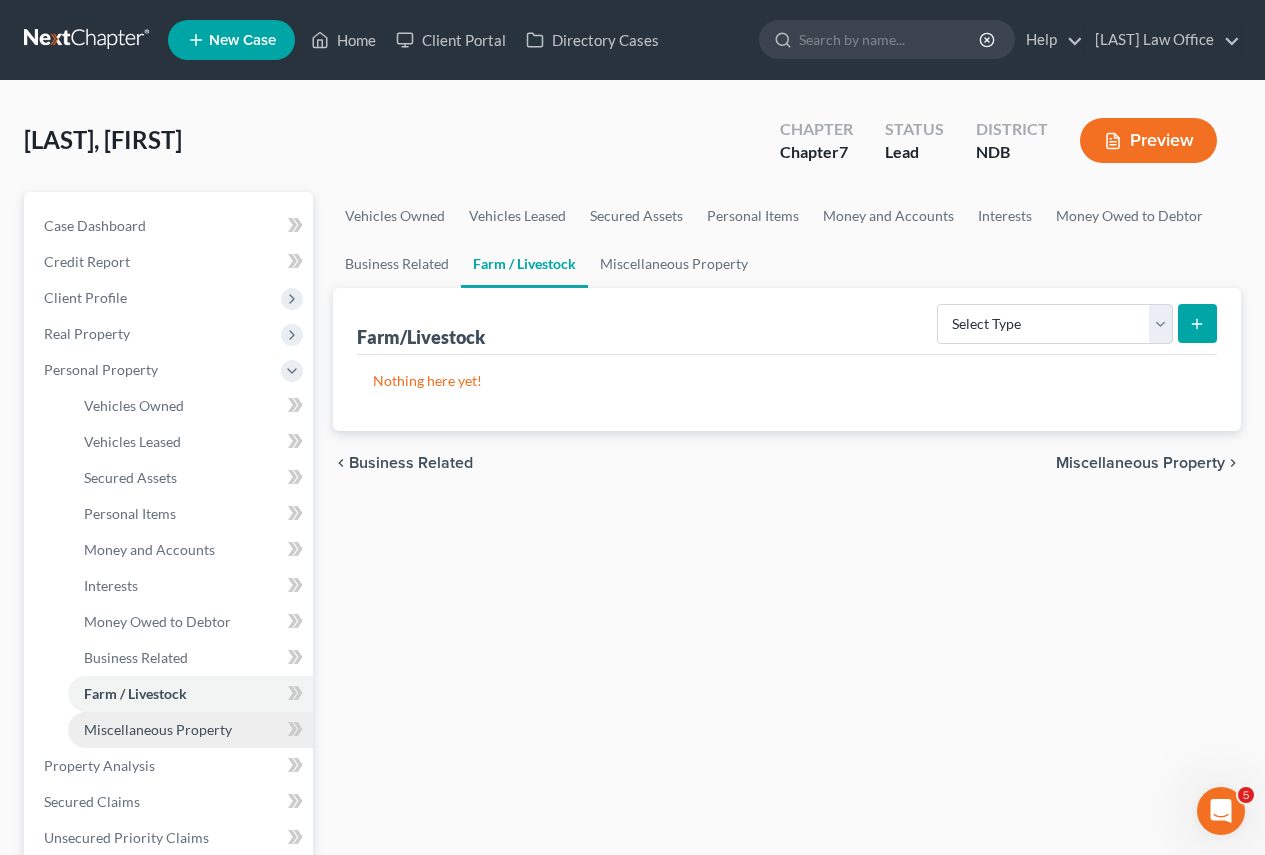 click on "Miscellaneous Property" at bounding box center [158, 729] 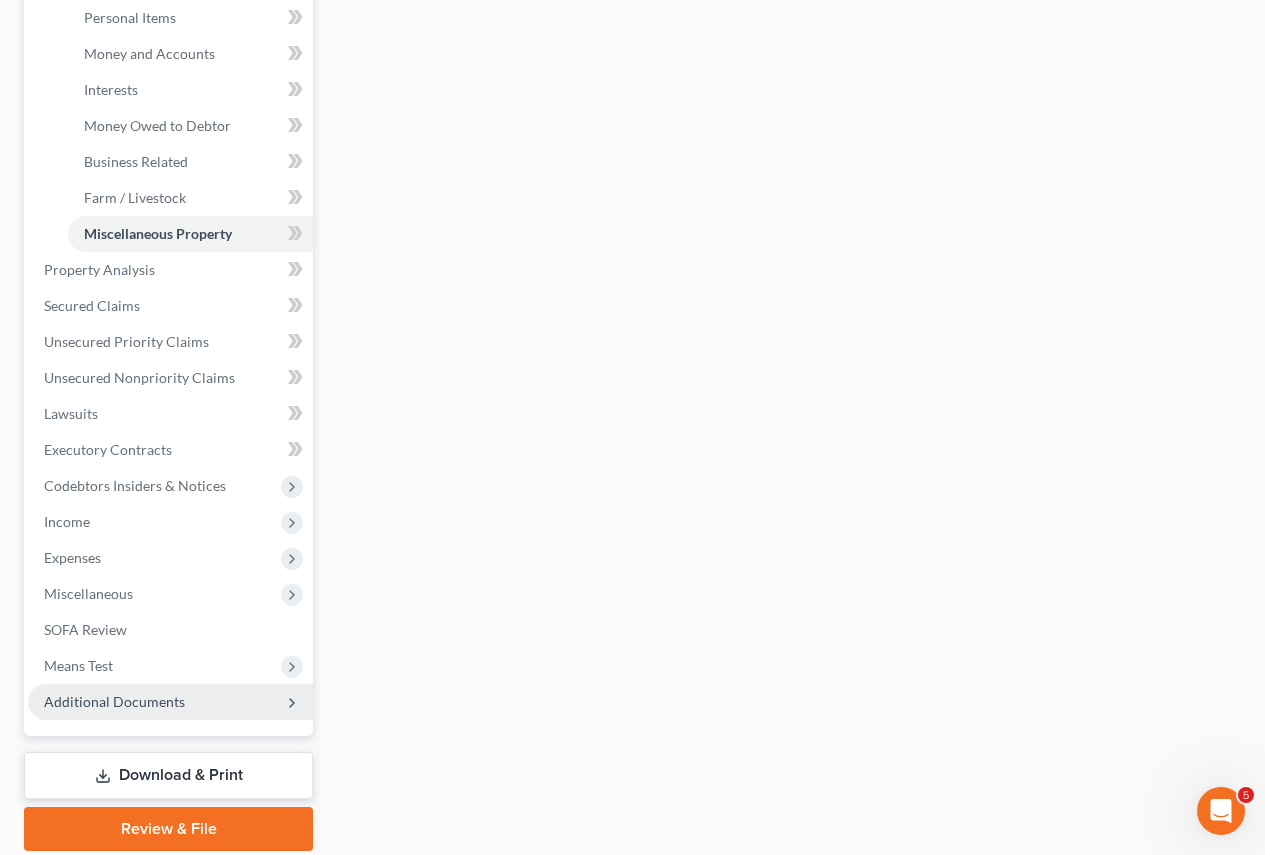scroll, scrollTop: 568, scrollLeft: 0, axis: vertical 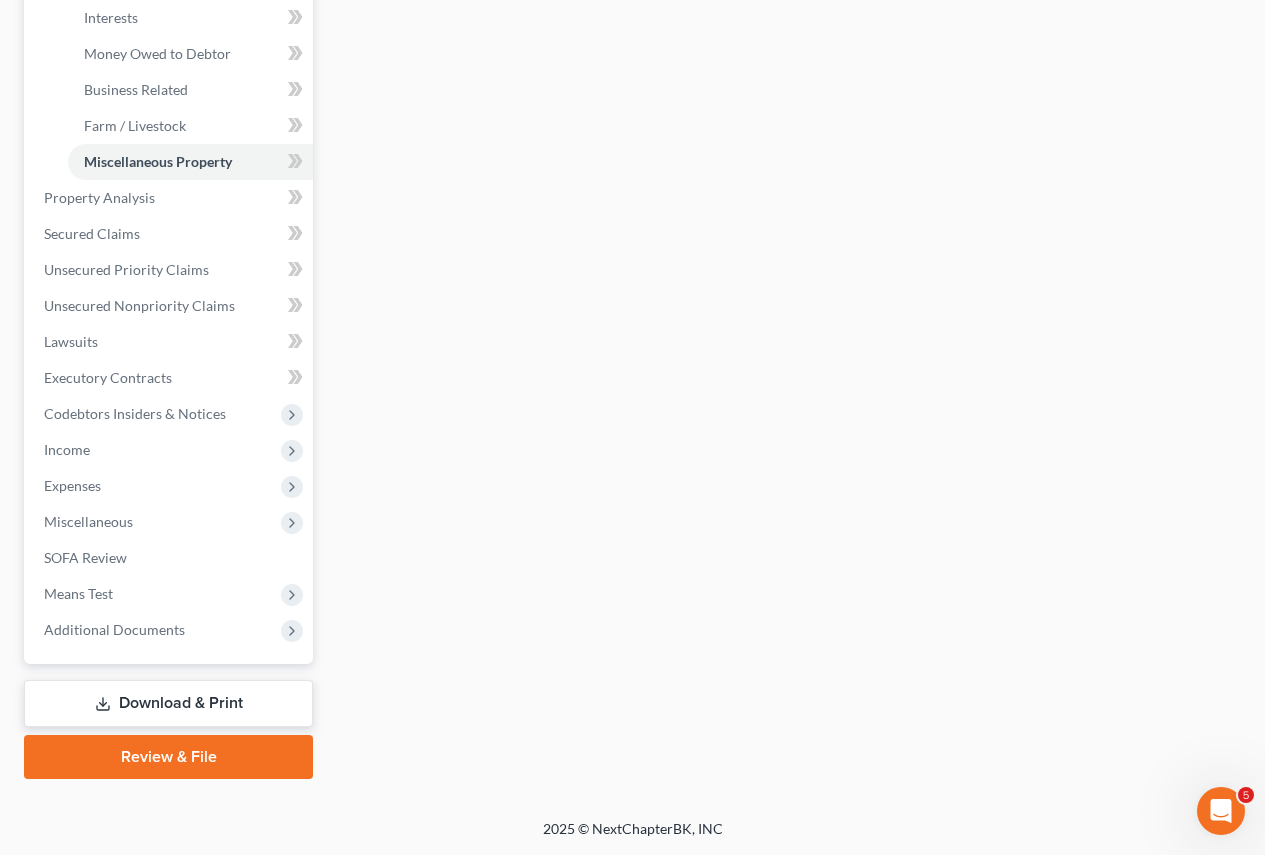 click on "Download & Print" at bounding box center [168, 703] 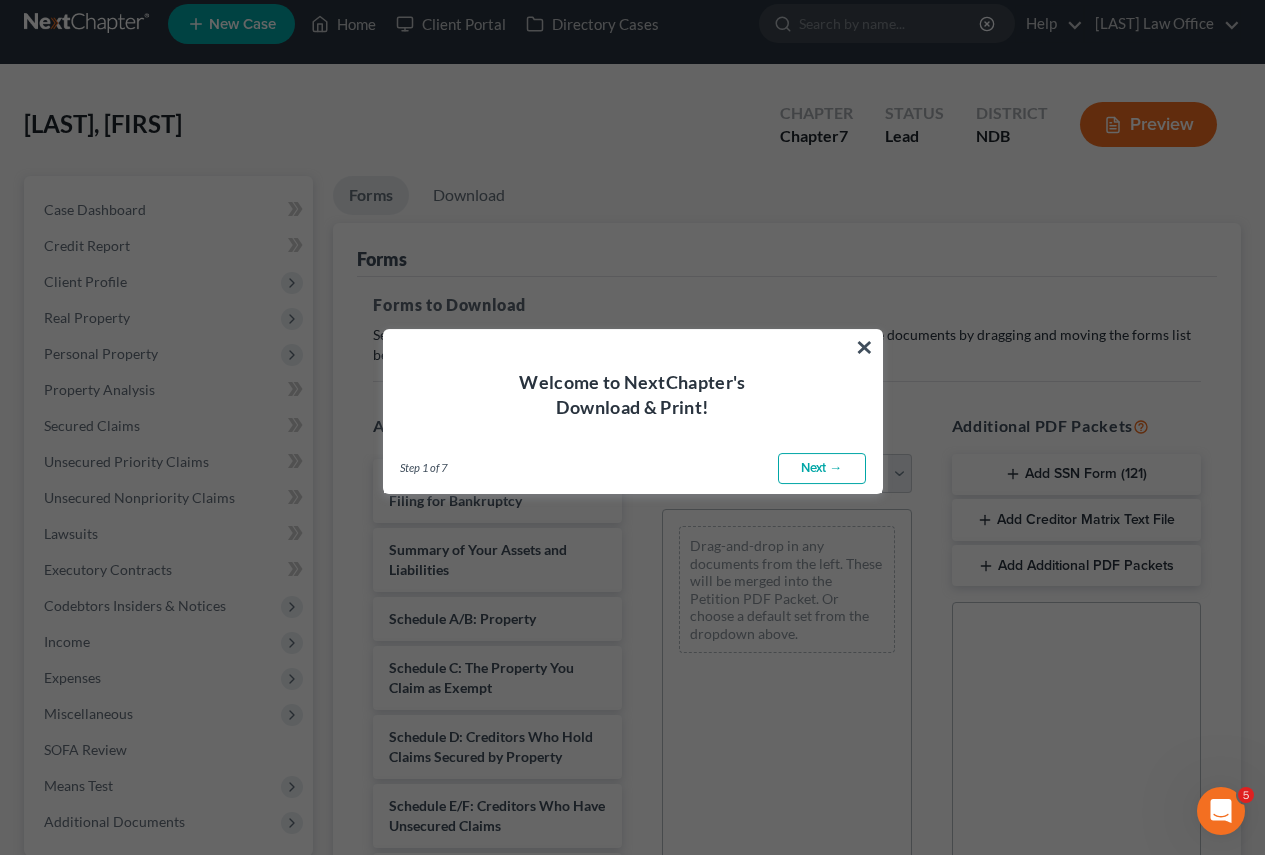 scroll, scrollTop: 0, scrollLeft: 0, axis: both 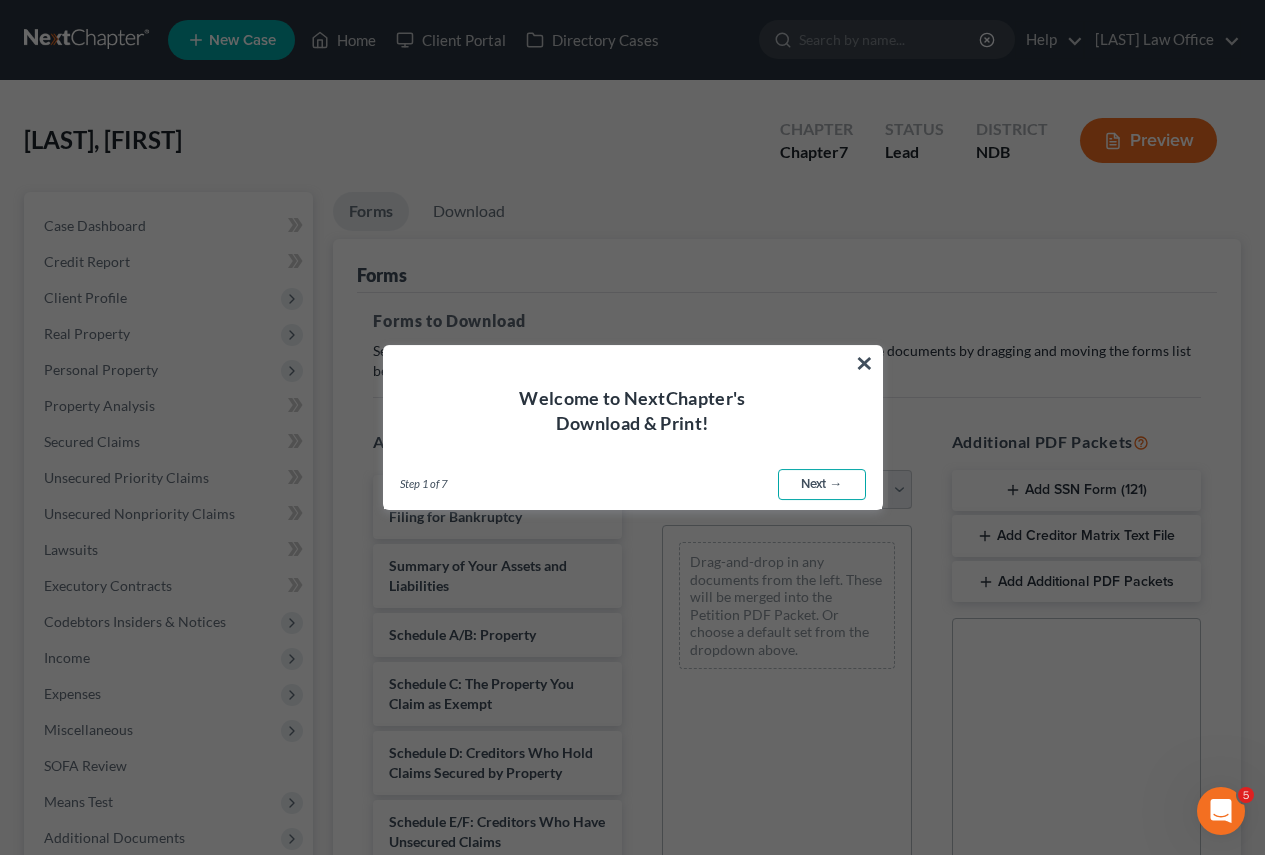 click on "Next →" at bounding box center [822, 485] 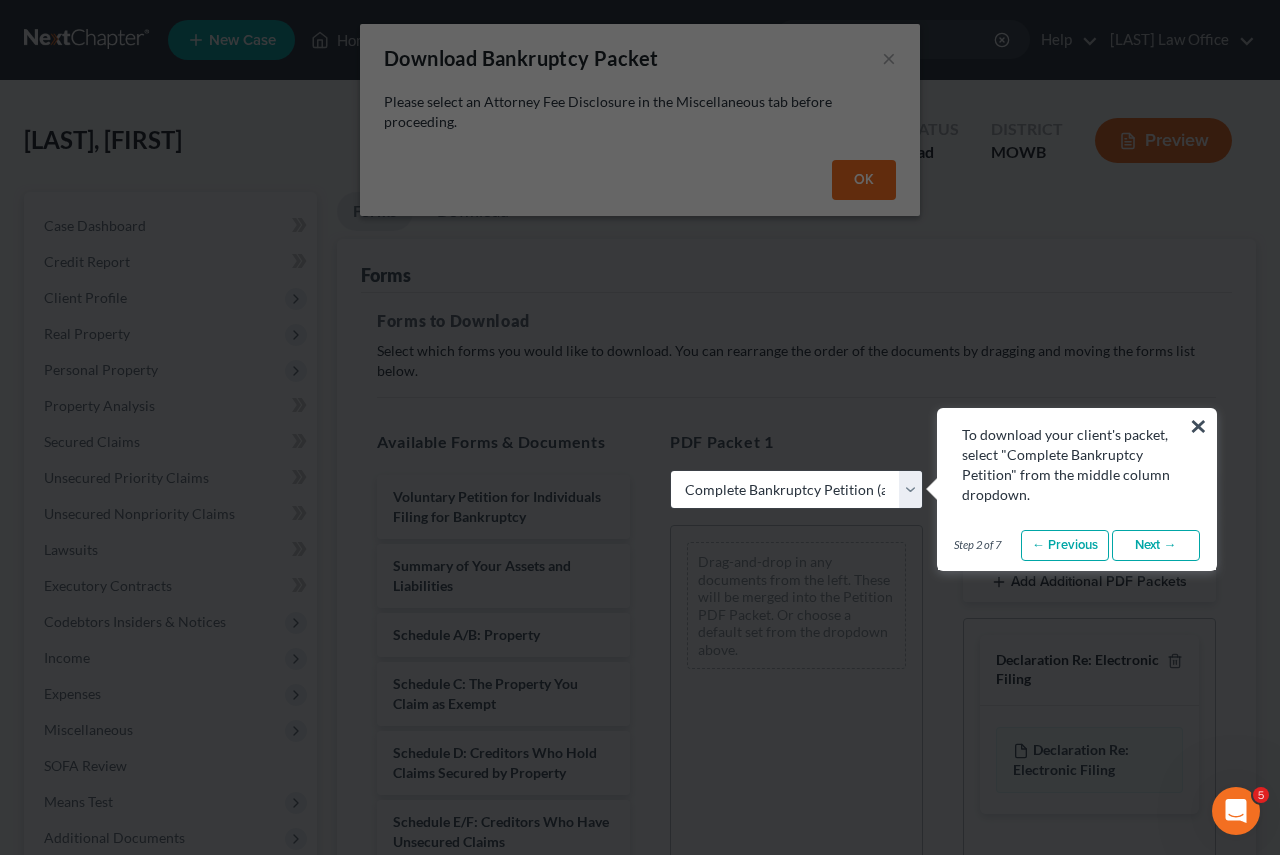 click on "← Previous" at bounding box center [1065, 546] 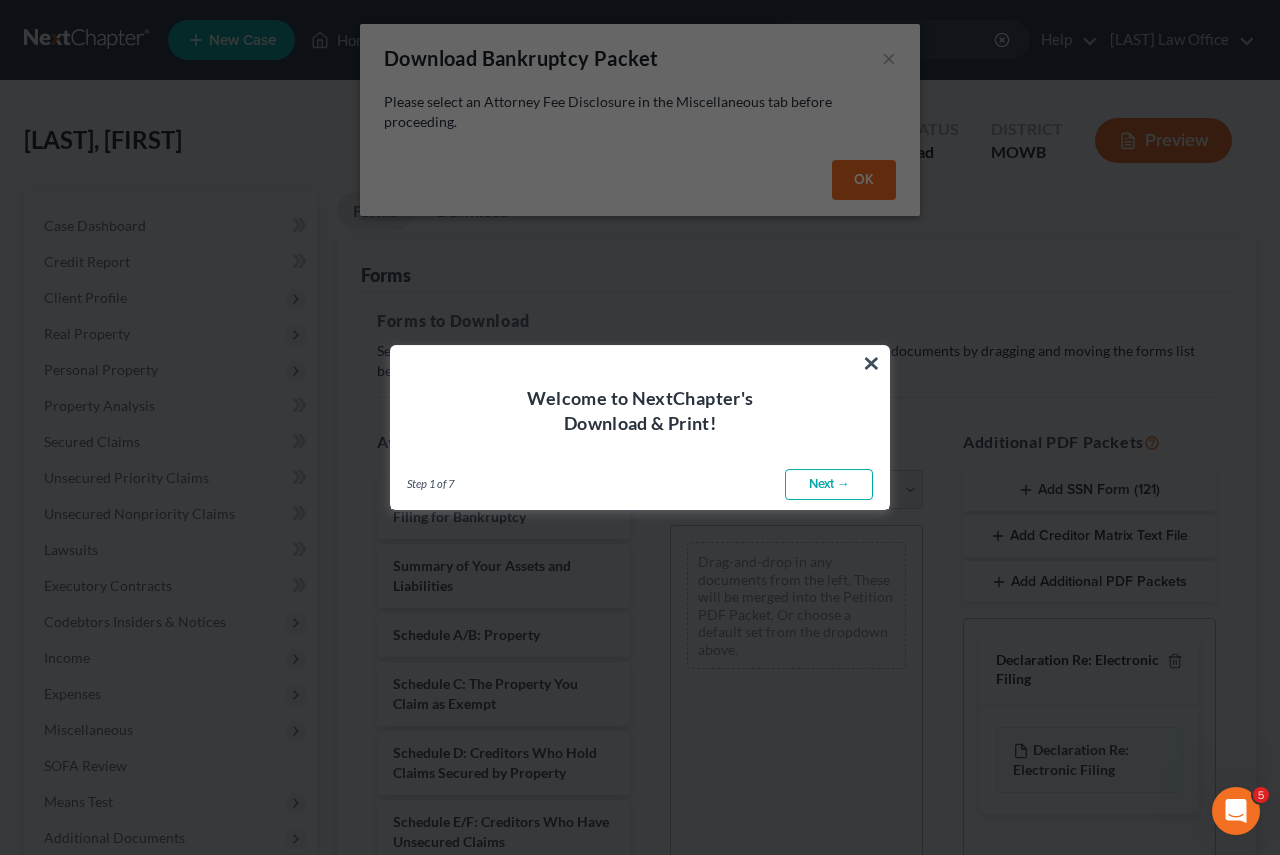 click on "Next →" at bounding box center [829, 485] 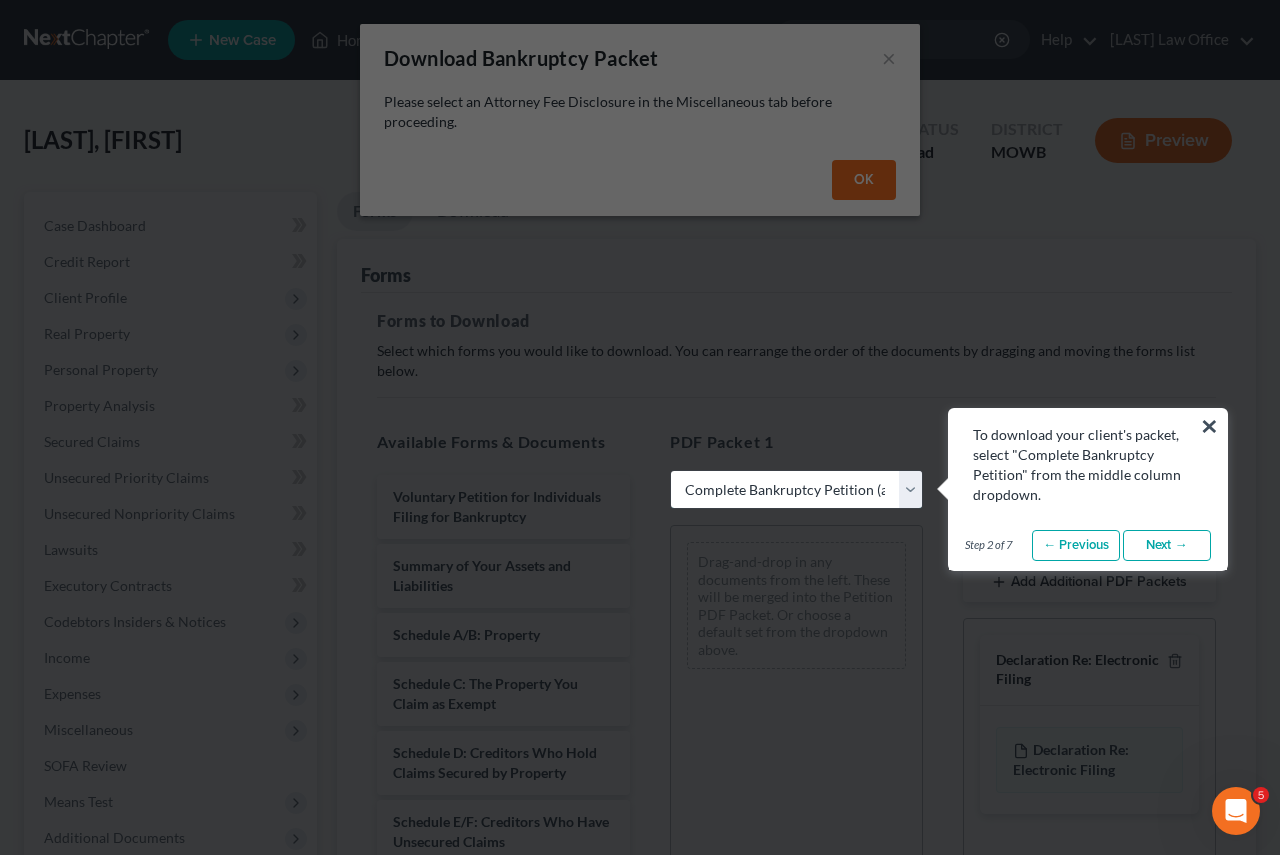 click on "Choose Default Petition PDF Packet Complete Bankruptcy Petition (all forms and schedules) Emergency Filing Forms (Petition and Creditor List Only) Amended Forms Signature Pages Only" at bounding box center [796, 490] 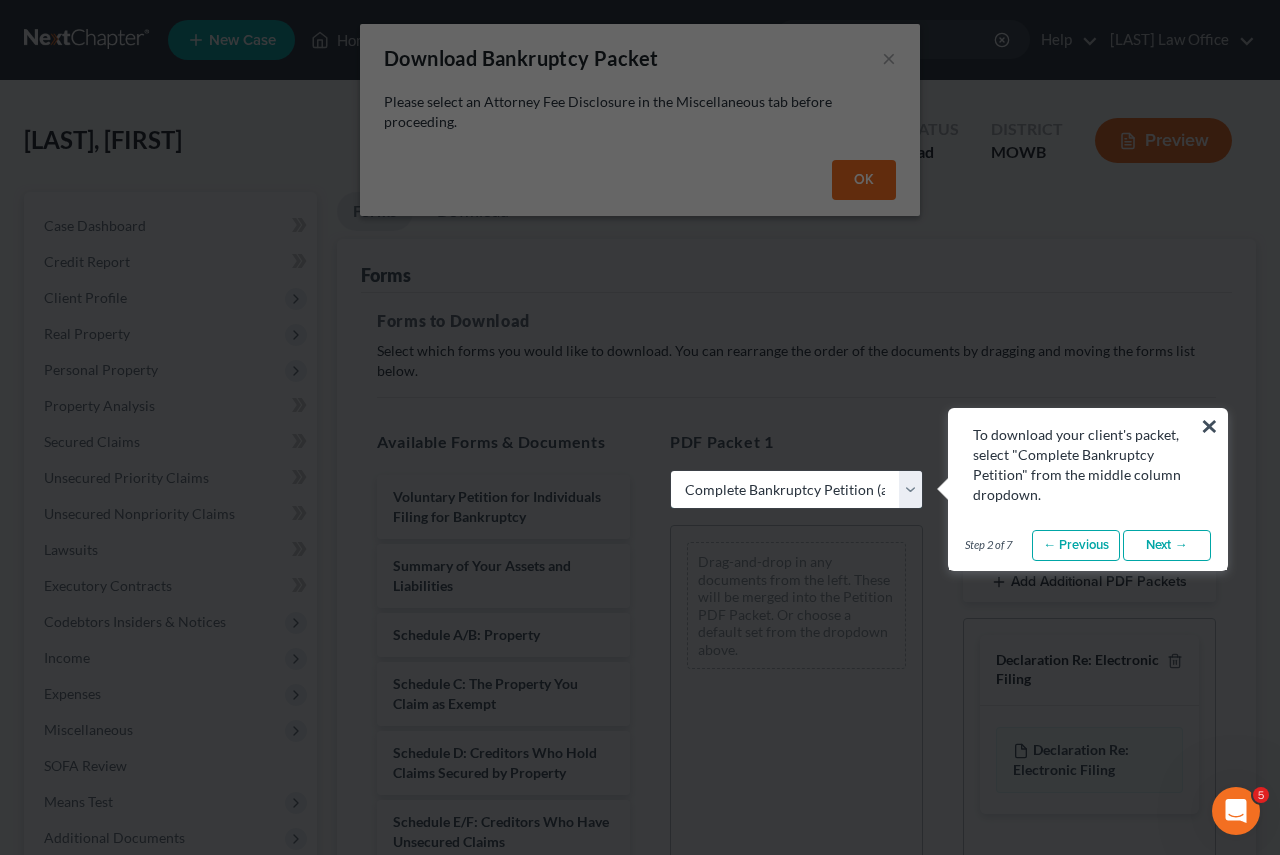 click on "Choose Default Petition PDF Packet Complete Bankruptcy Petition (all forms and schedules) Emergency Filing Forms (Petition and Creditor List Only) Amended Forms Signature Pages Only" at bounding box center [796, 490] 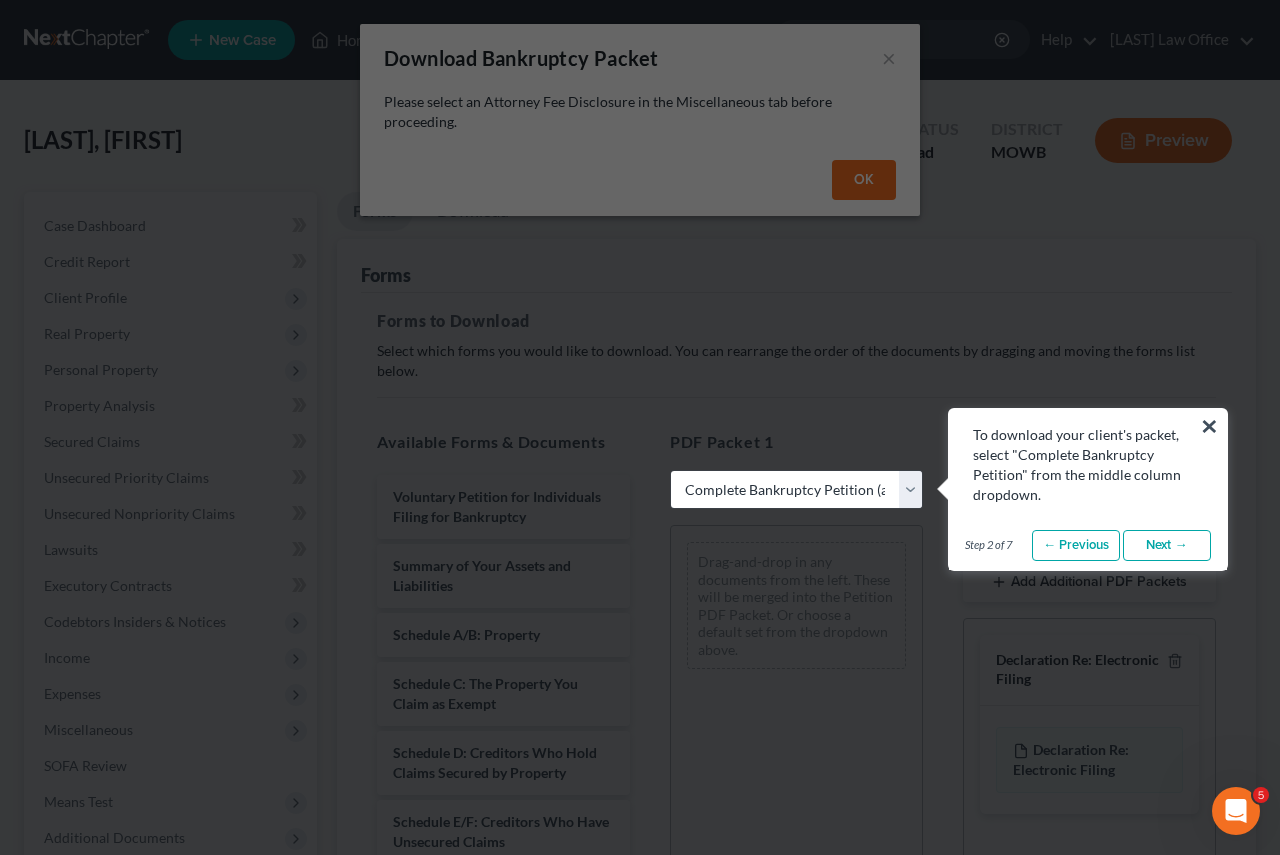 click on "Next →" at bounding box center (1167, 546) 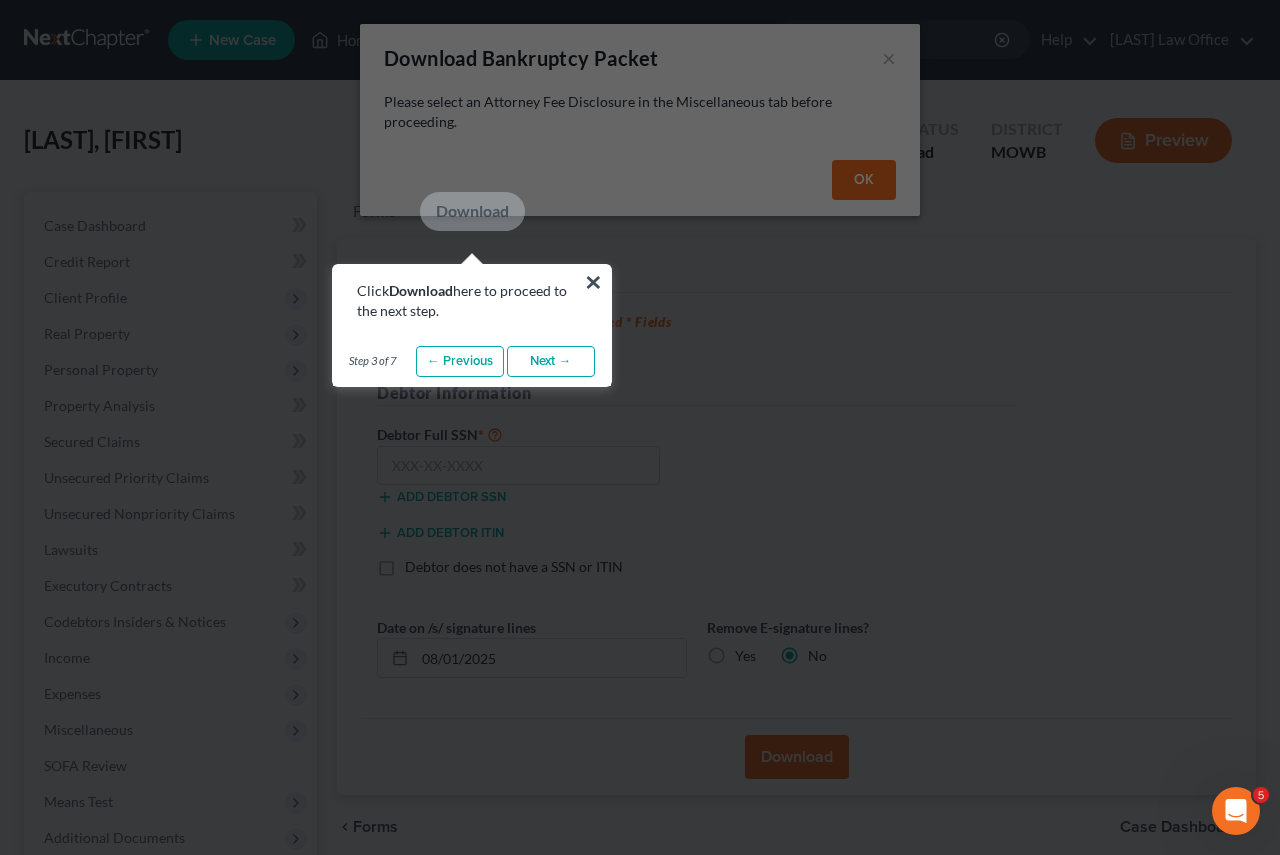 click on "Next →" at bounding box center (551, 362) 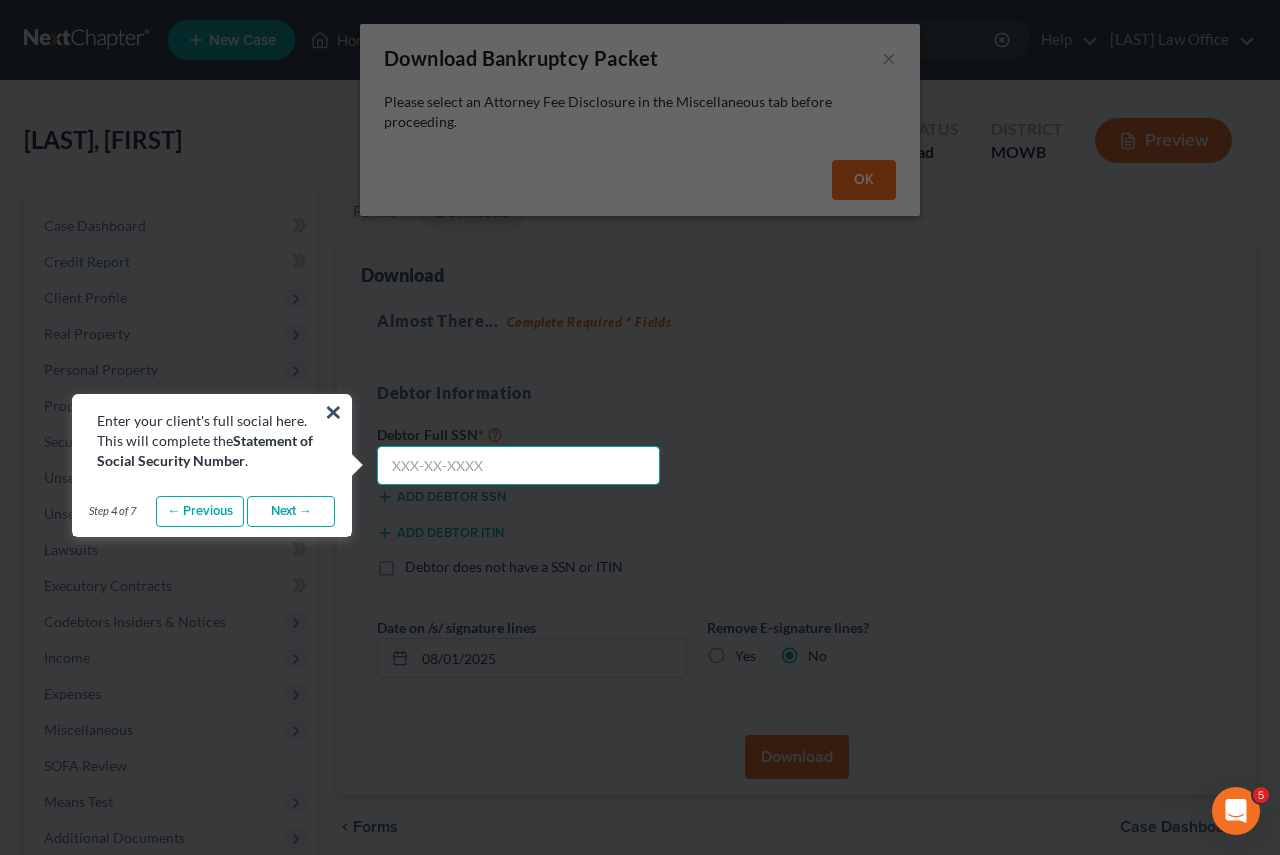 click at bounding box center (518, 466) 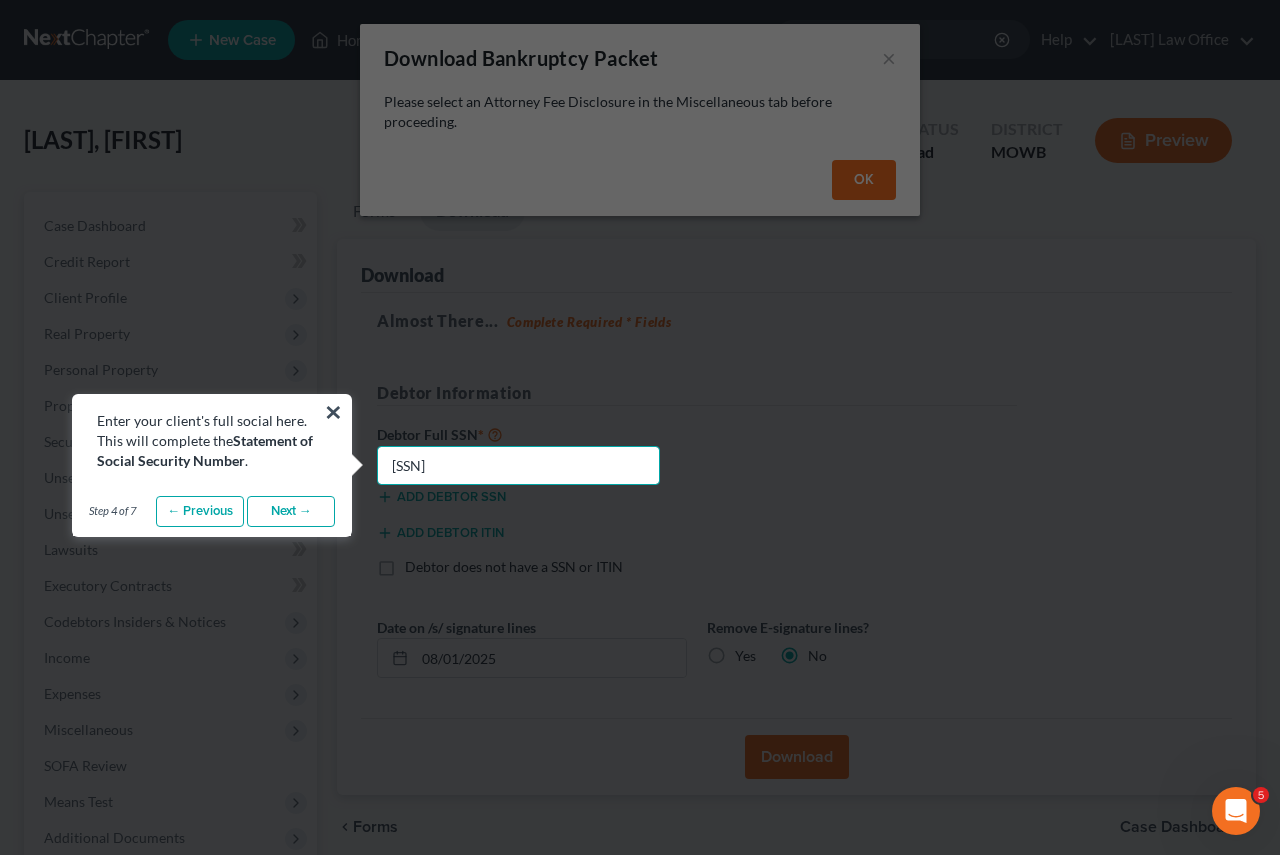 type on "[SSN]" 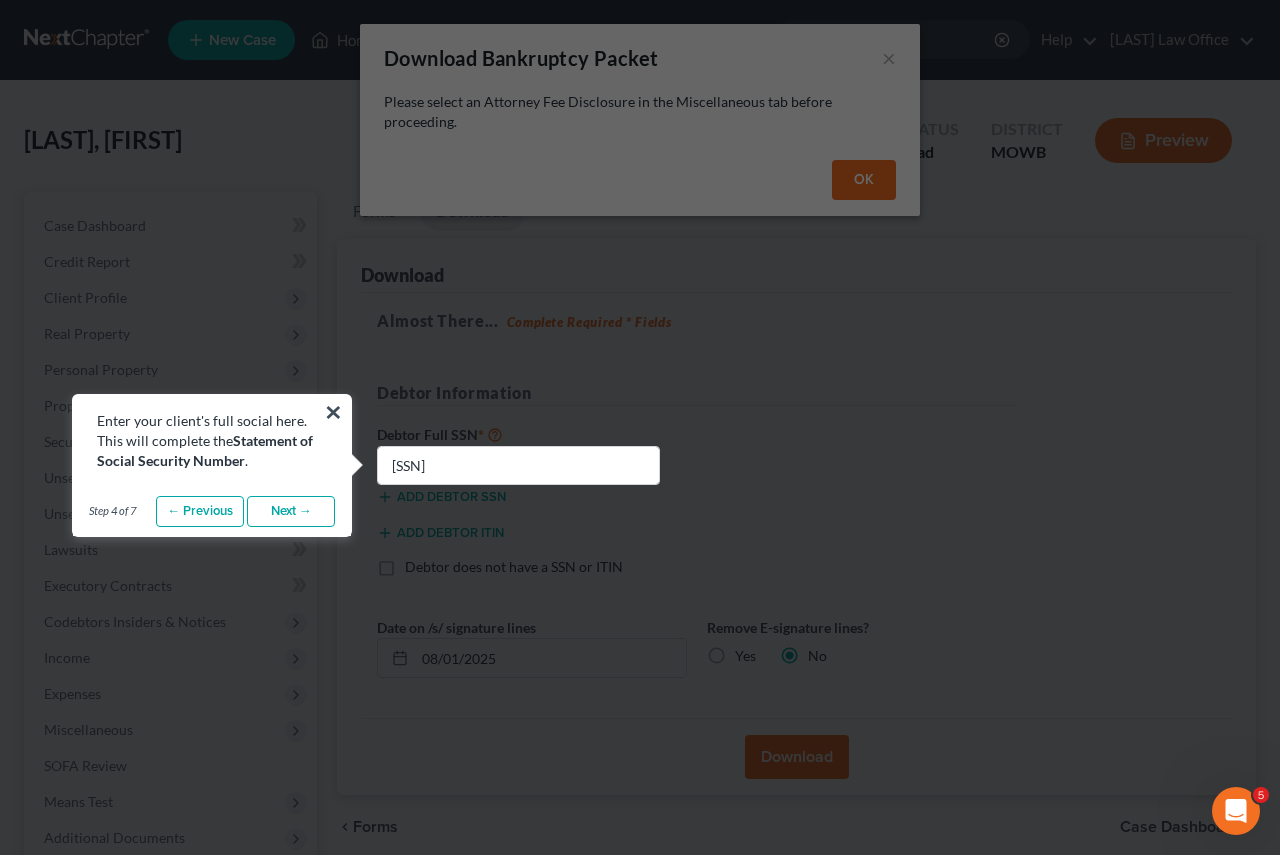 click on "Next →" at bounding box center [291, 512] 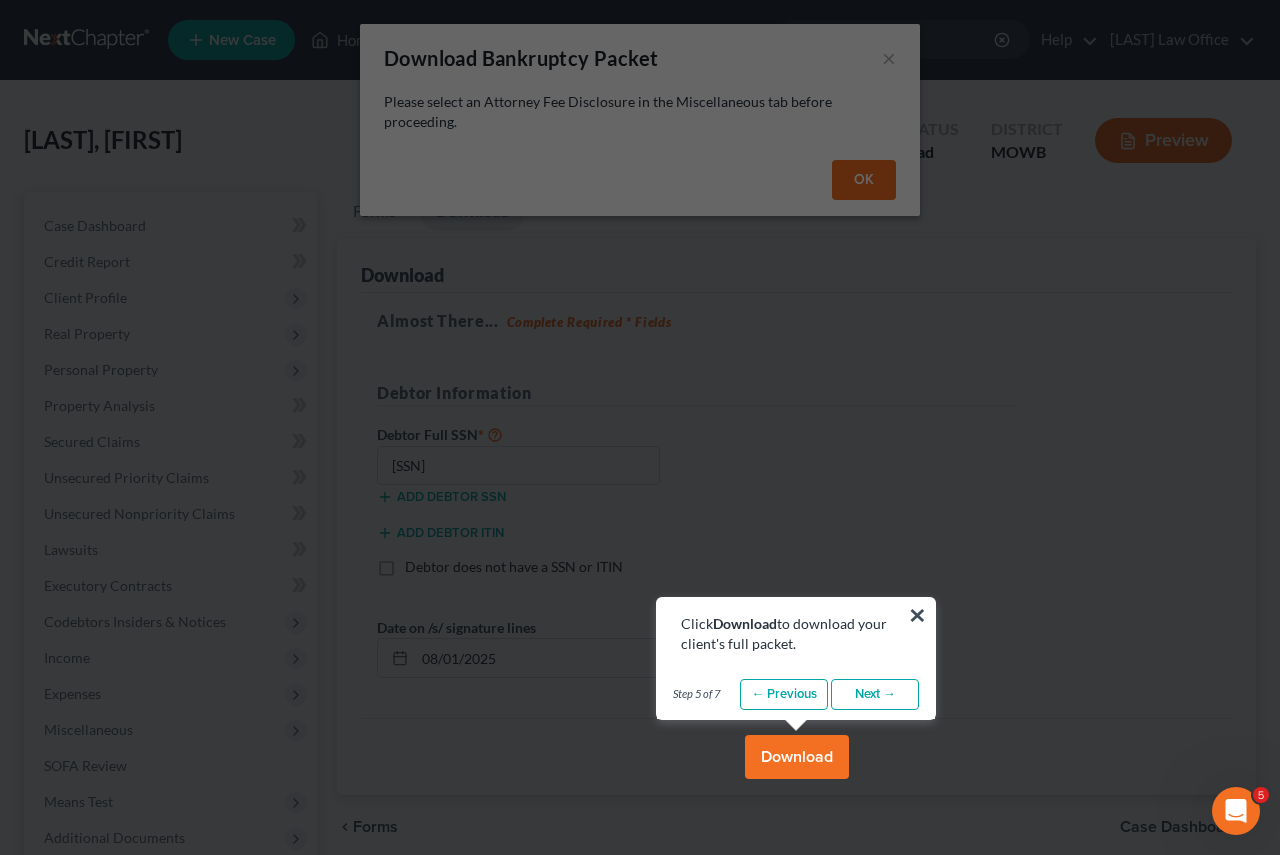 click on "Download" at bounding box center [797, 757] 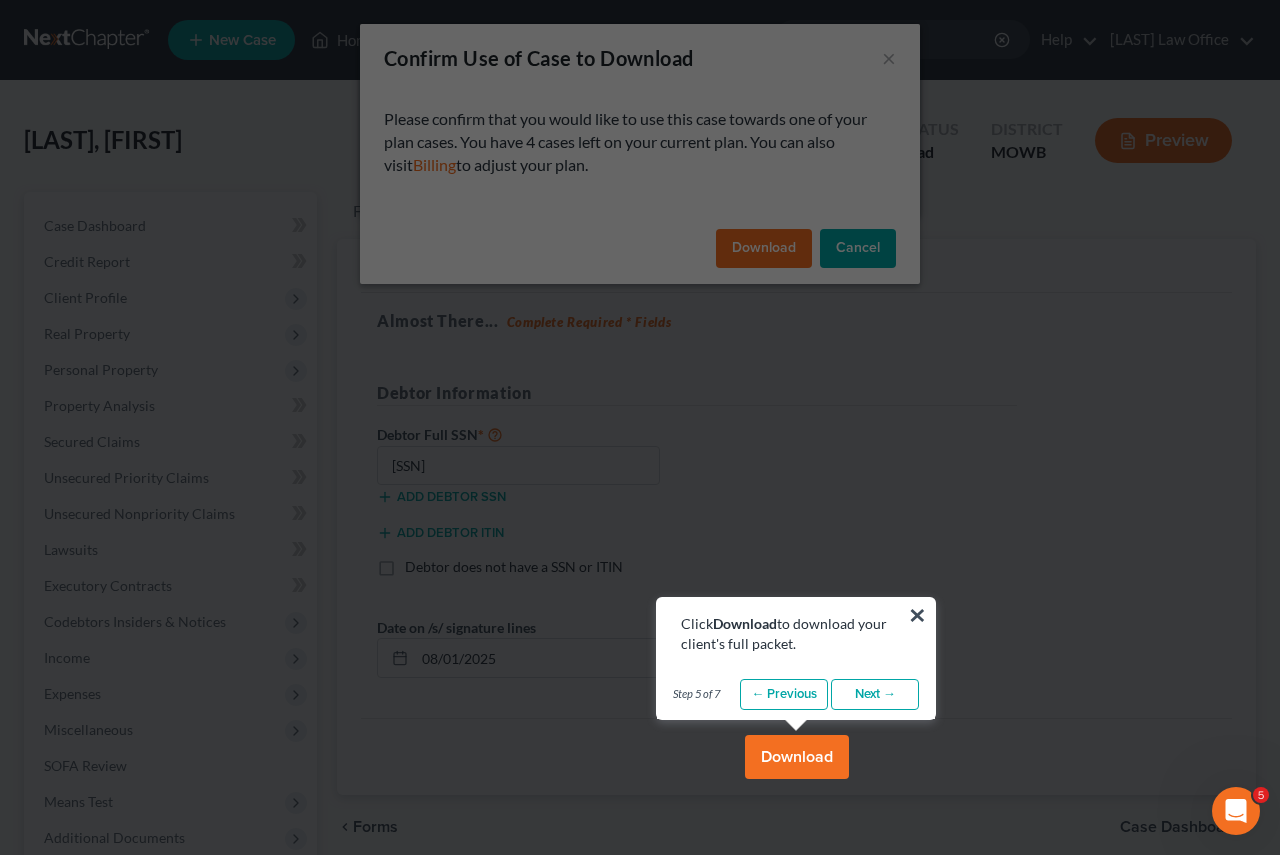 click at bounding box center (640, 4275) 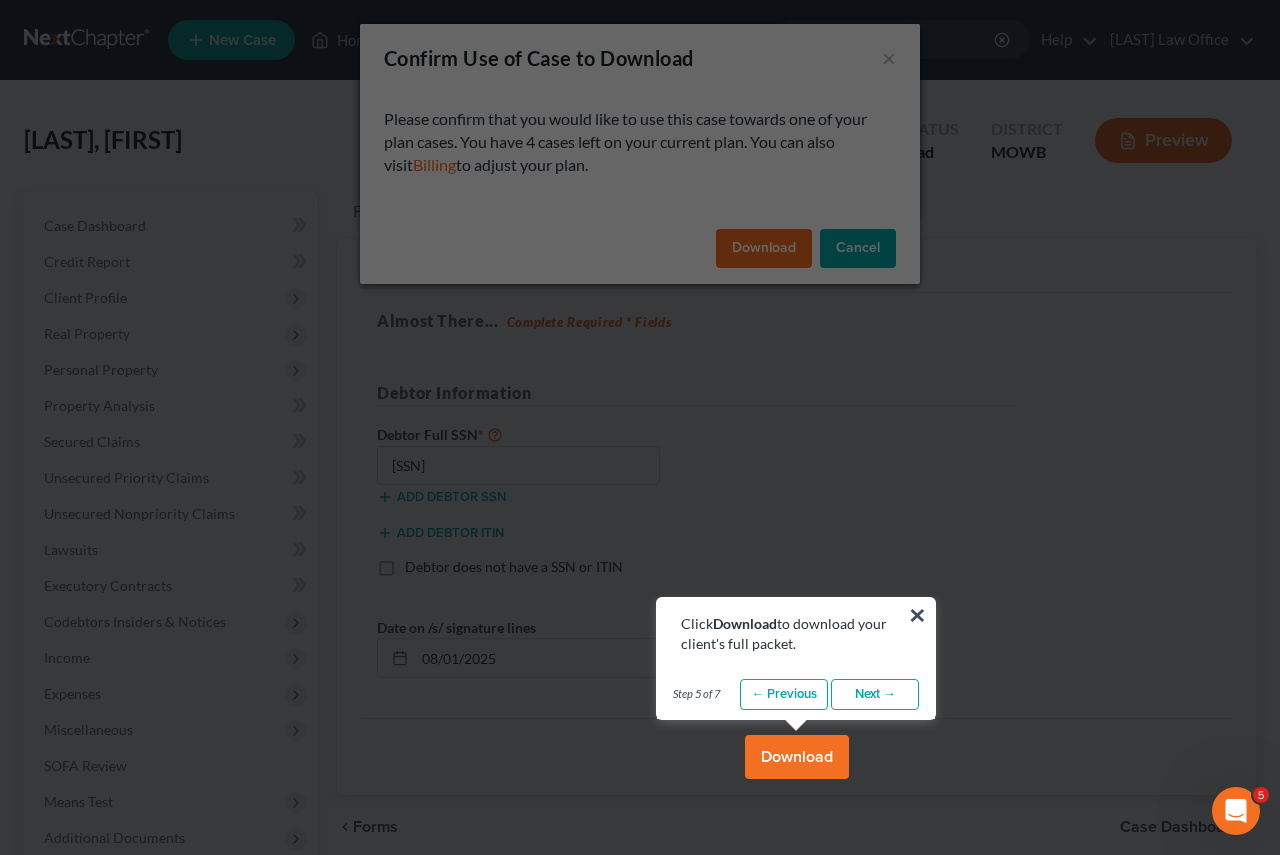 click on "Next →" at bounding box center (875, 695) 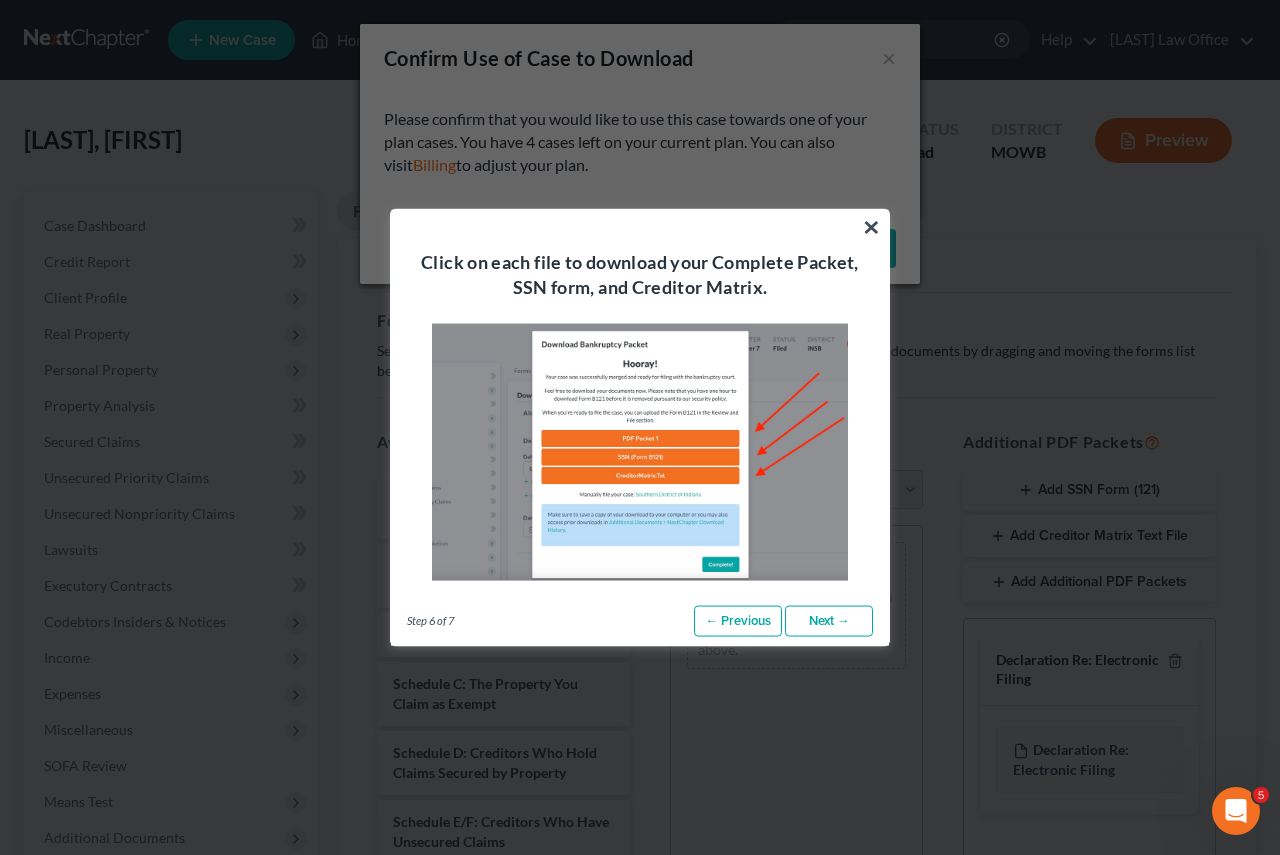 click on "Next →" at bounding box center [829, 621] 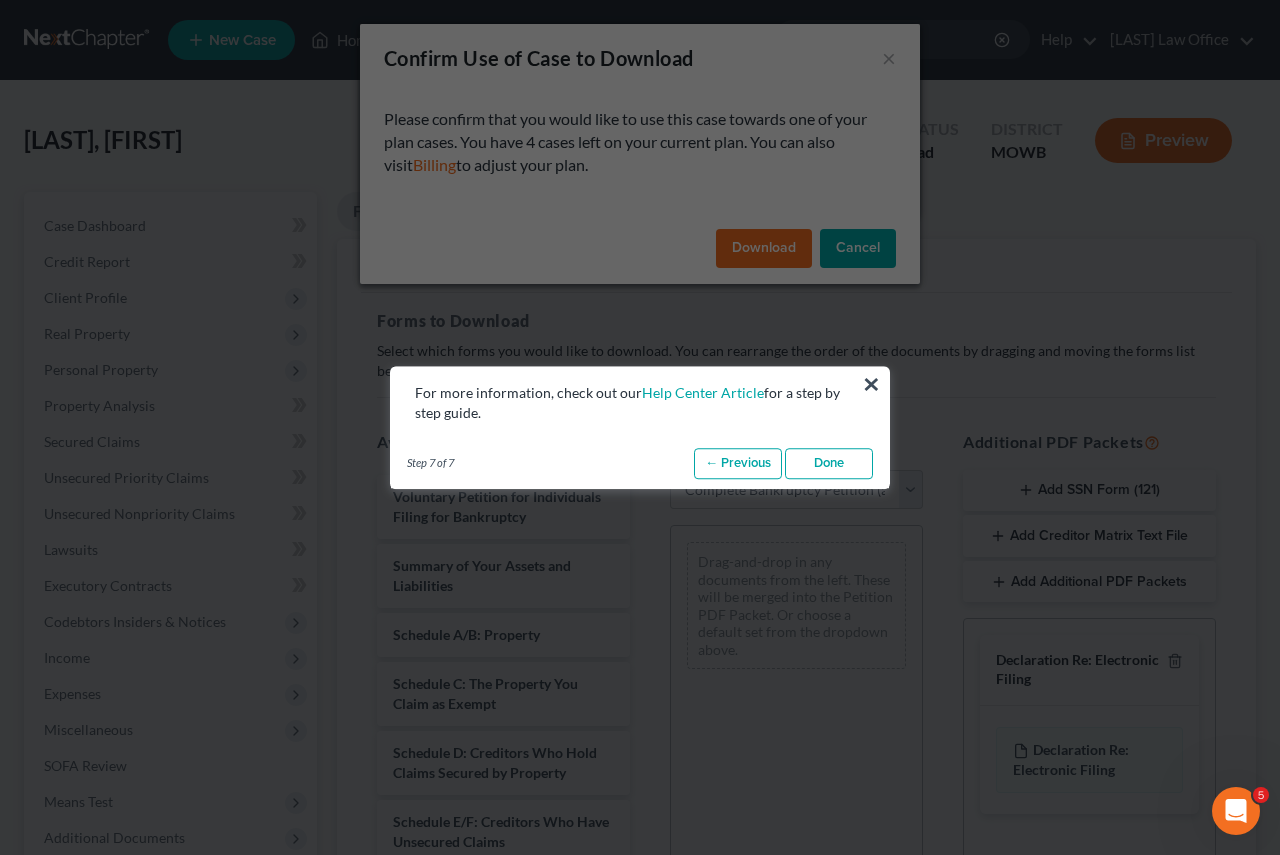 click on "Done" at bounding box center (829, 464) 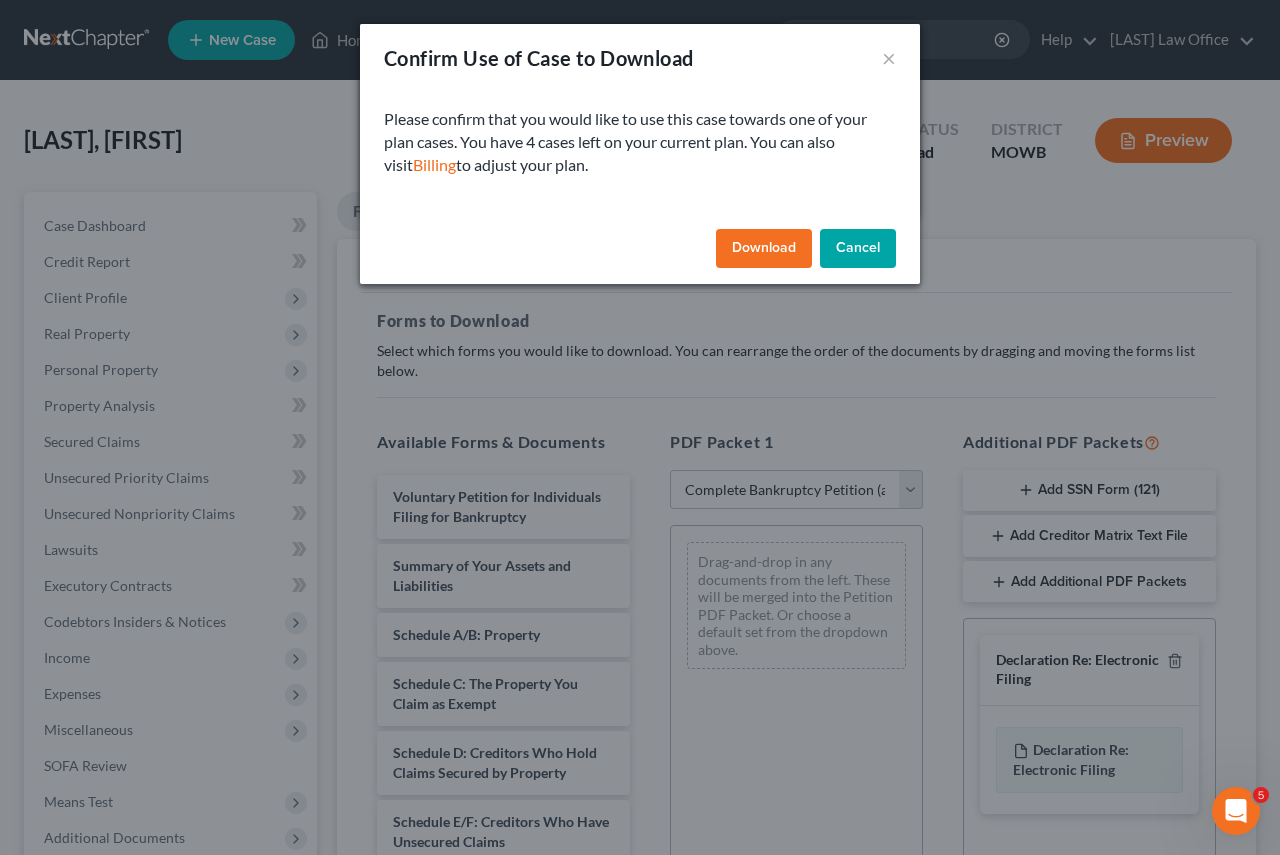 click on "Download" at bounding box center (764, 249) 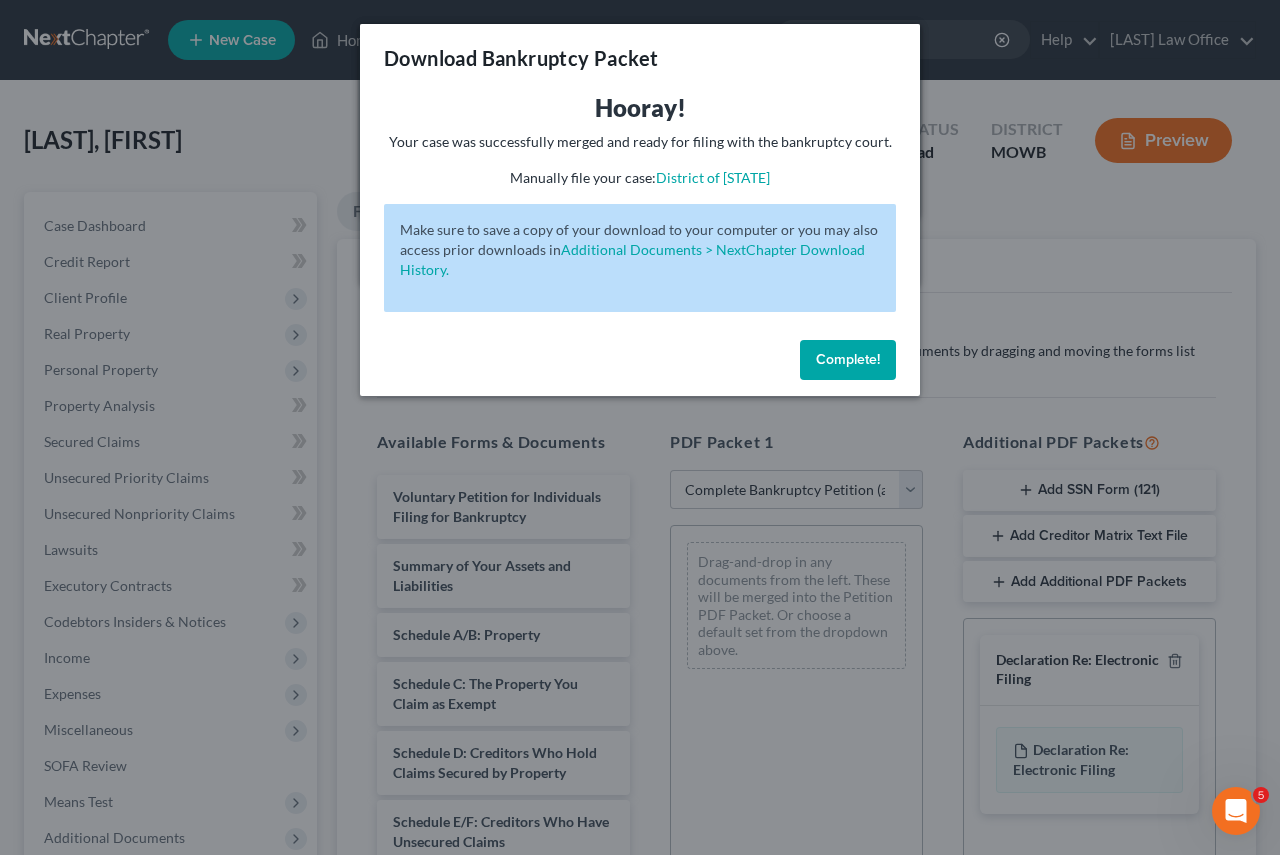 click on "Complete!" at bounding box center (848, 359) 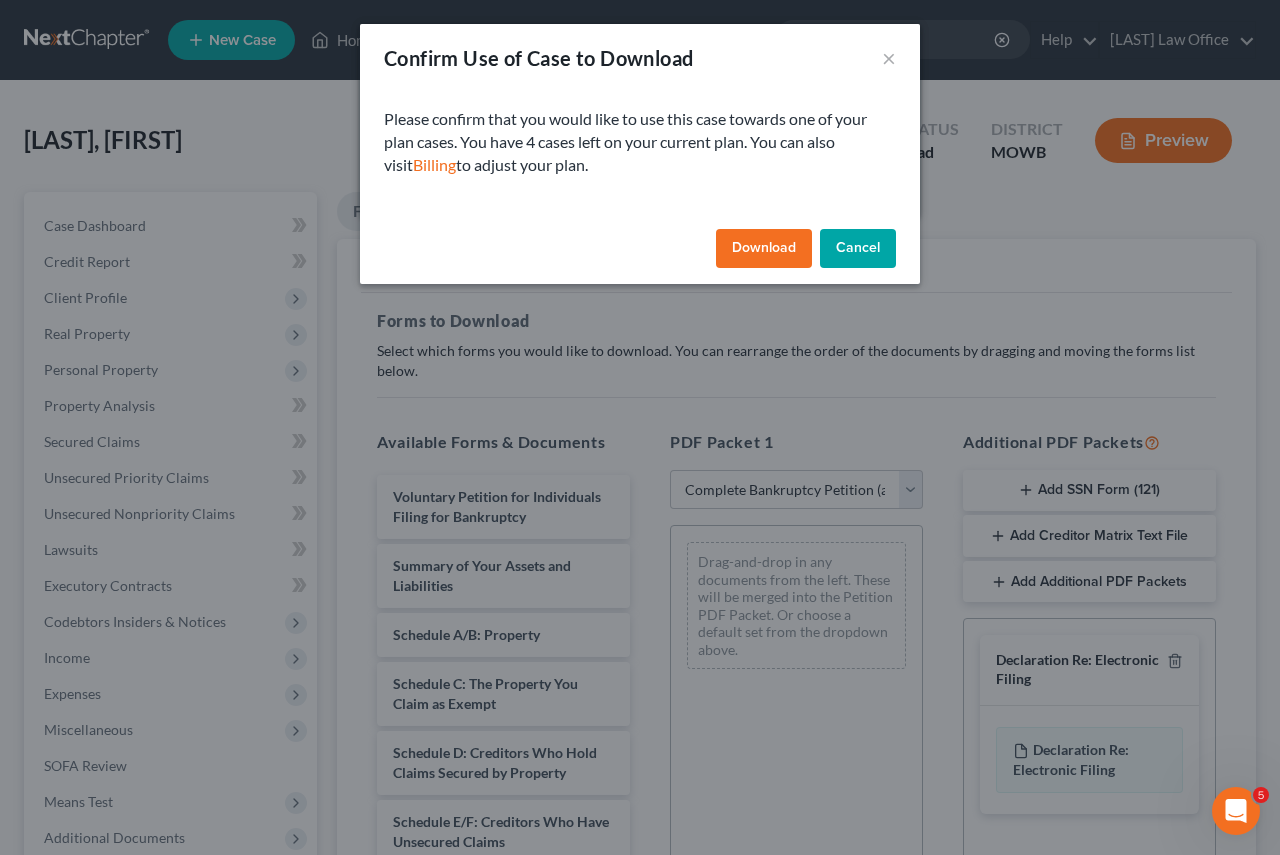 click on "Download" at bounding box center (764, 249) 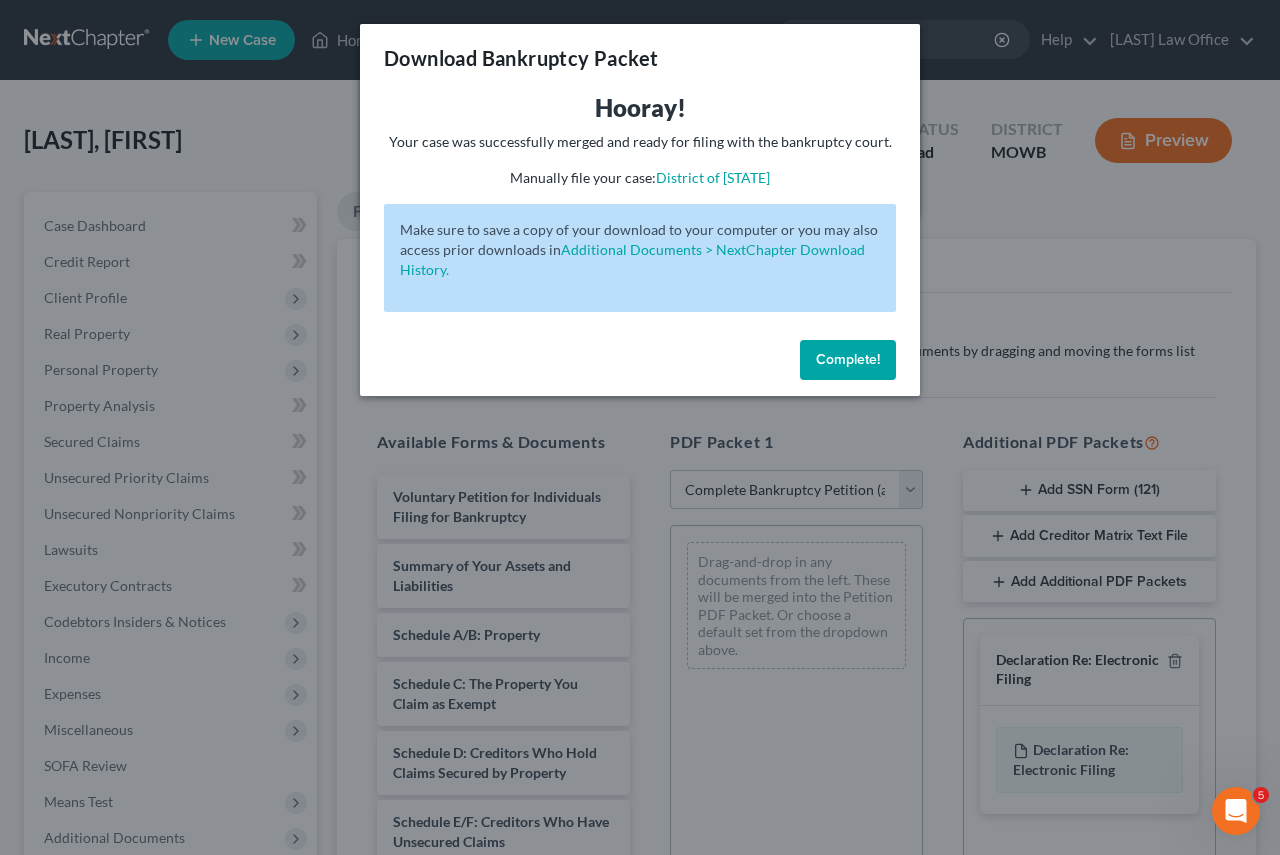 click on "Complete!" at bounding box center (848, 359) 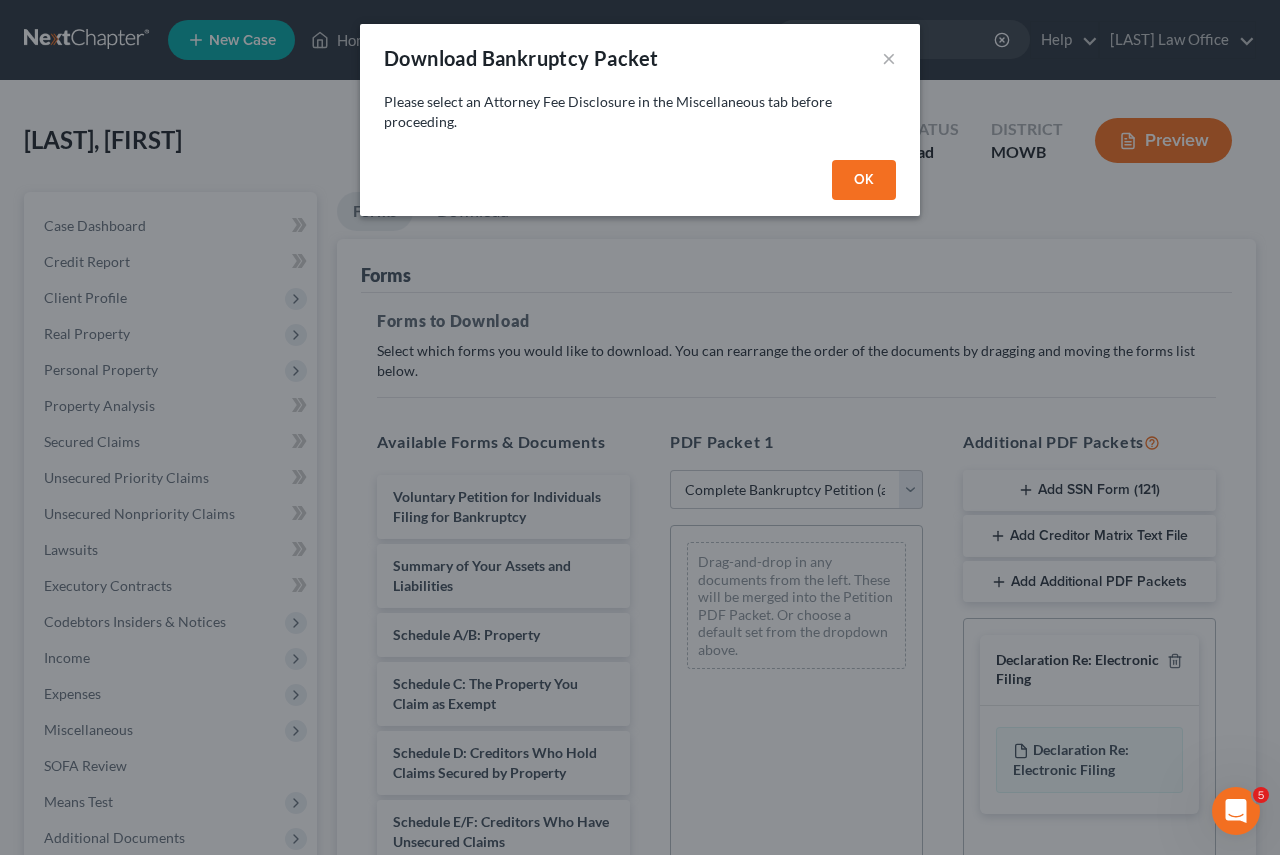 click on "OK" at bounding box center (864, 180) 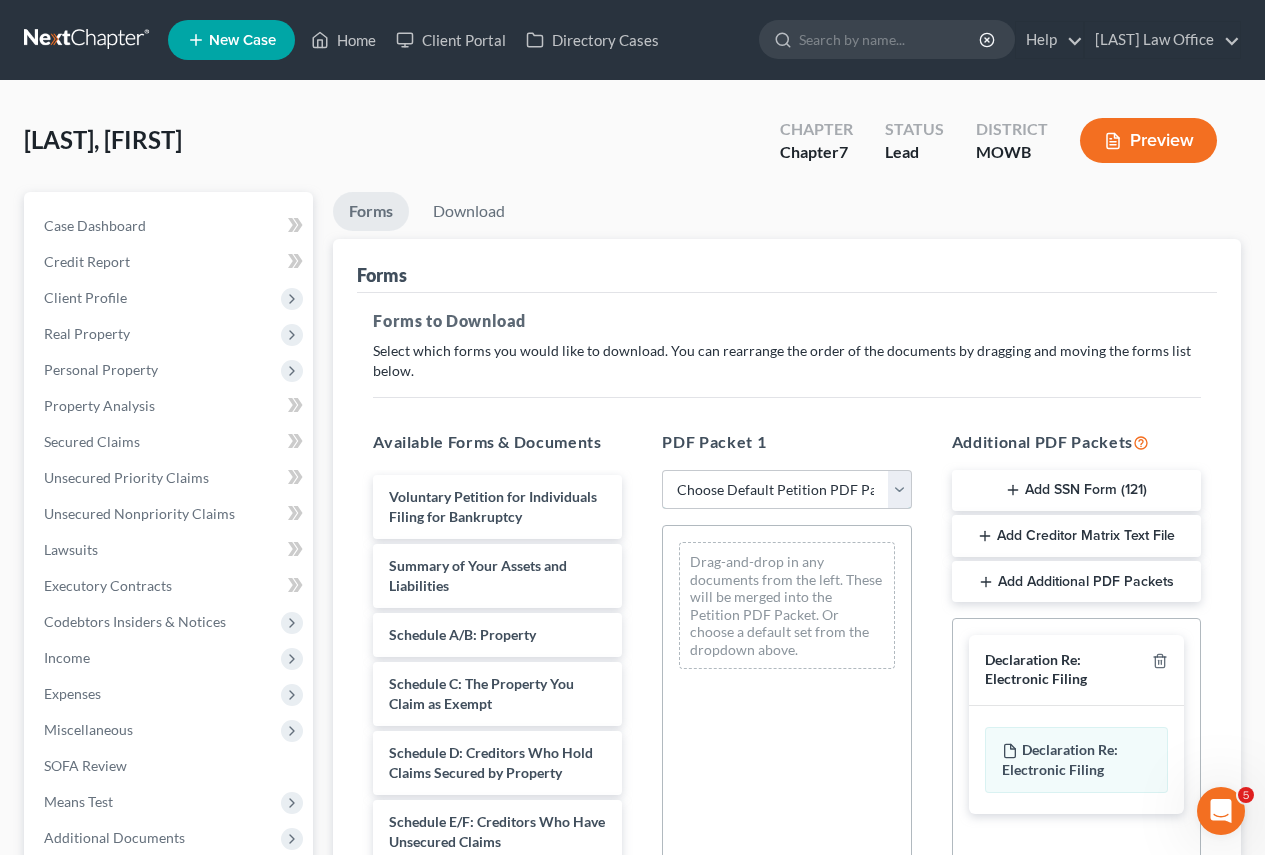 click on "Choose Default Petition PDF Packet Complete Bankruptcy Petition (all forms and schedules) Emergency Filing Forms (Petition and Creditor List Only) Amended Forms Signature Pages Only" at bounding box center [786, 490] 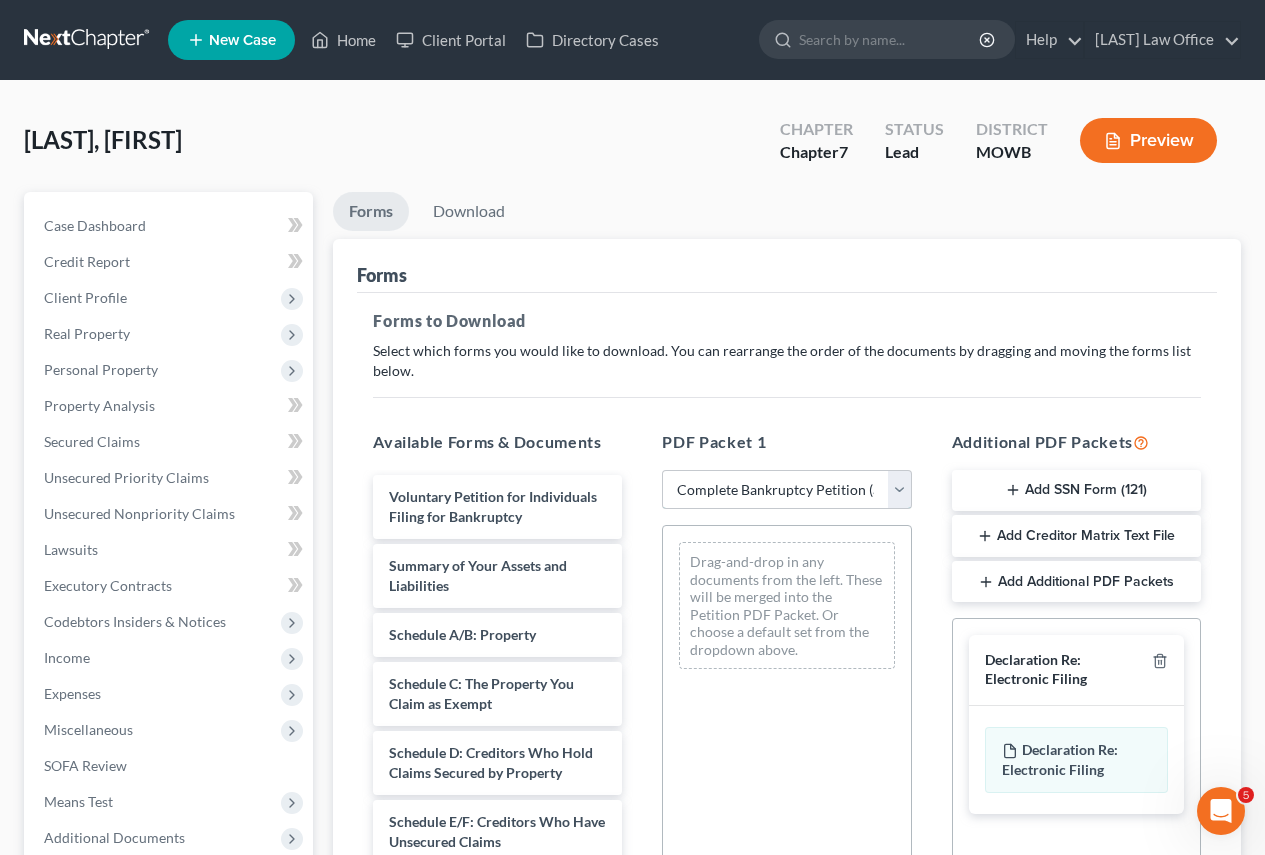 click on "Choose Default Petition PDF Packet Complete Bankruptcy Petition (all forms and schedules) Emergency Filing Forms (Petition and Creditor List Only) Amended Forms Signature Pages Only" at bounding box center [786, 490] 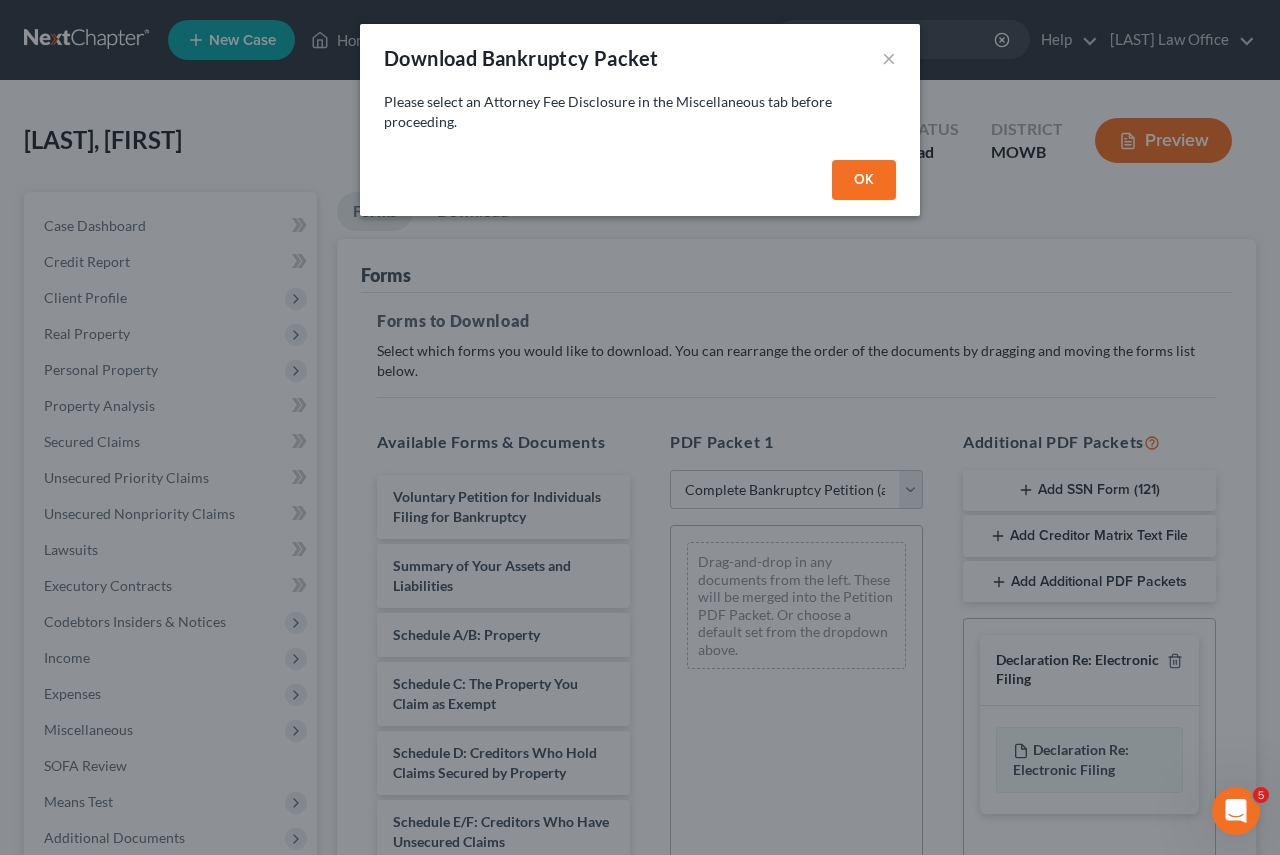 click on "OK" at bounding box center [864, 180] 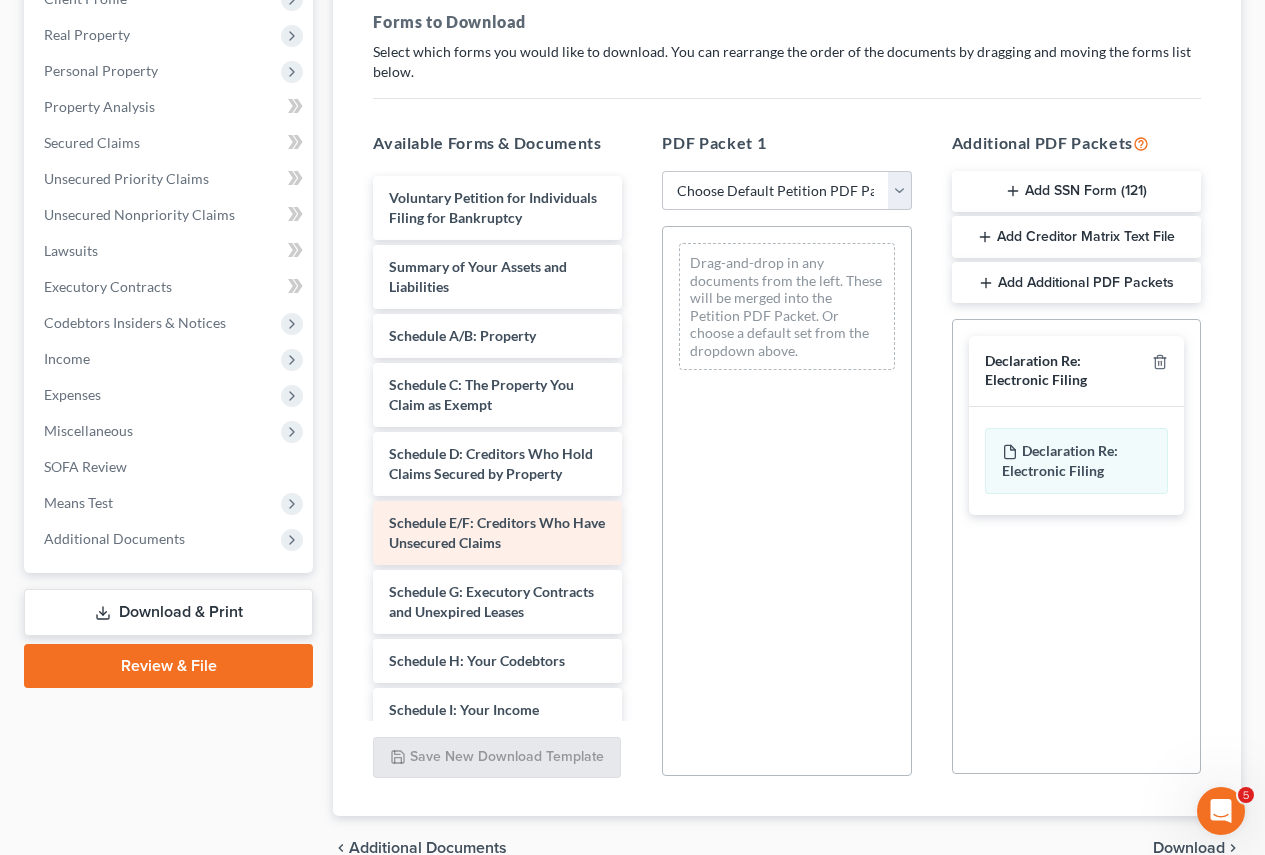 scroll, scrollTop: 0, scrollLeft: 0, axis: both 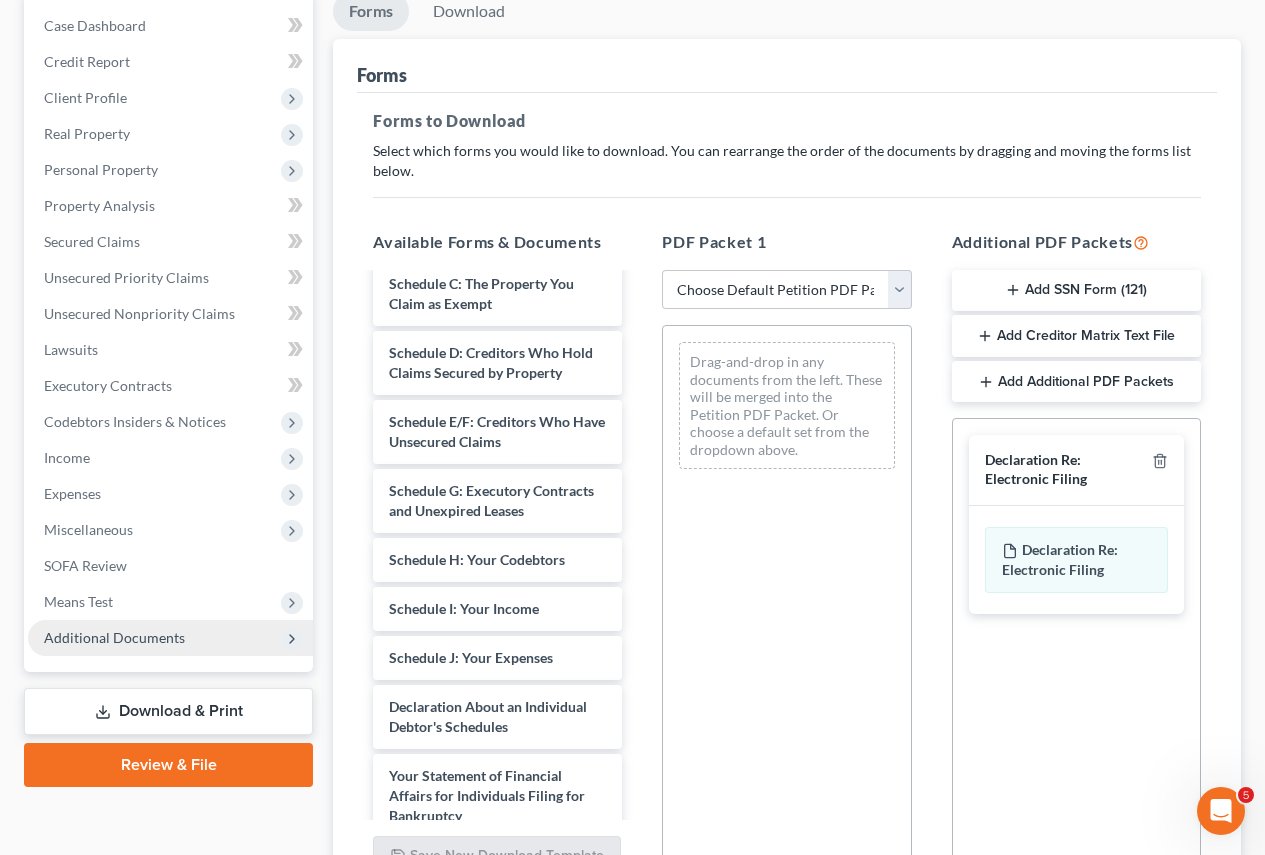 click 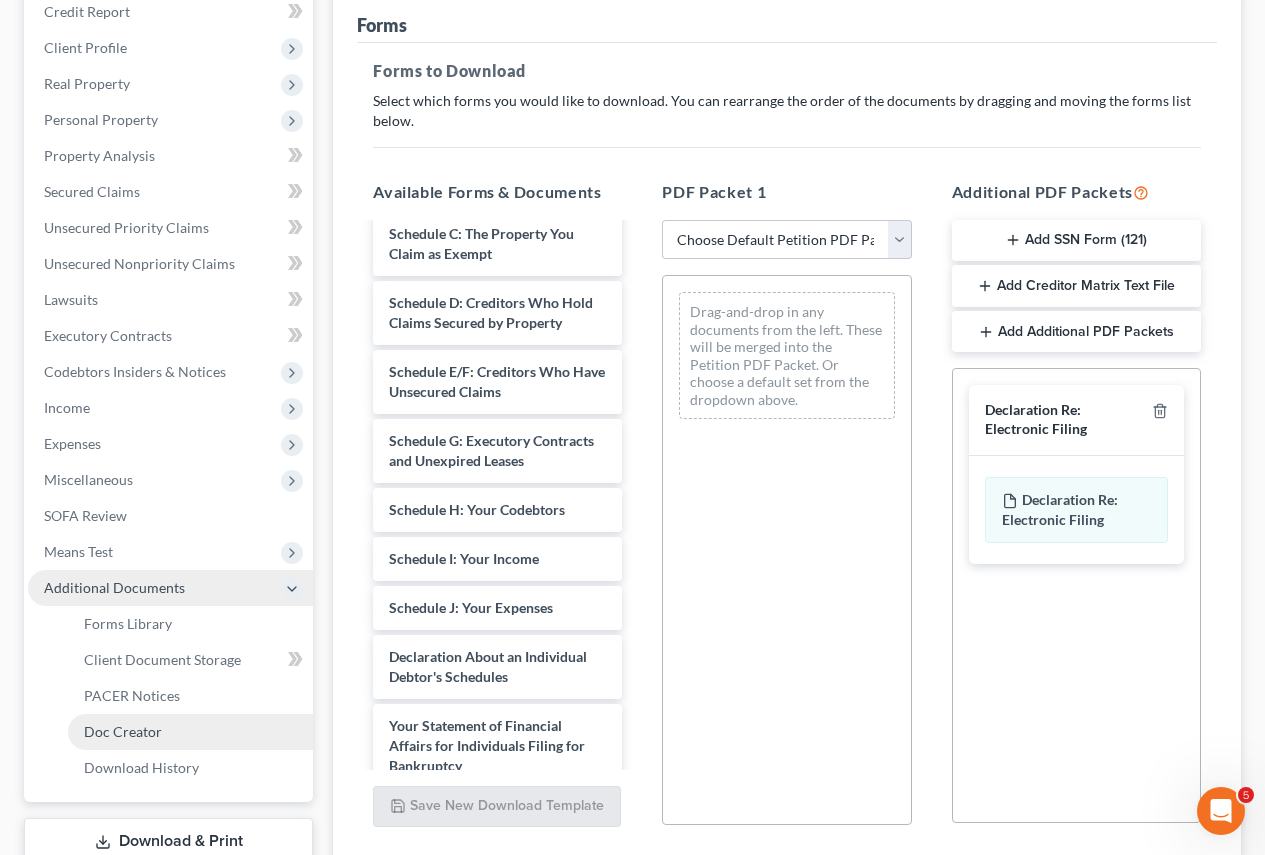 scroll, scrollTop: 300, scrollLeft: 0, axis: vertical 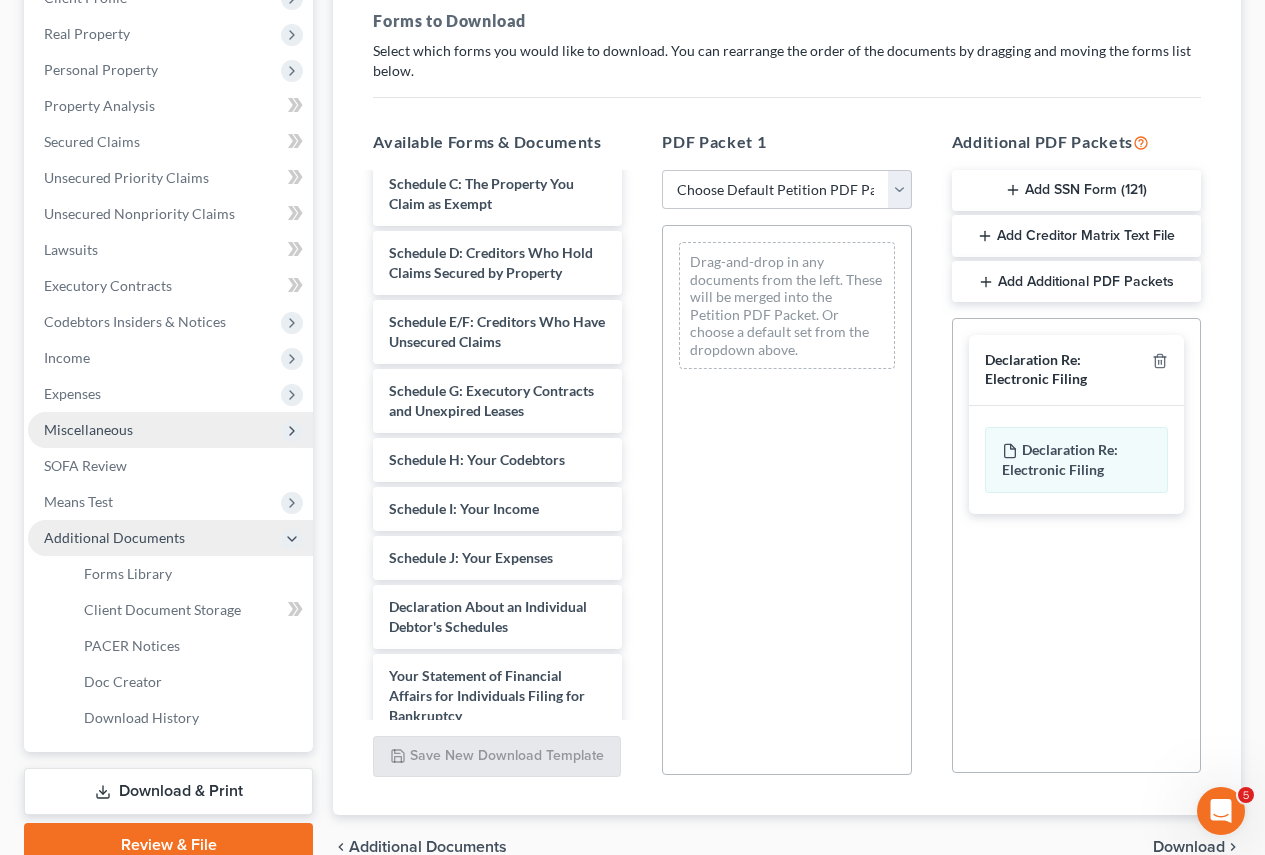 click on "Miscellaneous" at bounding box center [88, 429] 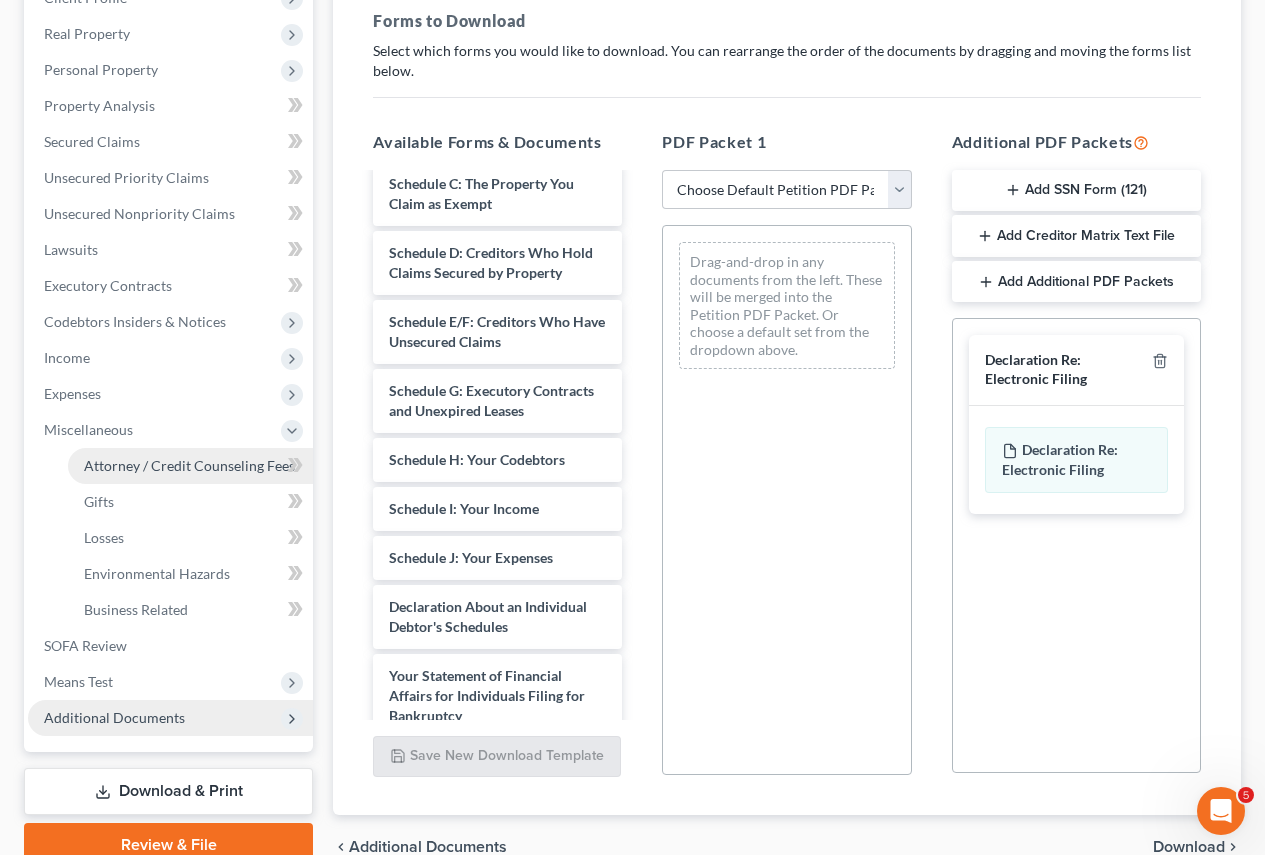 click on "Attorney / Credit Counseling Fees" at bounding box center (190, 466) 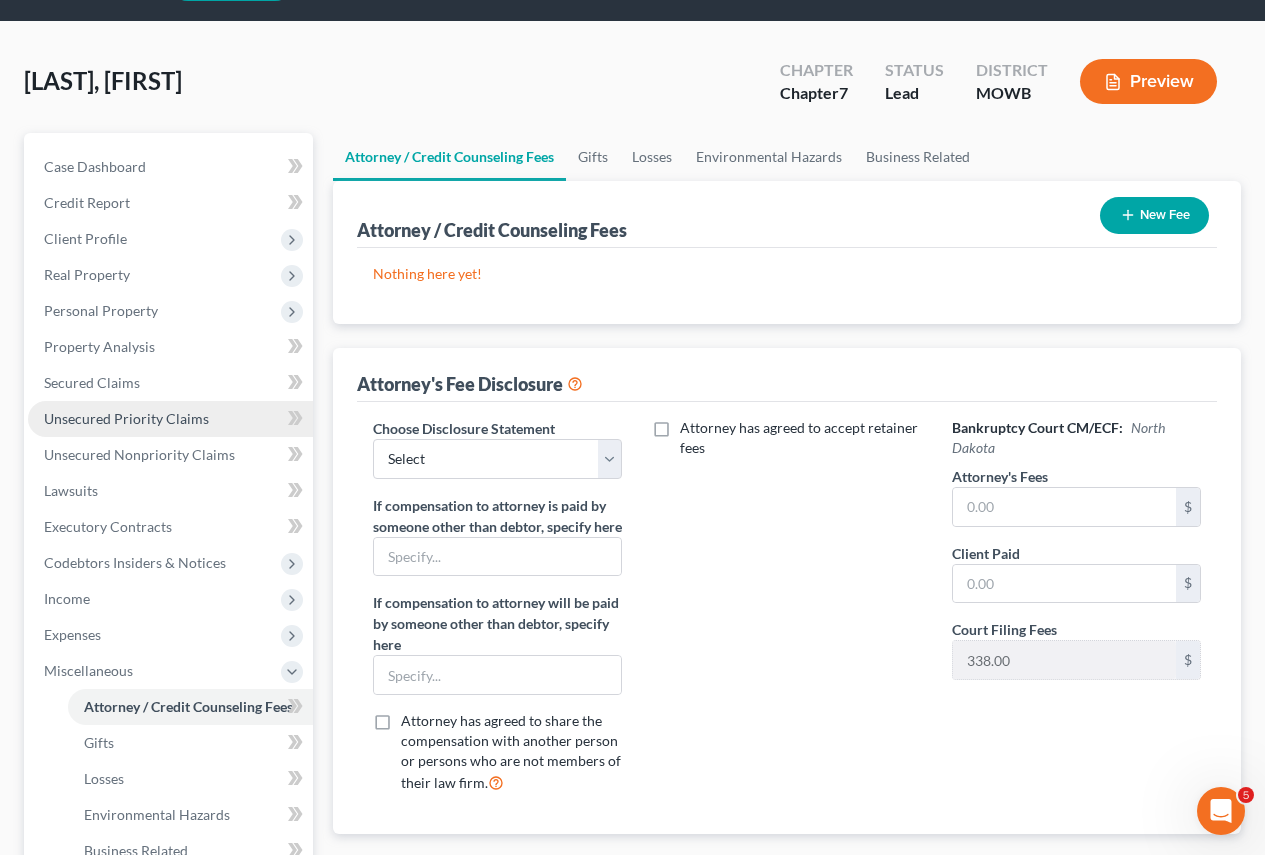 scroll, scrollTop: 0, scrollLeft: 0, axis: both 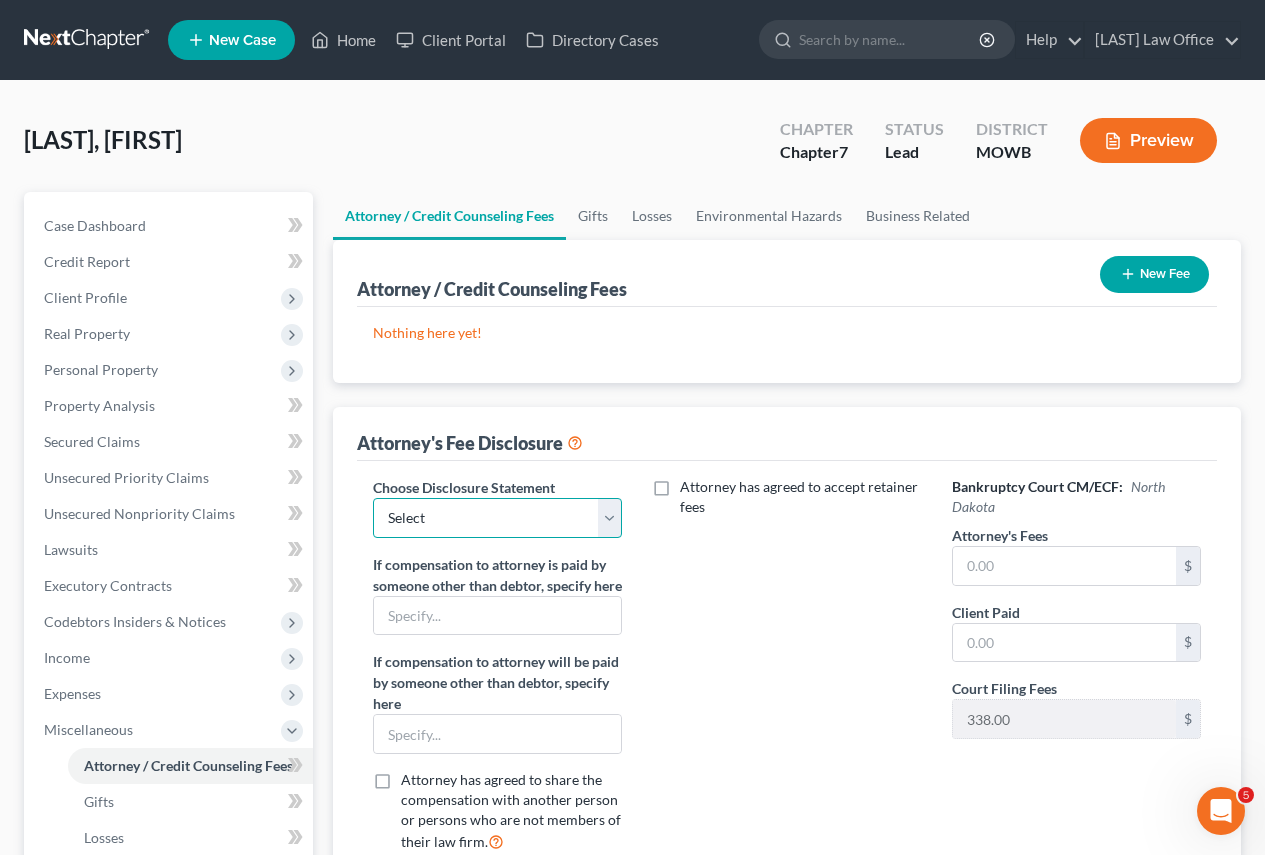 click on "Select [FIRST] [LAST] Attorney" at bounding box center [497, 518] 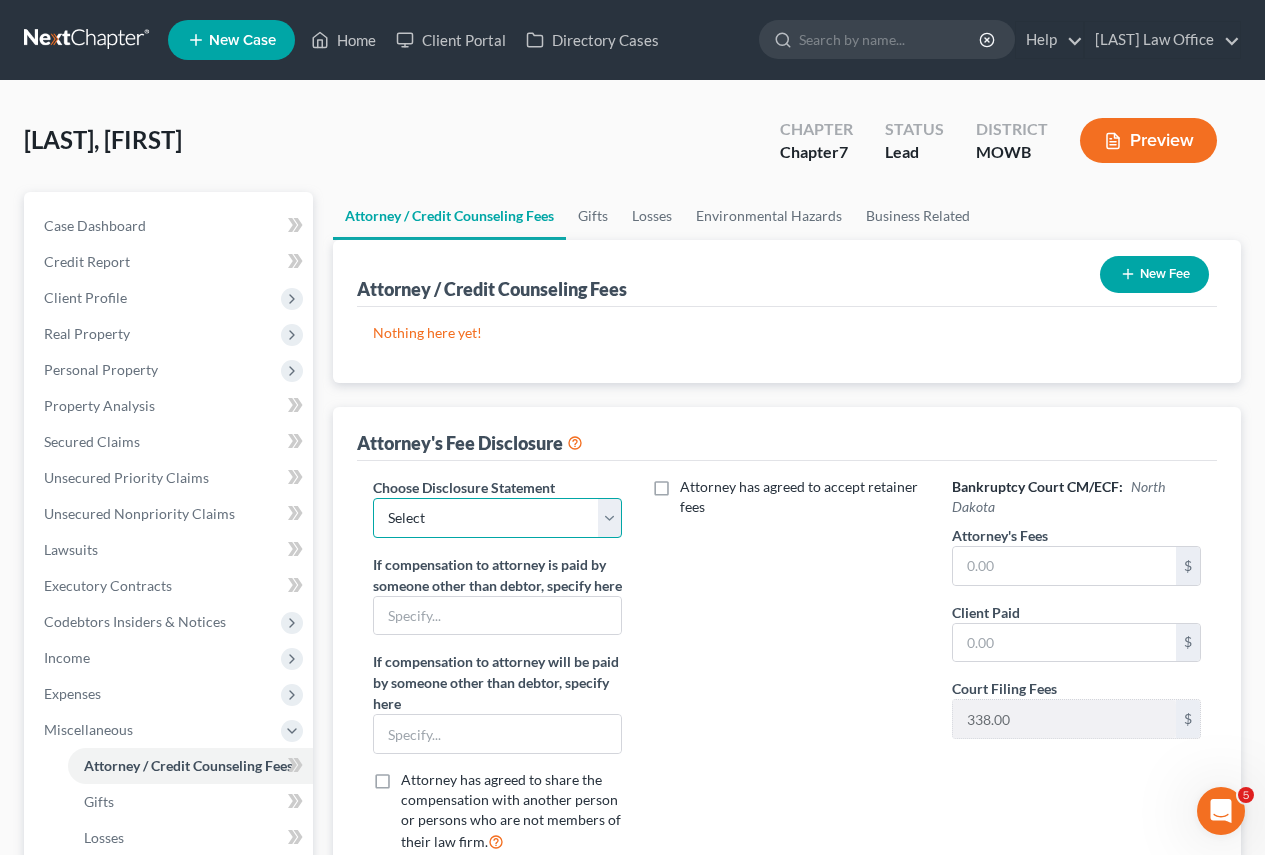 select on "0" 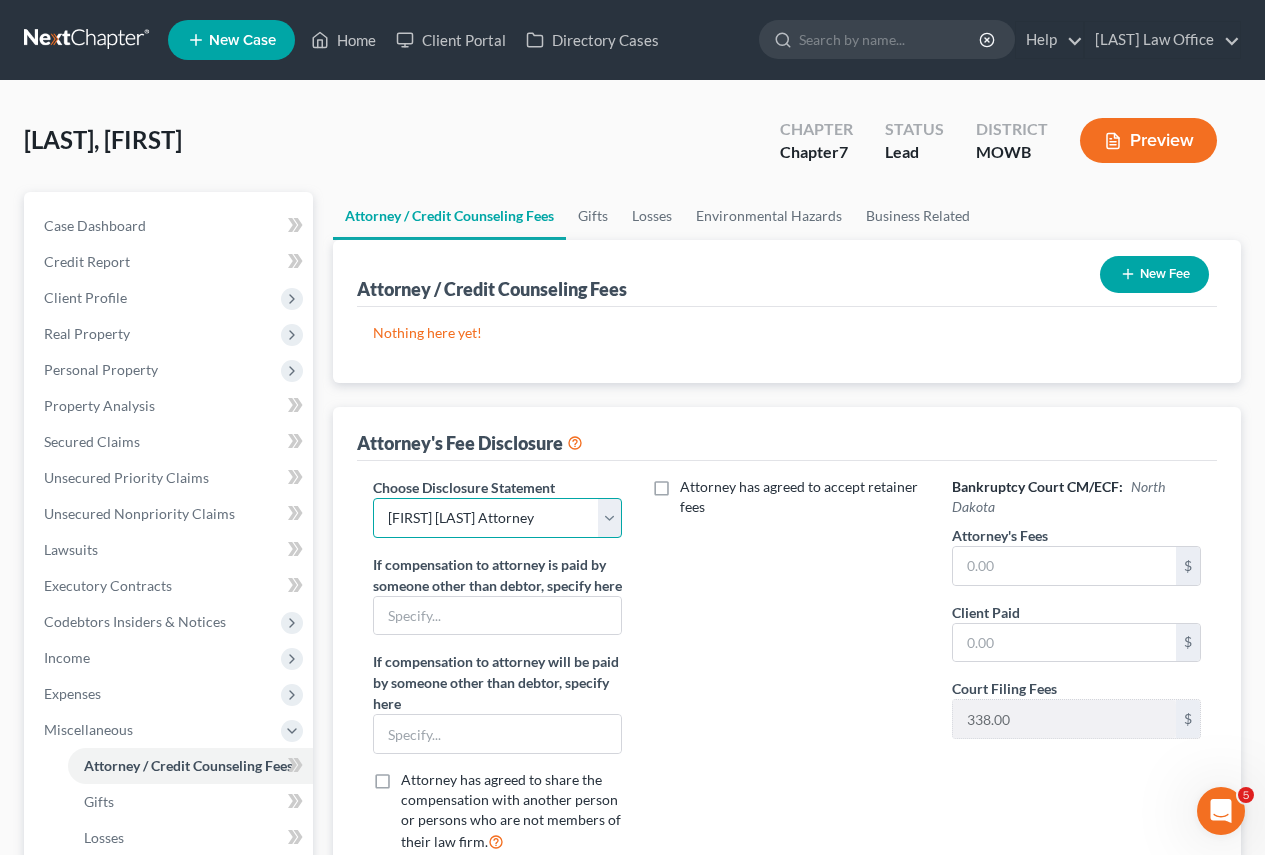 click on "Select [FIRST] [LAST] Attorney" at bounding box center [497, 518] 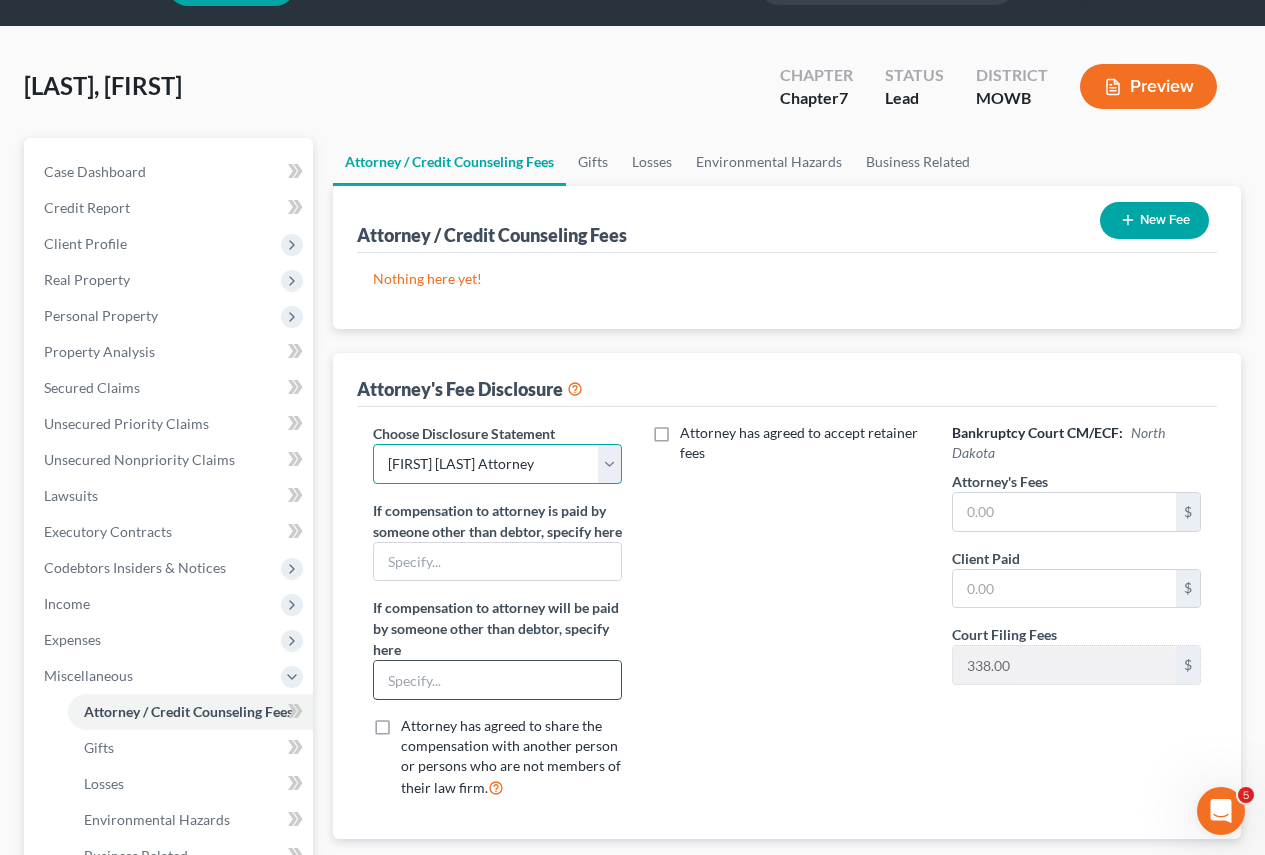 scroll, scrollTop: 100, scrollLeft: 0, axis: vertical 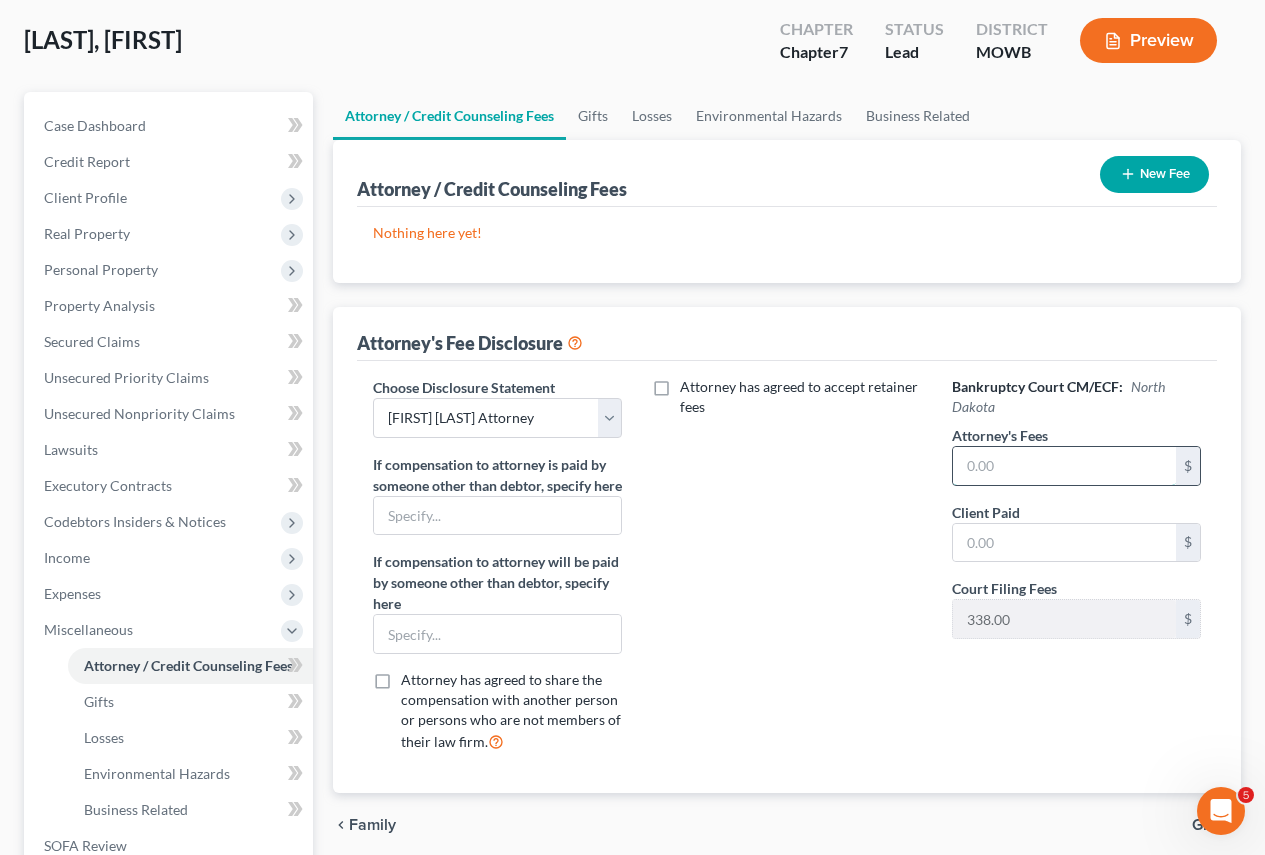 drag, startPoint x: 1023, startPoint y: 481, endPoint x: 1002, endPoint y: 477, distance: 21.377558 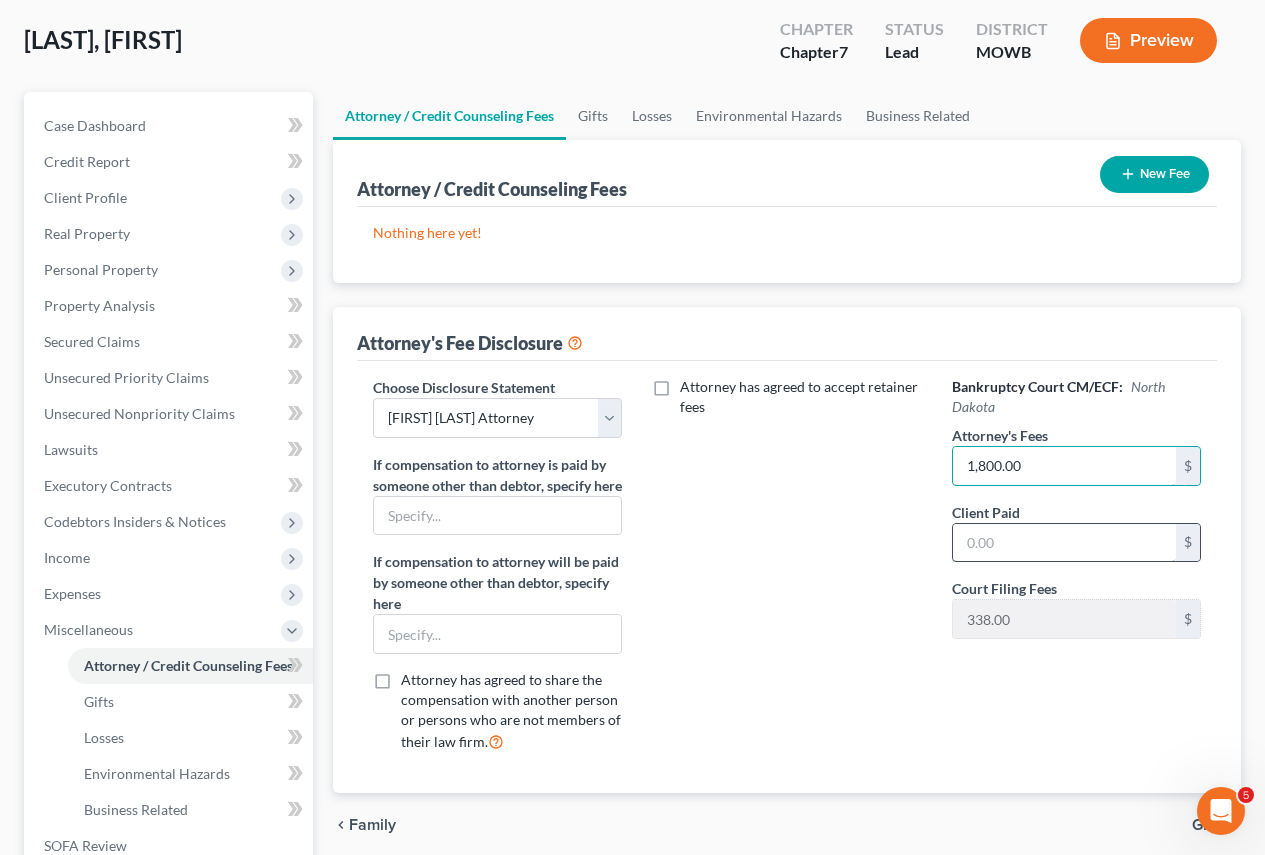 type on "1,800.00" 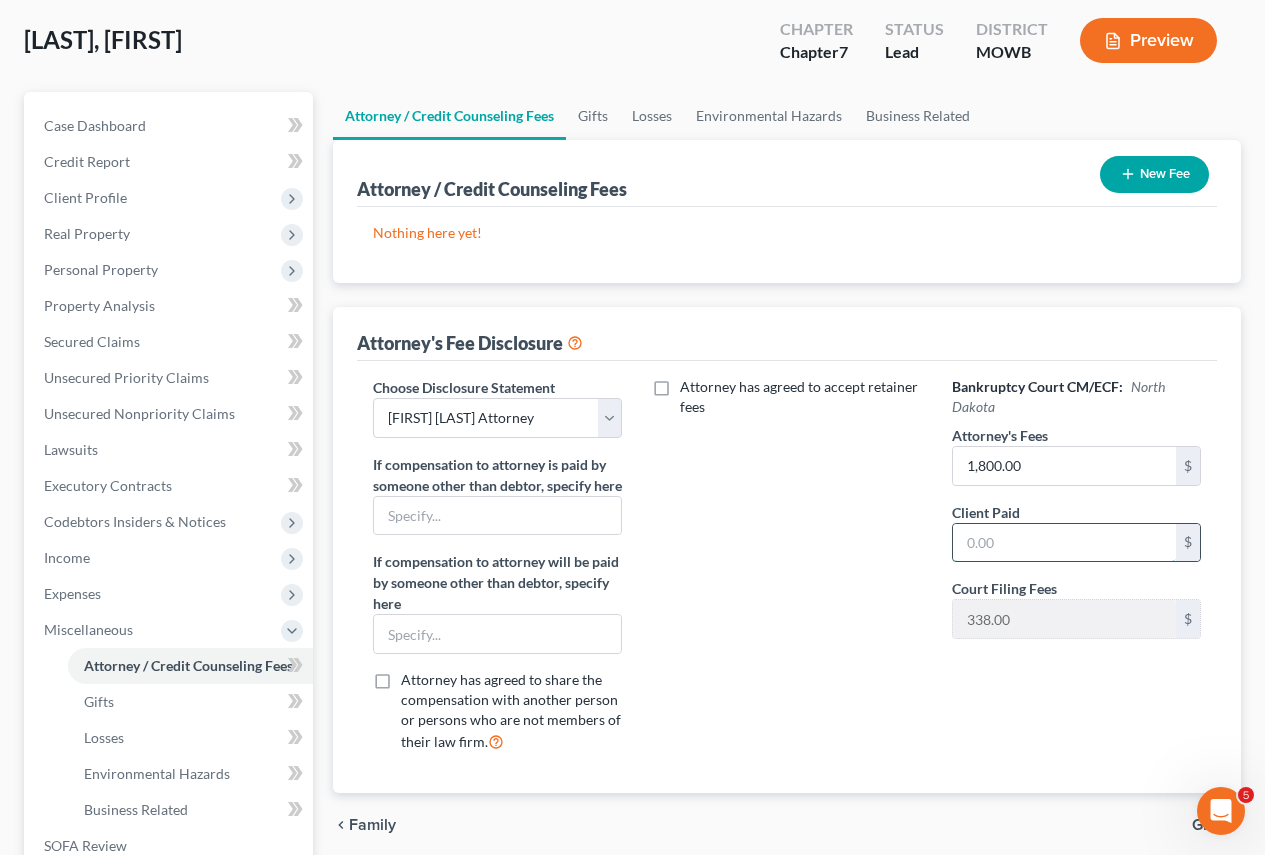 click at bounding box center (1064, 543) 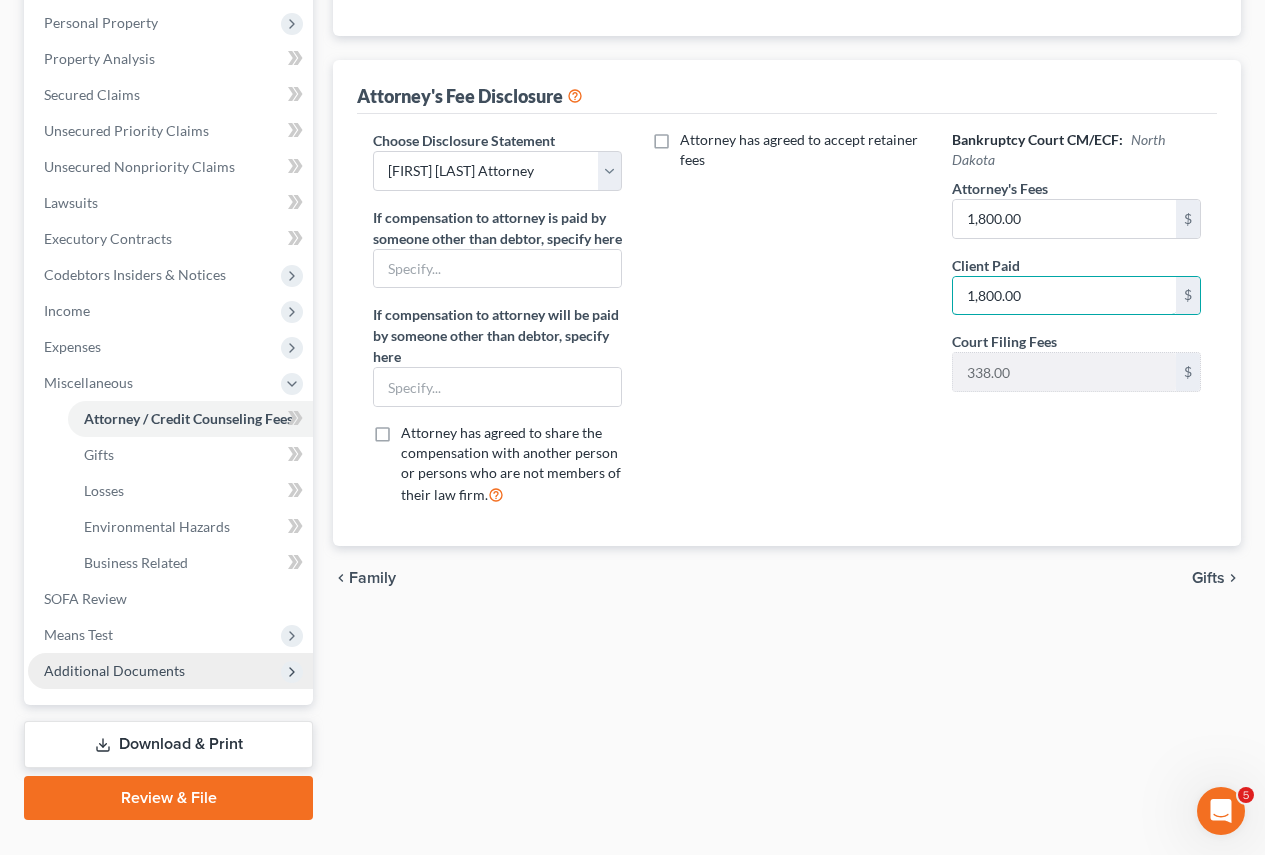 scroll, scrollTop: 388, scrollLeft: 0, axis: vertical 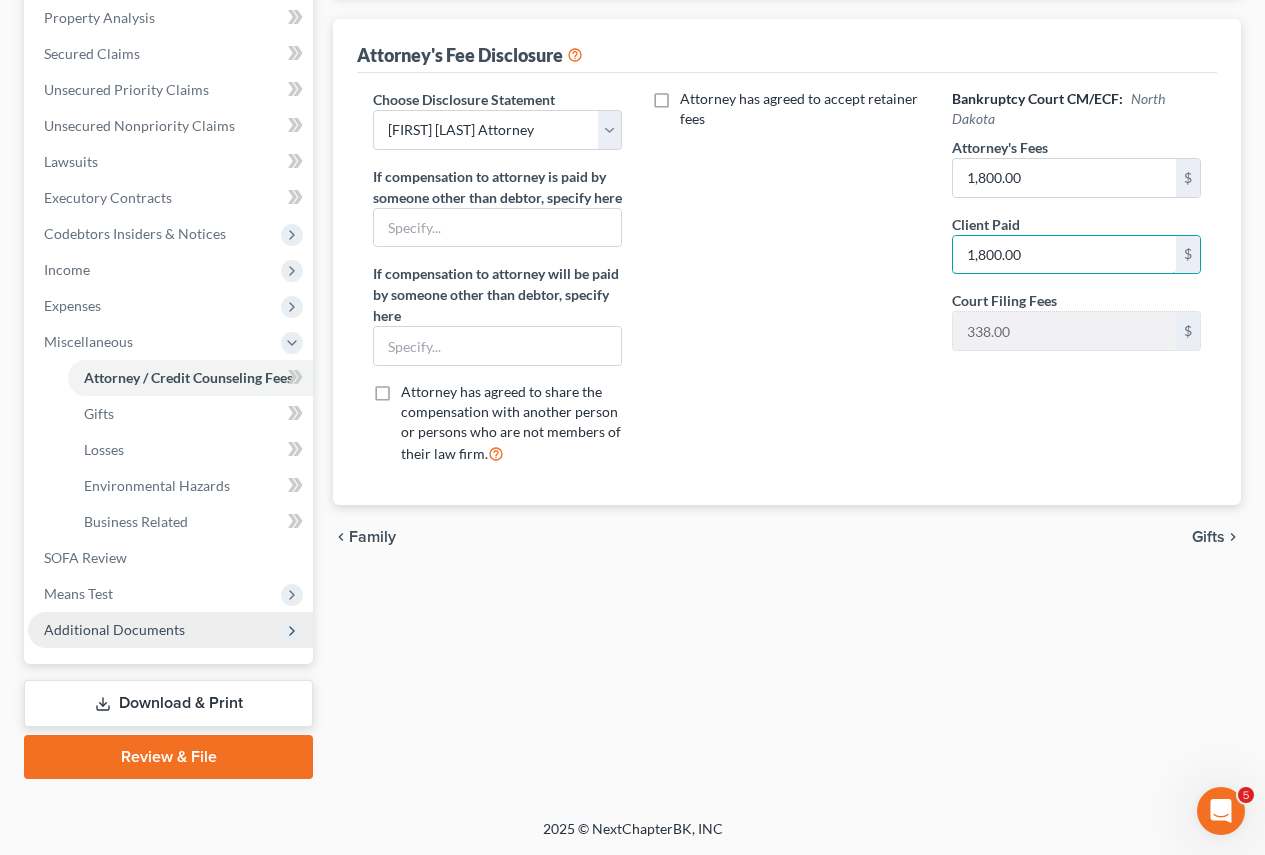 type on "1,800.00" 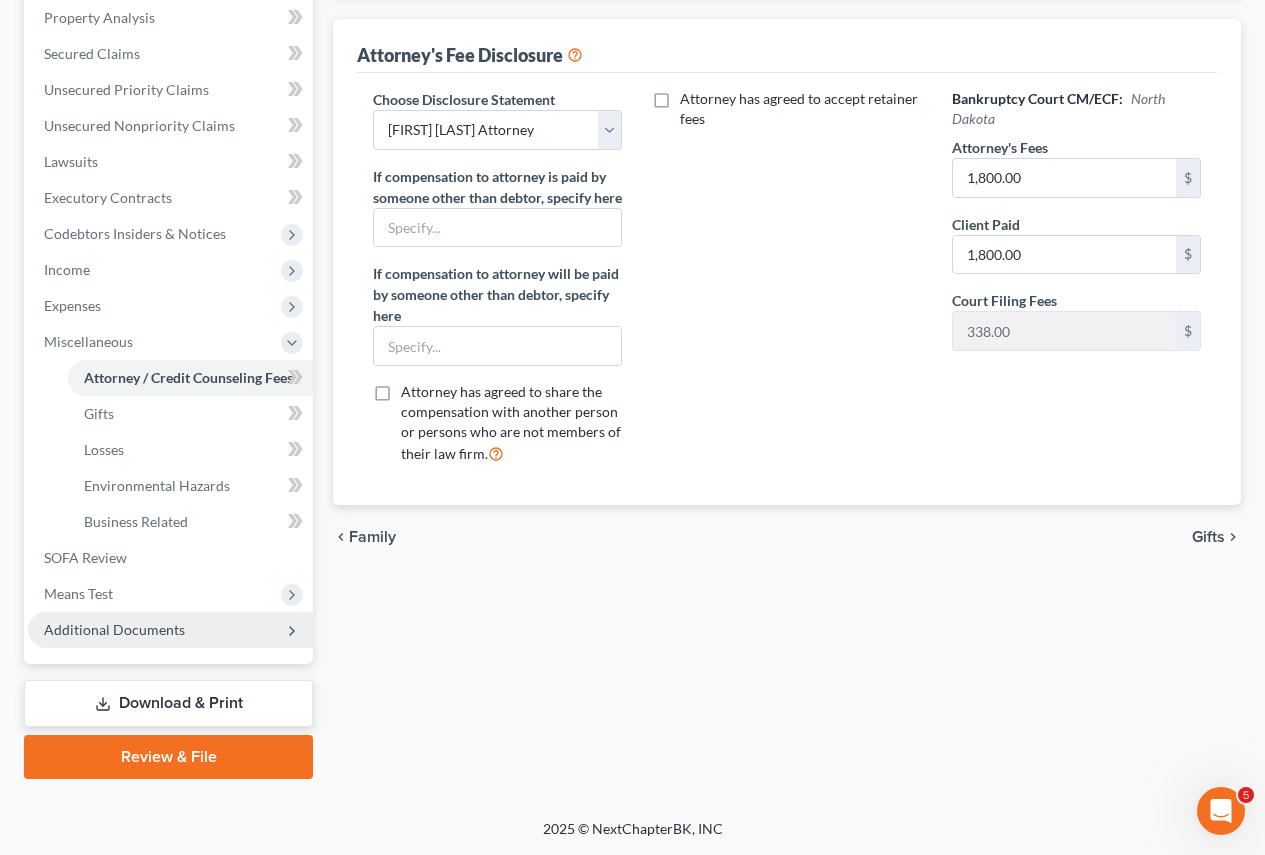 click on "Download & Print" at bounding box center [168, 703] 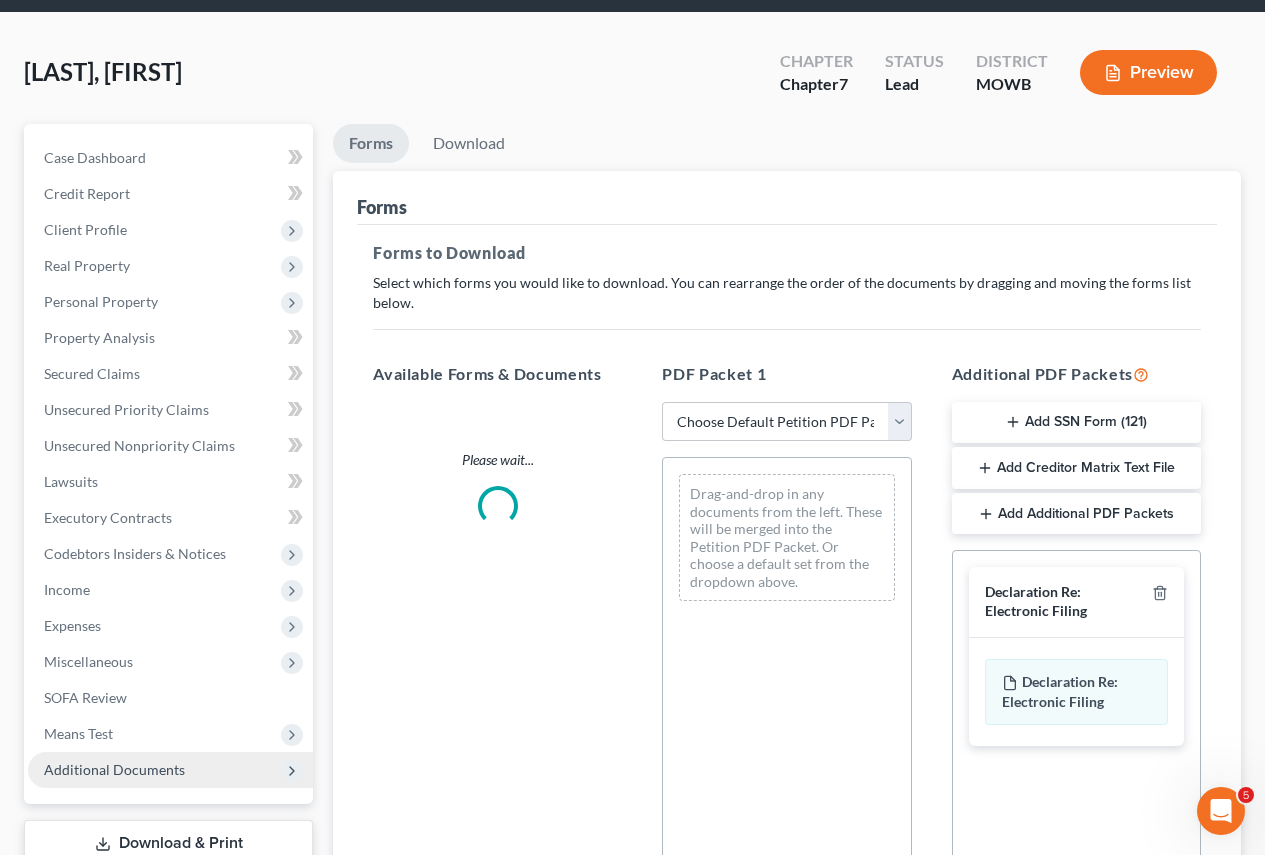scroll, scrollTop: 0, scrollLeft: 0, axis: both 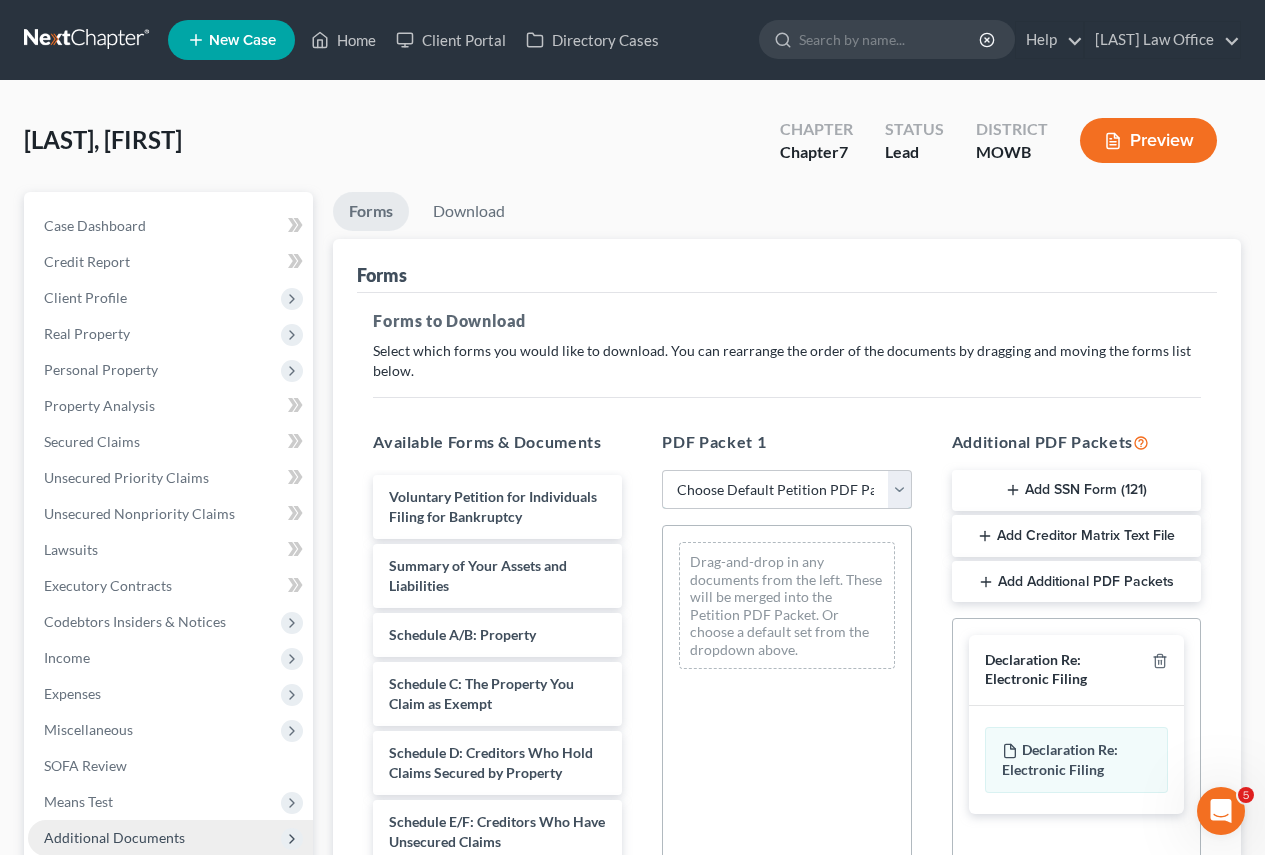 click on "Choose Default Petition PDF Packet Complete Bankruptcy Petition (all forms and schedules) Emergency Filing Forms (Petition and Creditor List Only) Amended Forms Signature Pages Only" at bounding box center (786, 490) 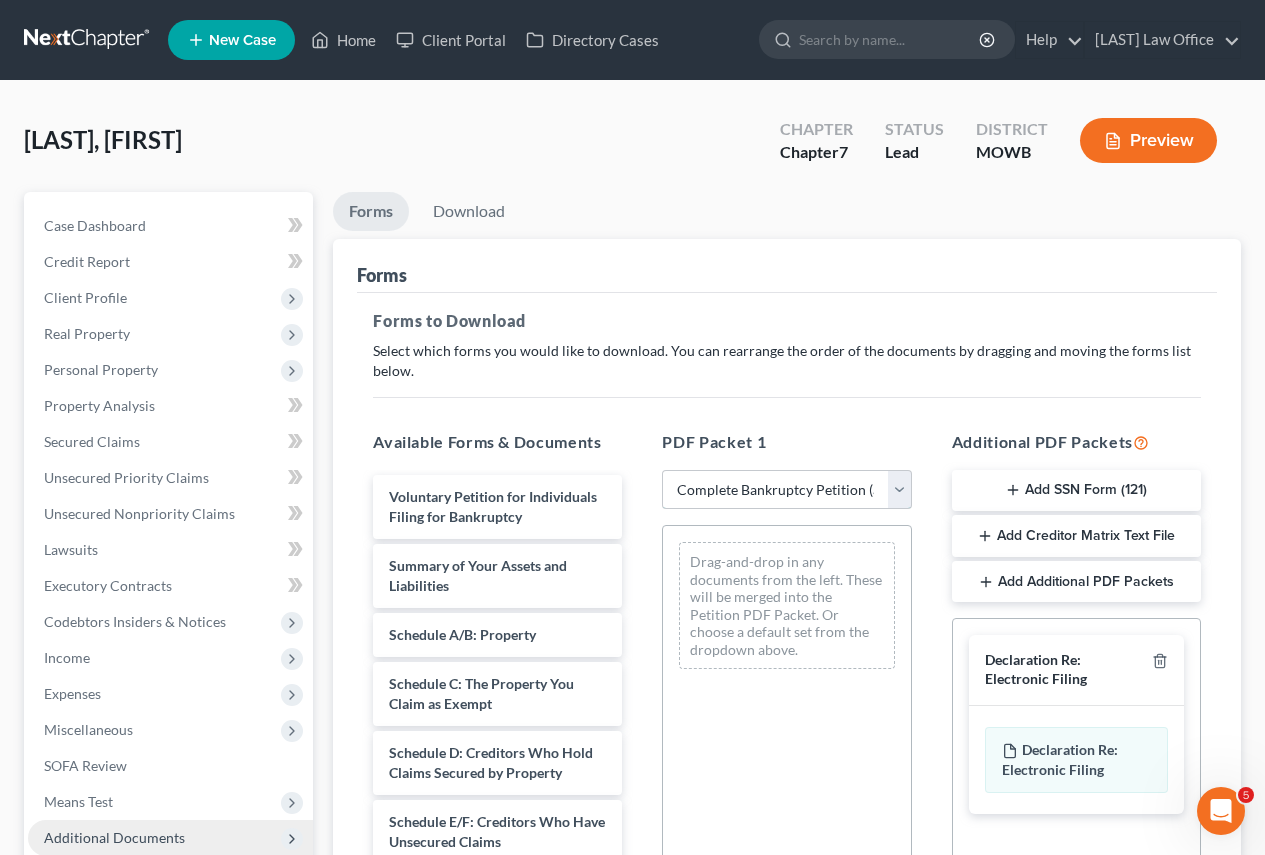 click on "Choose Default Petition PDF Packet Complete Bankruptcy Petition (all forms and schedules) Emergency Filing Forms (Petition and Creditor List Only) Amended Forms Signature Pages Only" at bounding box center (786, 490) 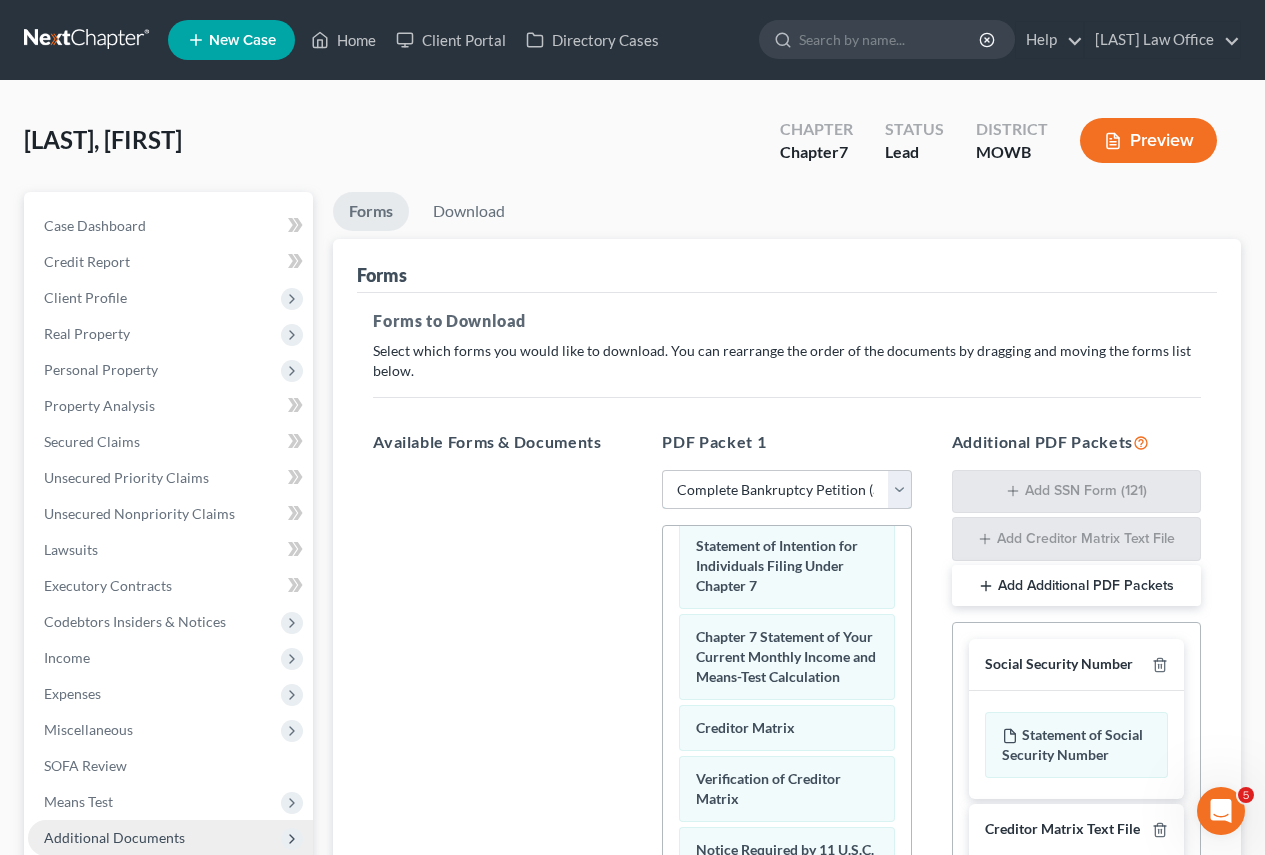 scroll, scrollTop: 900, scrollLeft: 0, axis: vertical 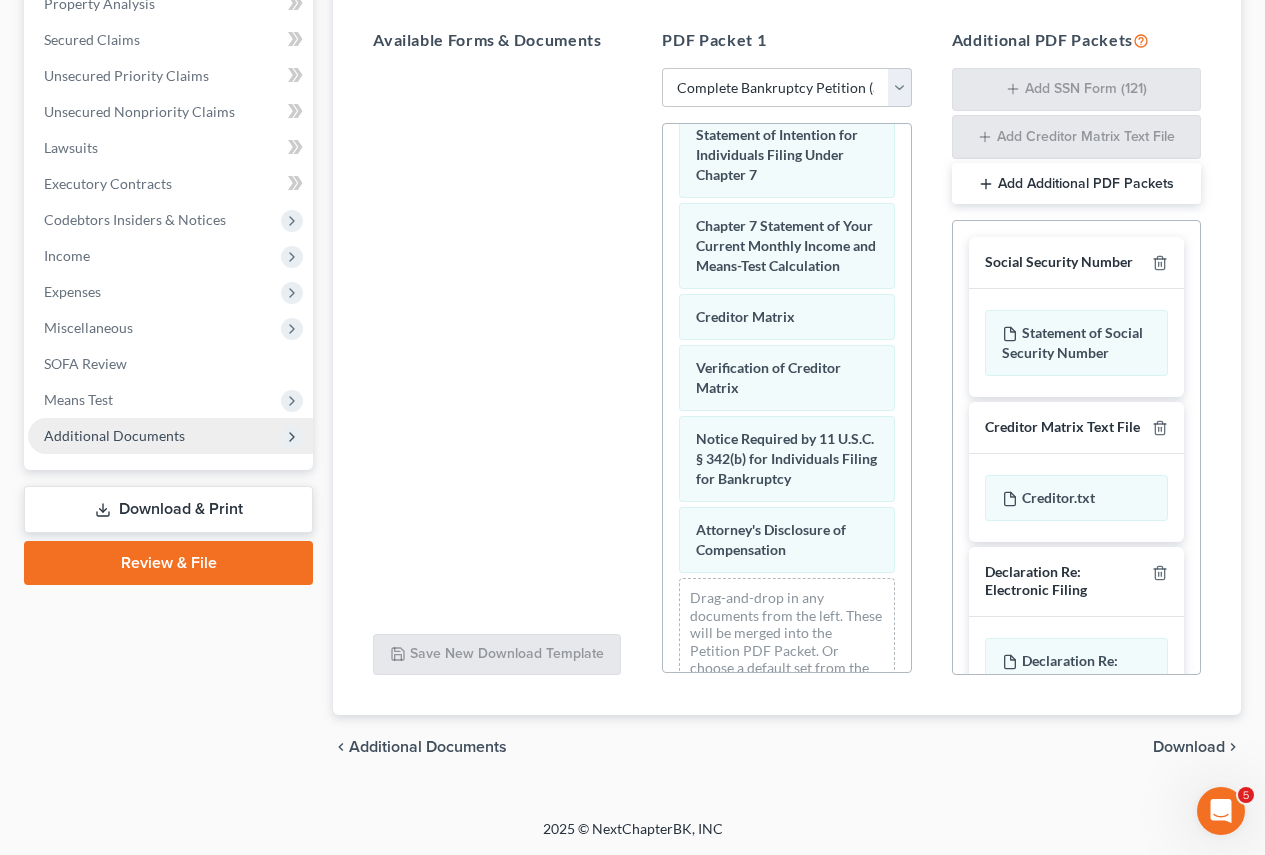 click on "Download" at bounding box center (1189, 747) 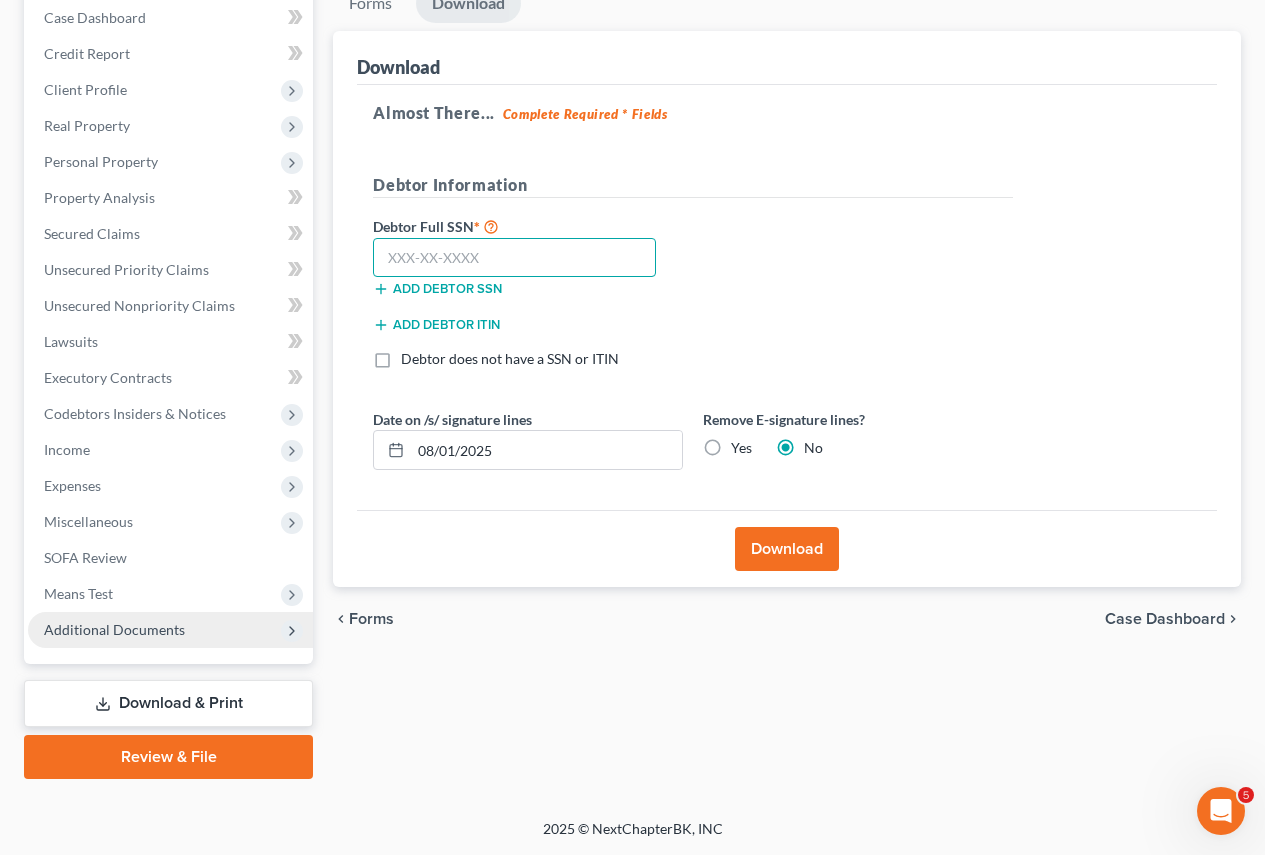 click at bounding box center (514, 258) 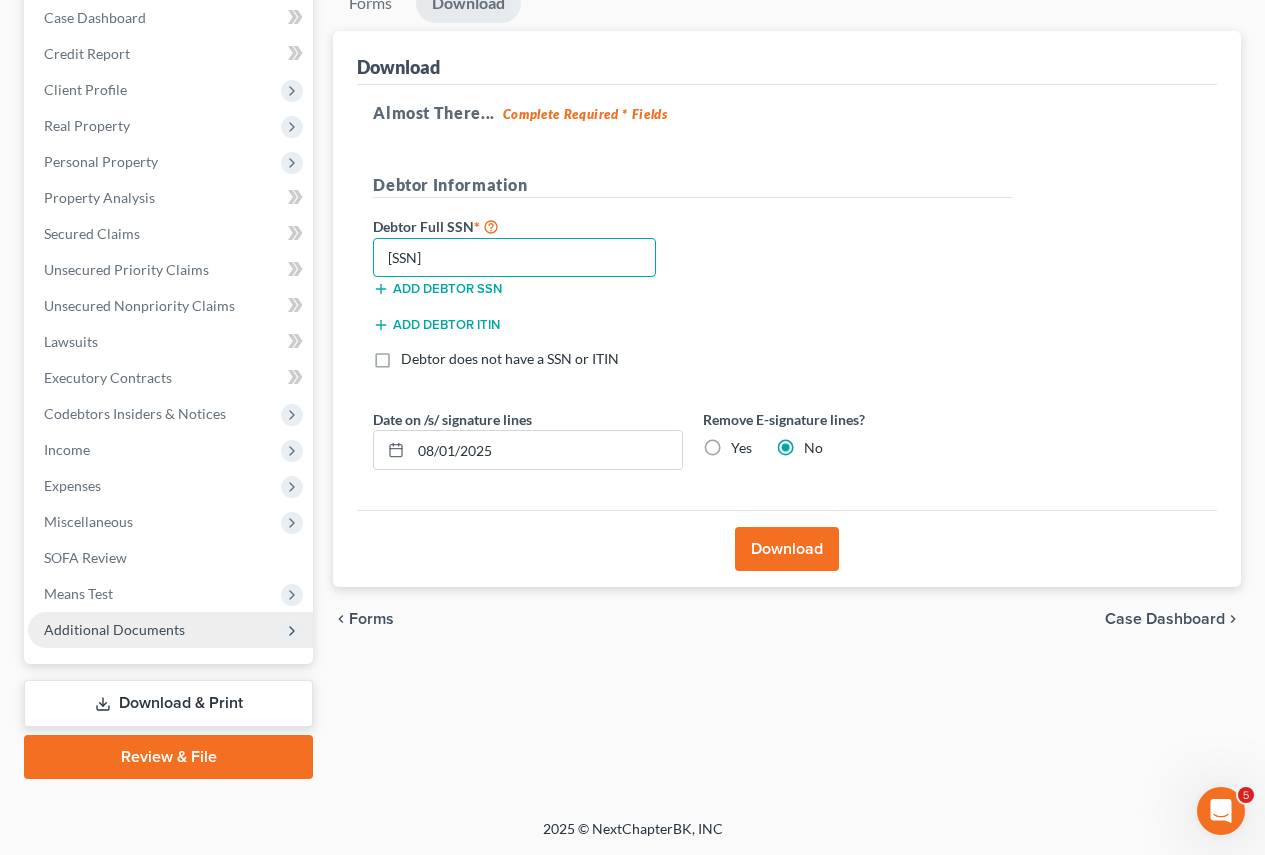 type on "[SSN]" 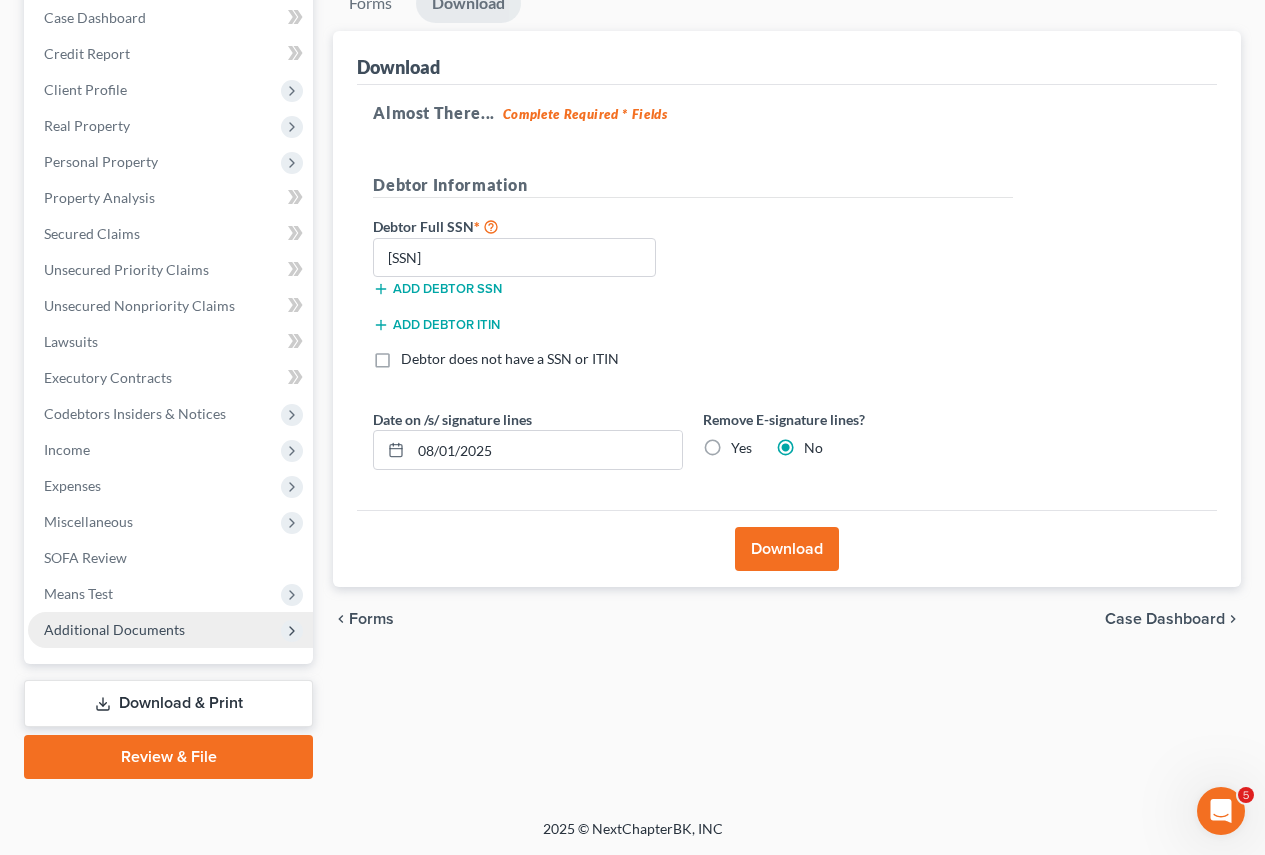 click on "Download" at bounding box center (787, 549) 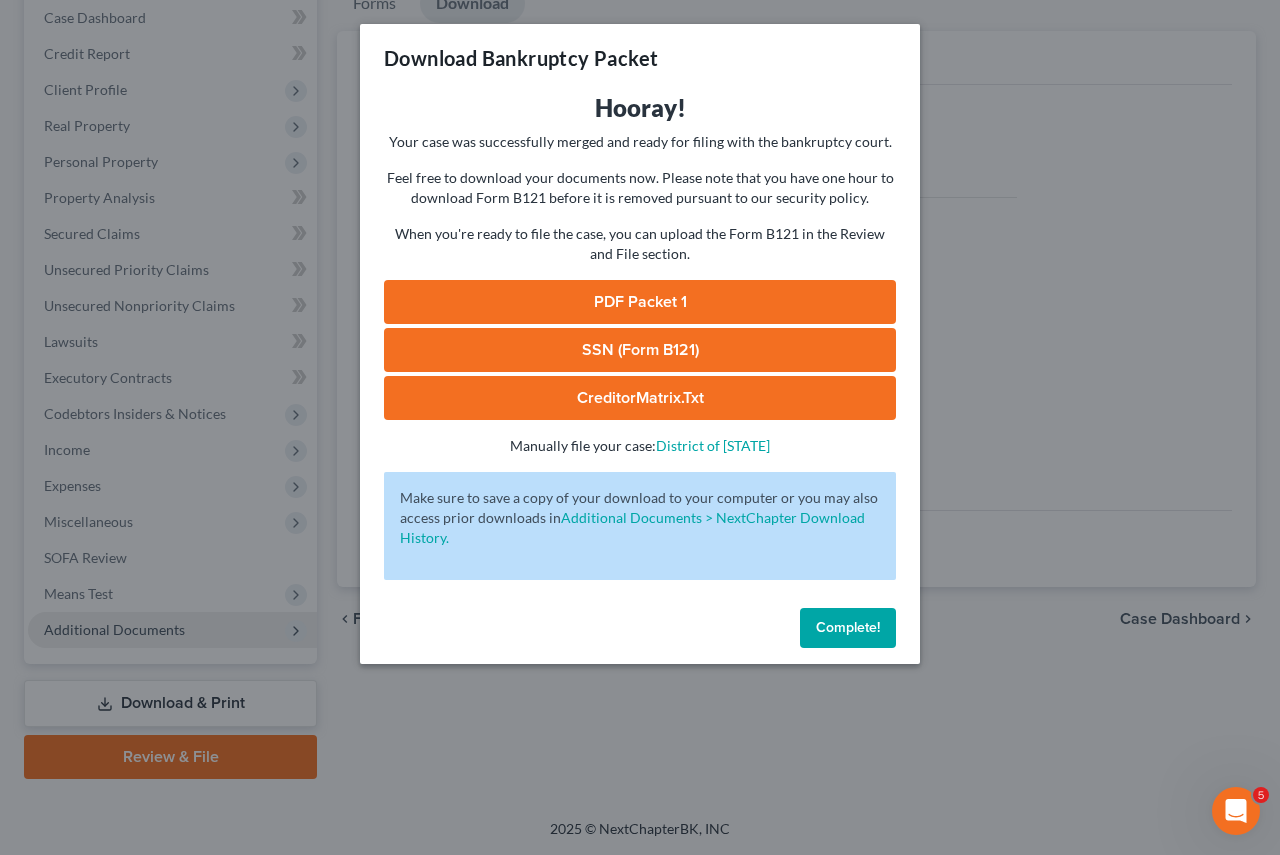click on "PDF Packet 1" at bounding box center [640, 302] 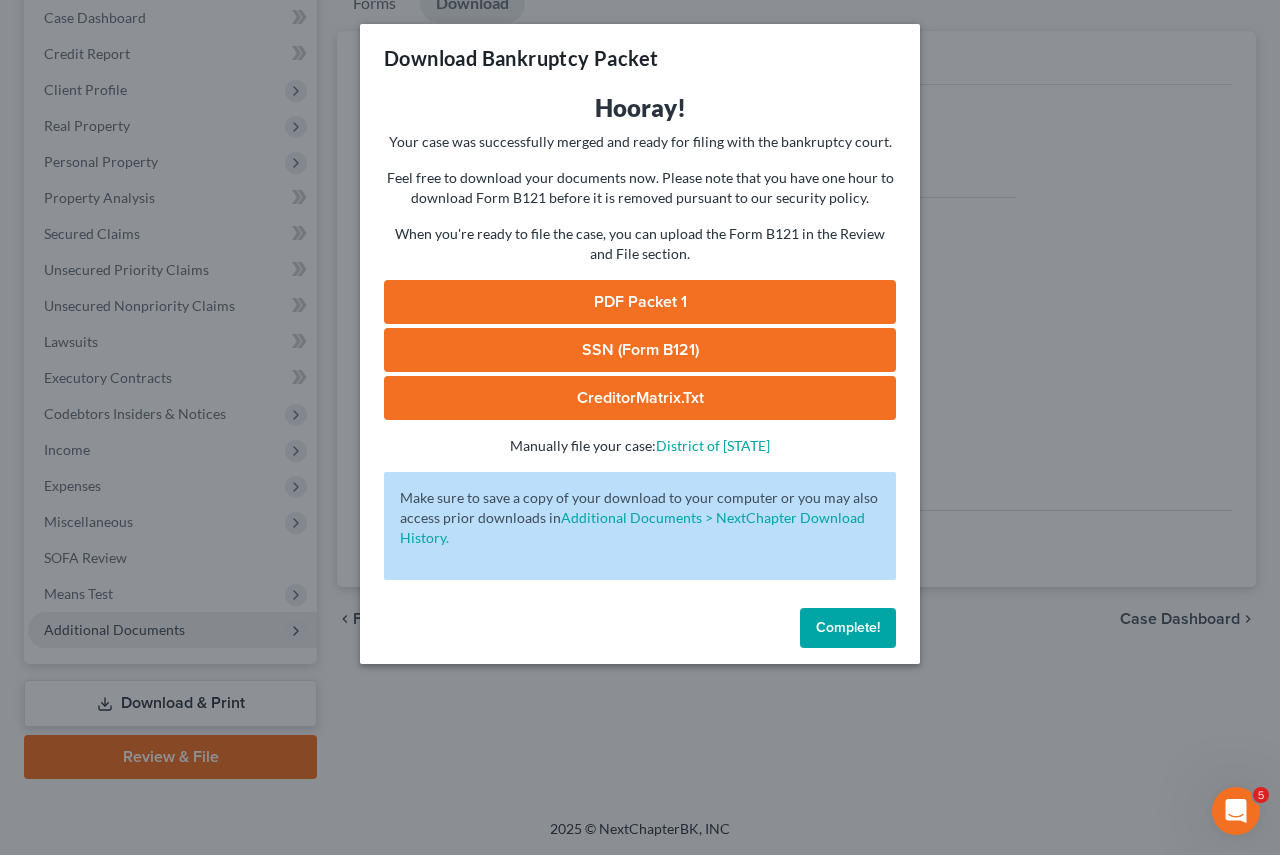 click on "Complete!" at bounding box center [848, 628] 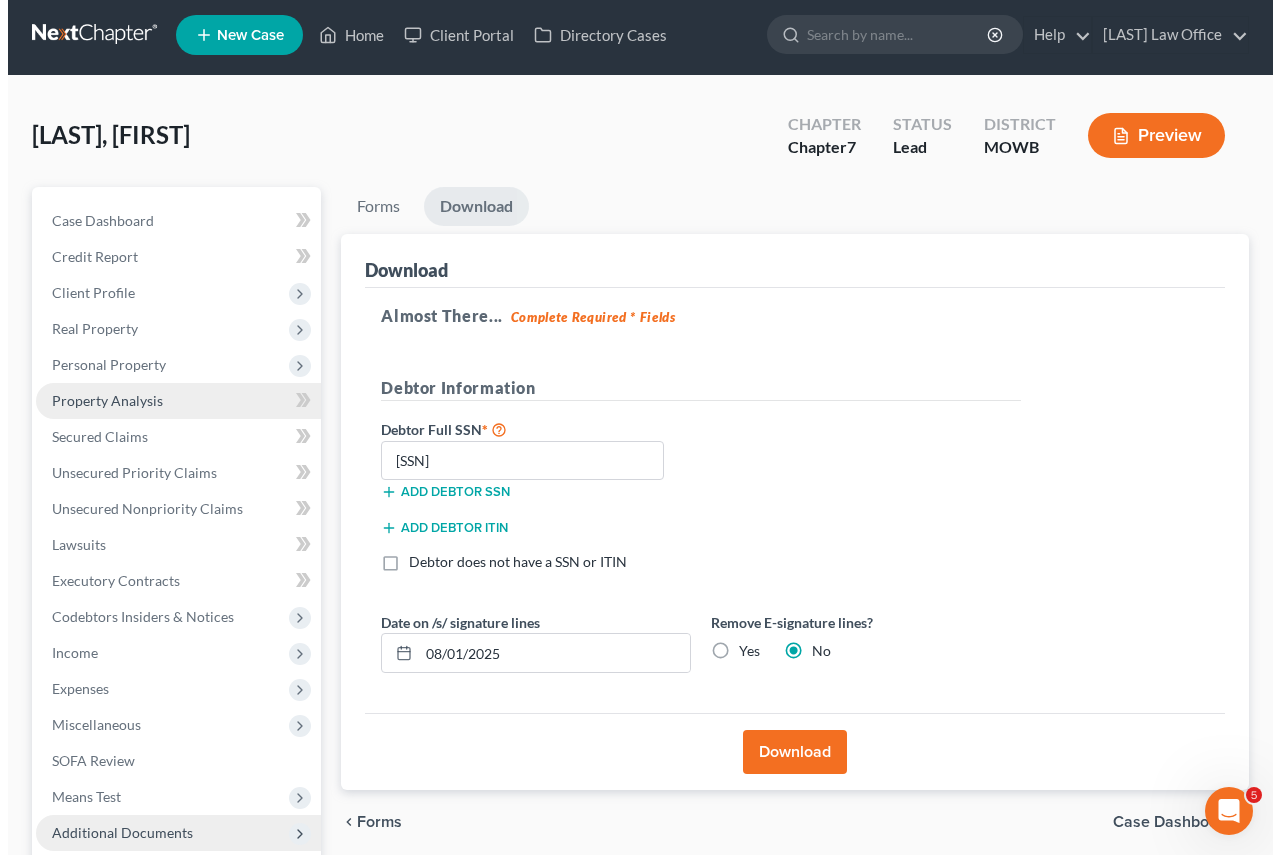 scroll, scrollTop: 0, scrollLeft: 0, axis: both 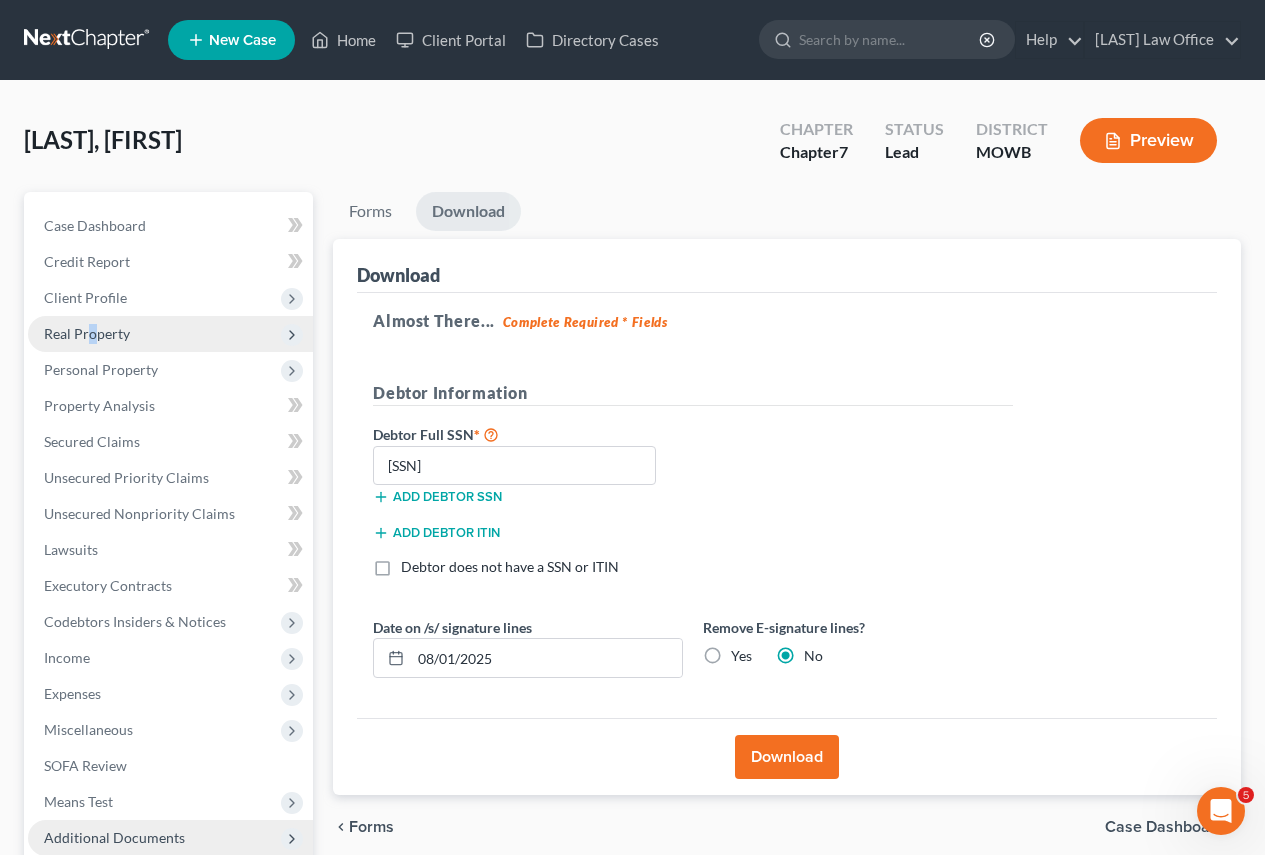 click on "Real Property" at bounding box center (87, 333) 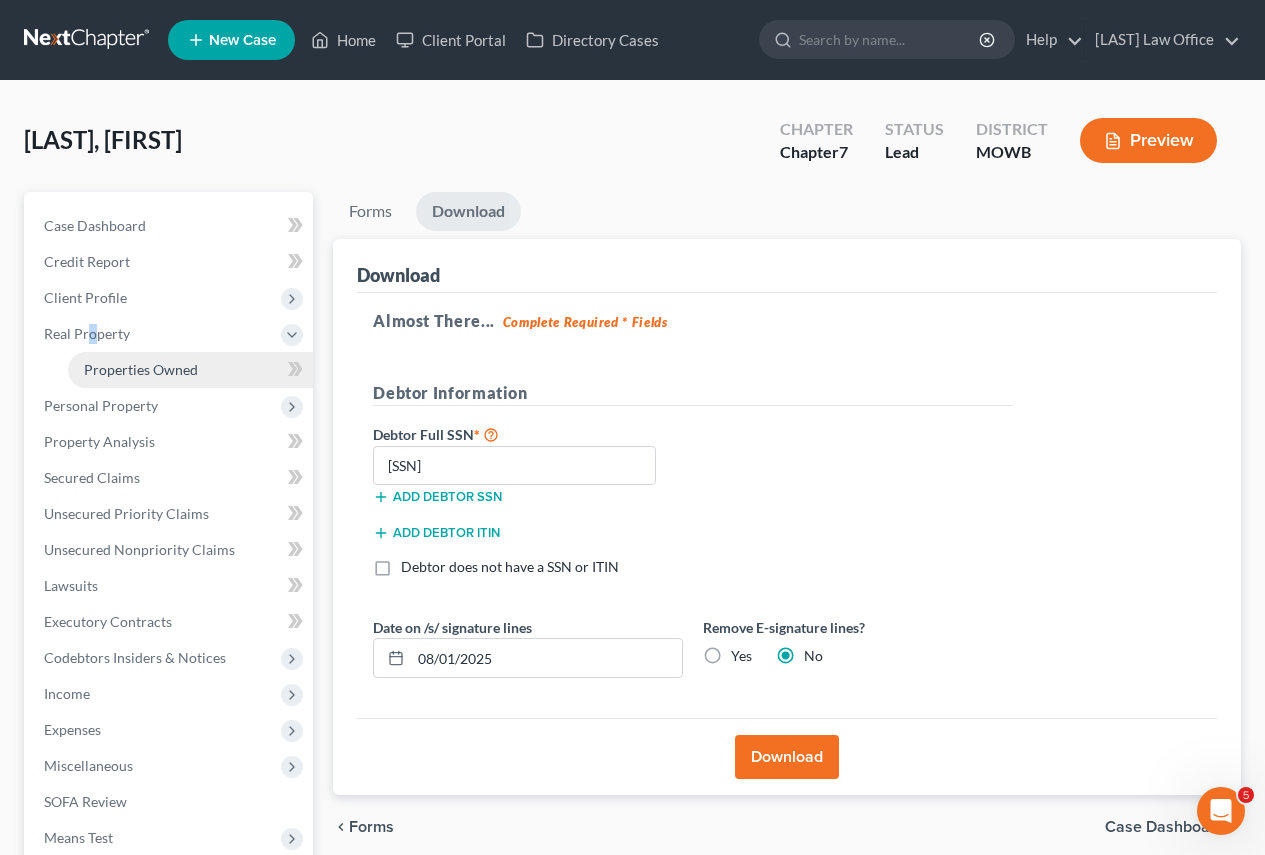 click on "Properties Owned" at bounding box center (141, 369) 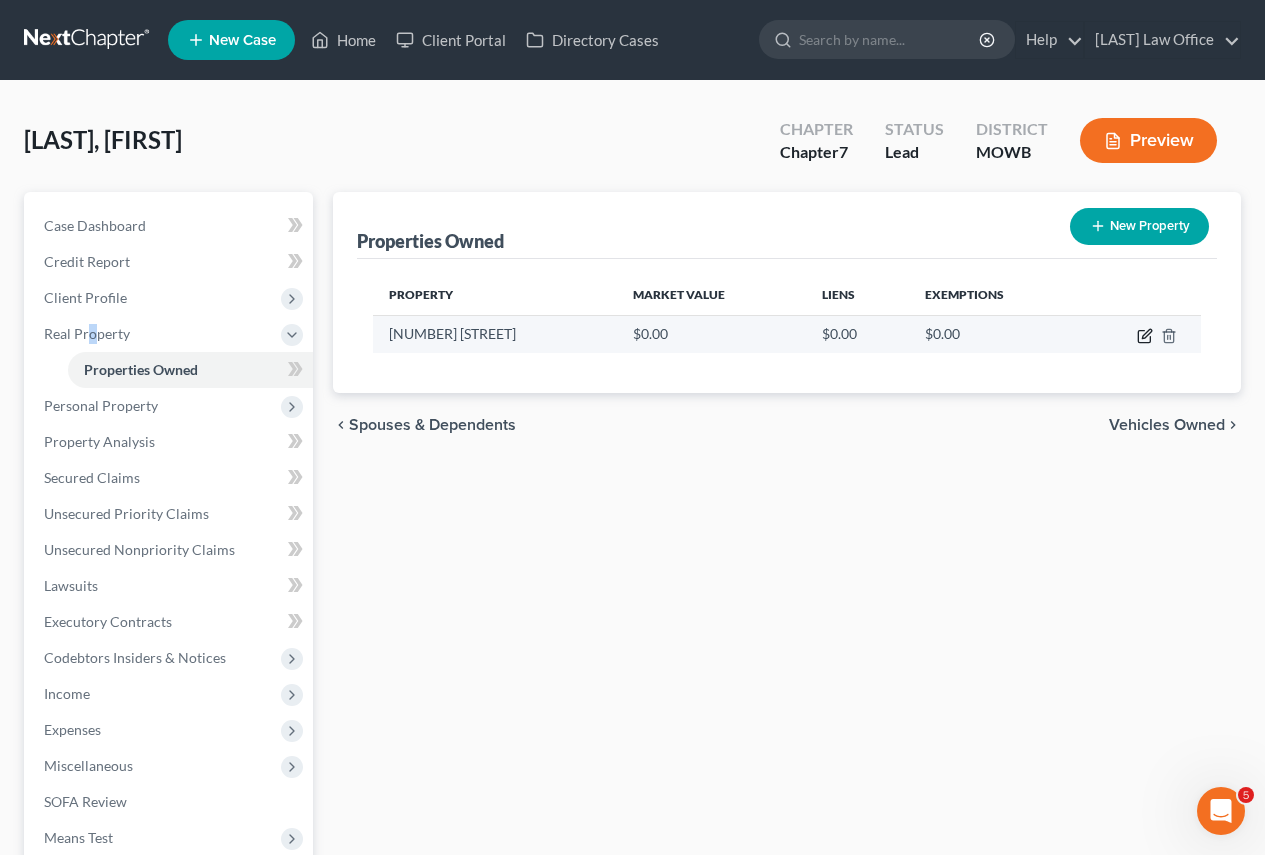 click 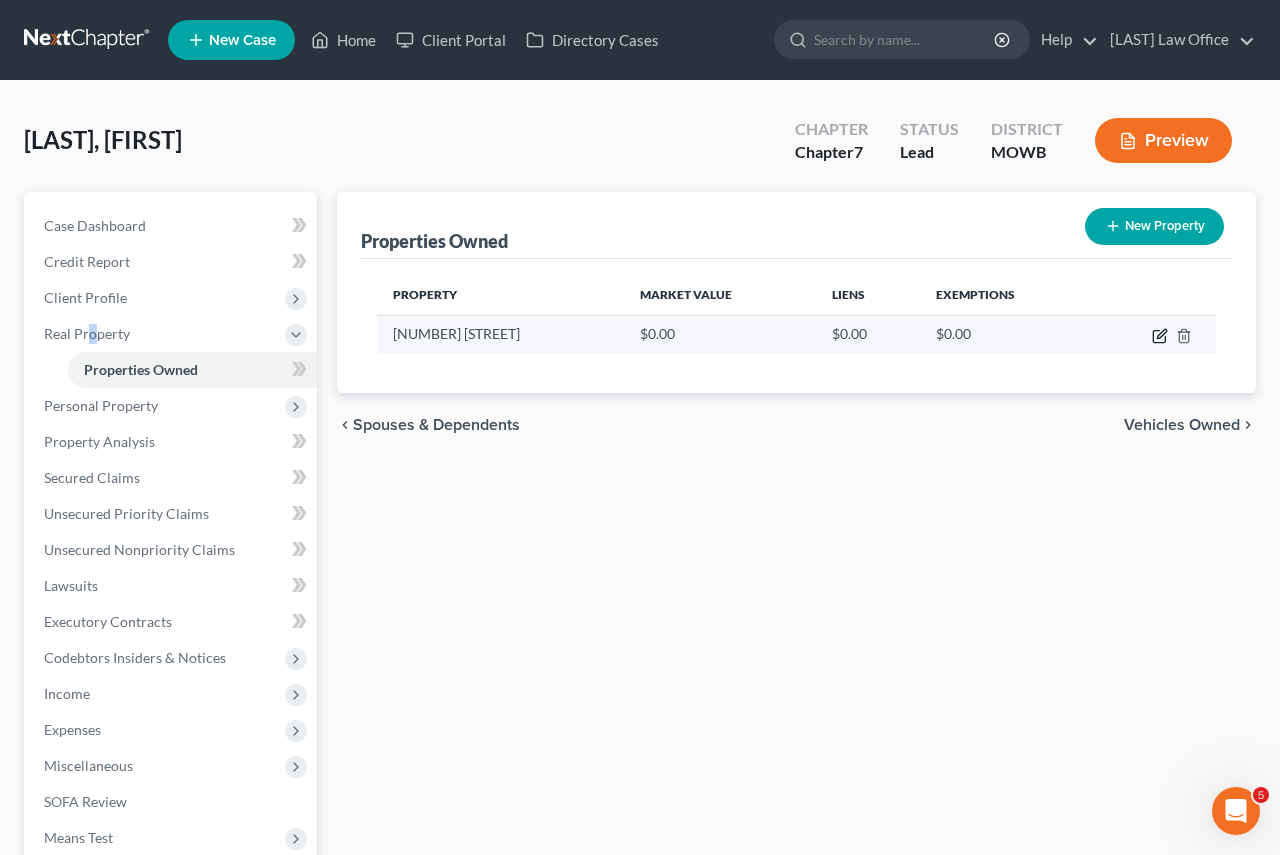 select on "29" 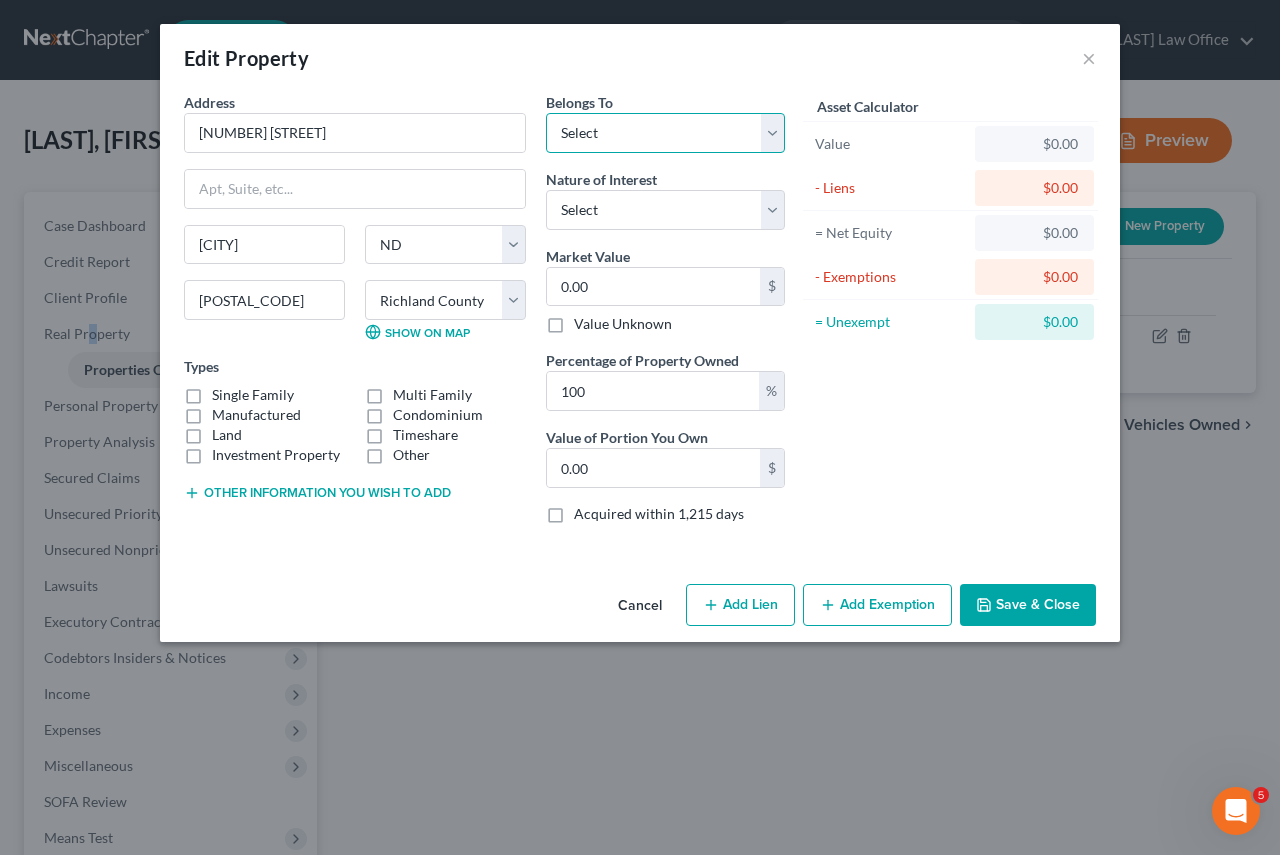 click on "Select Debtor 1 Only Debtor 2 Only Debtor 1 And Debtor 2 Only At Least One Of The Debtors And Another Community Property" at bounding box center (665, 133) 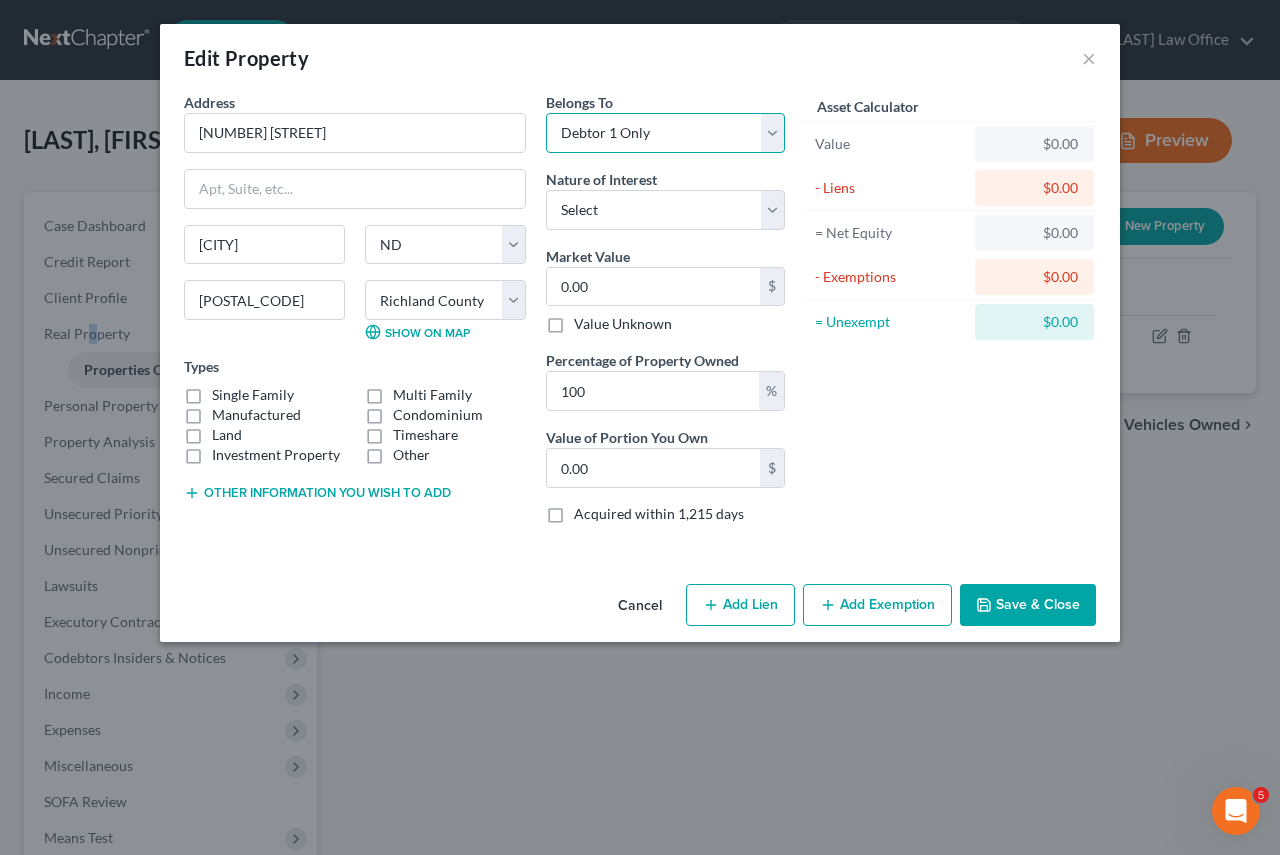click on "Select Debtor 1 Only Debtor 2 Only Debtor 1 And Debtor 2 Only At Least One Of The Debtors And Another Community Property" at bounding box center (665, 133) 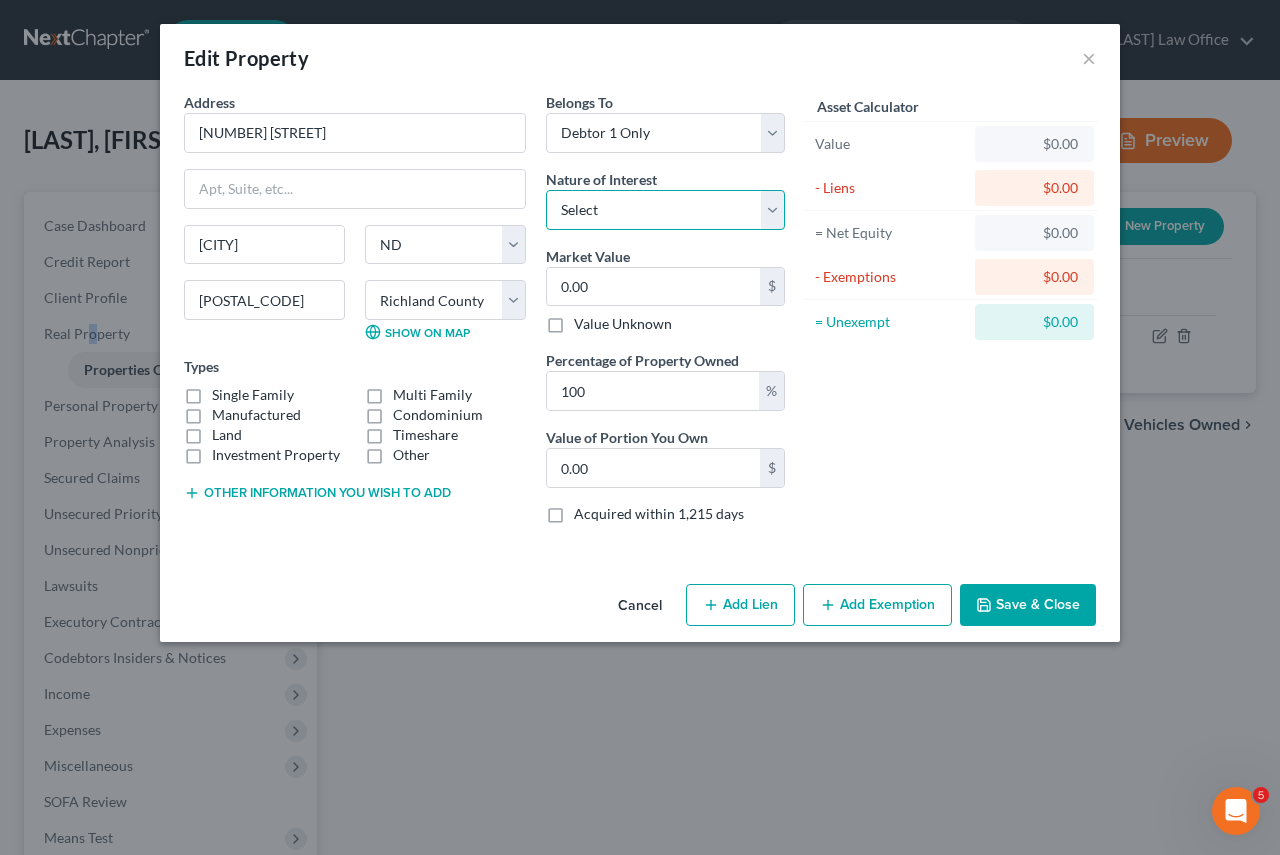 click on "Select Fee Simple Joint Tenant Life Estate Equitable Interest Future Interest Tenancy By The Entireties Tenants In Common Other" at bounding box center [665, 210] 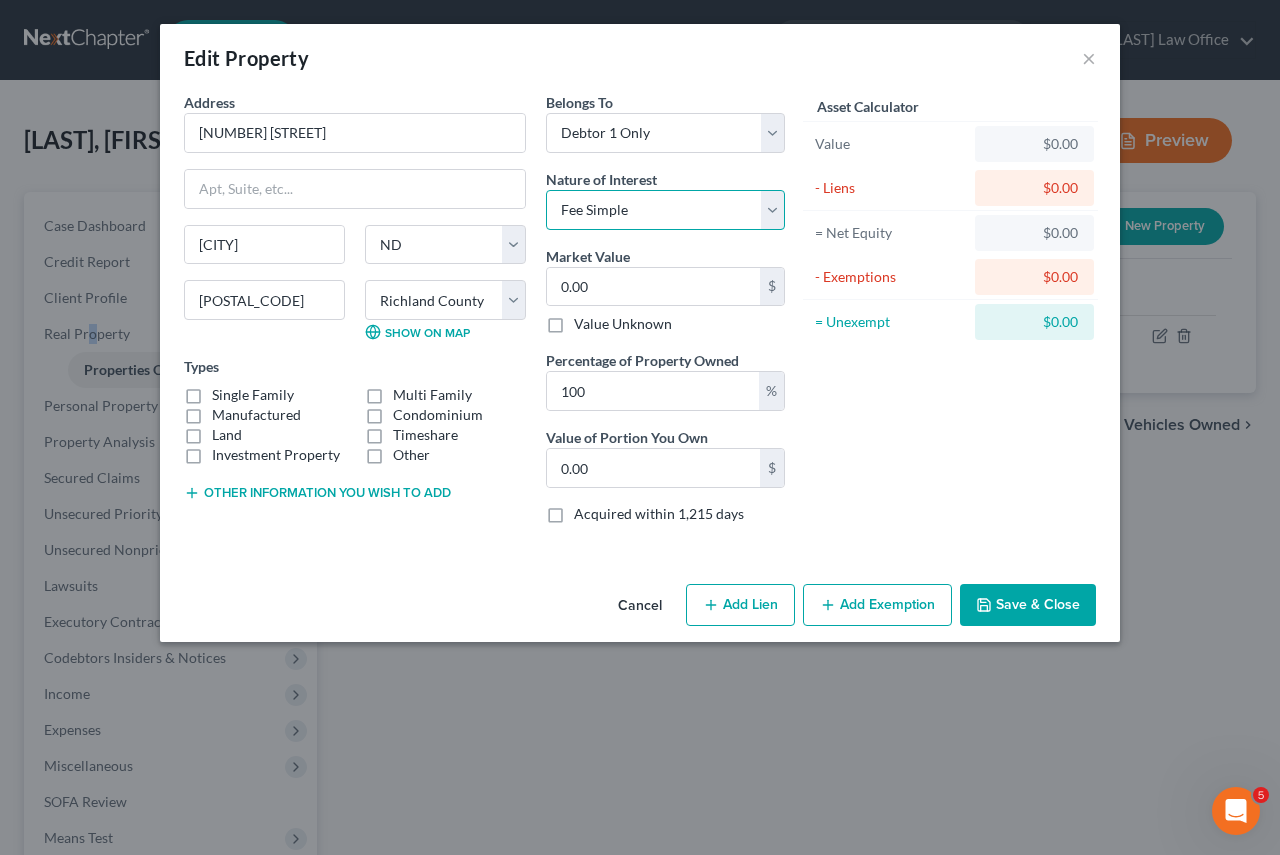 click on "Select Fee Simple Joint Tenant Life Estate Equitable Interest Future Interest Tenancy By The Entireties Tenants In Common Other" at bounding box center [665, 210] 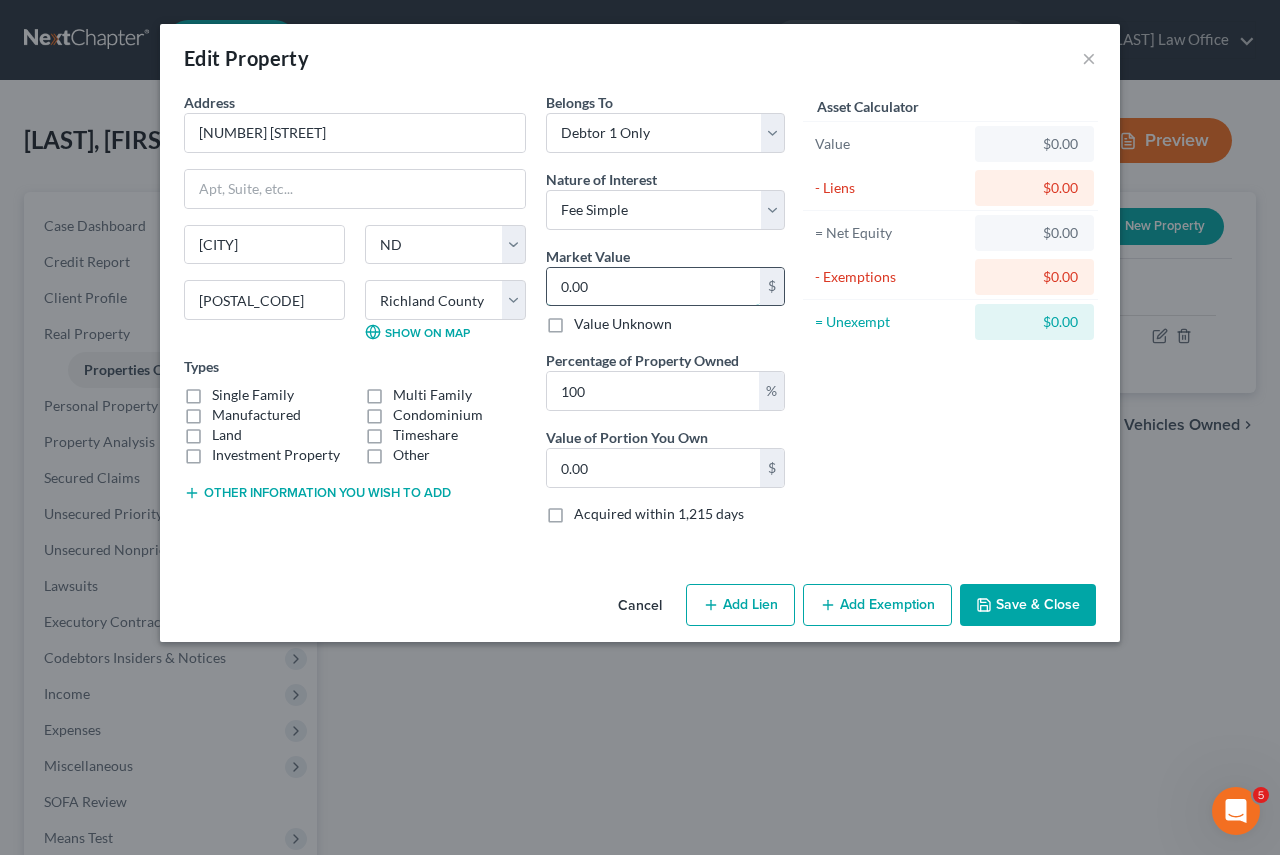 click on "0.00" at bounding box center [653, 287] 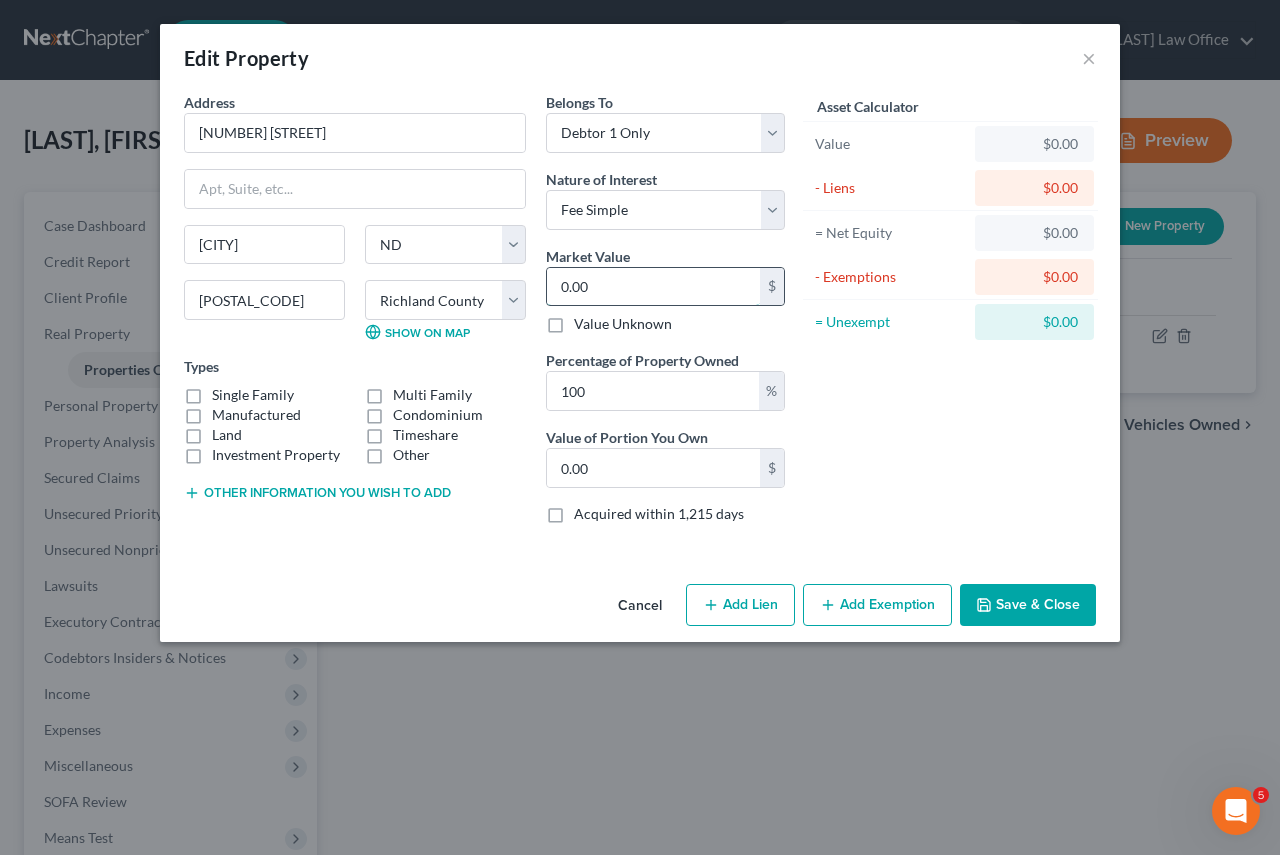 type on "9" 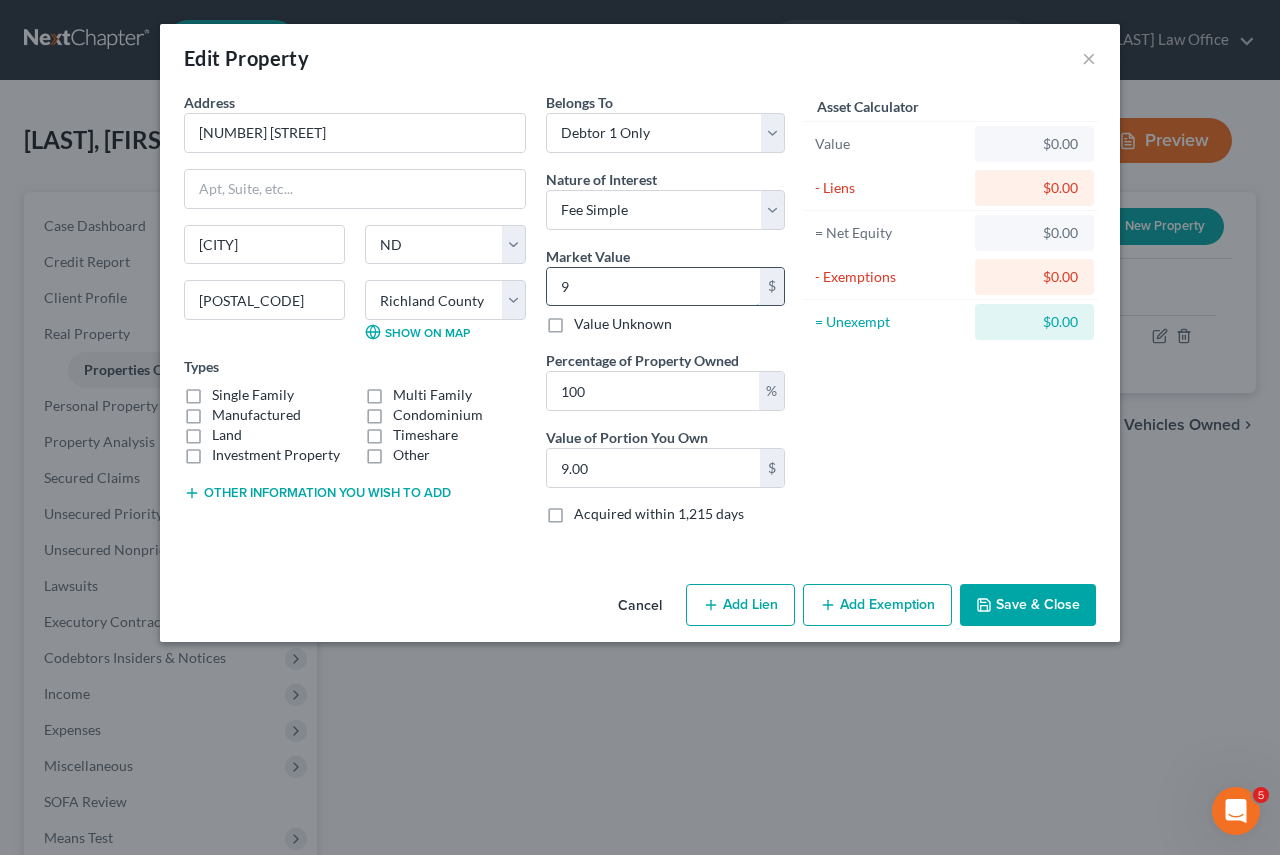 type on "98" 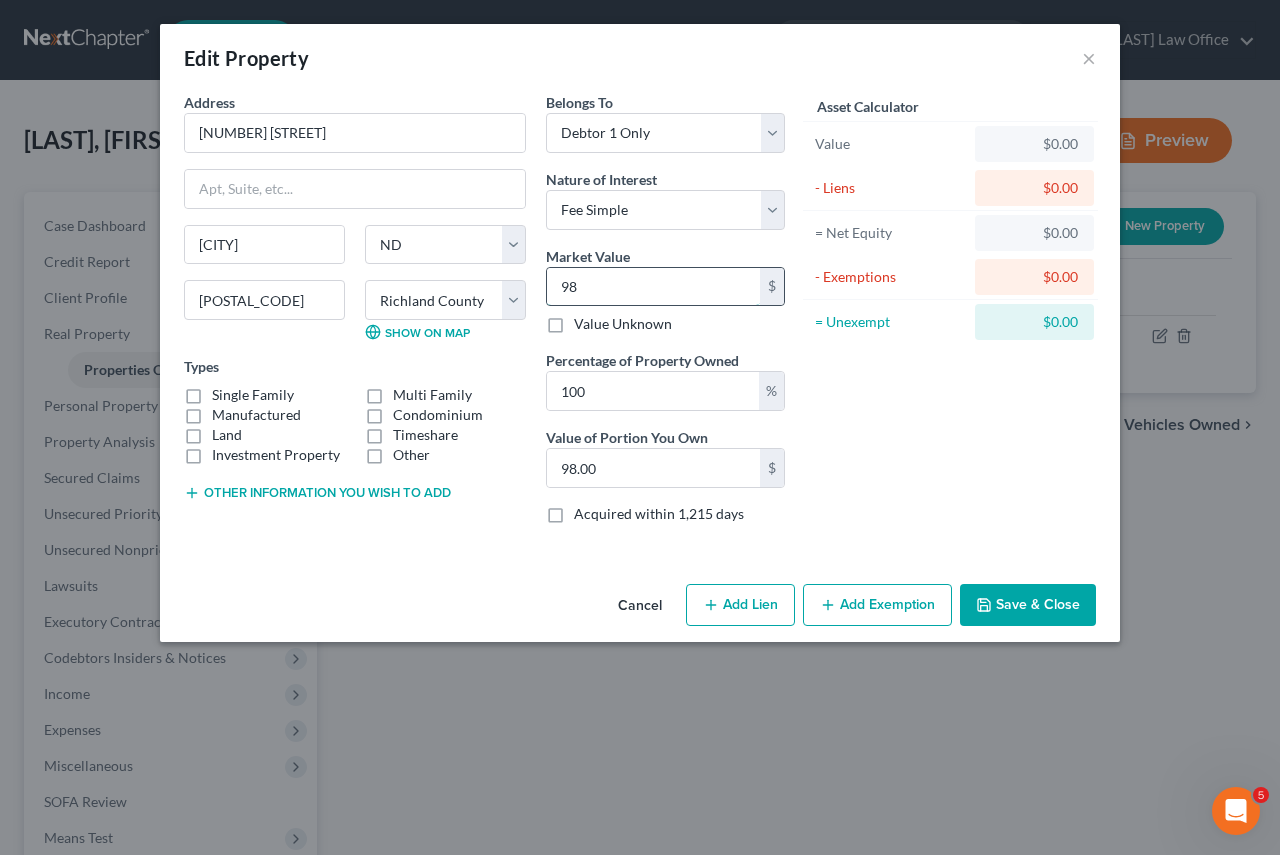 type on "980" 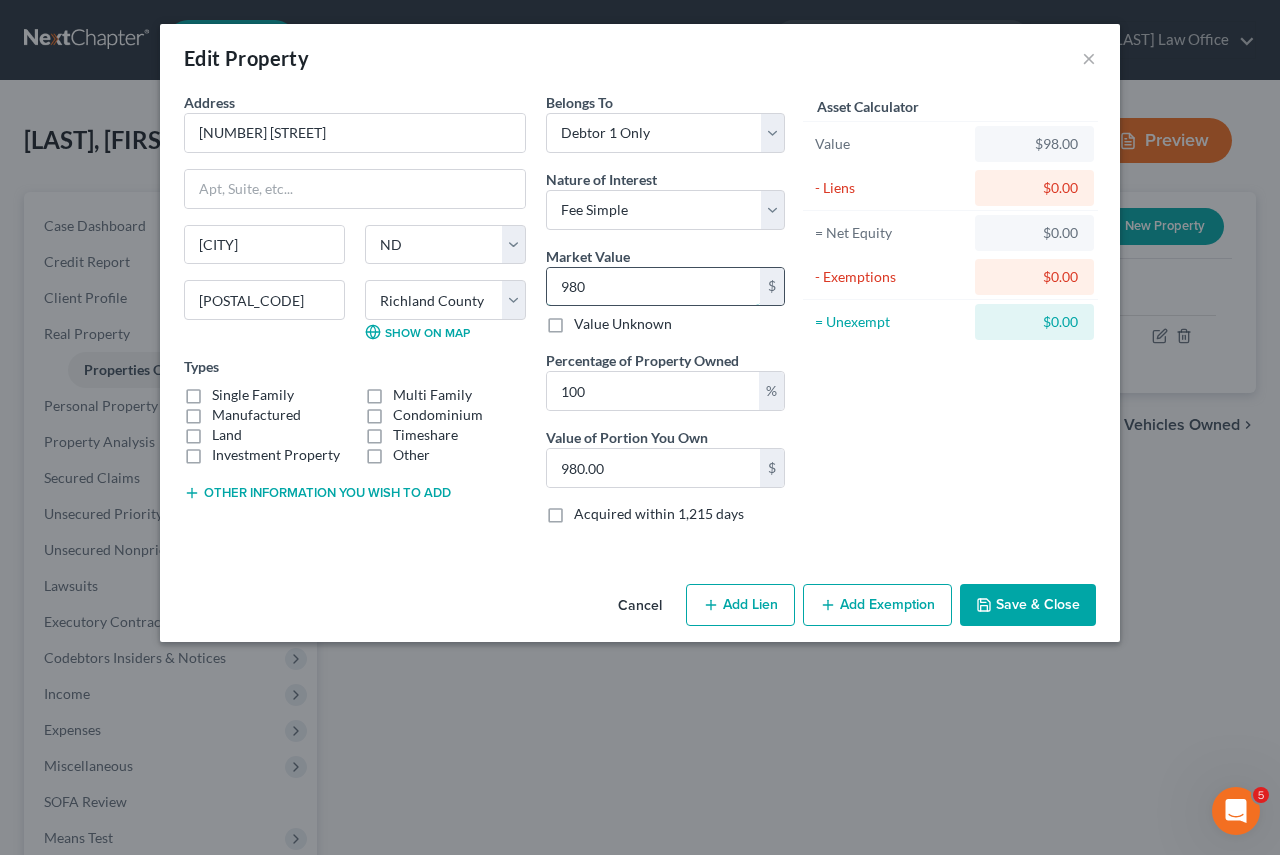 type on "9800" 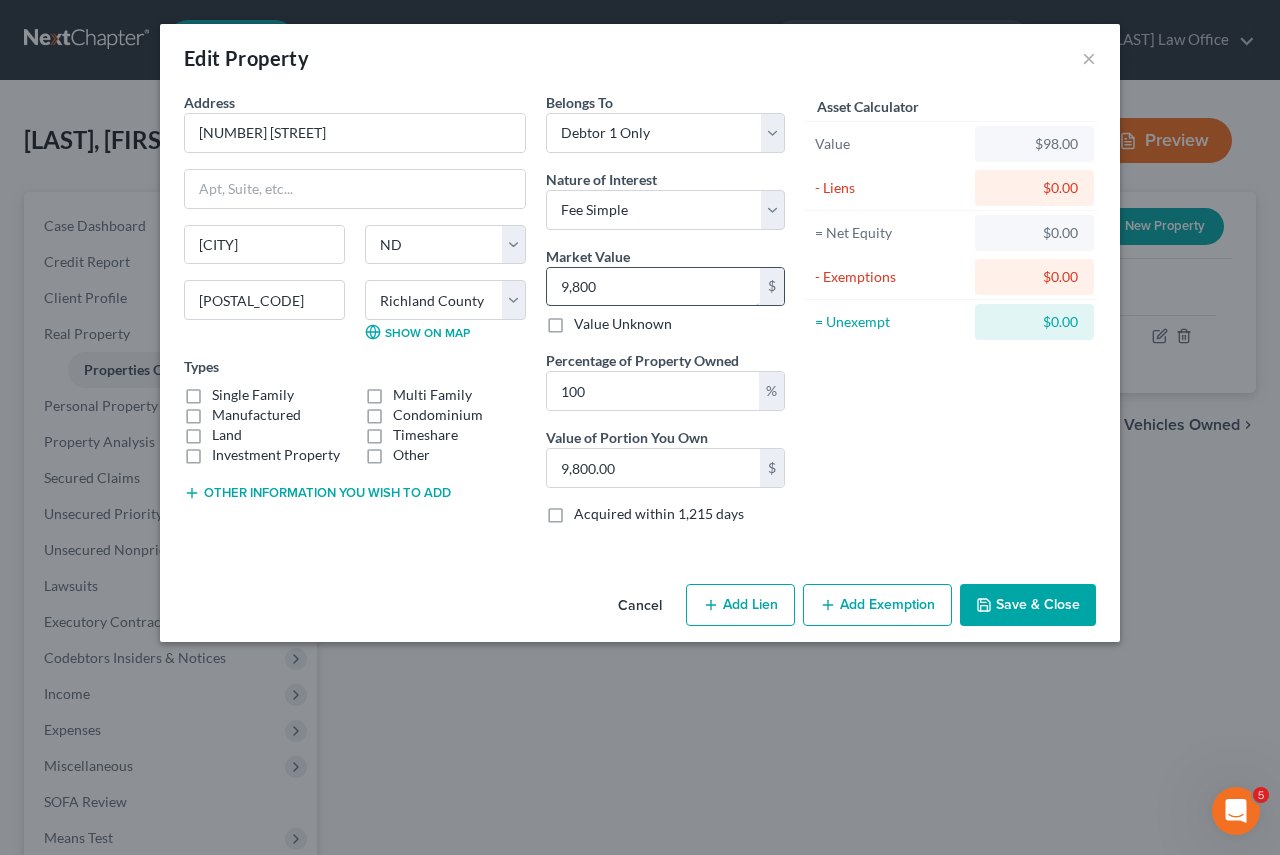 type on "9,8000" 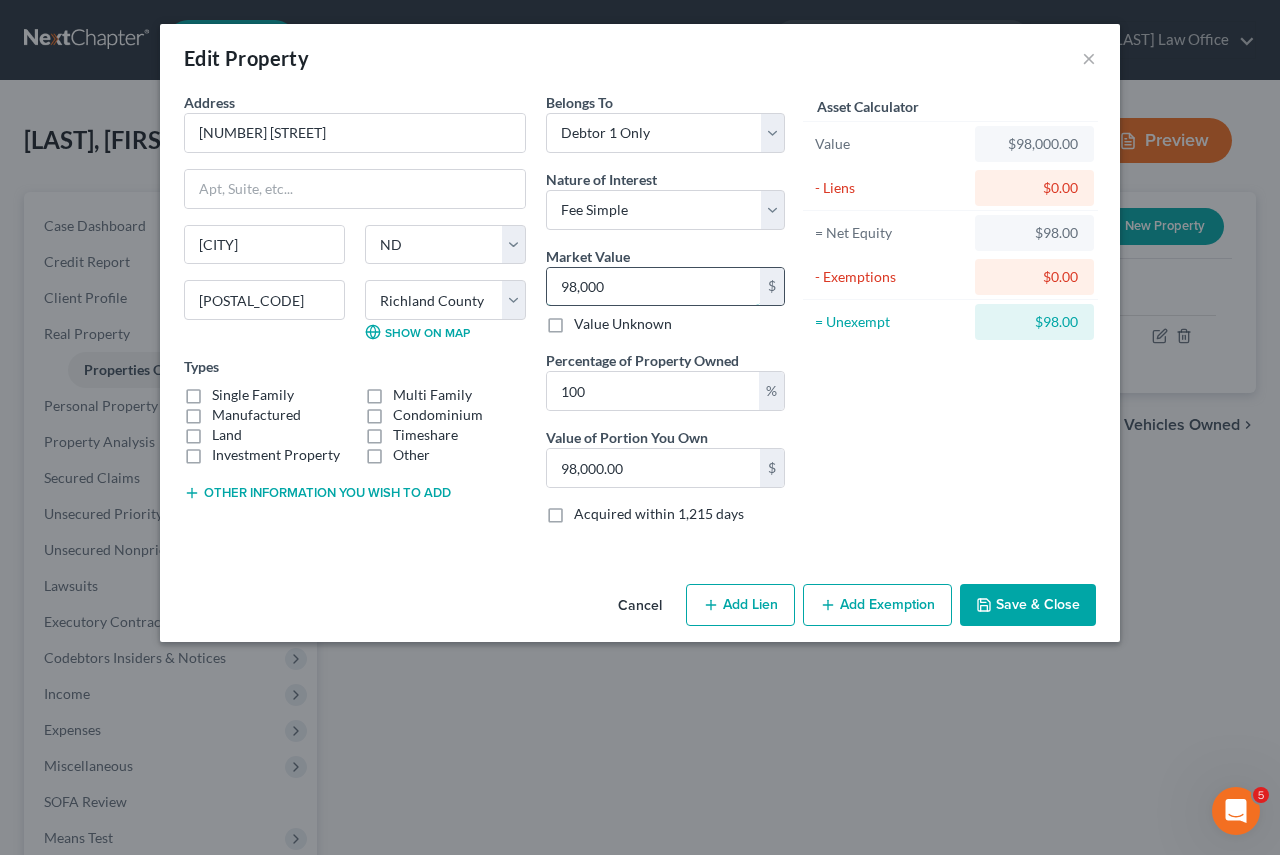 type on "98,000" 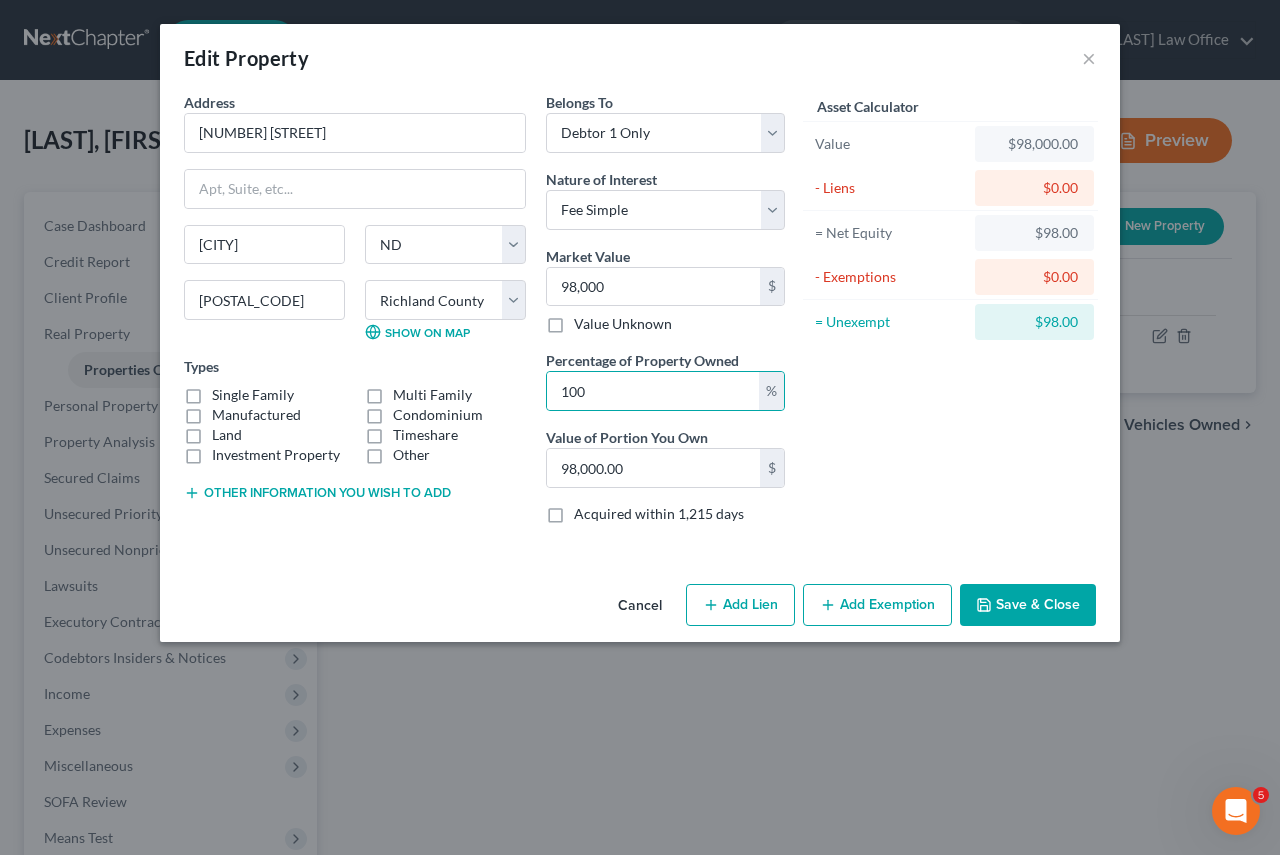 click on "Single Family" at bounding box center [253, 395] 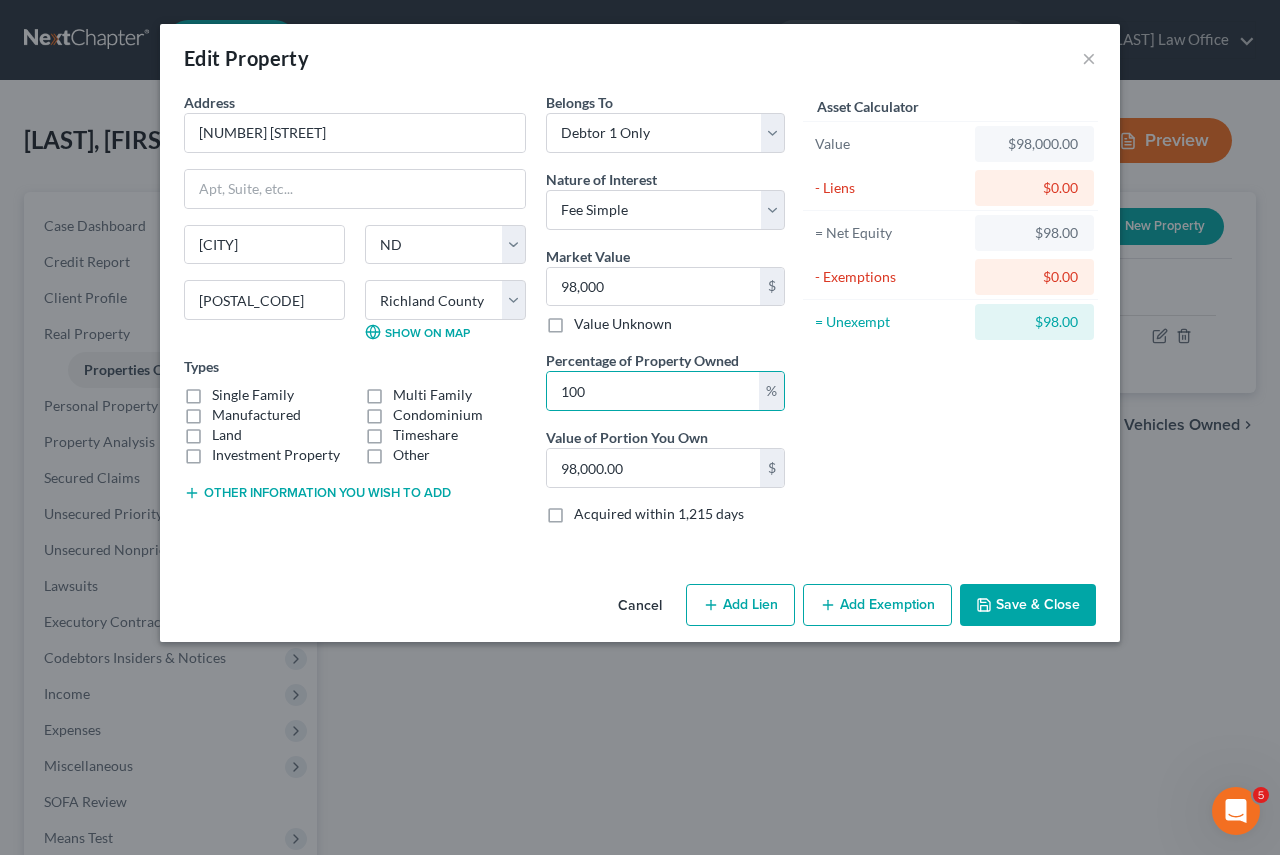 click on "Single Family" at bounding box center [226, 391] 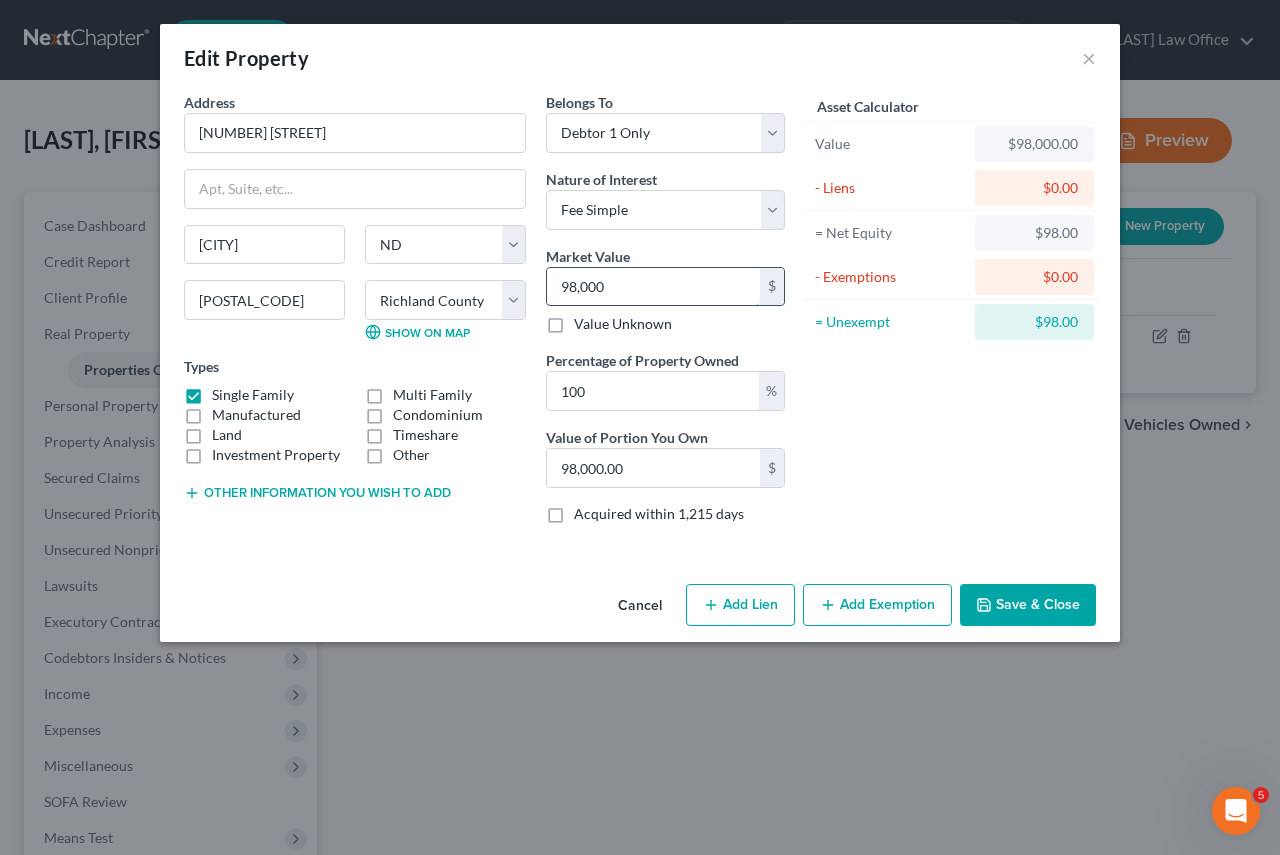 click on "98,000" at bounding box center [653, 287] 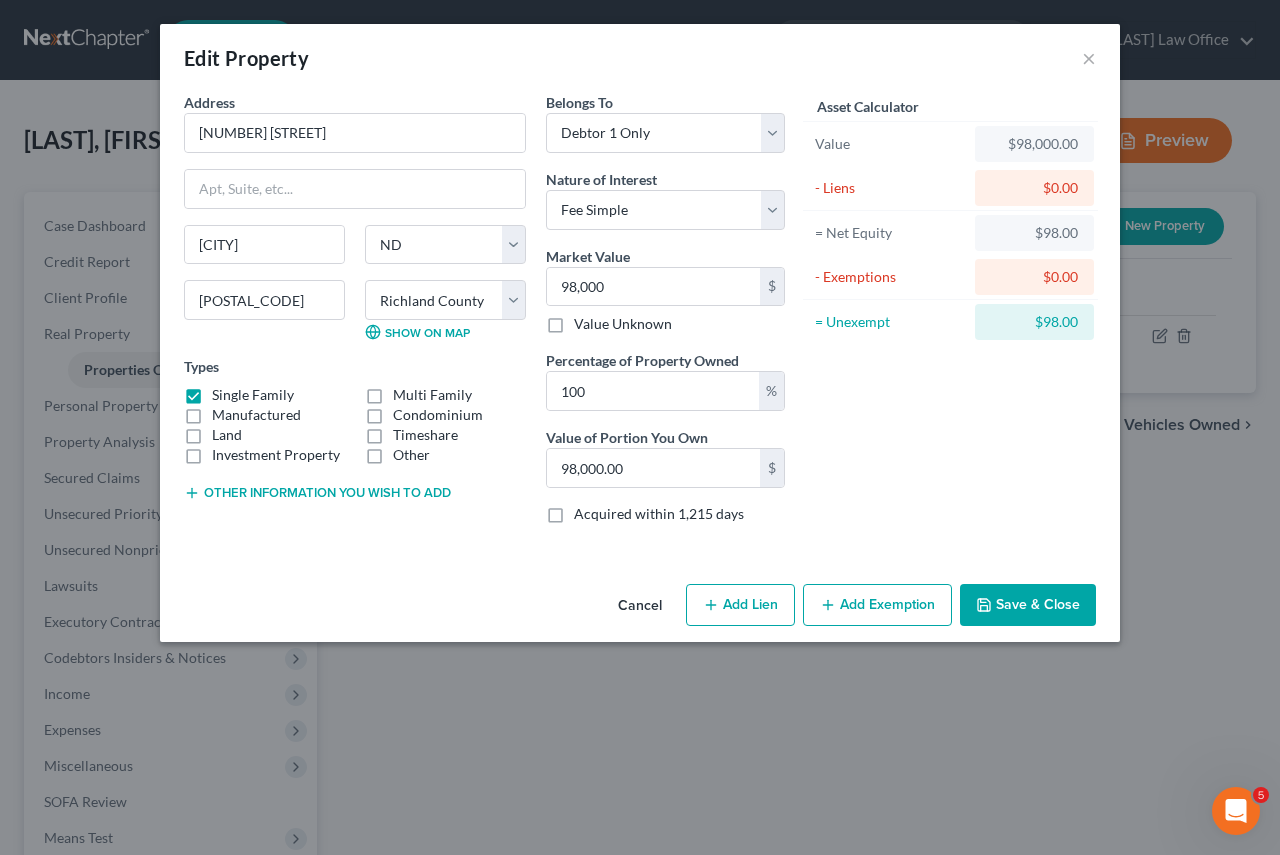 click on "Add Exemption" at bounding box center (877, 605) 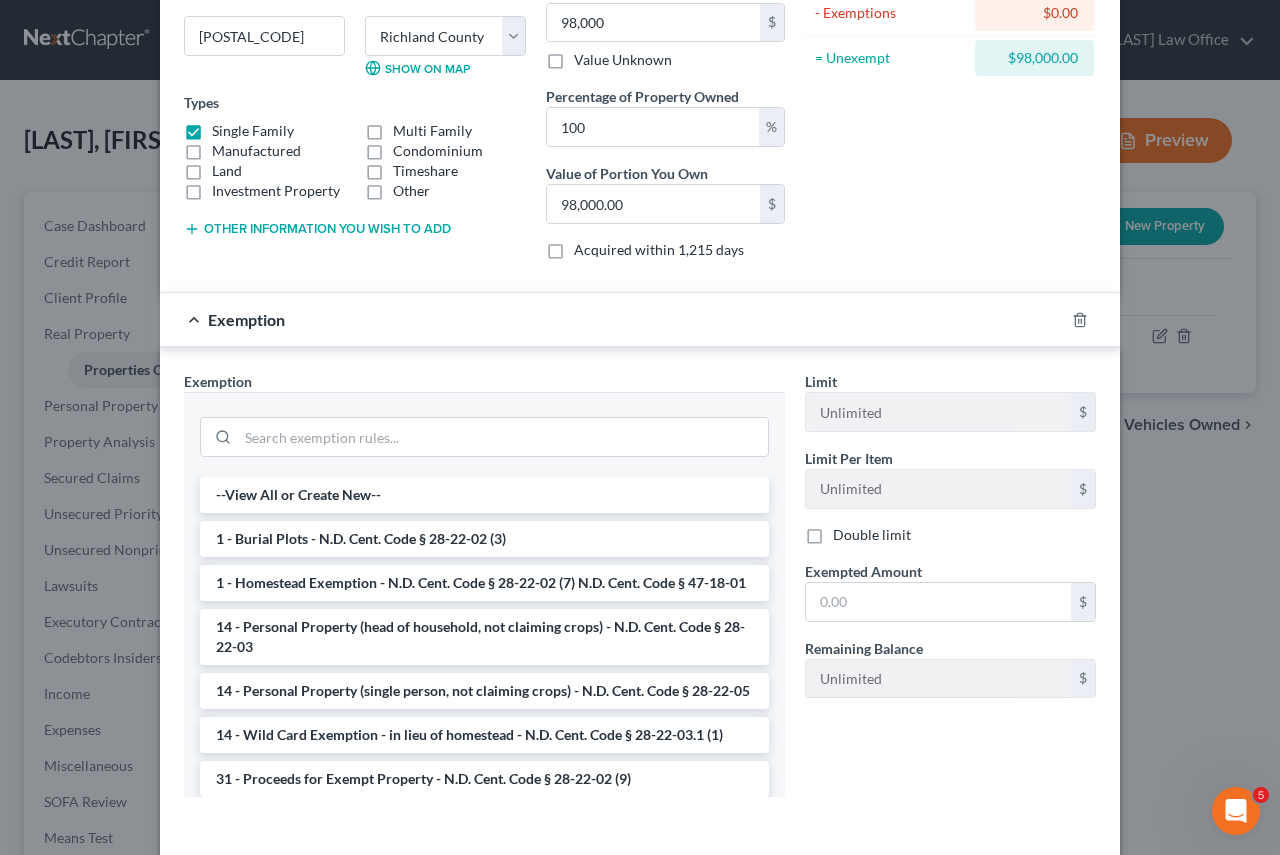 scroll, scrollTop: 300, scrollLeft: 0, axis: vertical 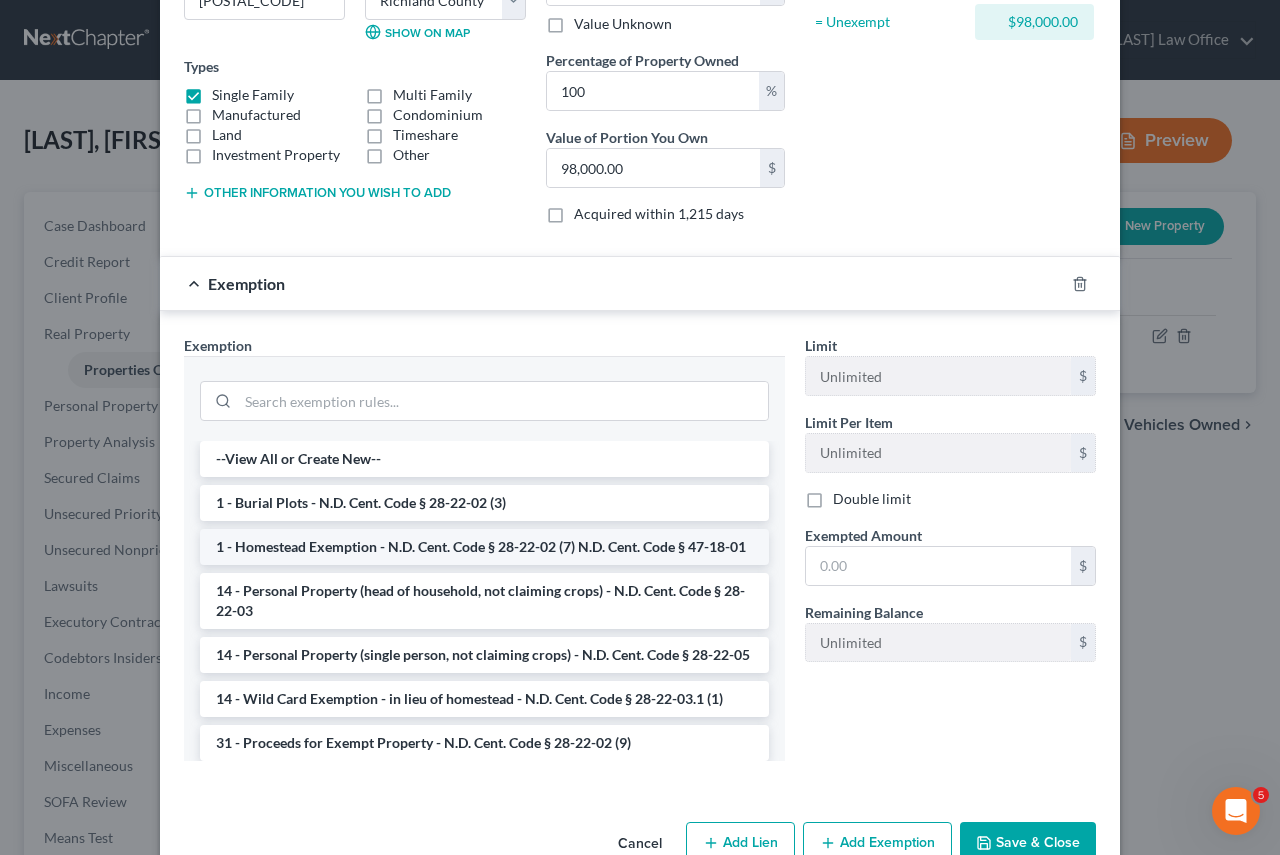 click on "1 - Homestead Exemption - N.D. Cent. Code § 28-22-02 (7) N.D. Cent. Code § 47-18-01" at bounding box center (484, 547) 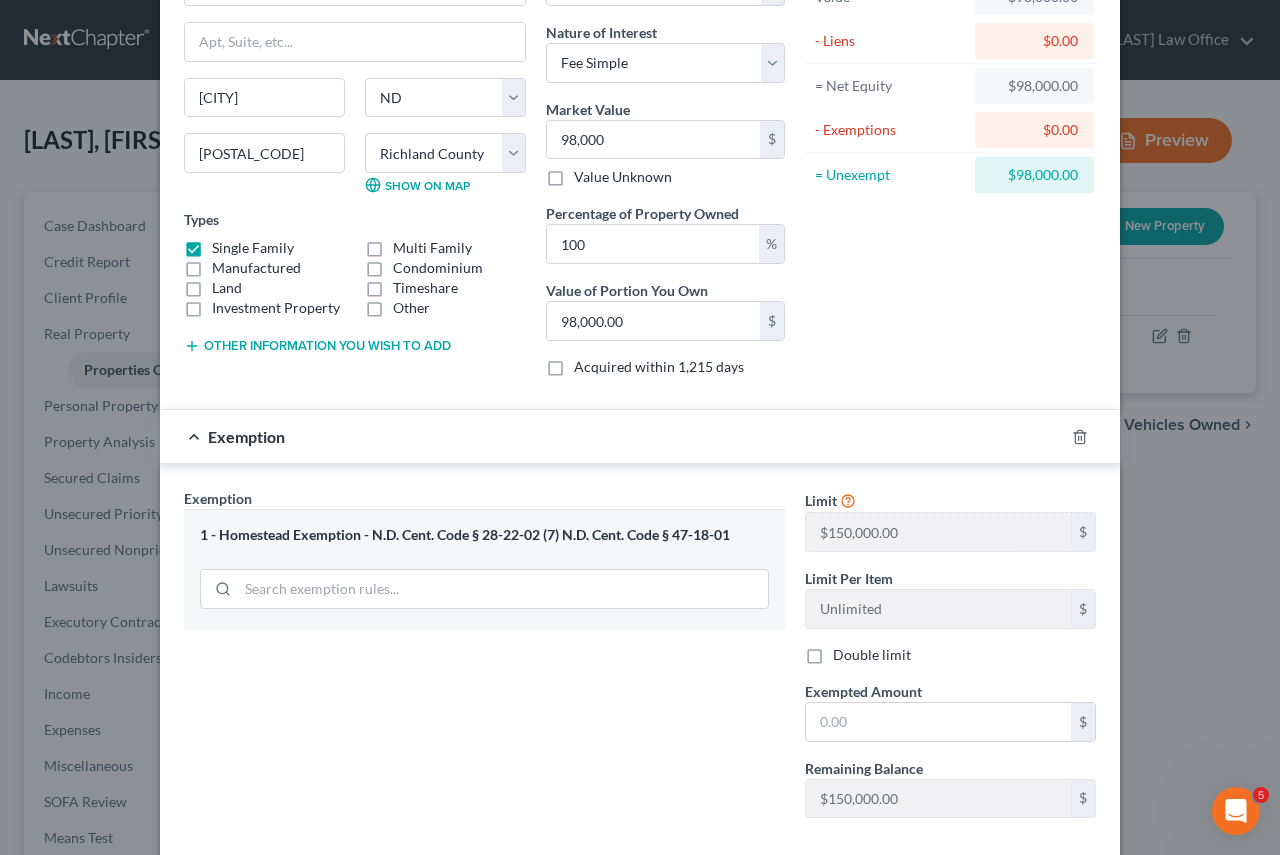 scroll, scrollTop: 0, scrollLeft: 0, axis: both 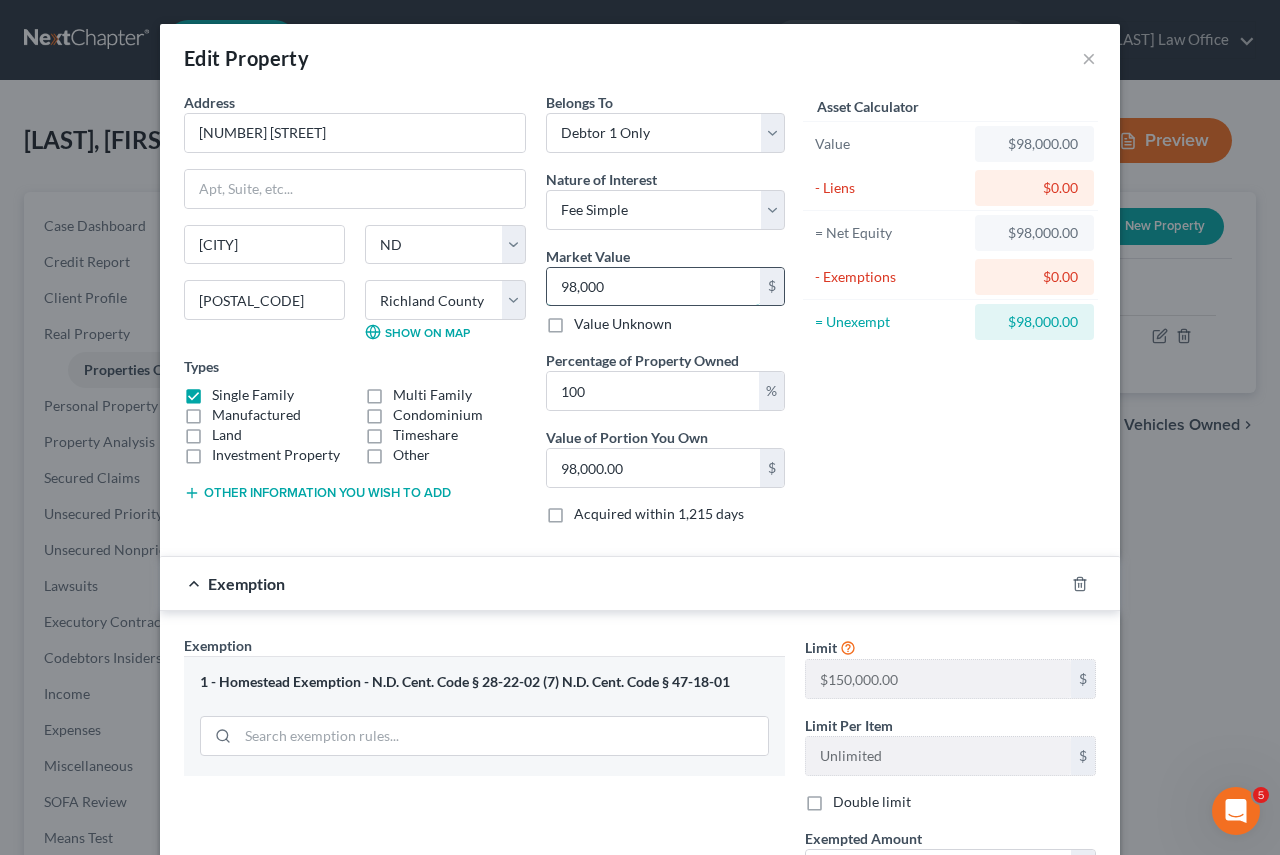 click on "98,000" at bounding box center (653, 287) 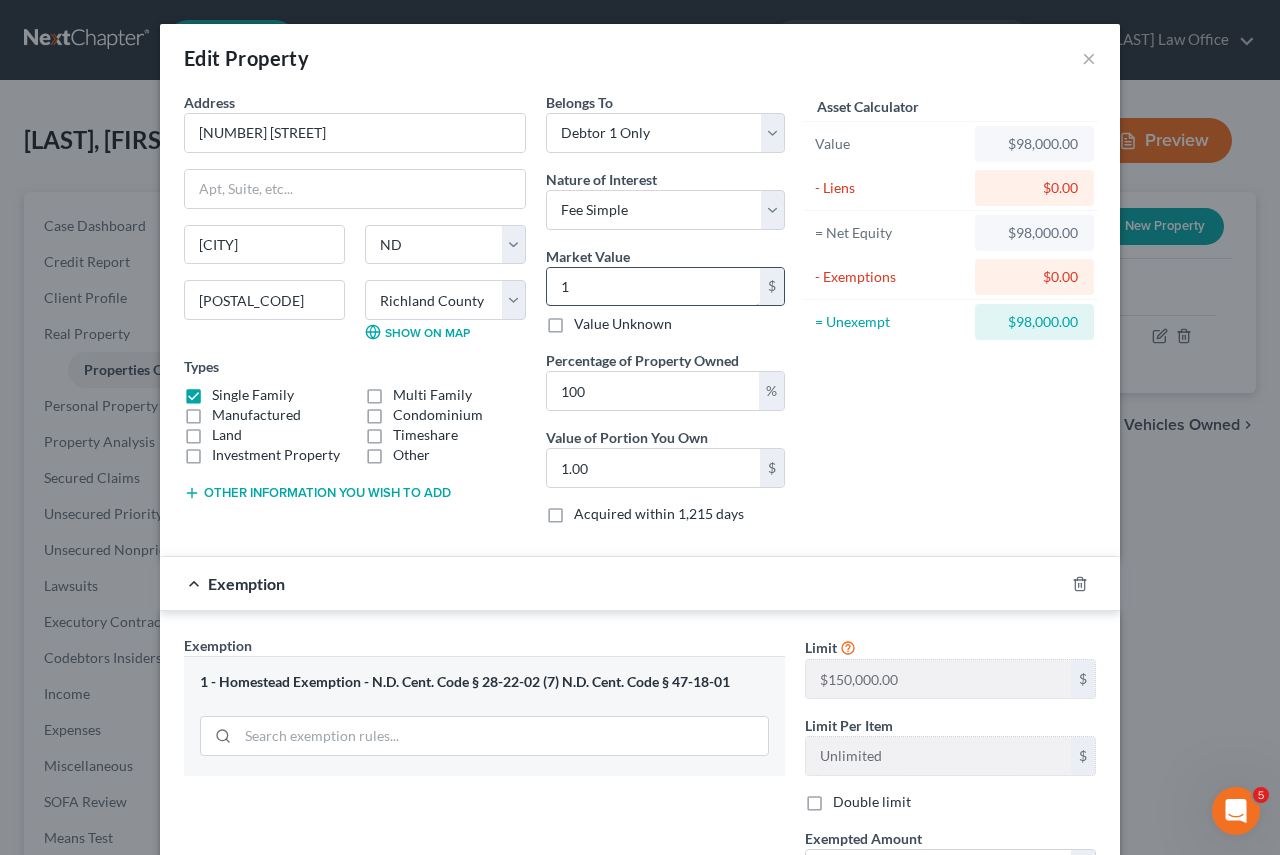 type on "12" 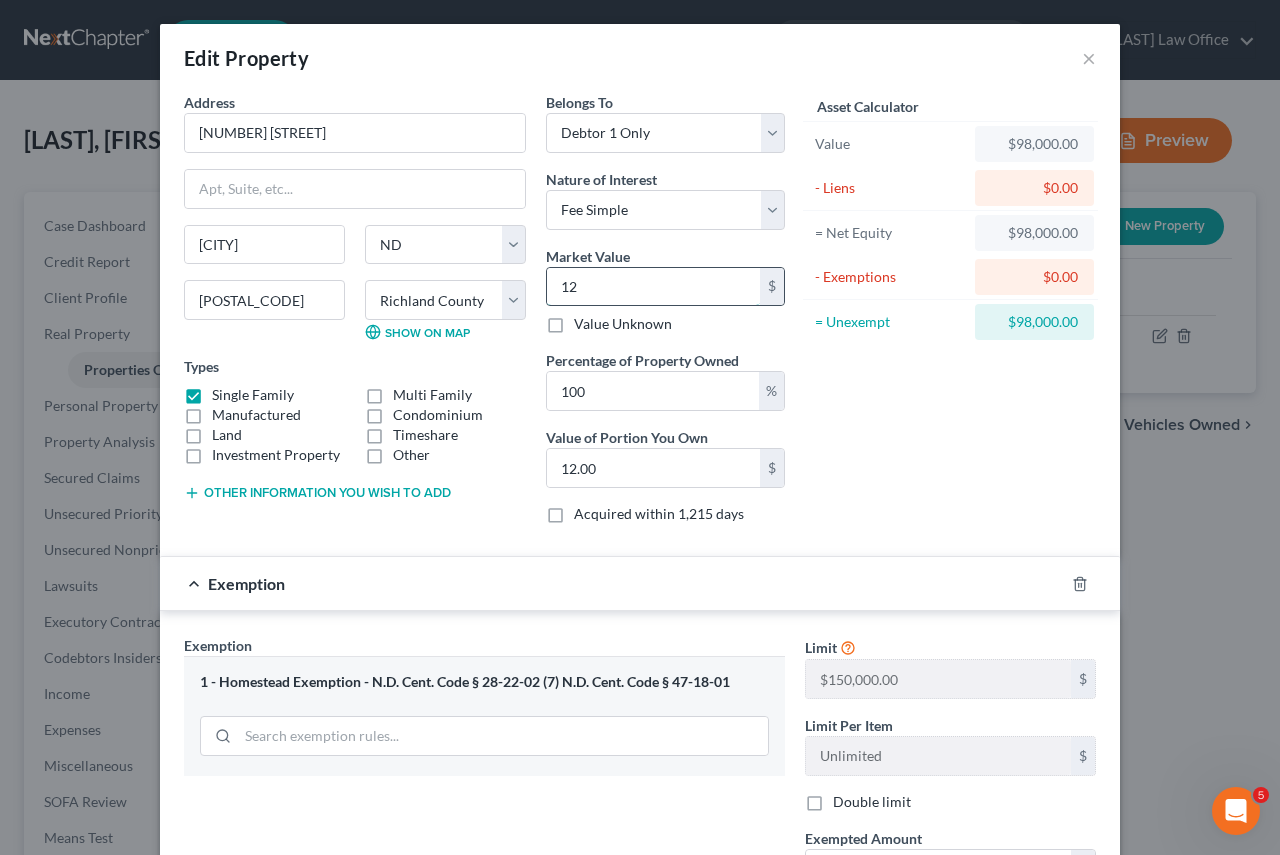 type on "120" 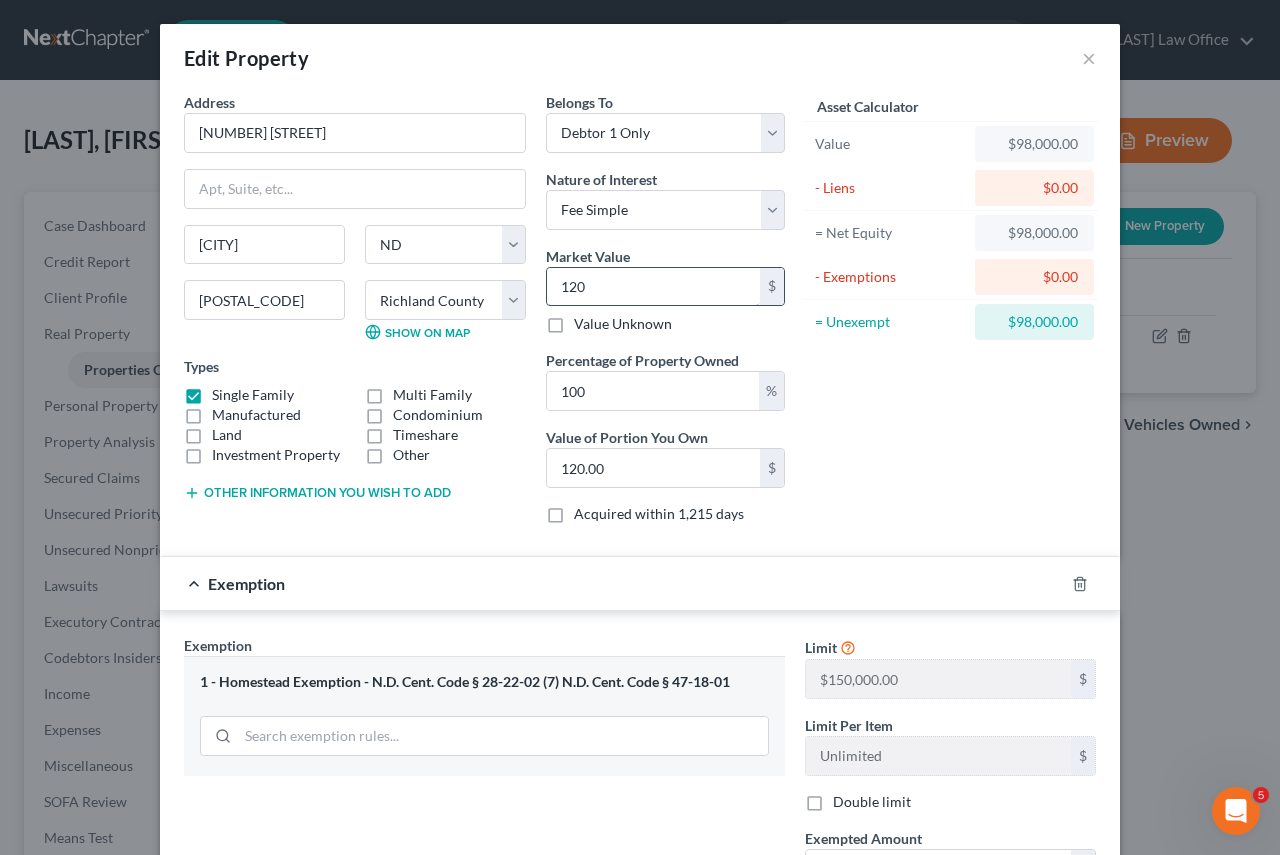 type on "1200" 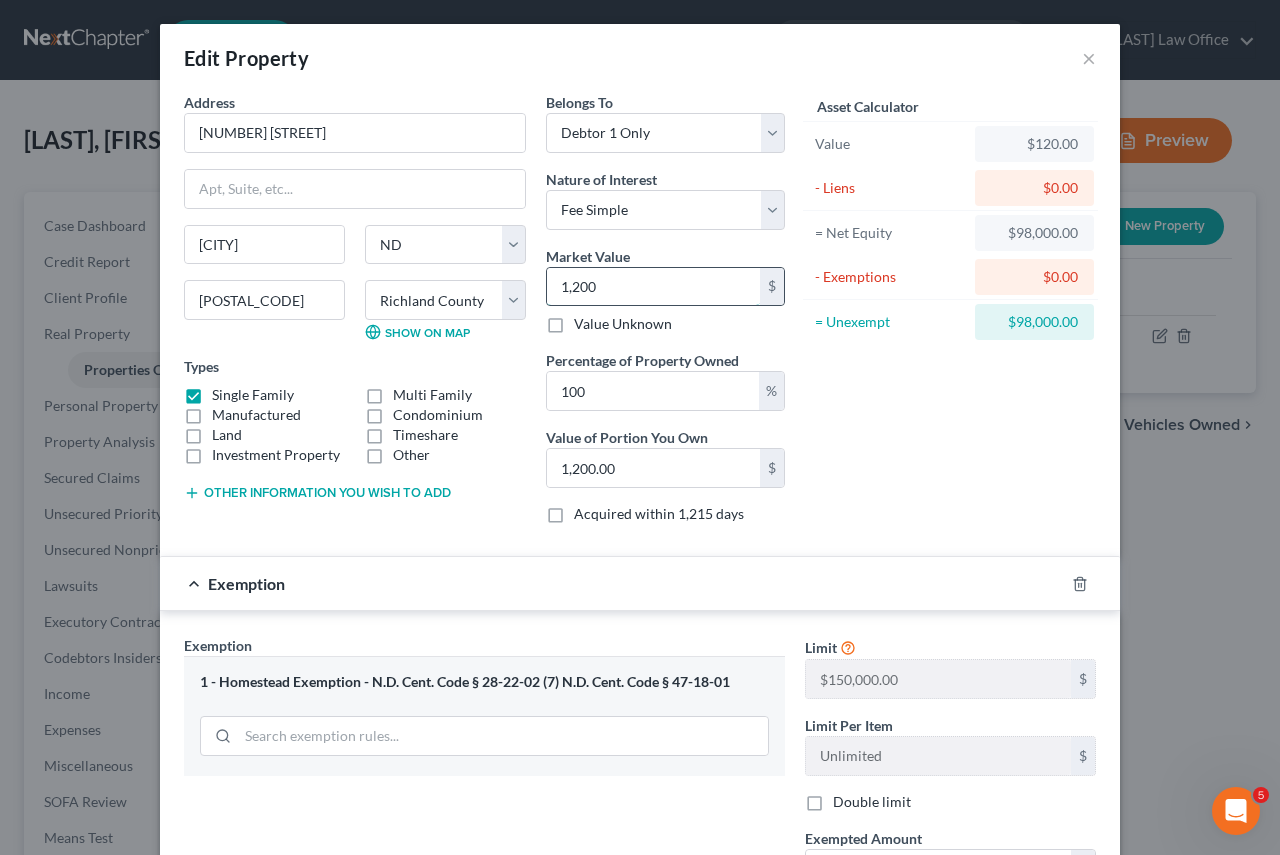 type on "1,2000" 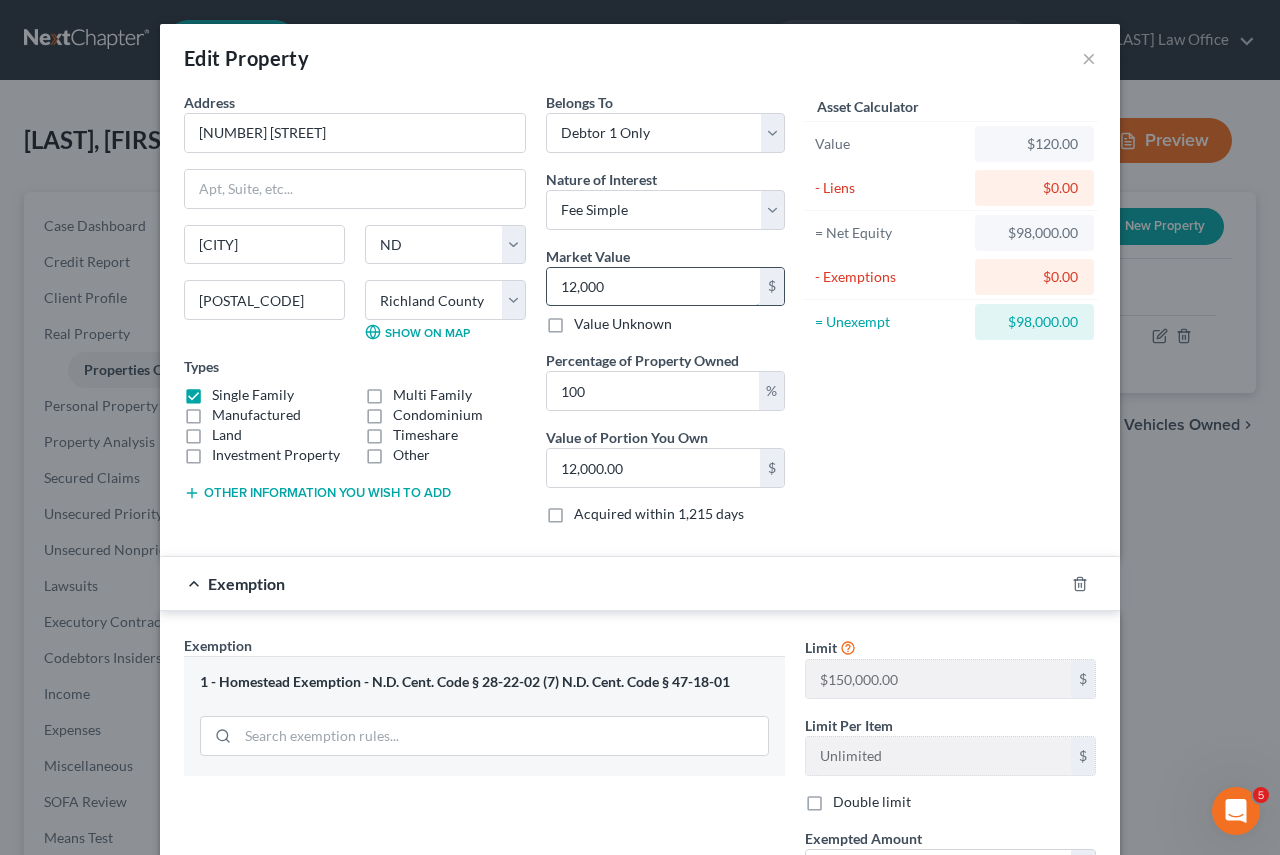 type on "12,0000" 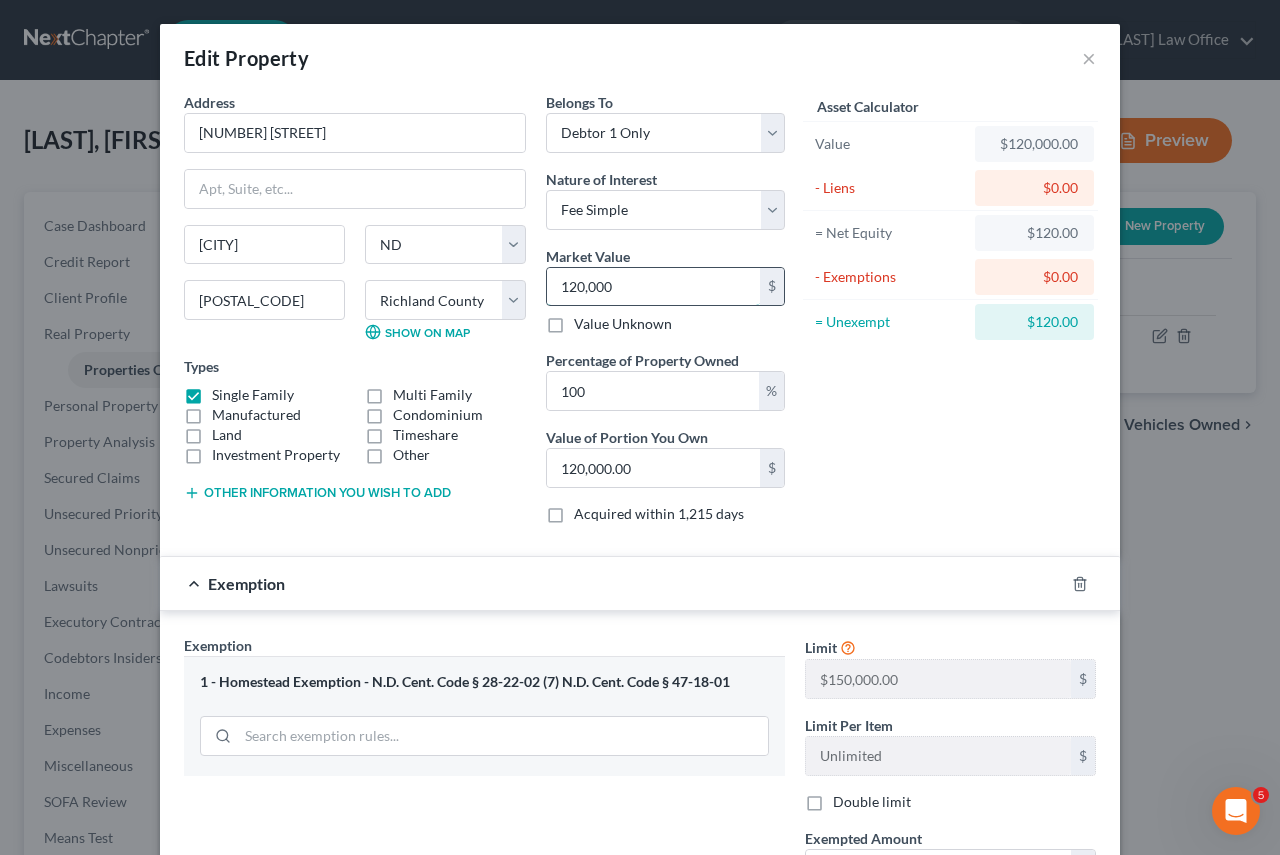 type on "120,000" 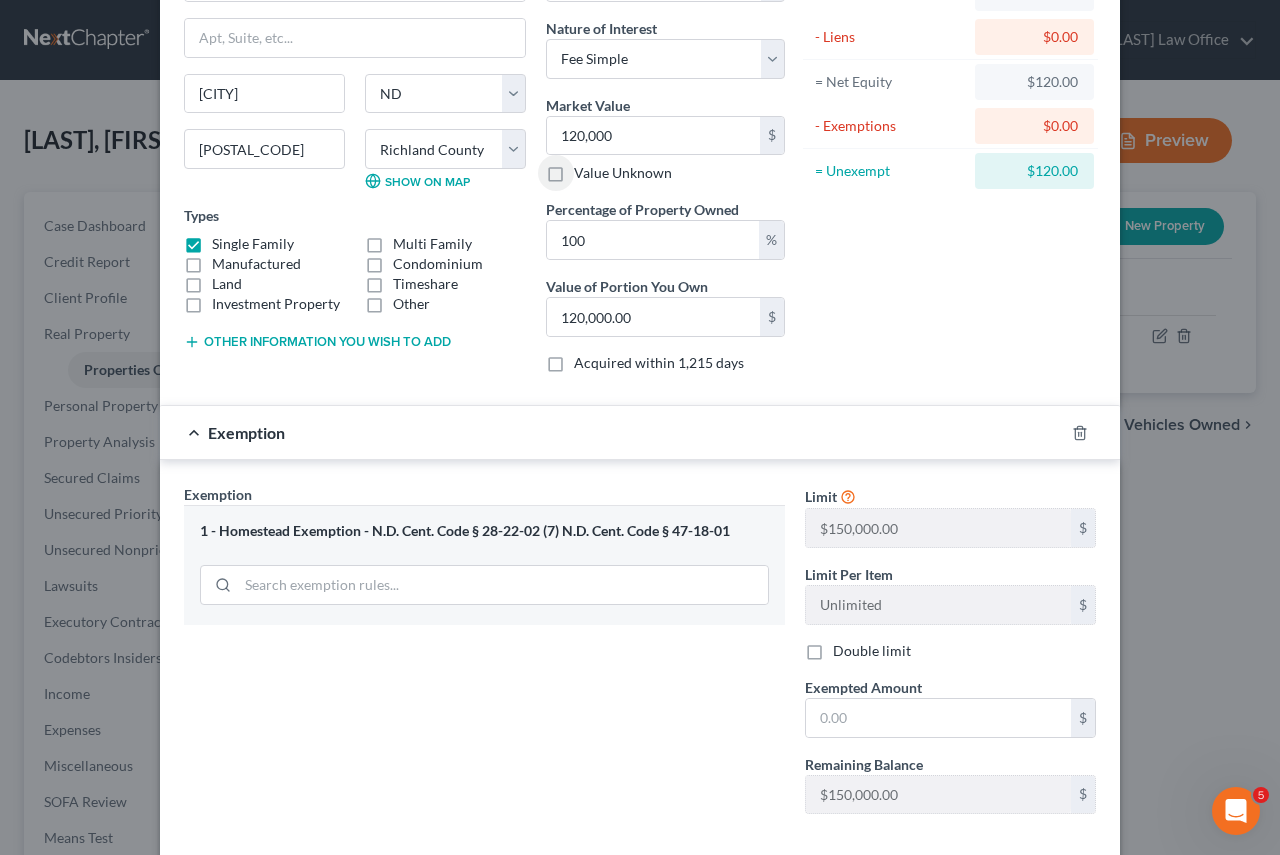 scroll, scrollTop: 200, scrollLeft: 0, axis: vertical 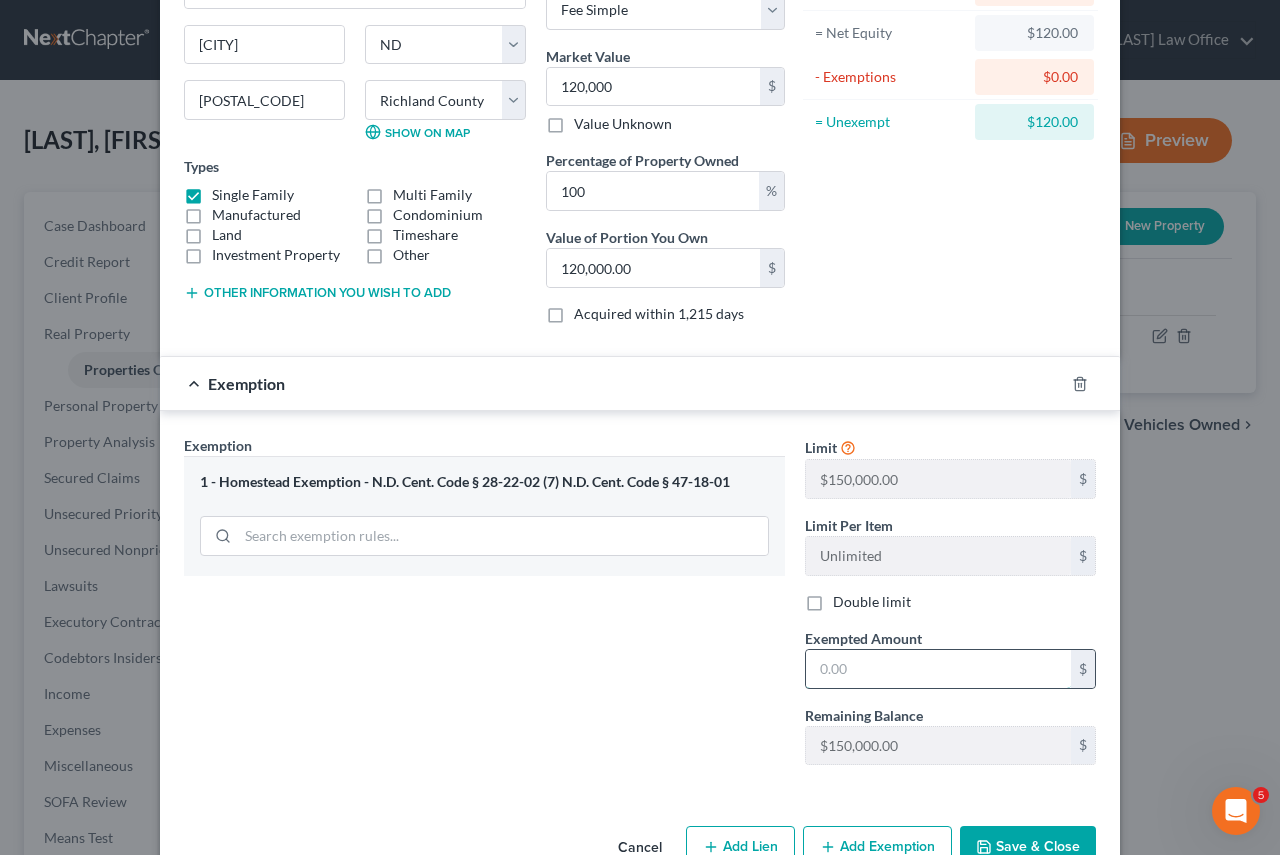 click at bounding box center [938, 669] 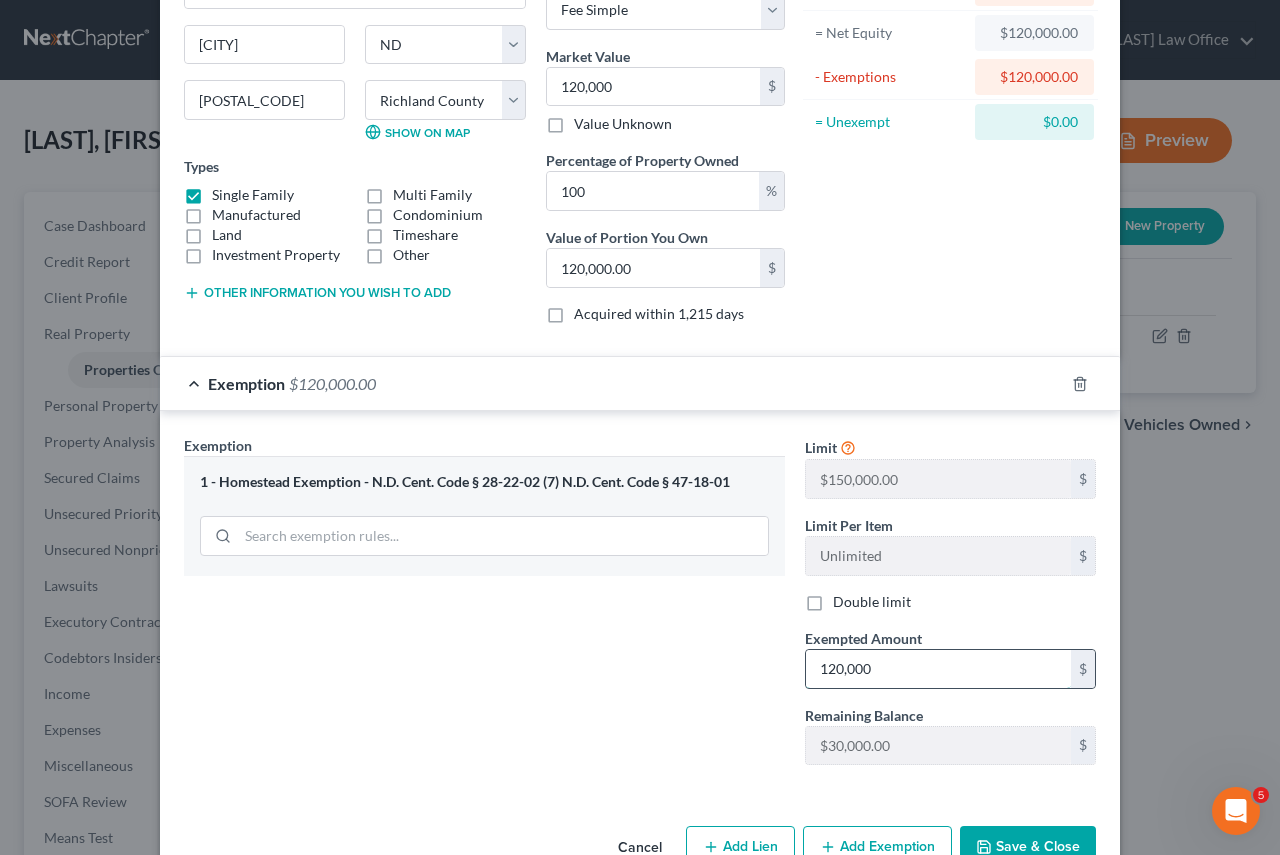 type on "120,000" 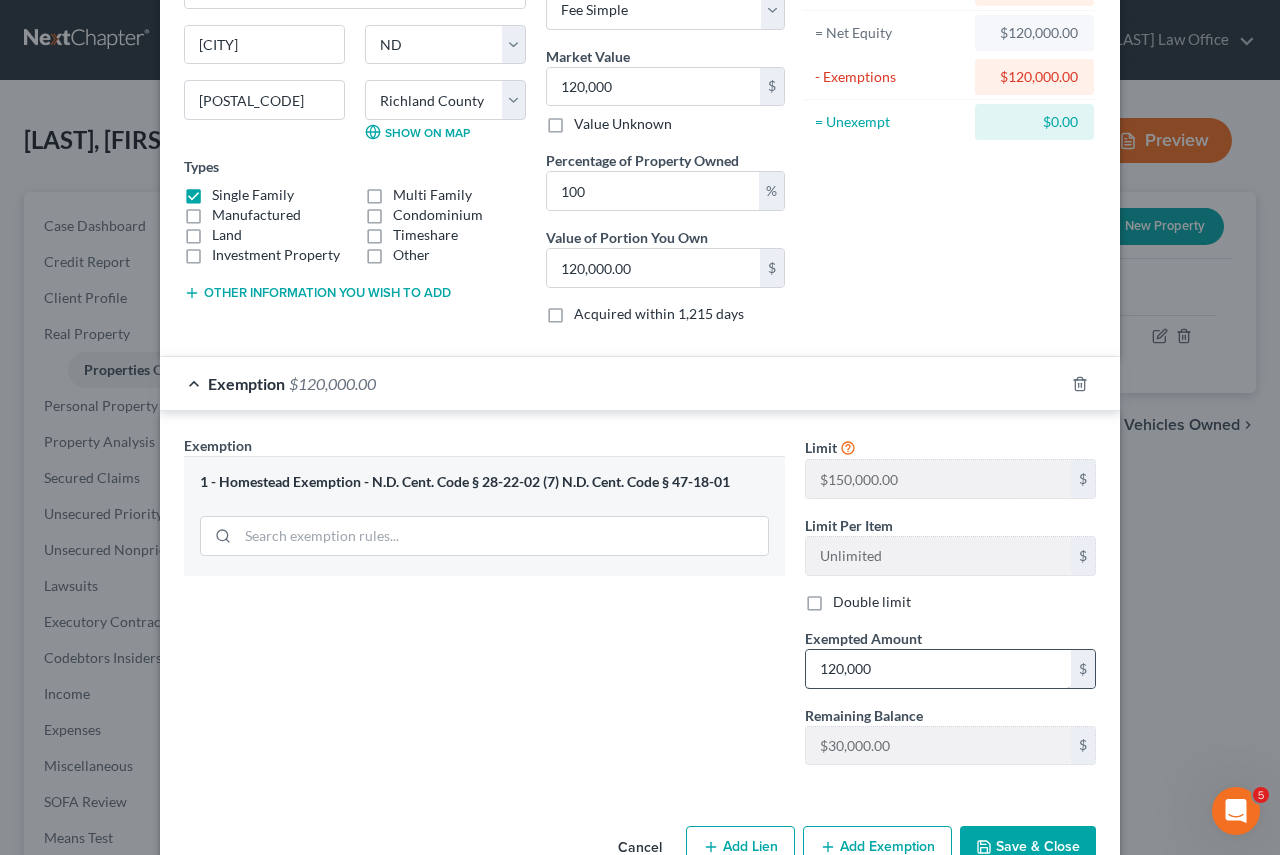 type 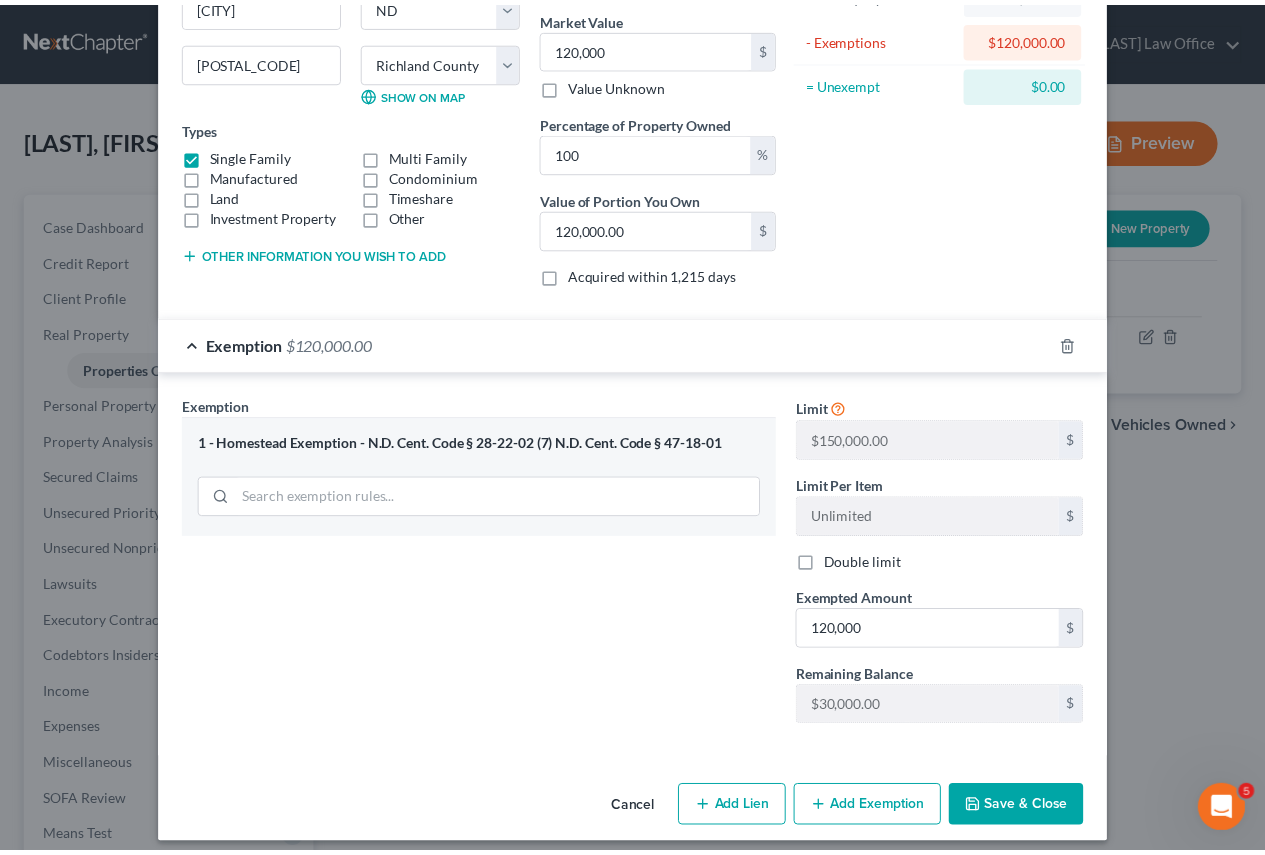 scroll, scrollTop: 253, scrollLeft: 0, axis: vertical 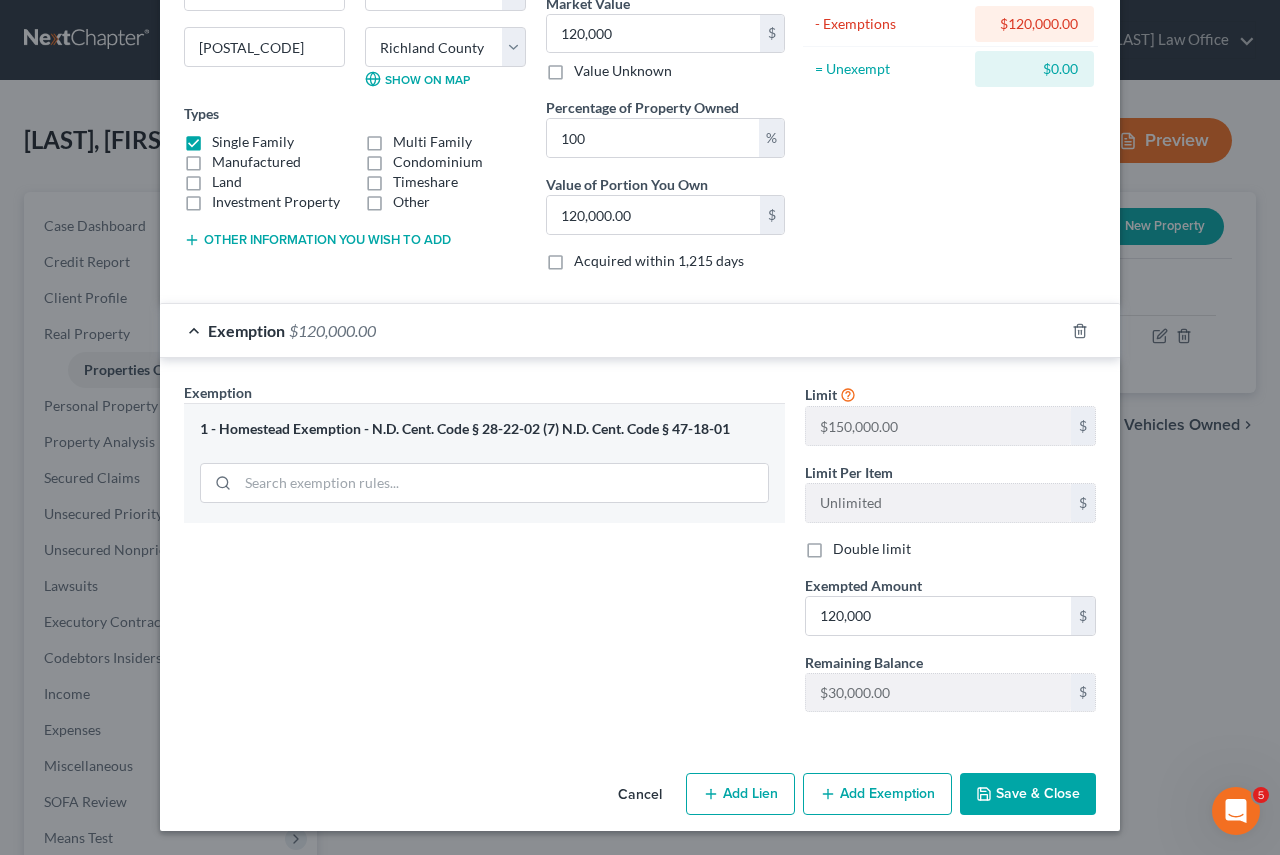 click on "Save & Close" at bounding box center [1028, 794] 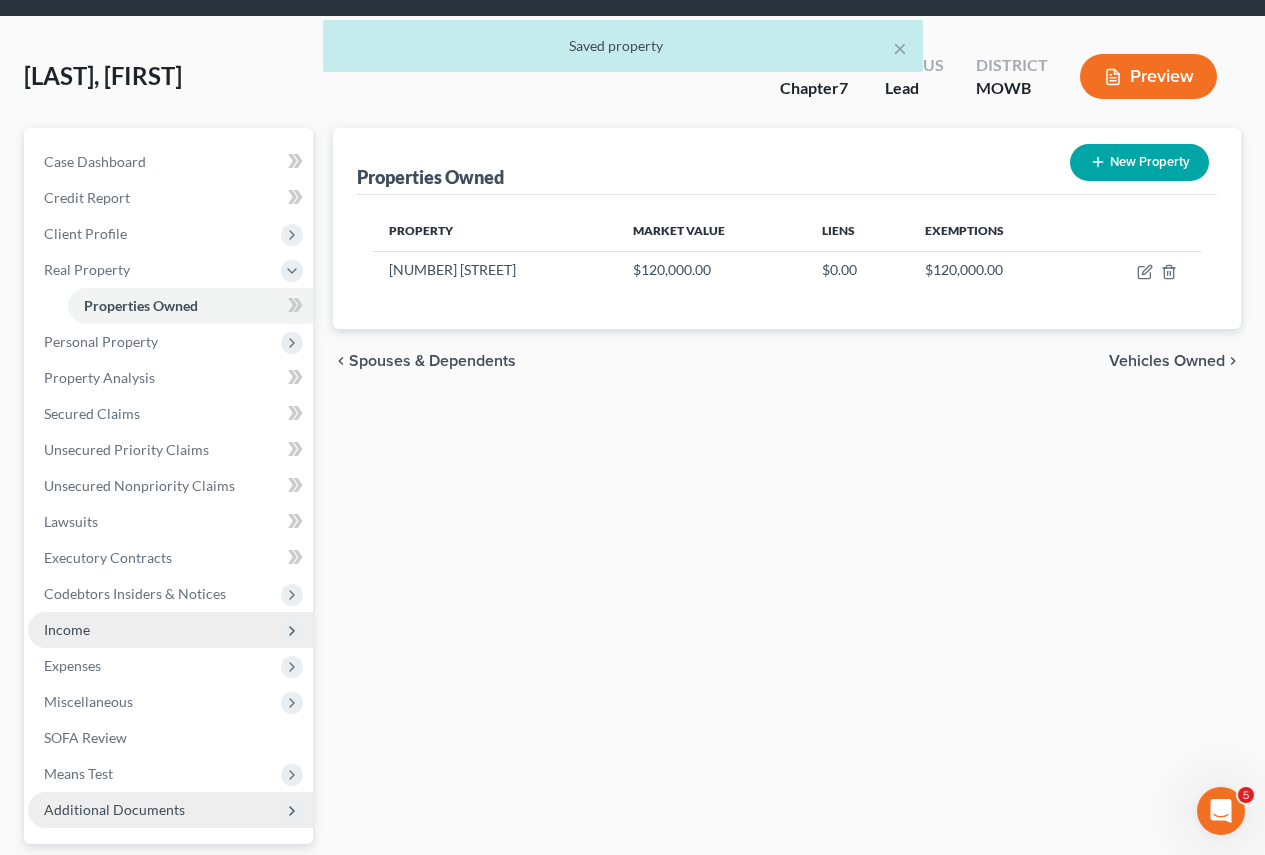 scroll, scrollTop: 100, scrollLeft: 0, axis: vertical 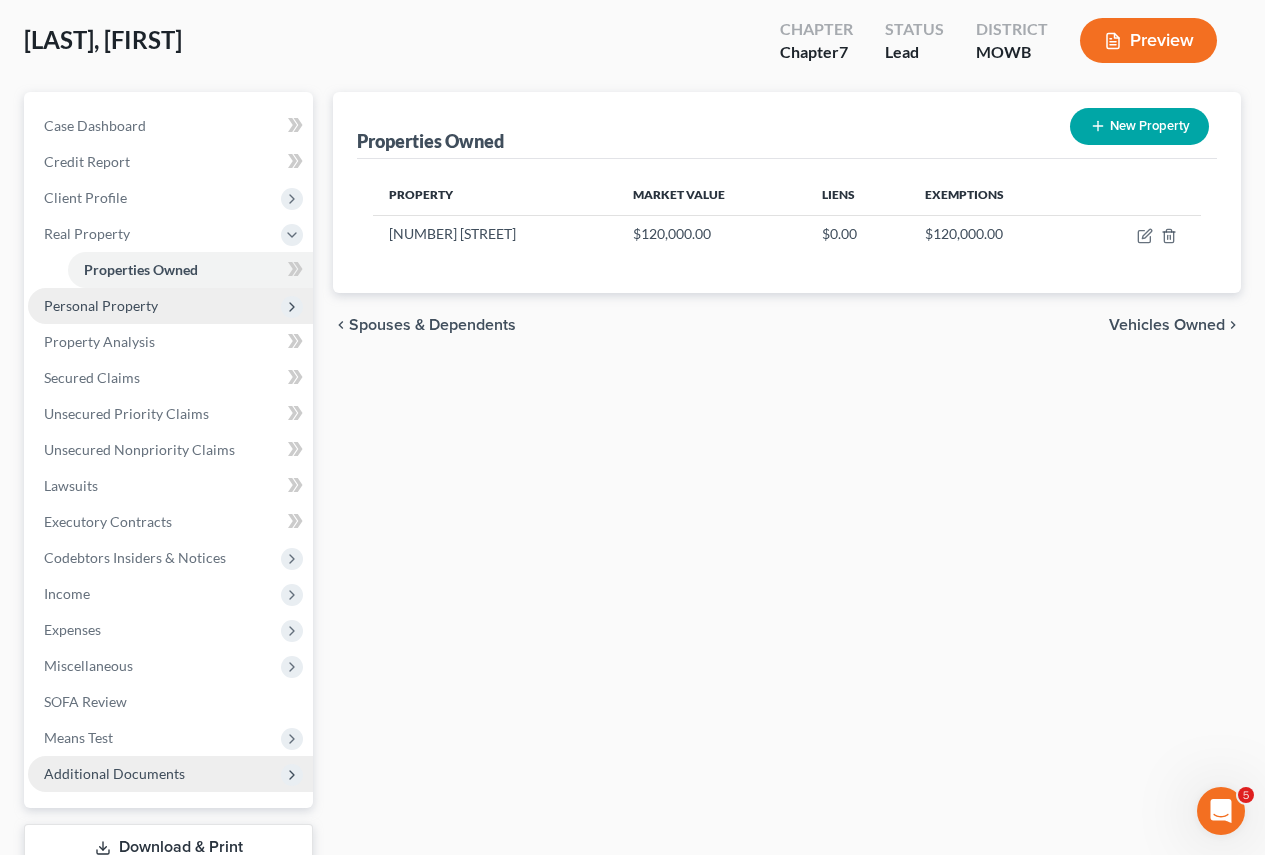 click on "Personal Property" at bounding box center (101, 305) 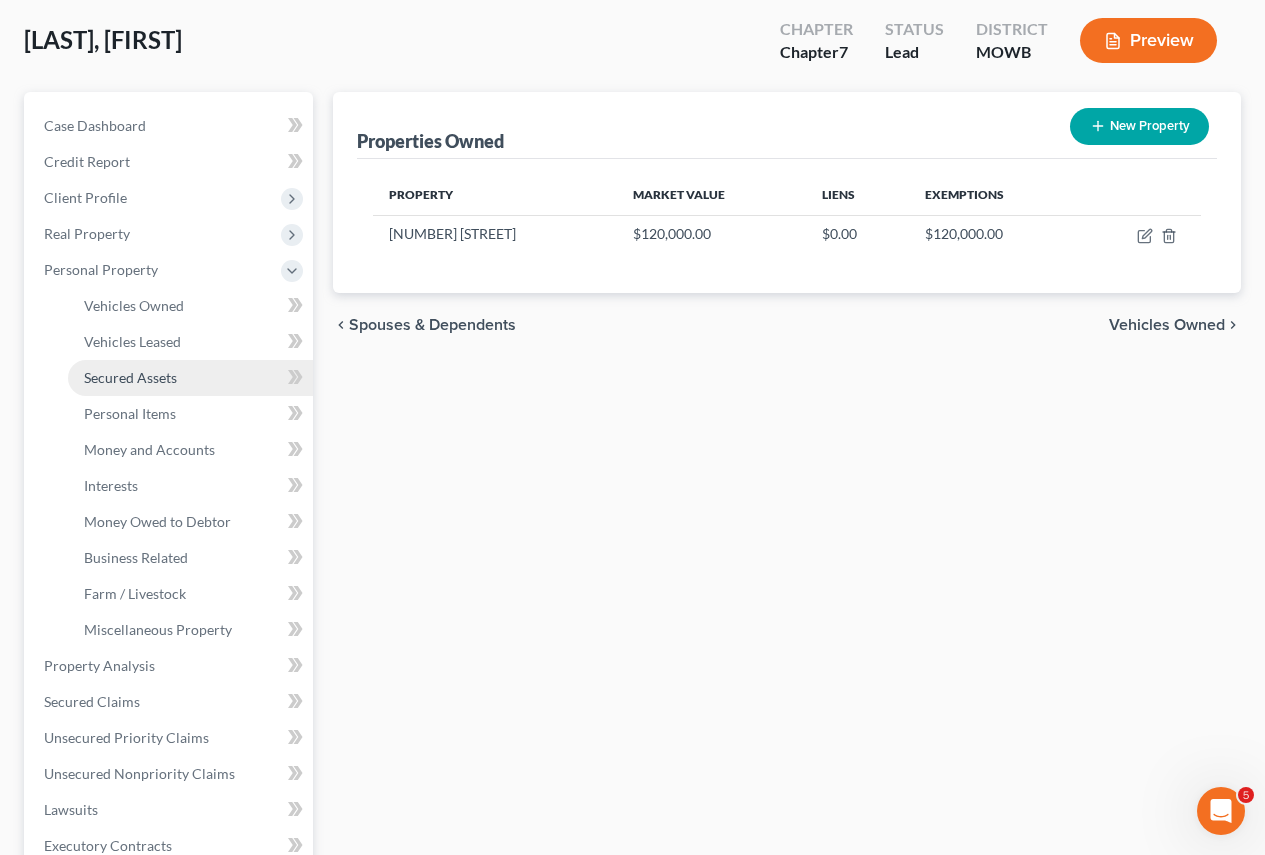 click on "Secured Assets" at bounding box center (130, 377) 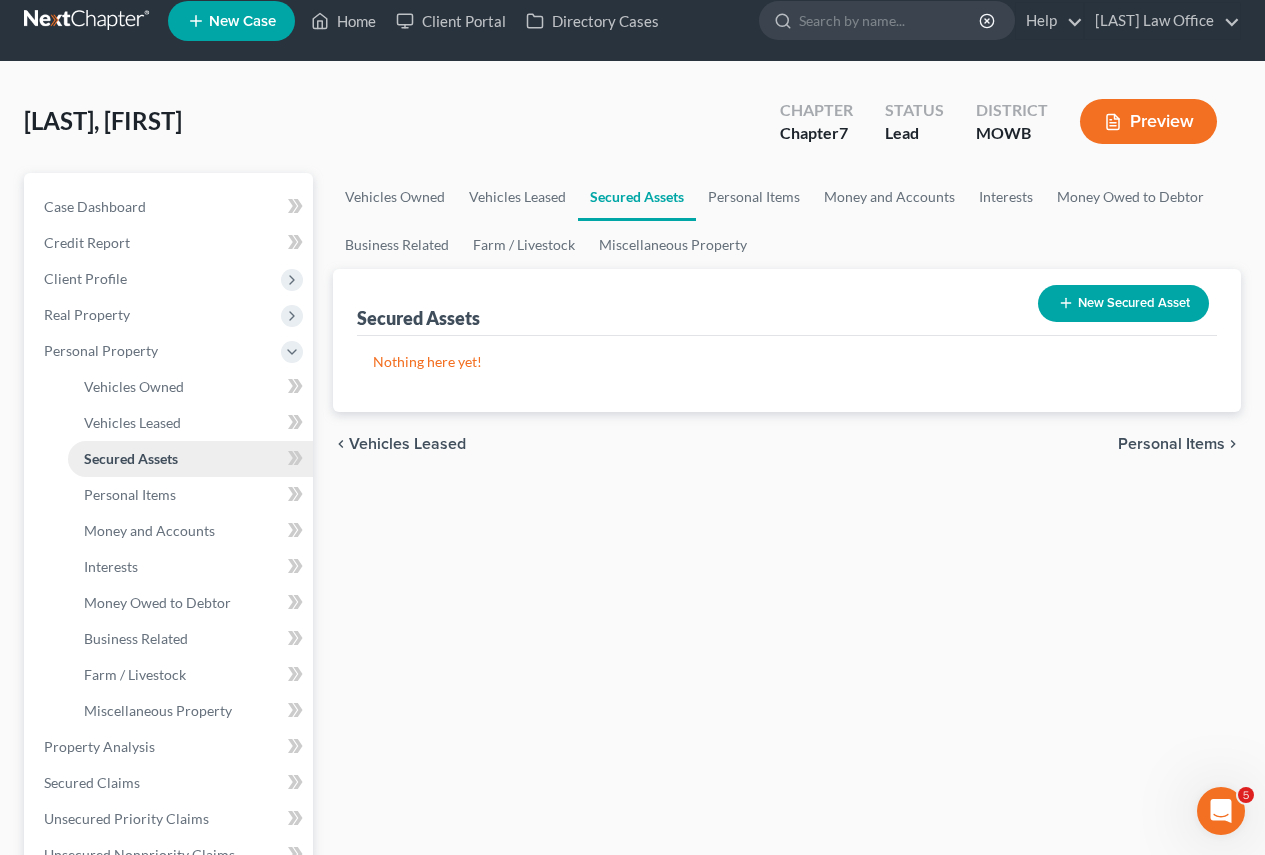 scroll, scrollTop: 0, scrollLeft: 0, axis: both 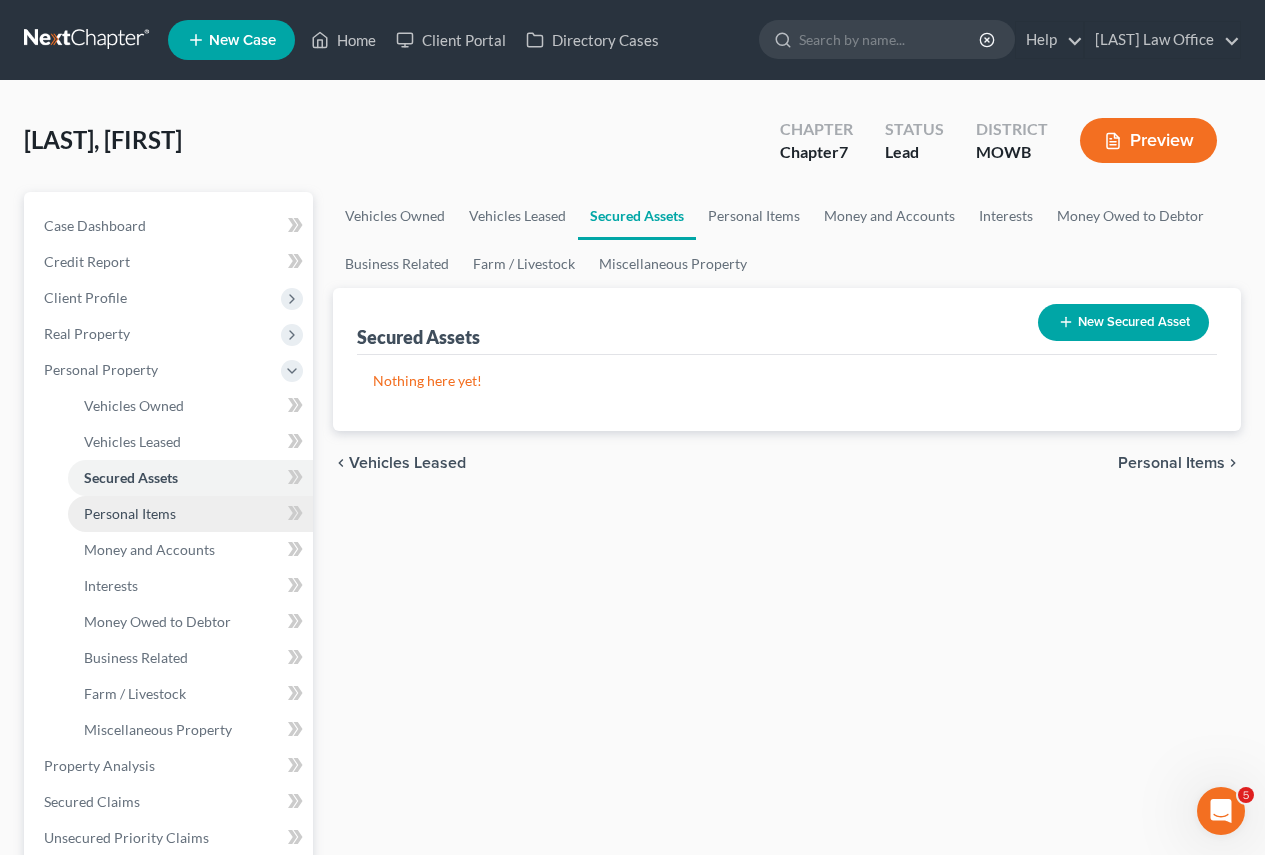 click on "Personal Items" at bounding box center [130, 513] 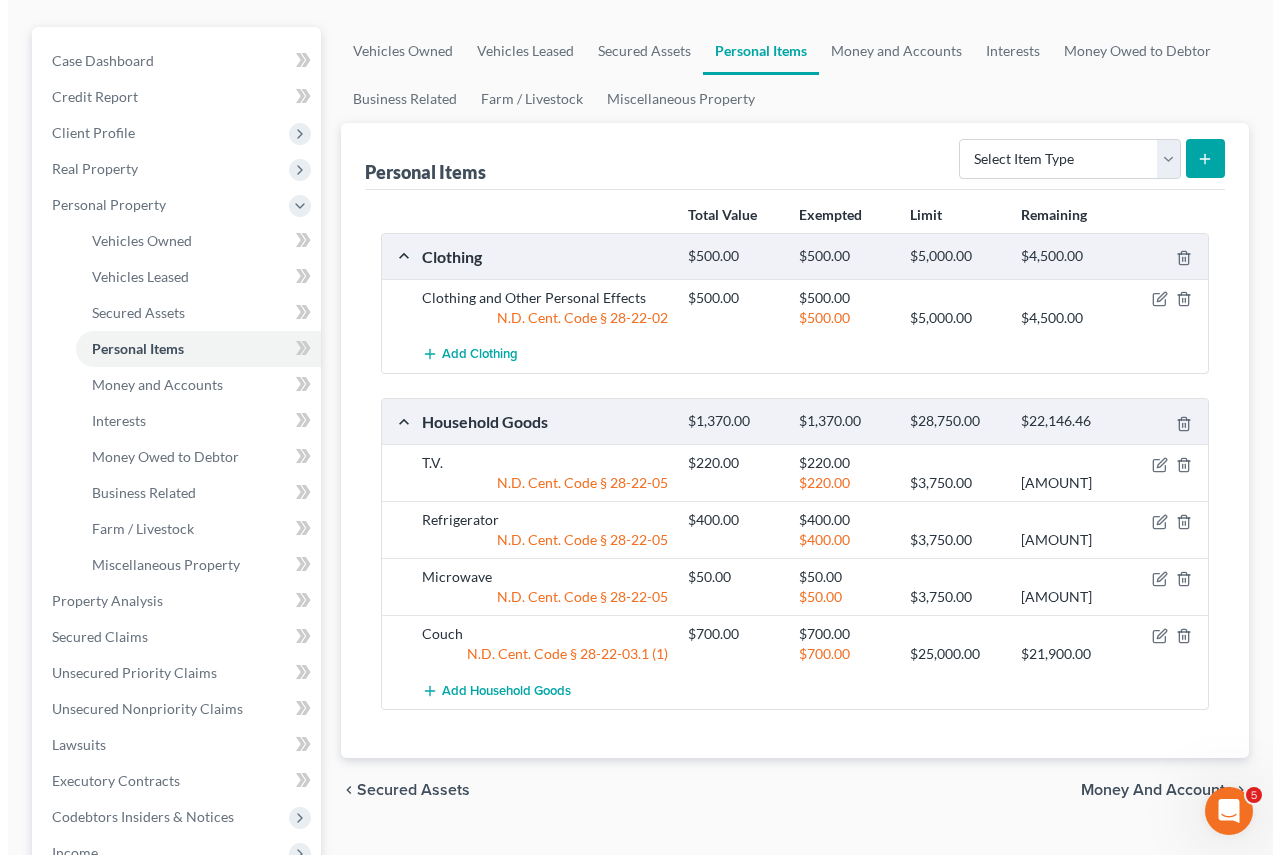 scroll, scrollTop: 200, scrollLeft: 0, axis: vertical 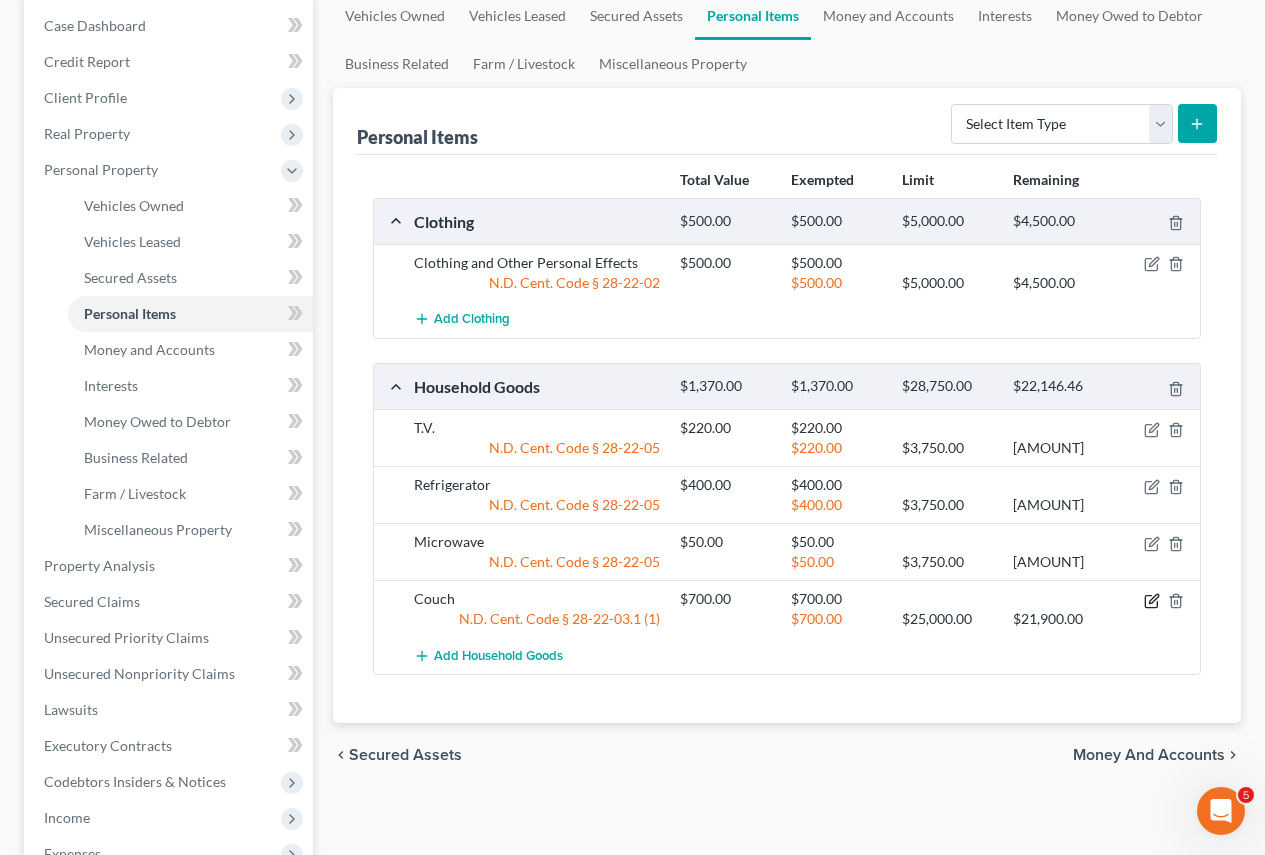 click 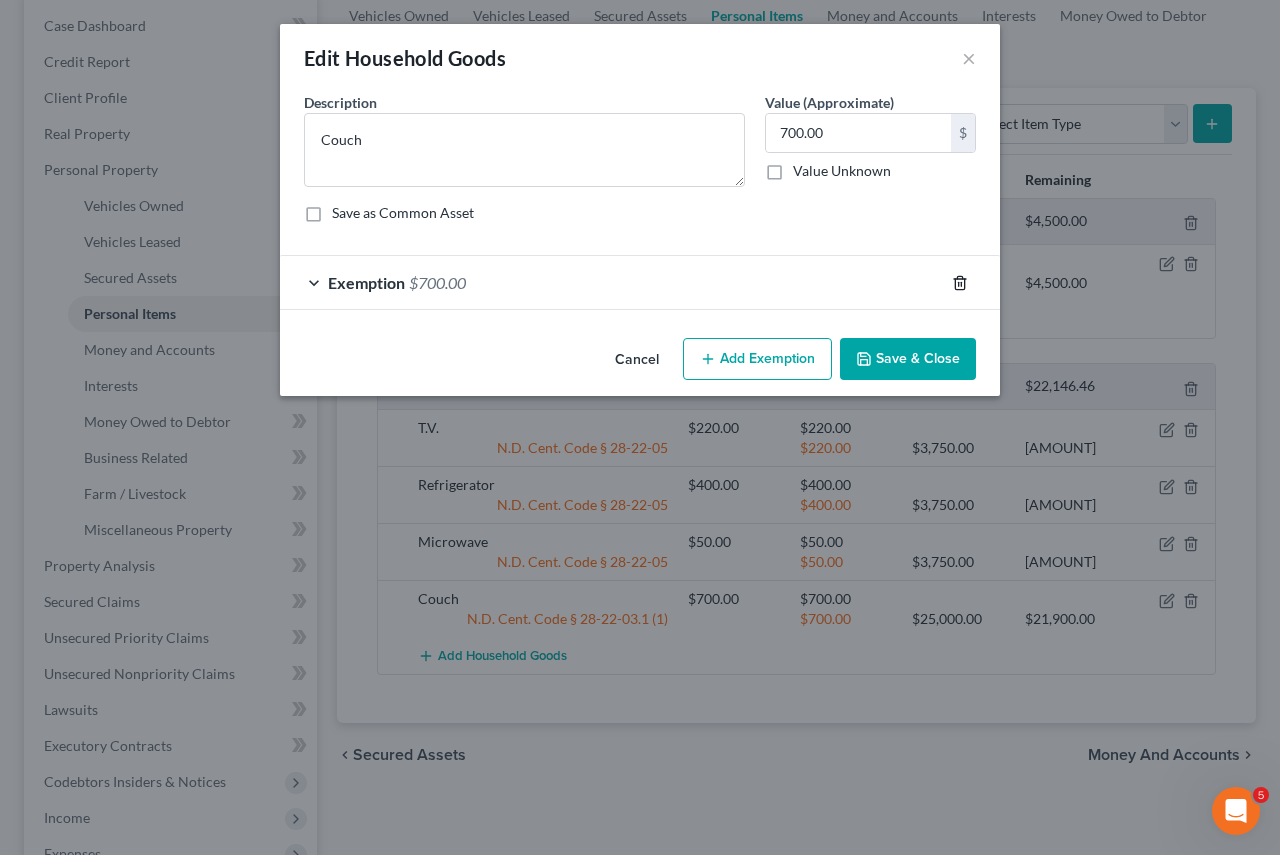click 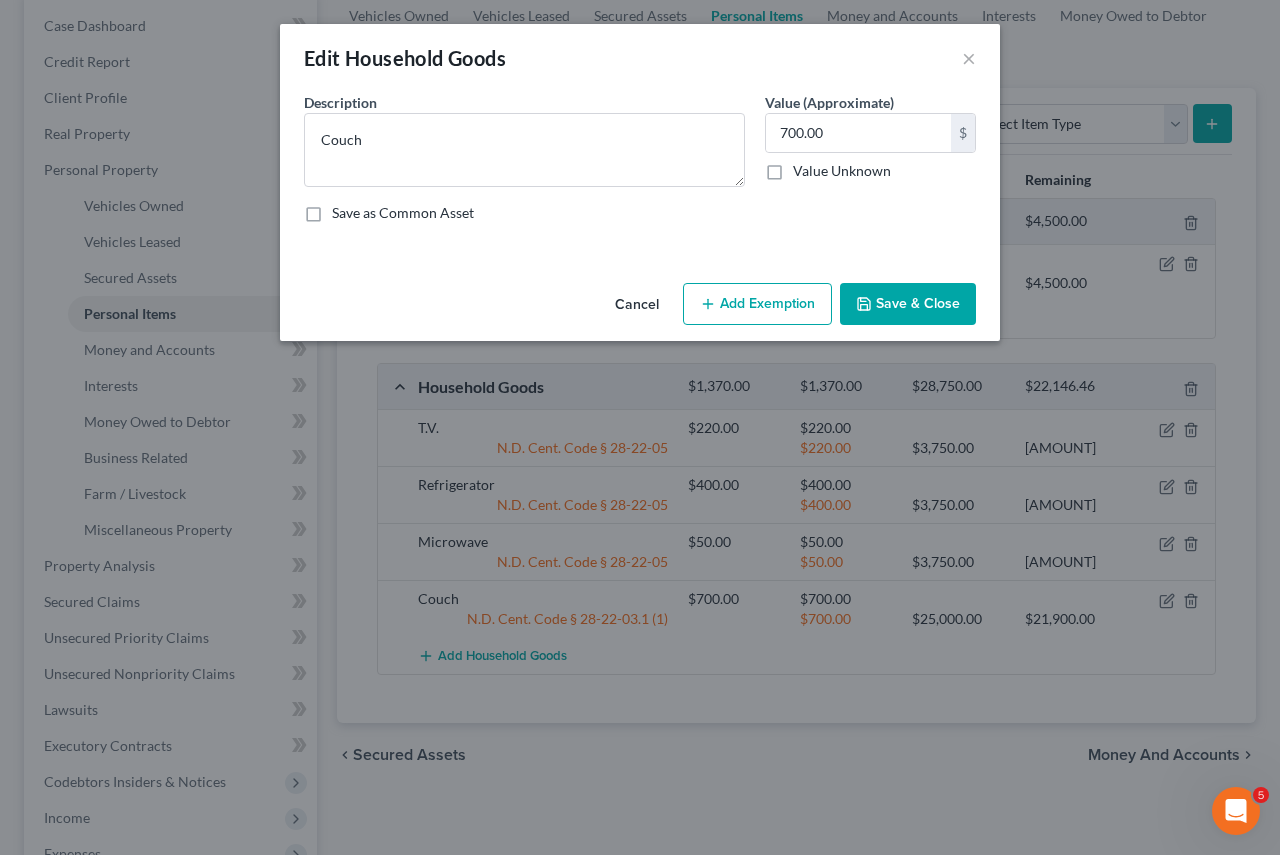 click on "Add Exemption" at bounding box center [757, 304] 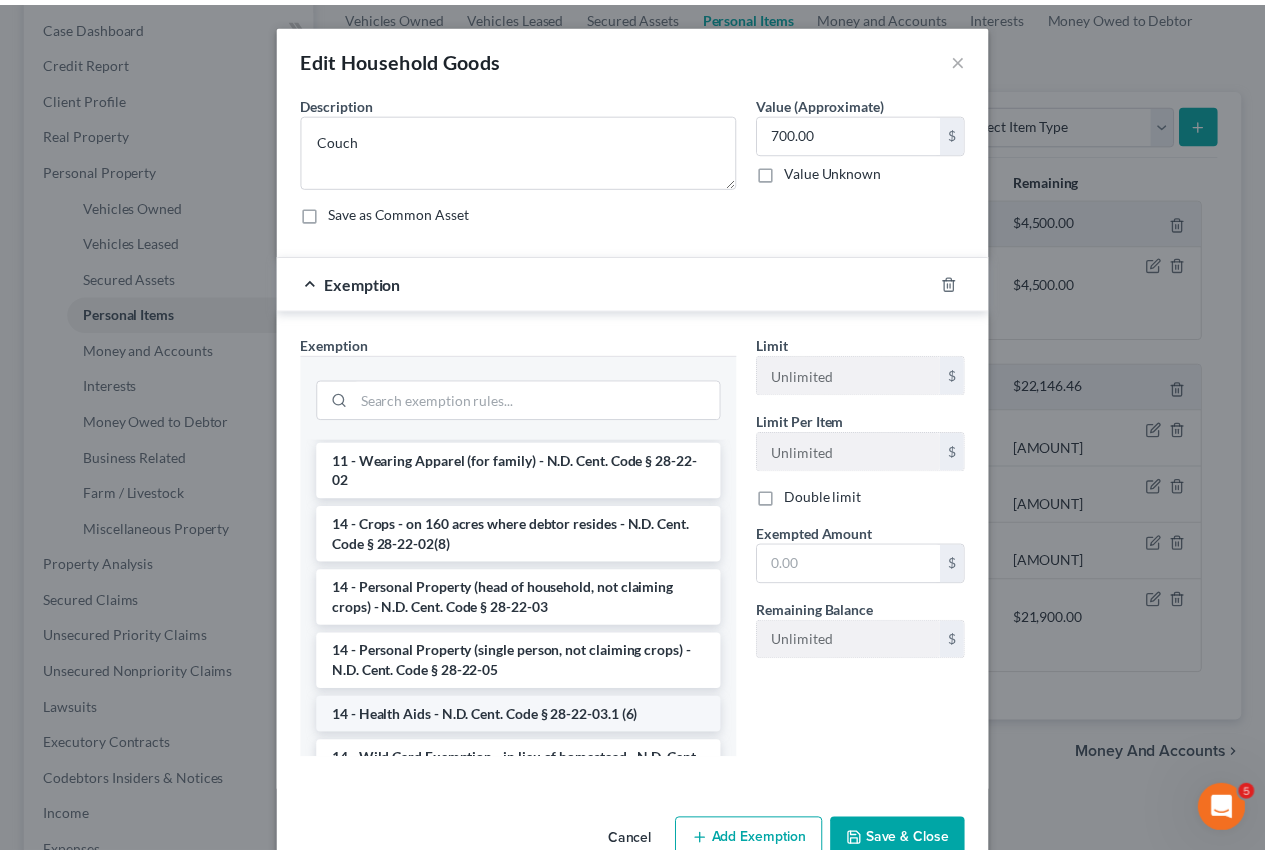 scroll, scrollTop: 400, scrollLeft: 0, axis: vertical 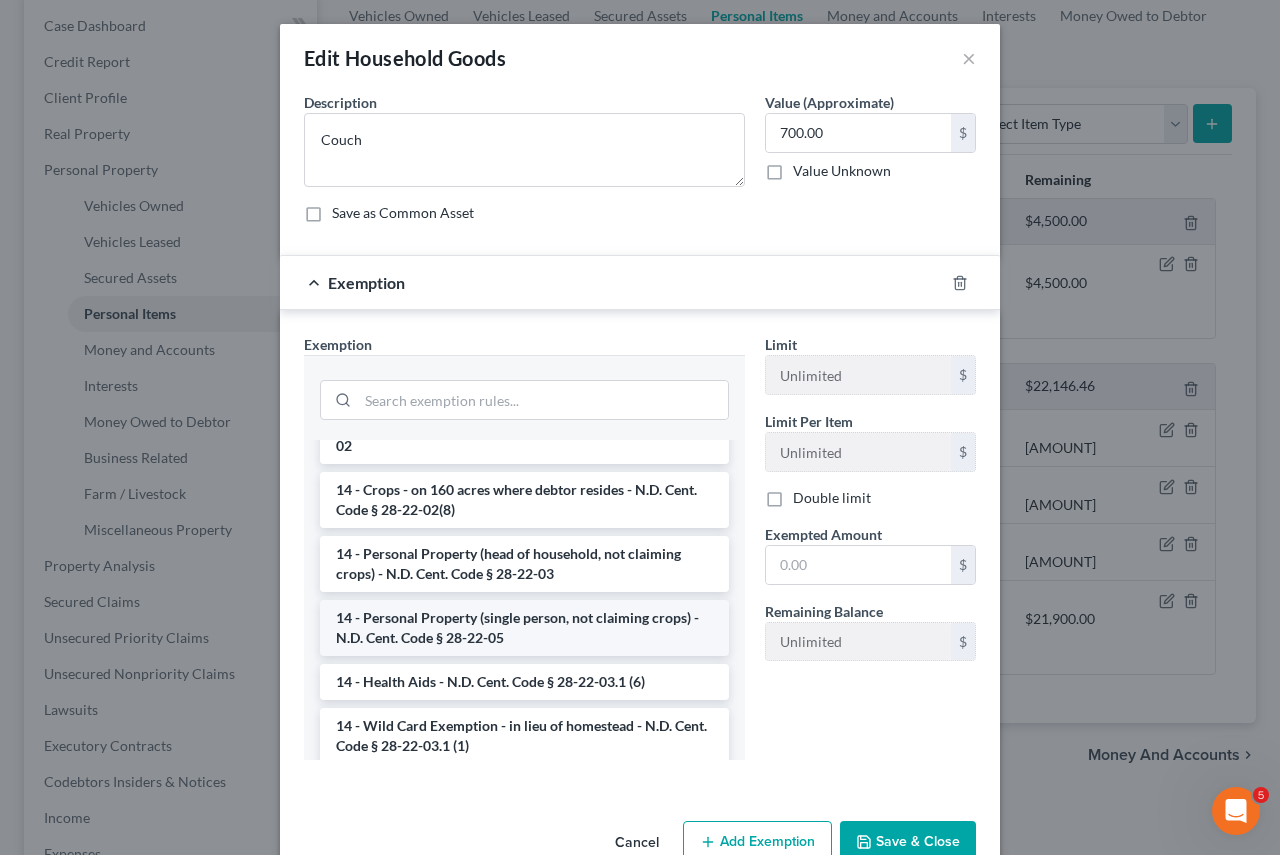 click on "14 - Personal Property (single person, not claiming crops) - N.D. Cent. Code § 28-22-05" at bounding box center (524, 628) 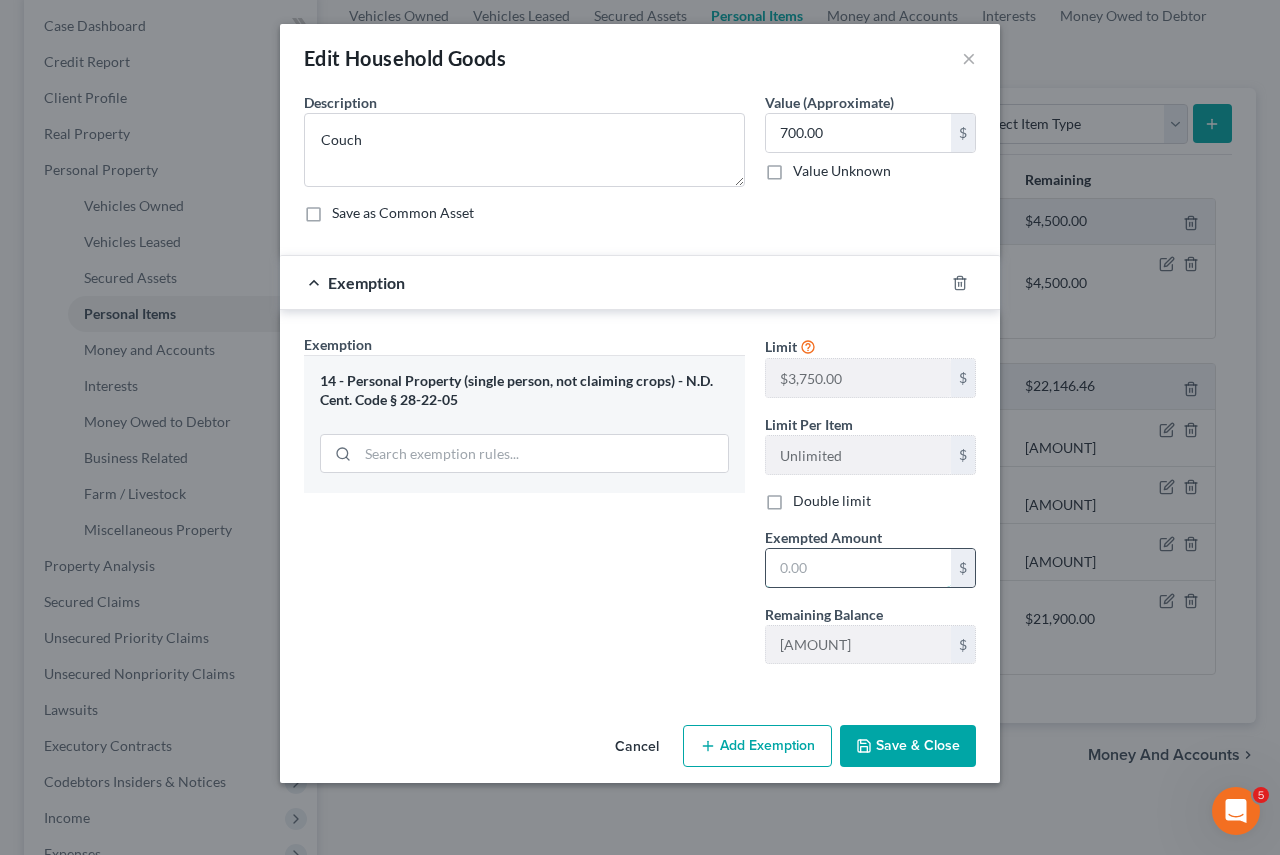click at bounding box center [858, 568] 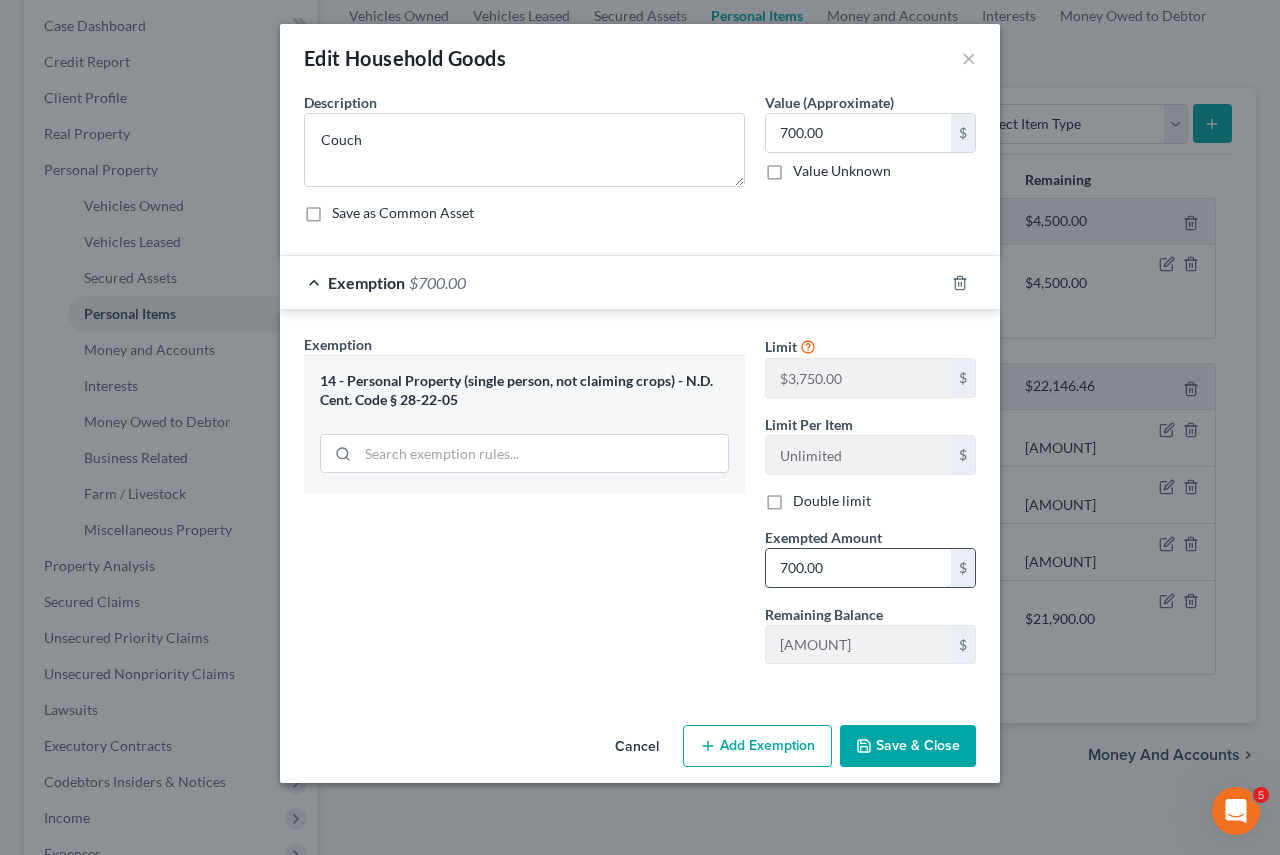 type on "700.00" 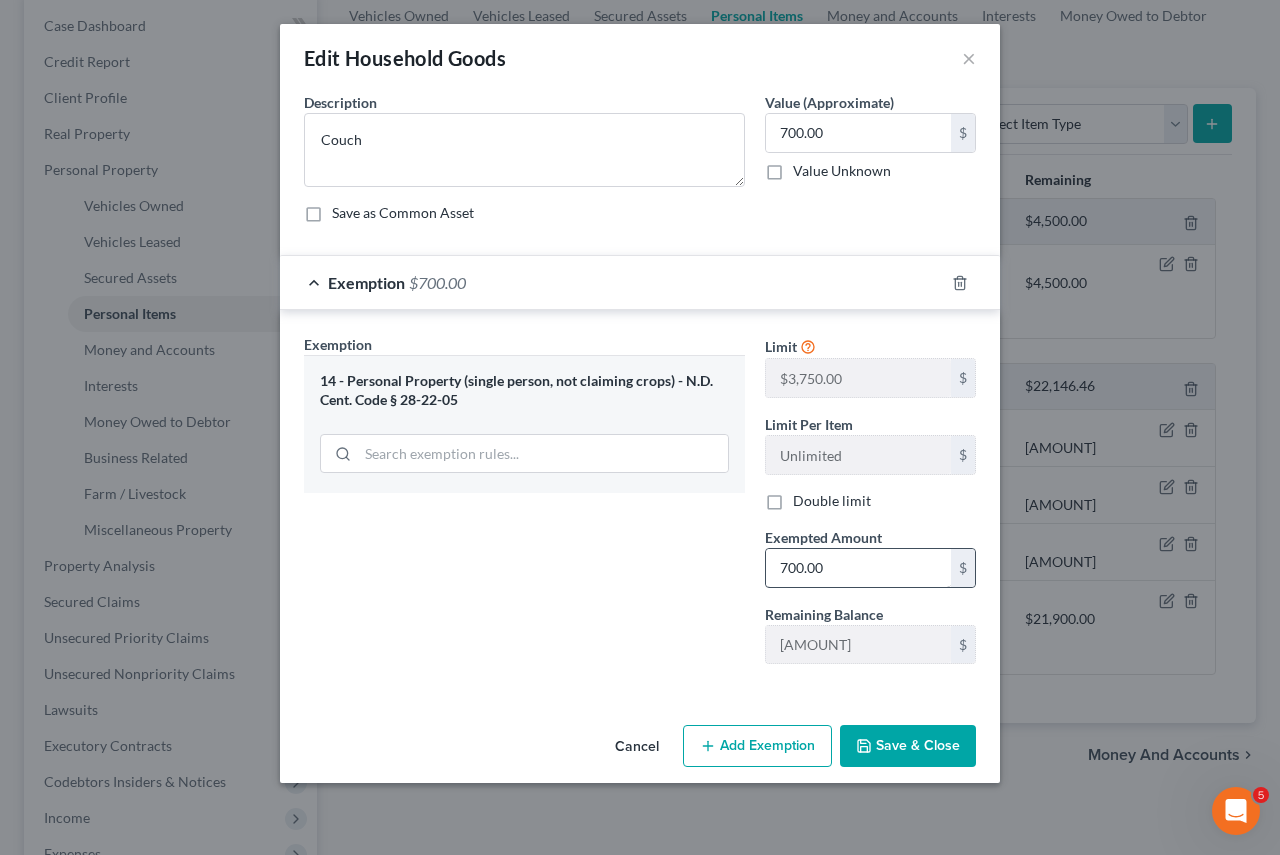 type 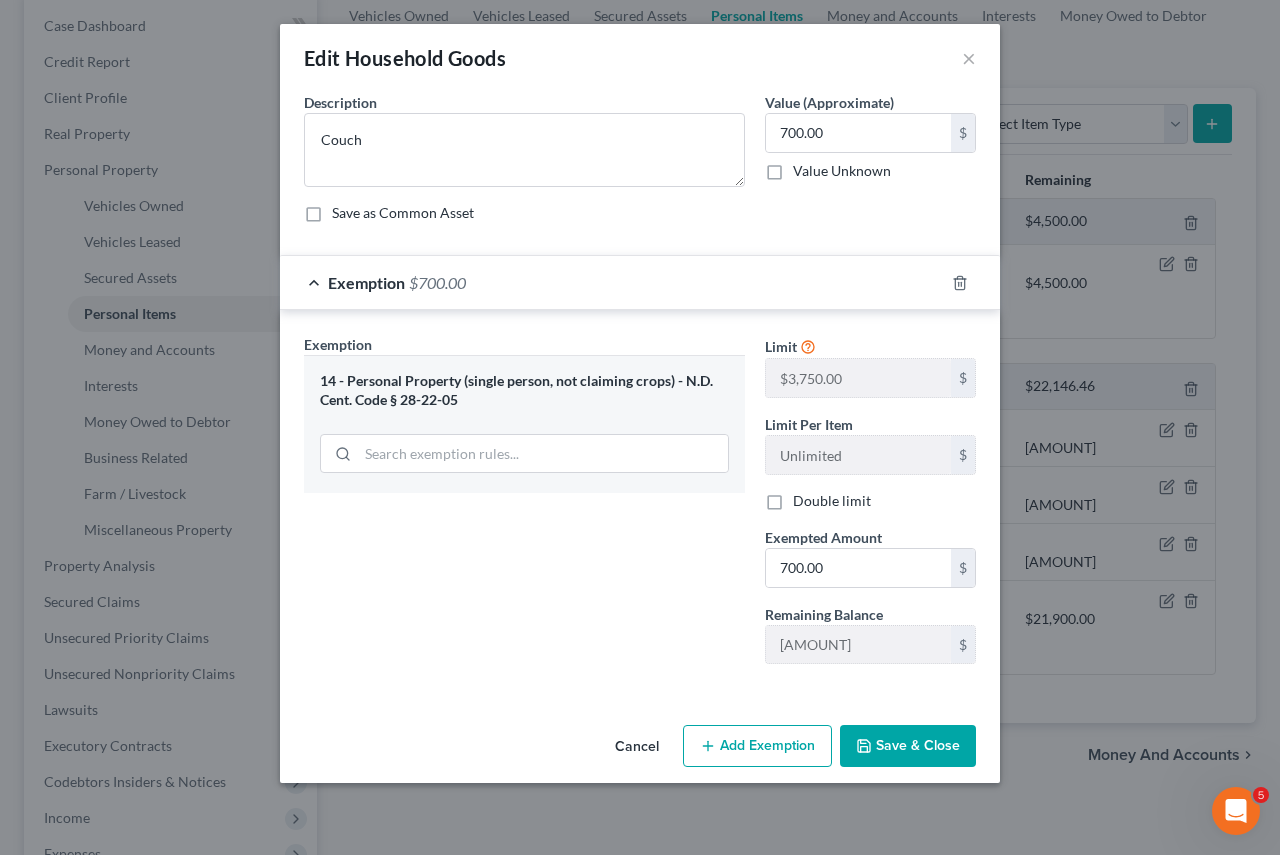 click on "Save & Close" at bounding box center [908, 746] 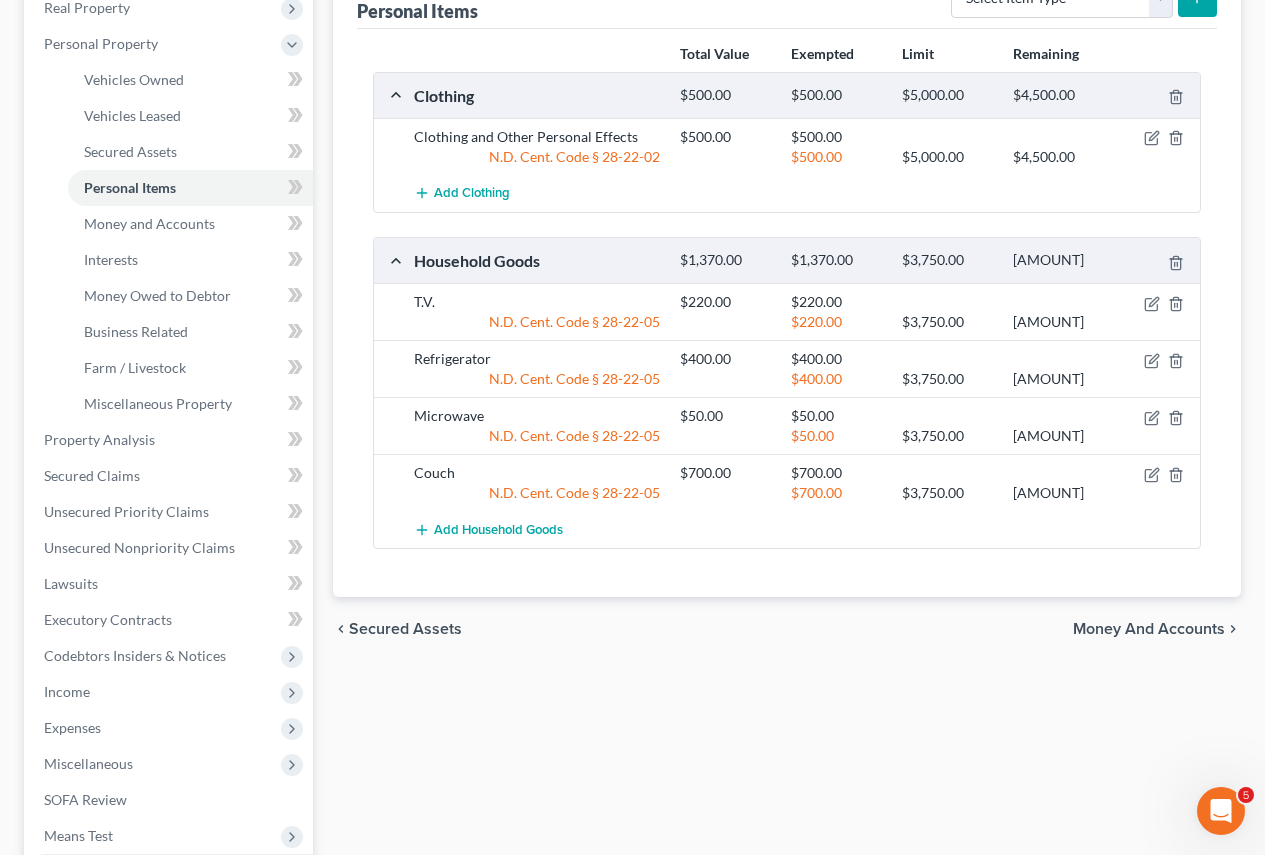 scroll, scrollTop: 200, scrollLeft: 0, axis: vertical 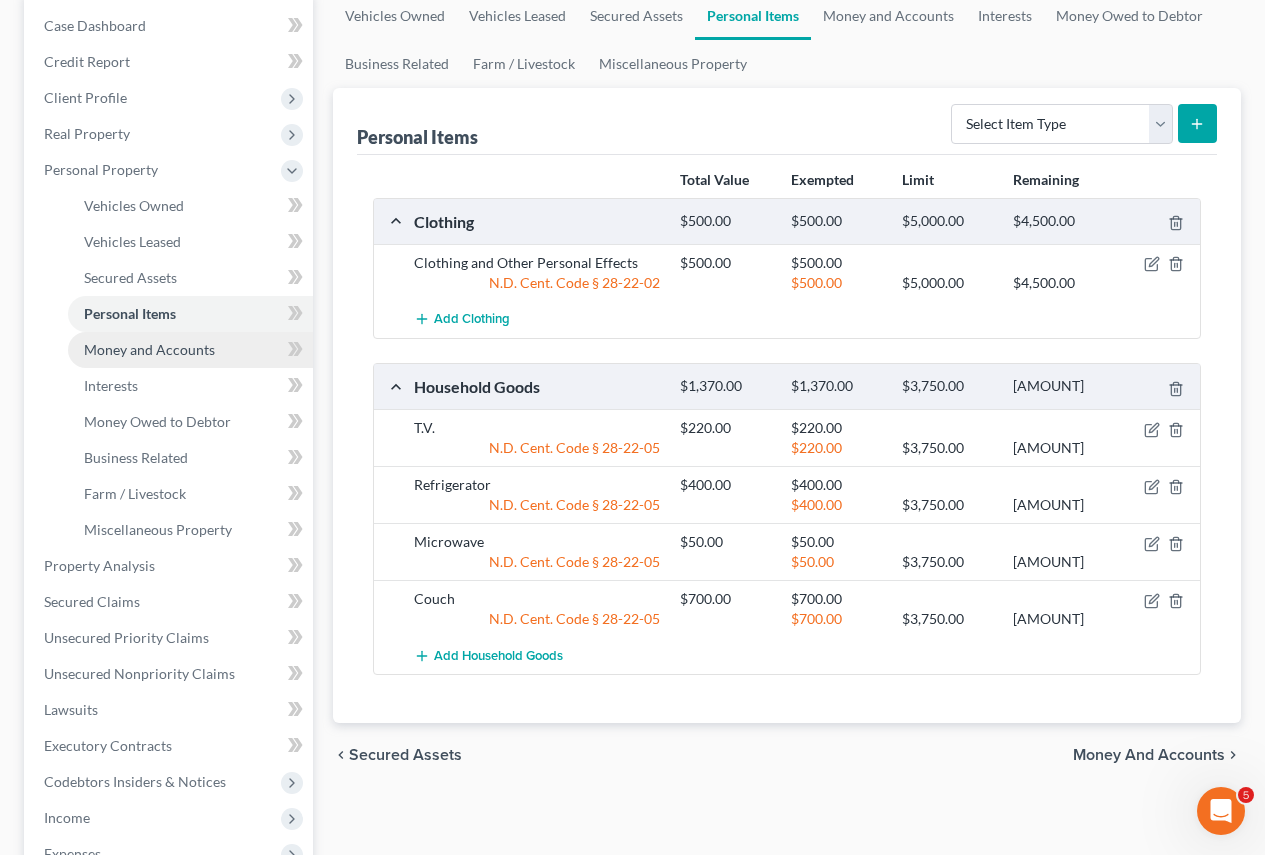 click on "Money and Accounts" at bounding box center (149, 349) 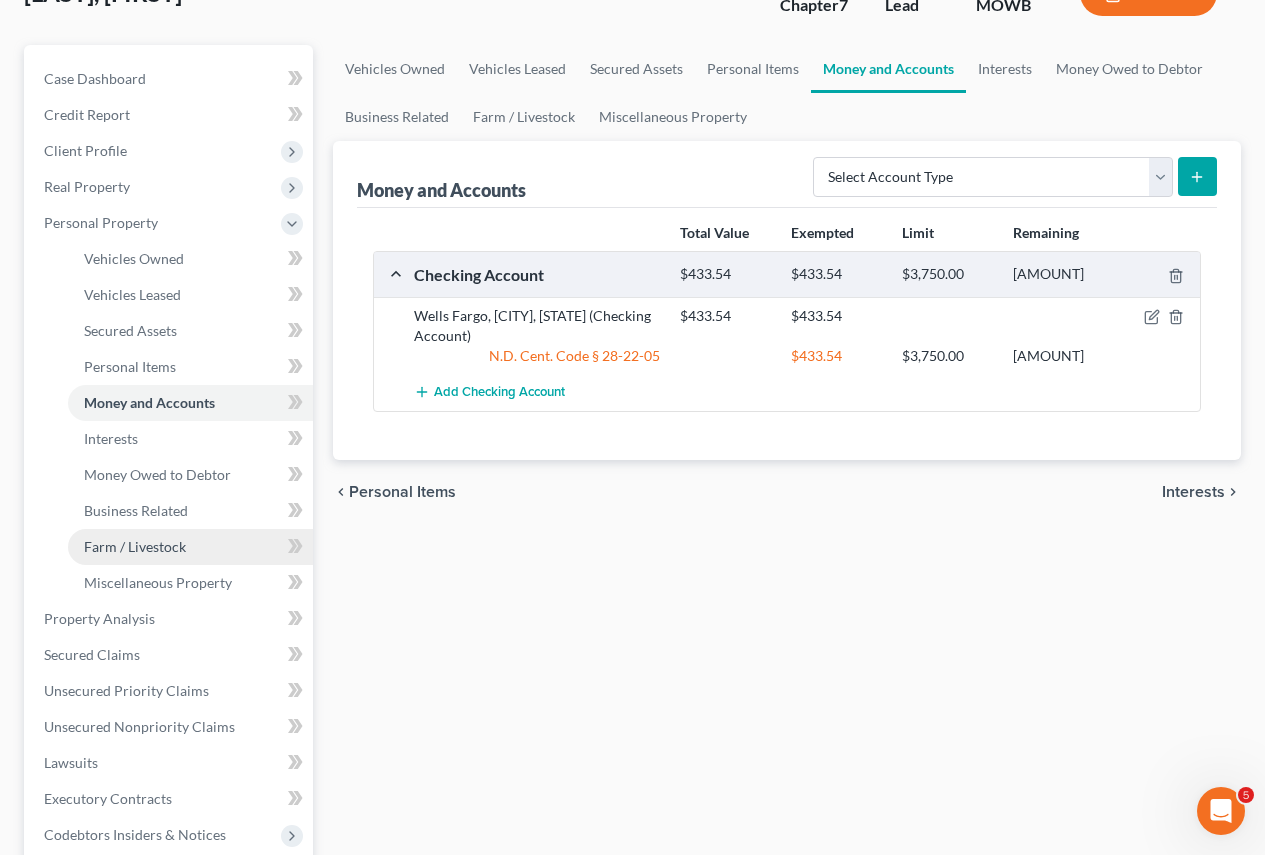 scroll, scrollTop: 200, scrollLeft: 0, axis: vertical 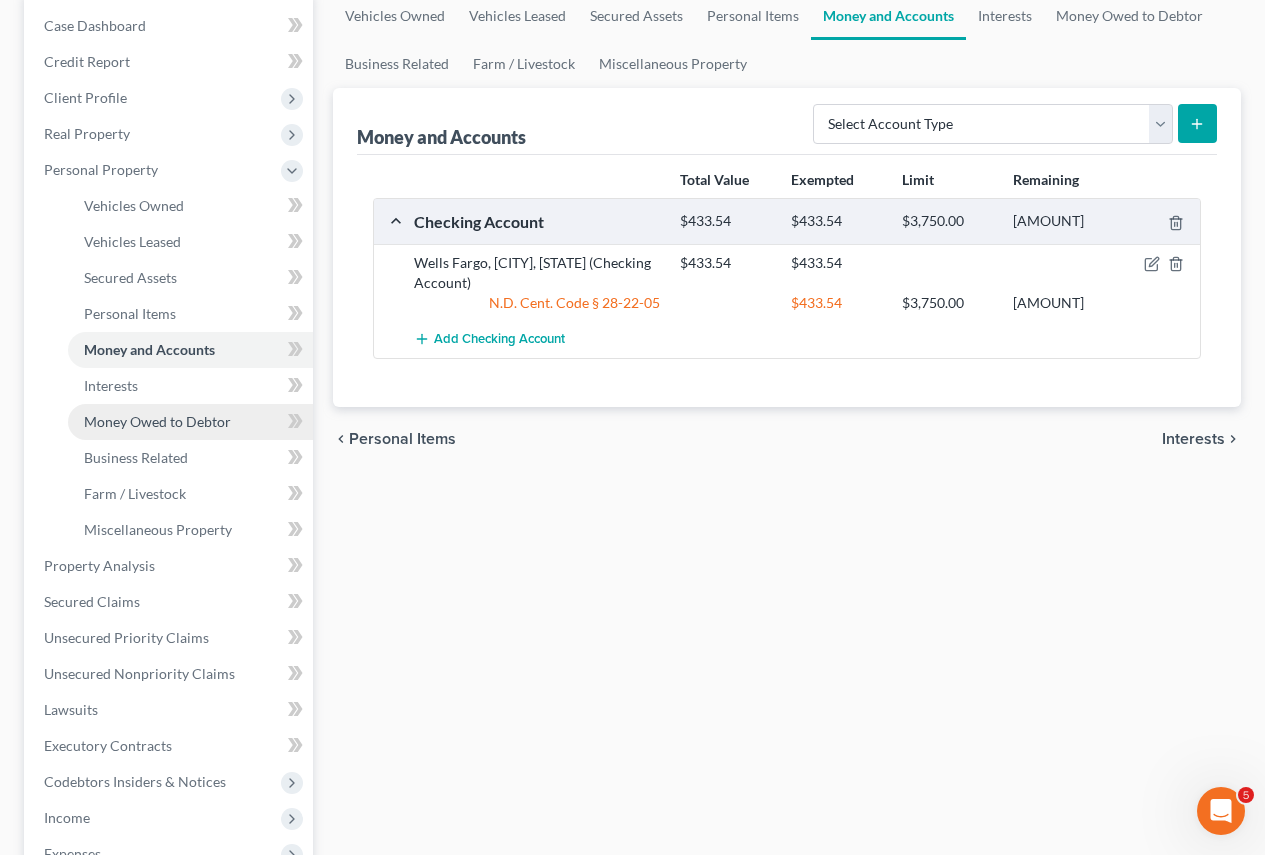 click on "Money Owed to Debtor" at bounding box center (157, 421) 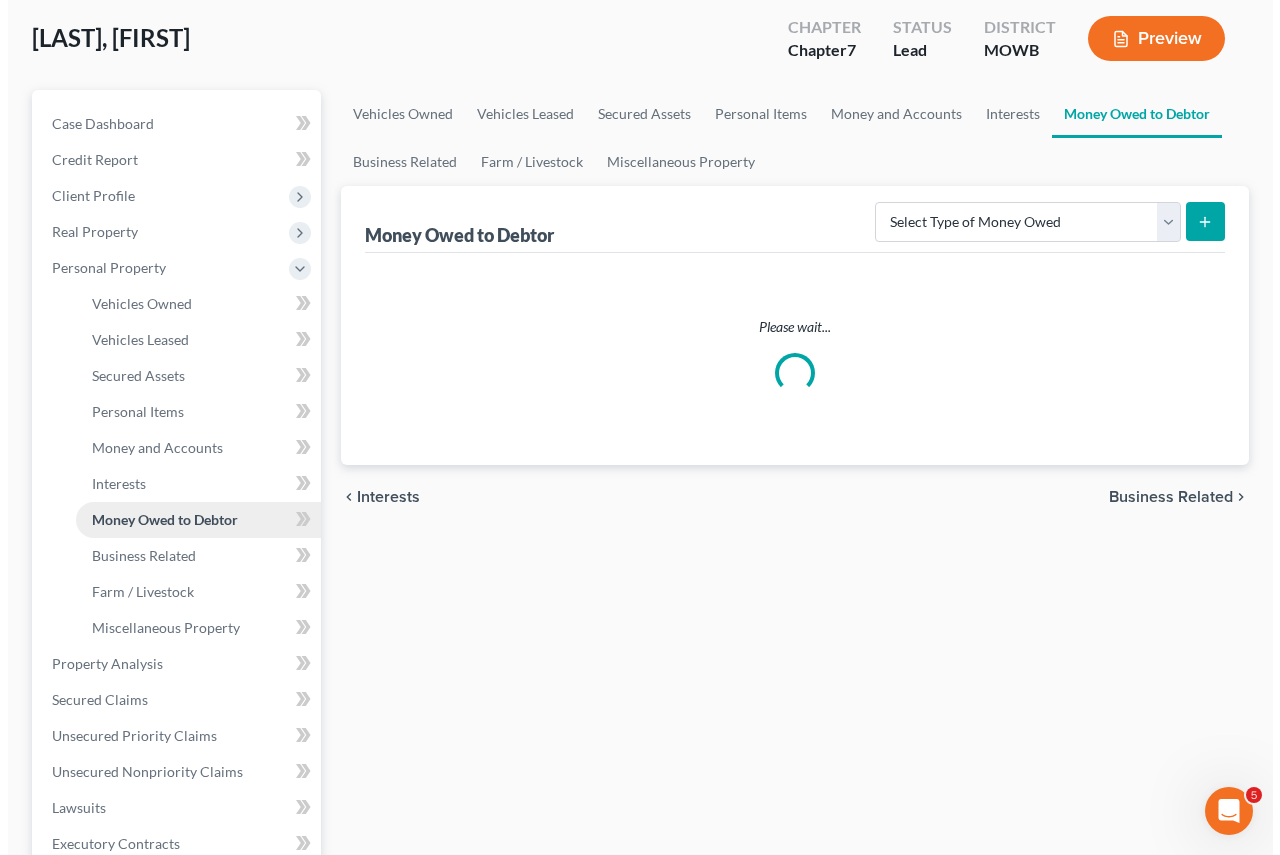 scroll, scrollTop: 0, scrollLeft: 0, axis: both 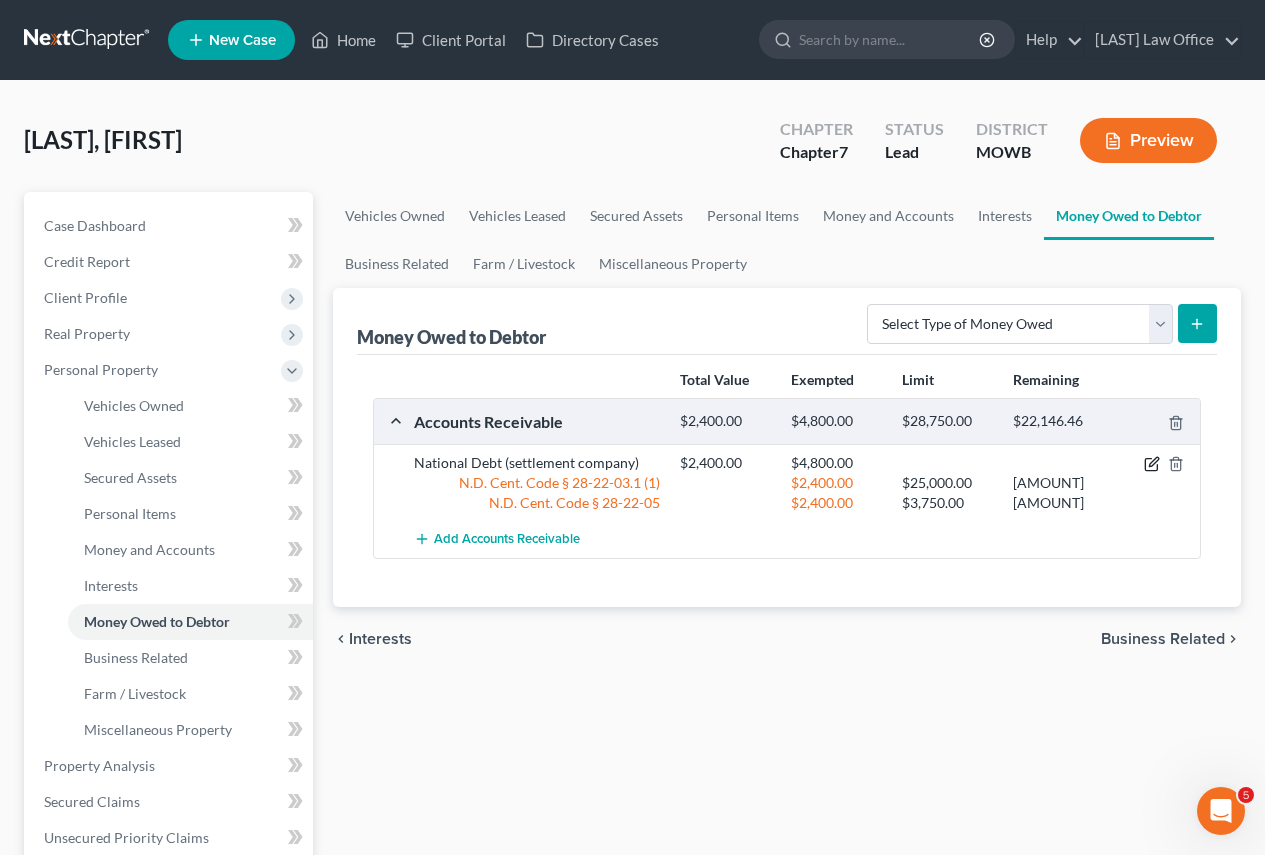 click 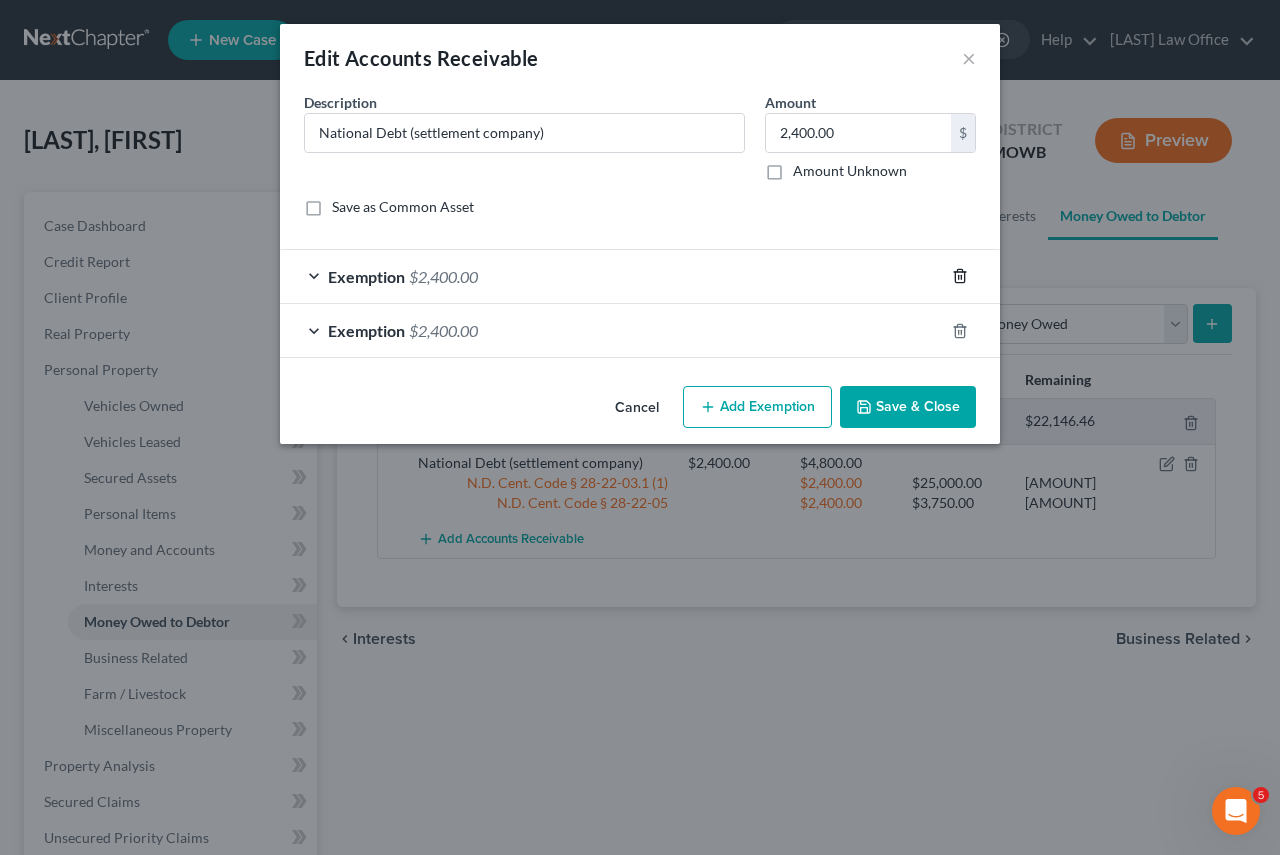 click 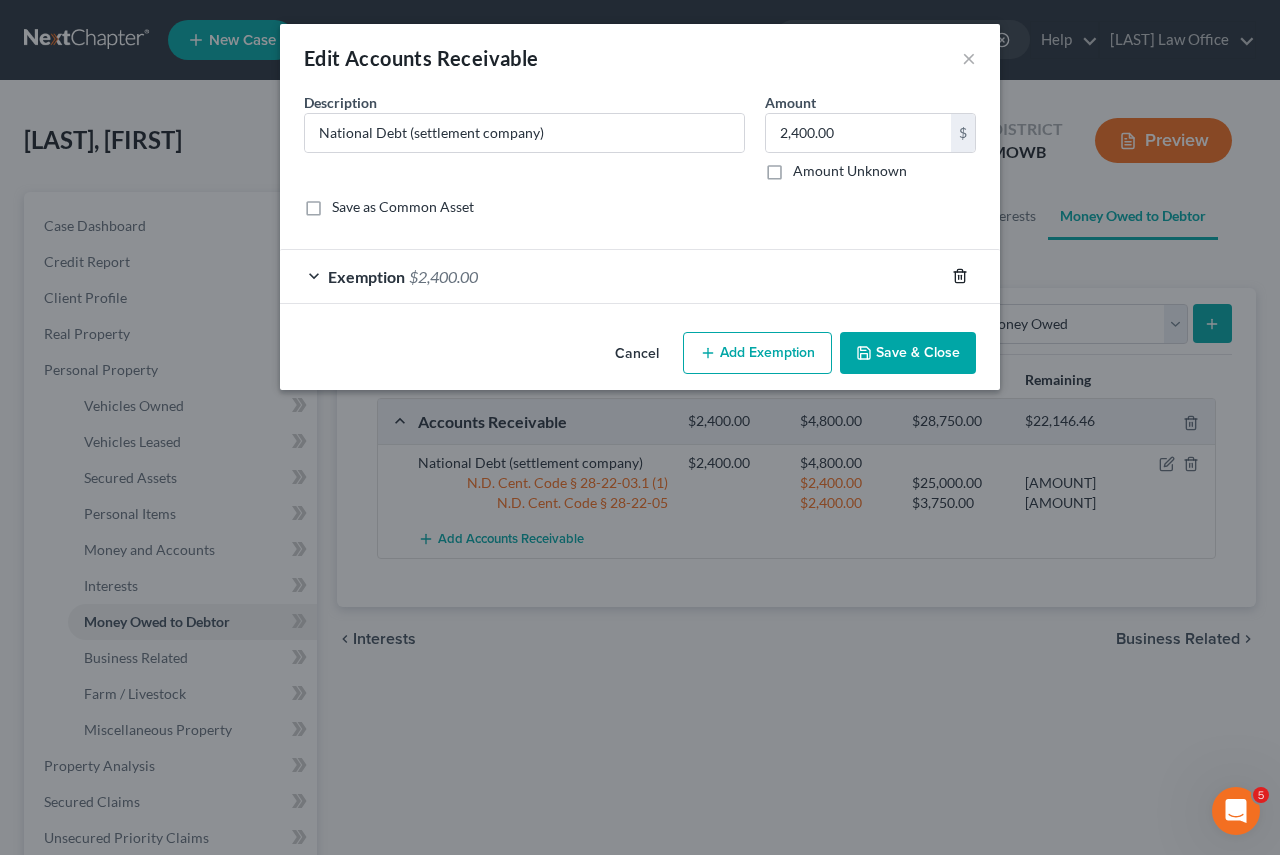 click 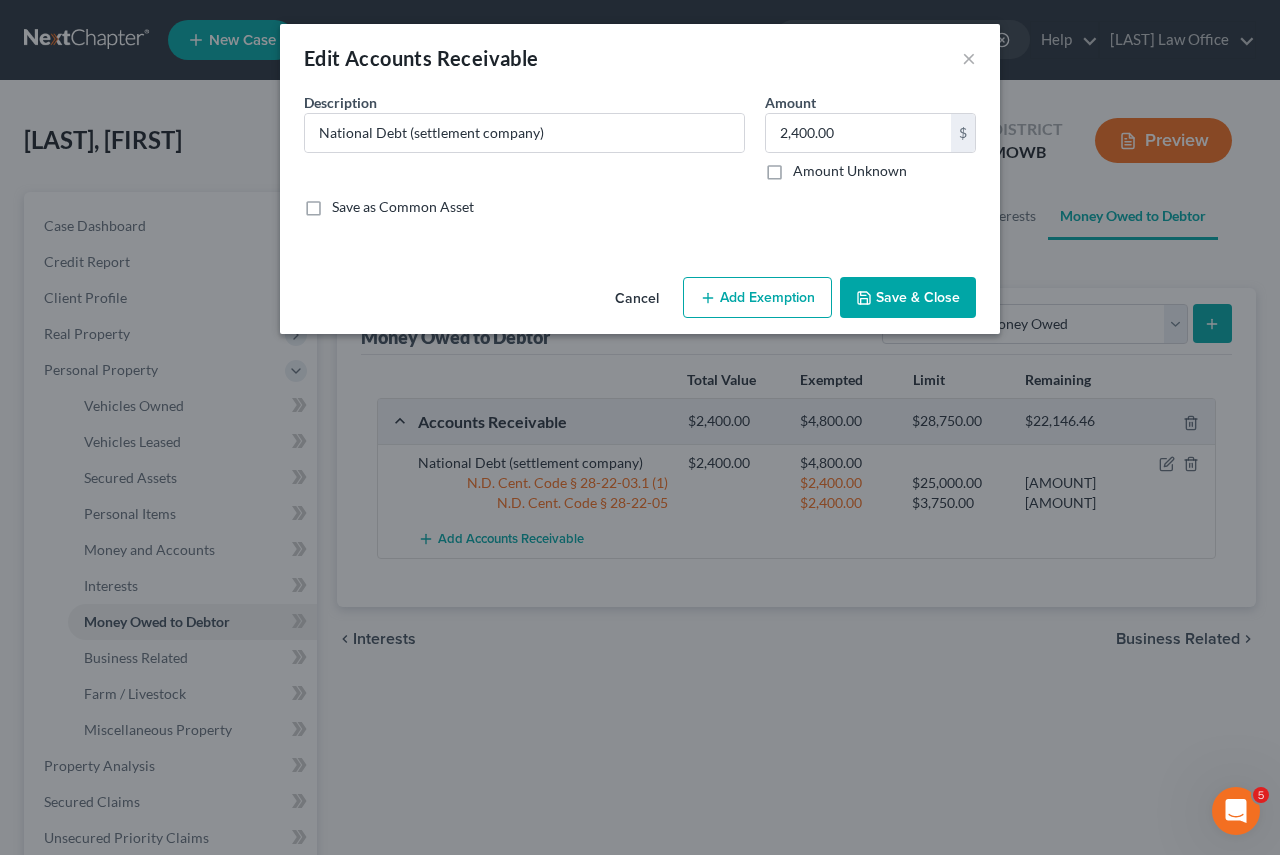 click on "Add Exemption" at bounding box center (757, 298) 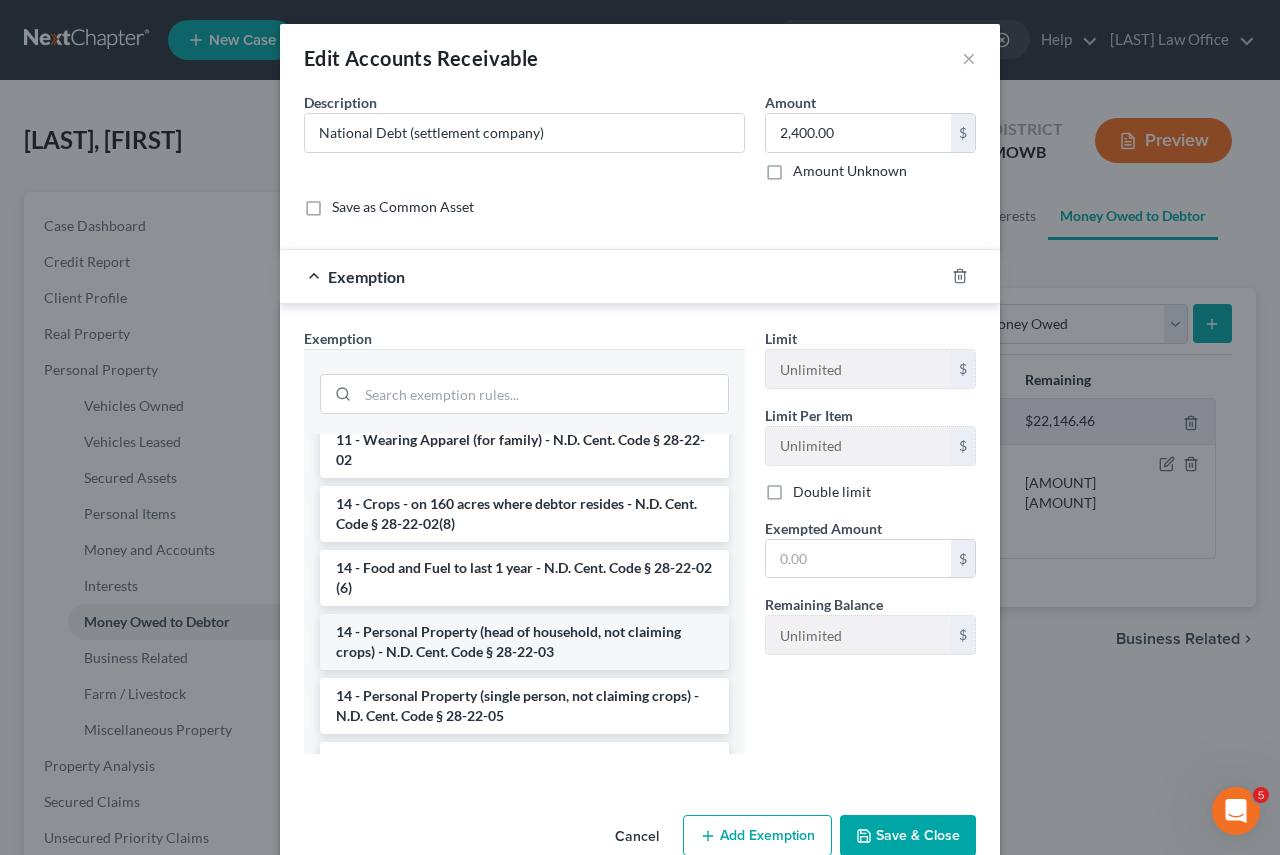 scroll, scrollTop: 200, scrollLeft: 0, axis: vertical 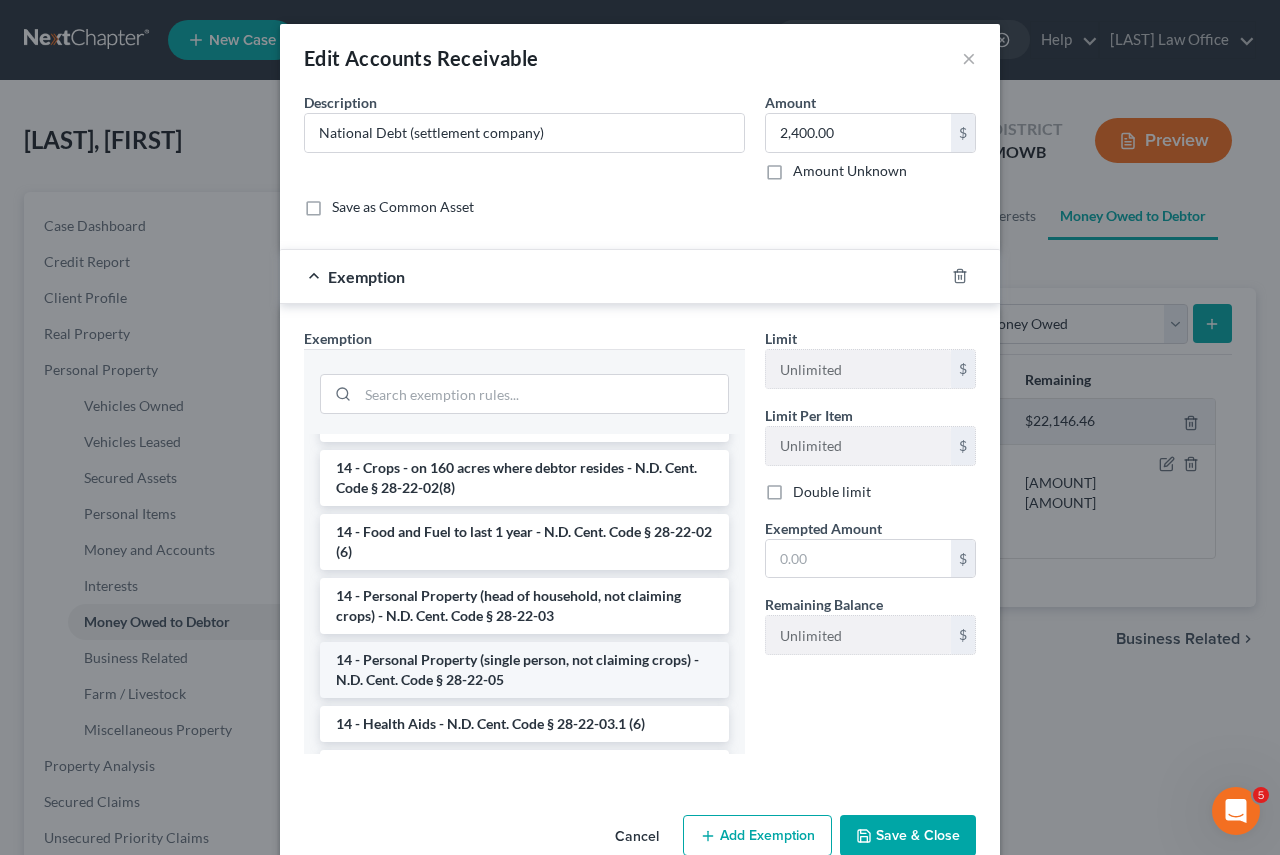 click on "14 - Personal Property (single person, not claiming crops) - N.D. Cent. Code § 28-22-05" at bounding box center (524, 670) 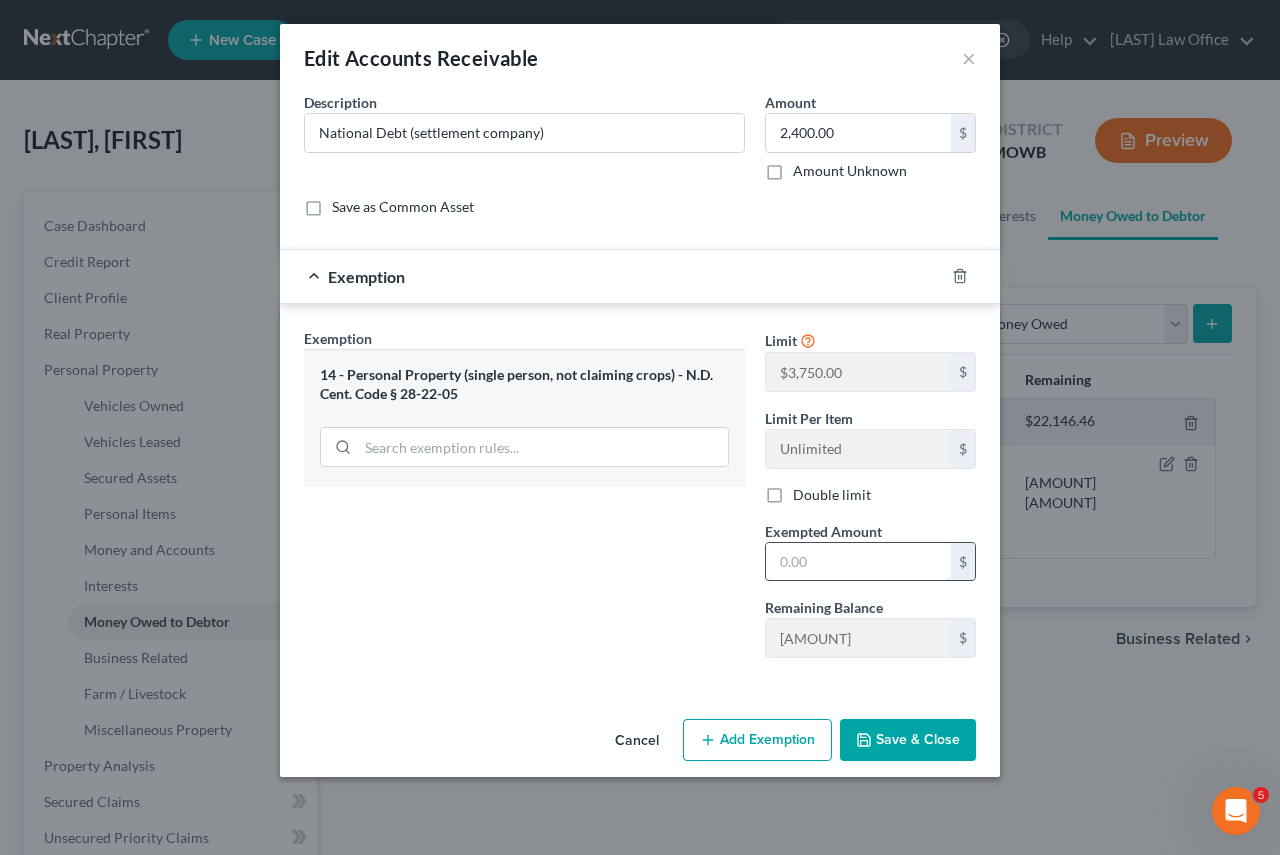 click at bounding box center [858, 562] 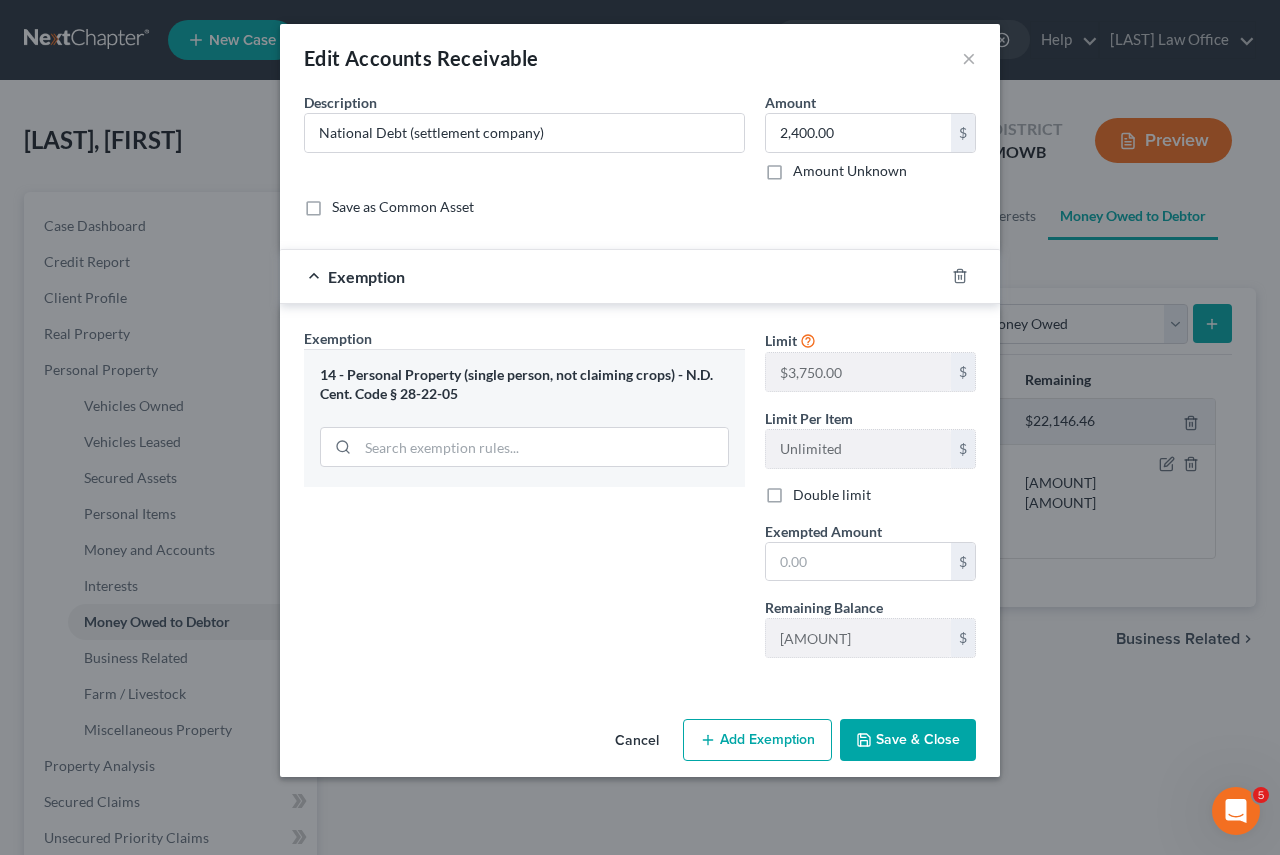 click on "Save & Close" at bounding box center (908, 740) 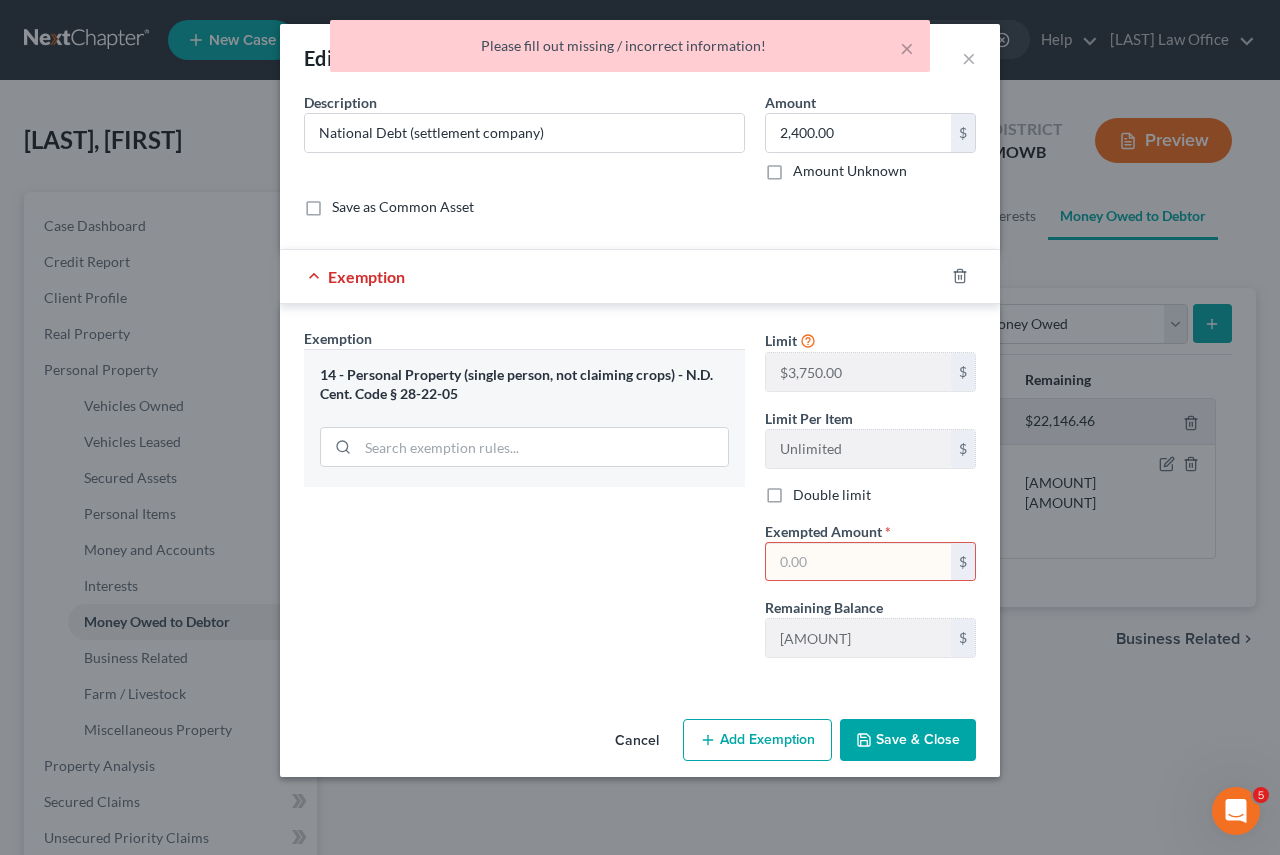 click on "Save & Close" at bounding box center (908, 740) 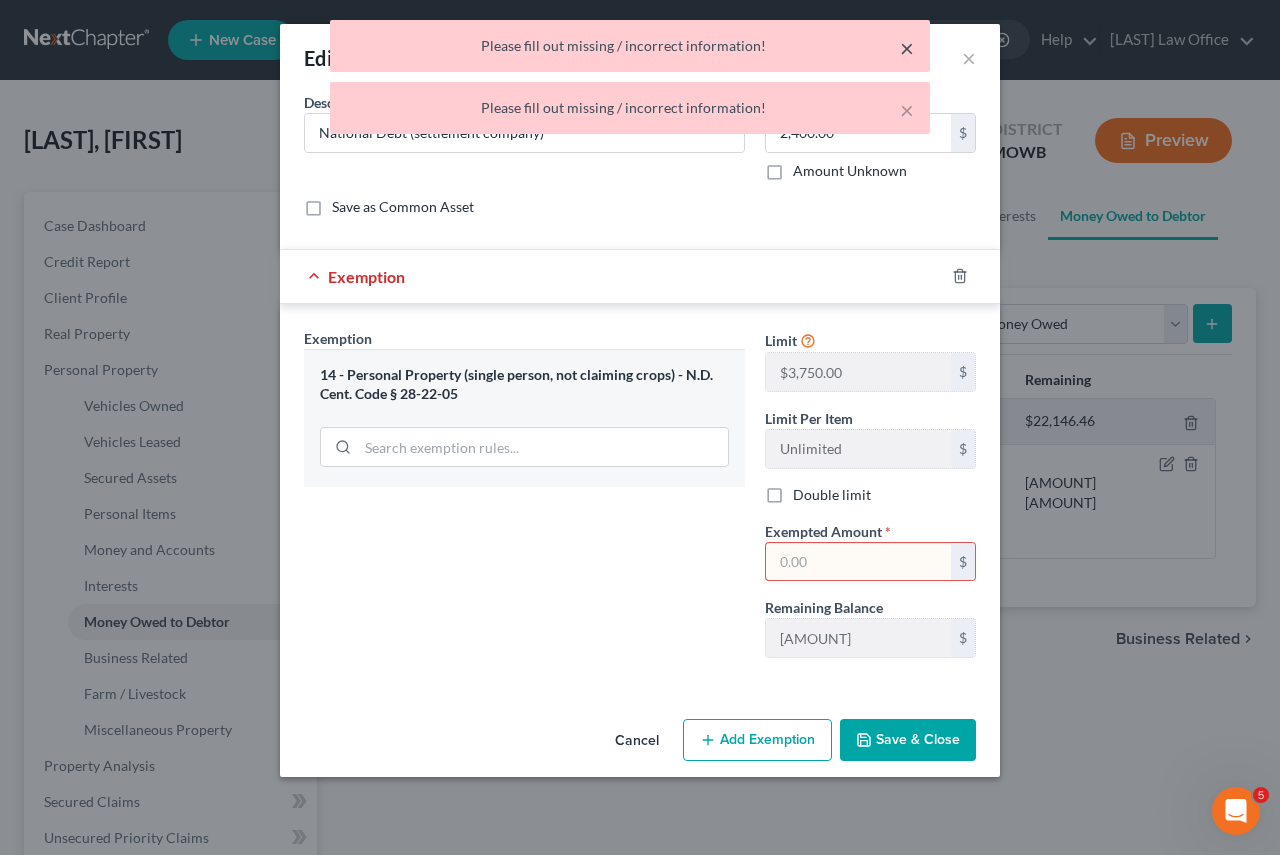 click on "×" at bounding box center [907, 48] 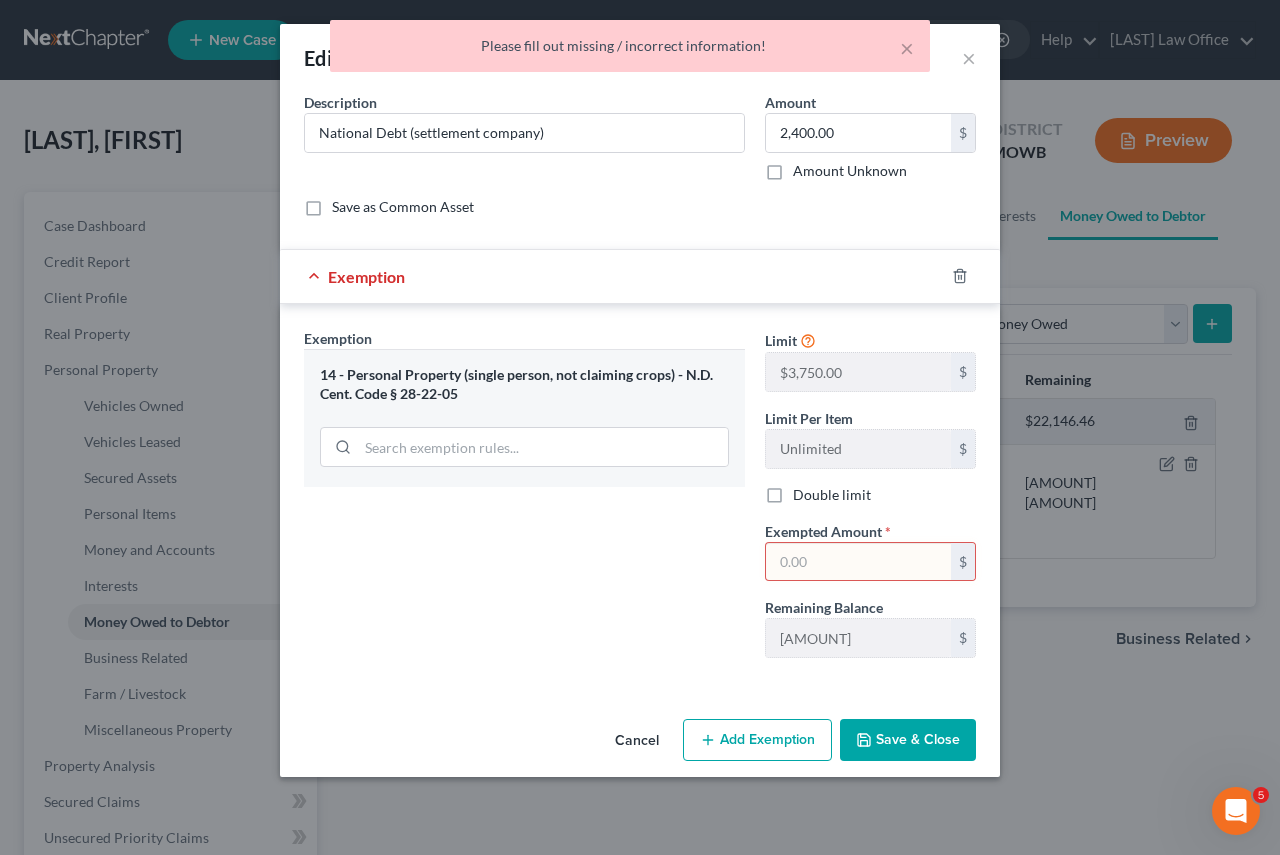 click on "Please fill out missing / incorrect information!" at bounding box center [630, 46] 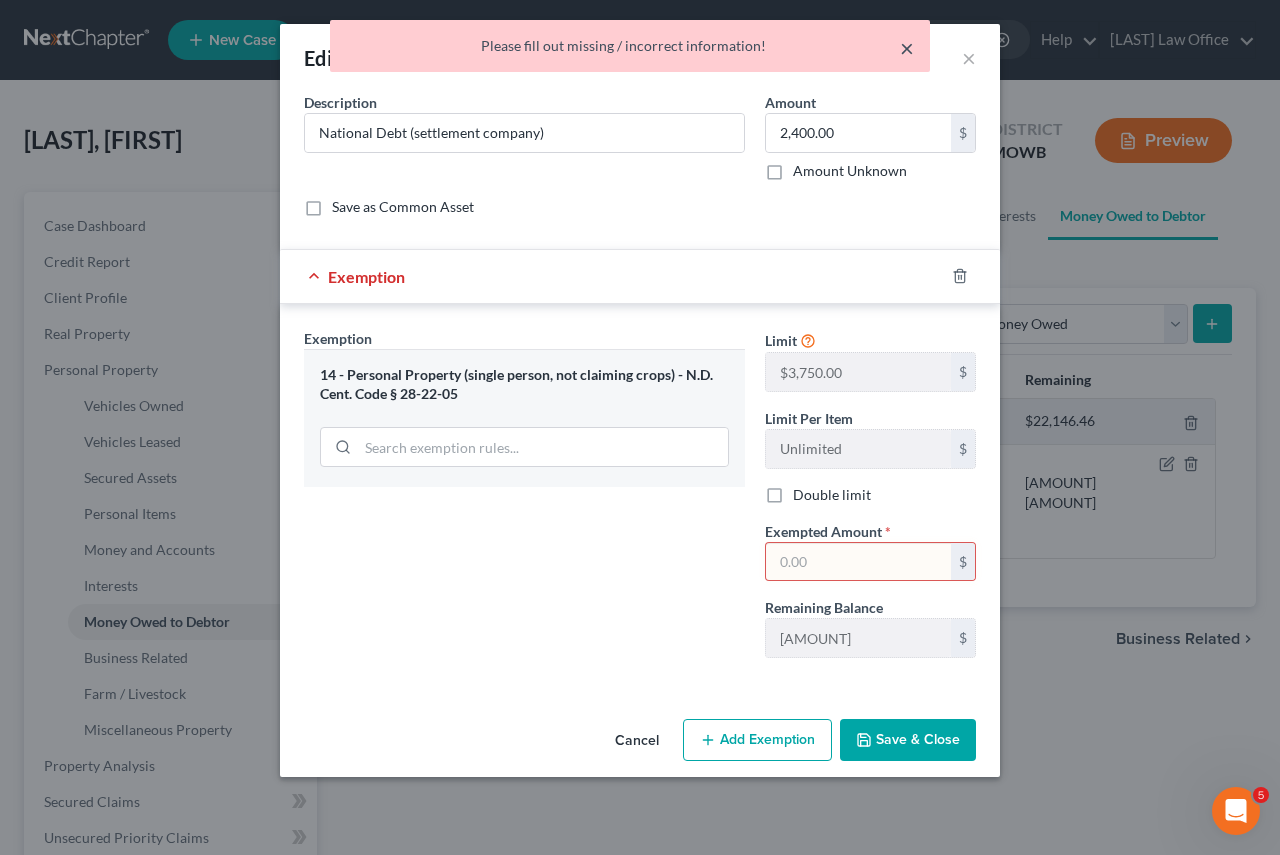 click on "×" at bounding box center [907, 48] 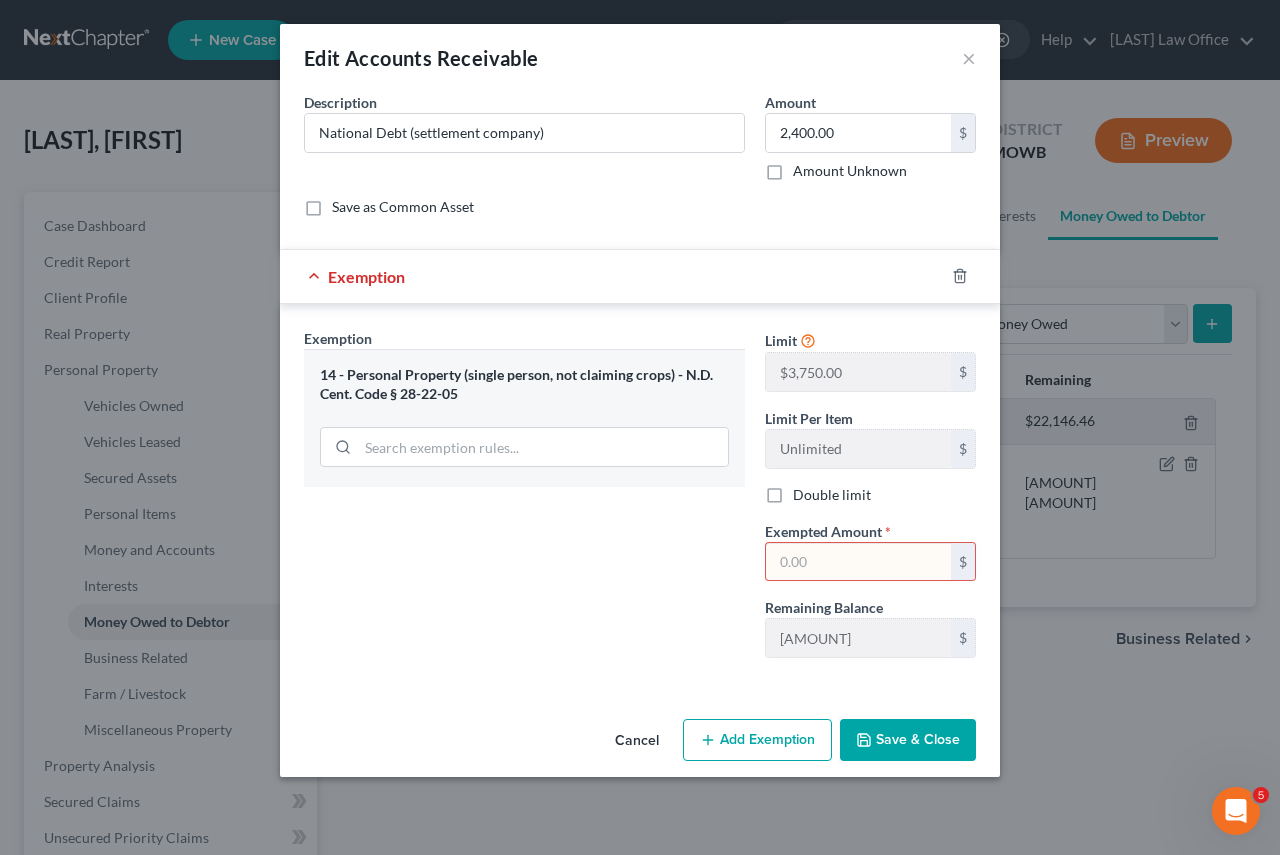 click at bounding box center [858, 562] 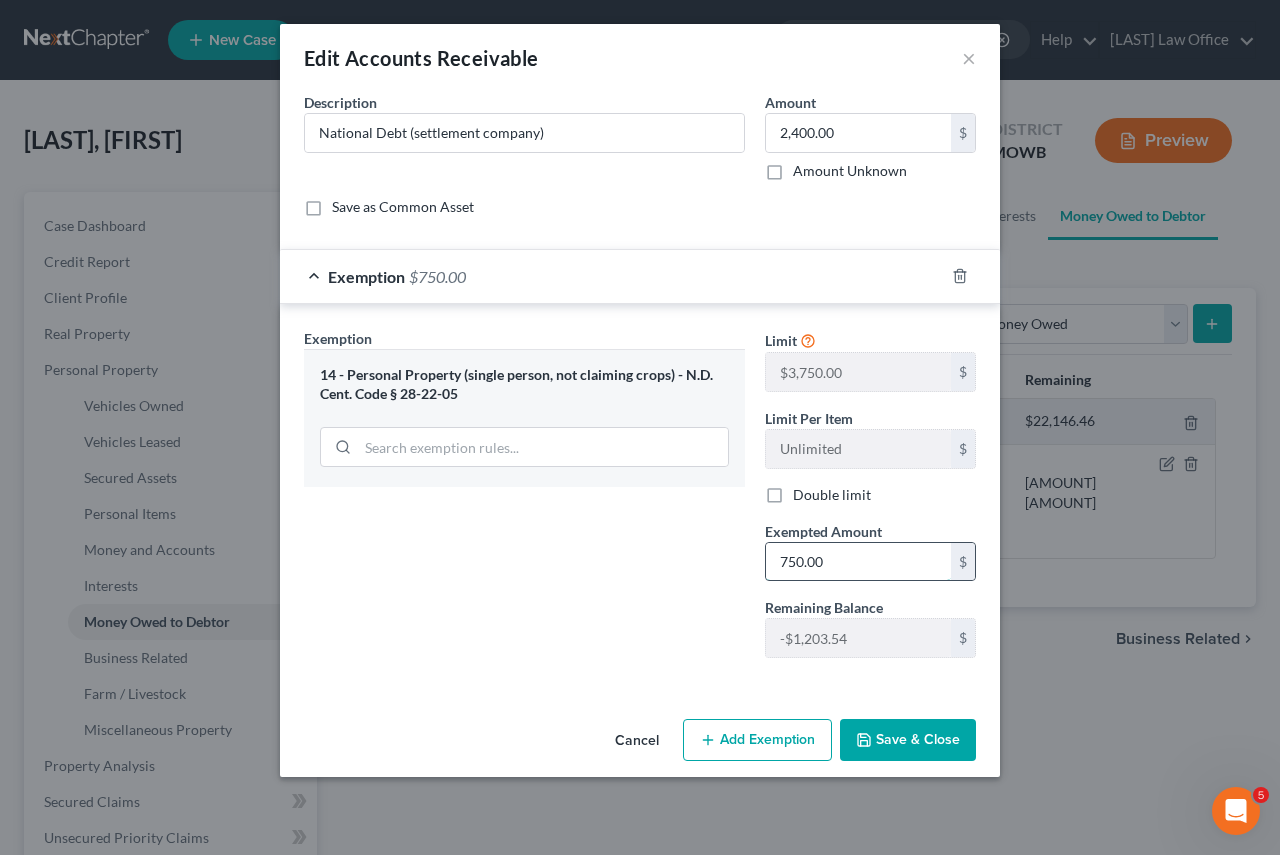 type on "750.00" 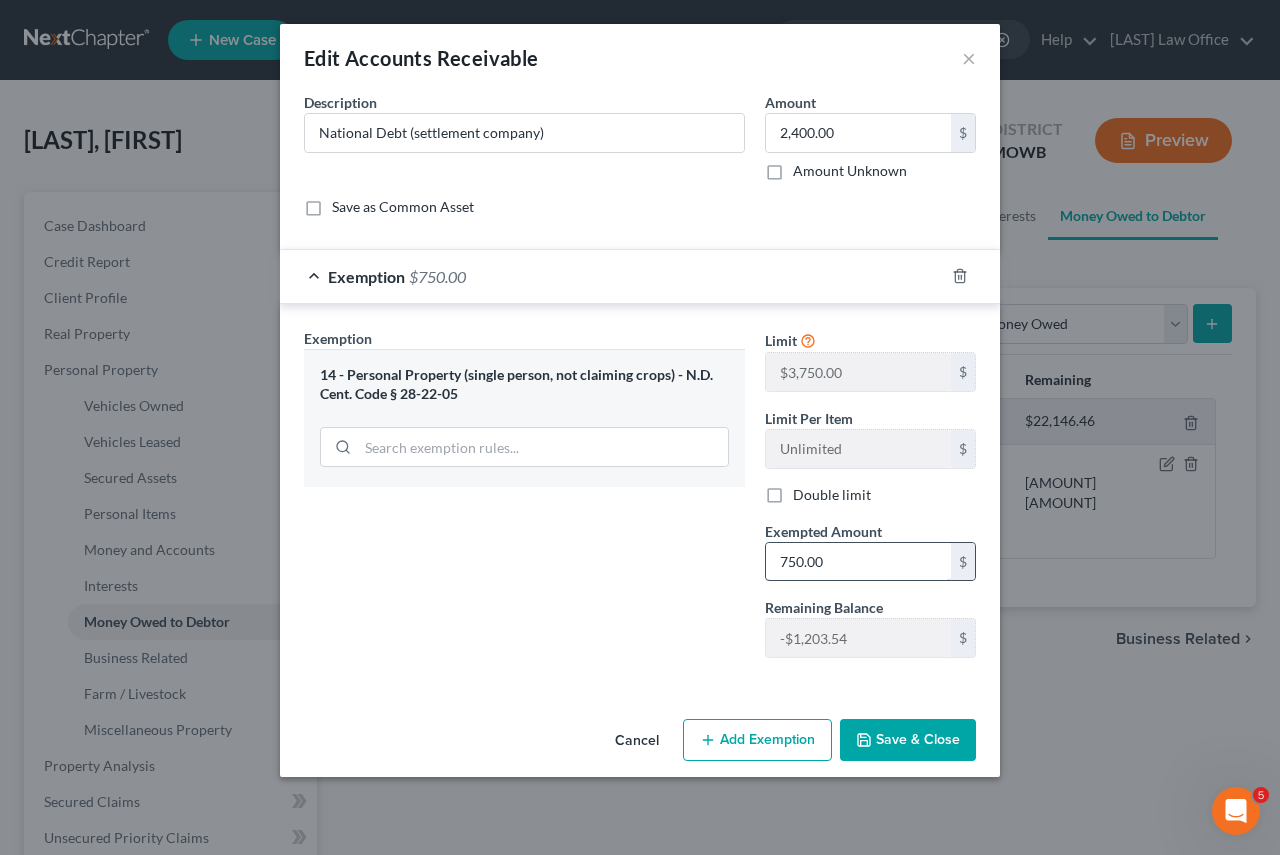 type 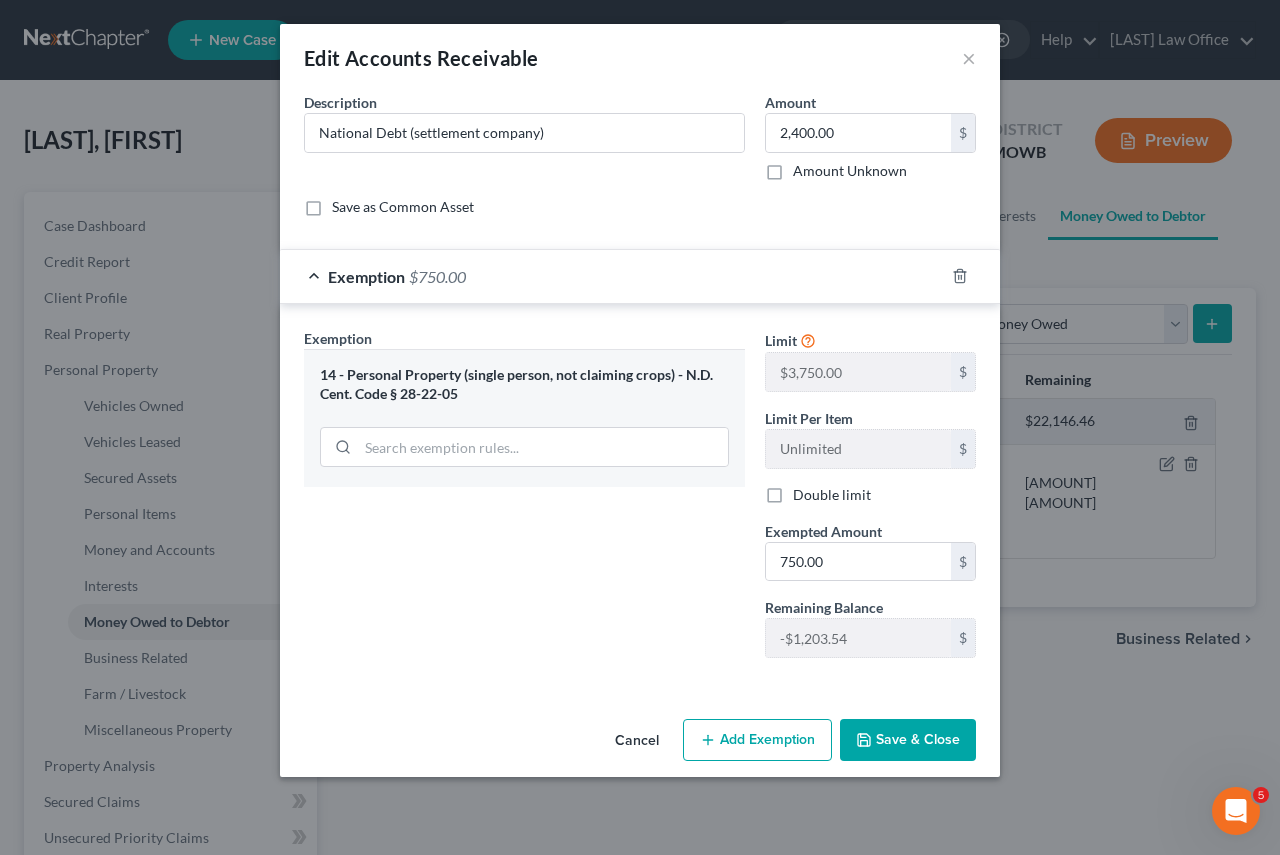 click on "Save & Close" at bounding box center [908, 740] 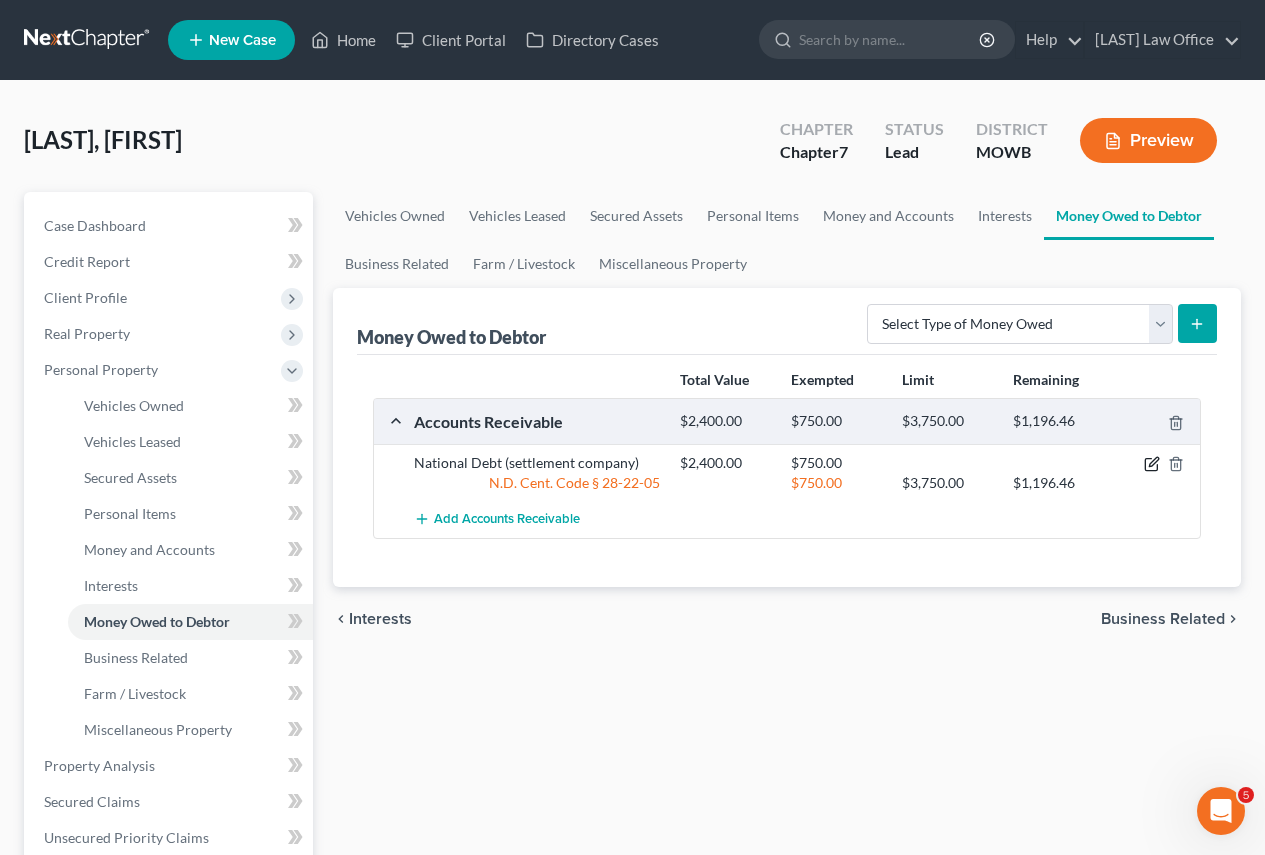 click 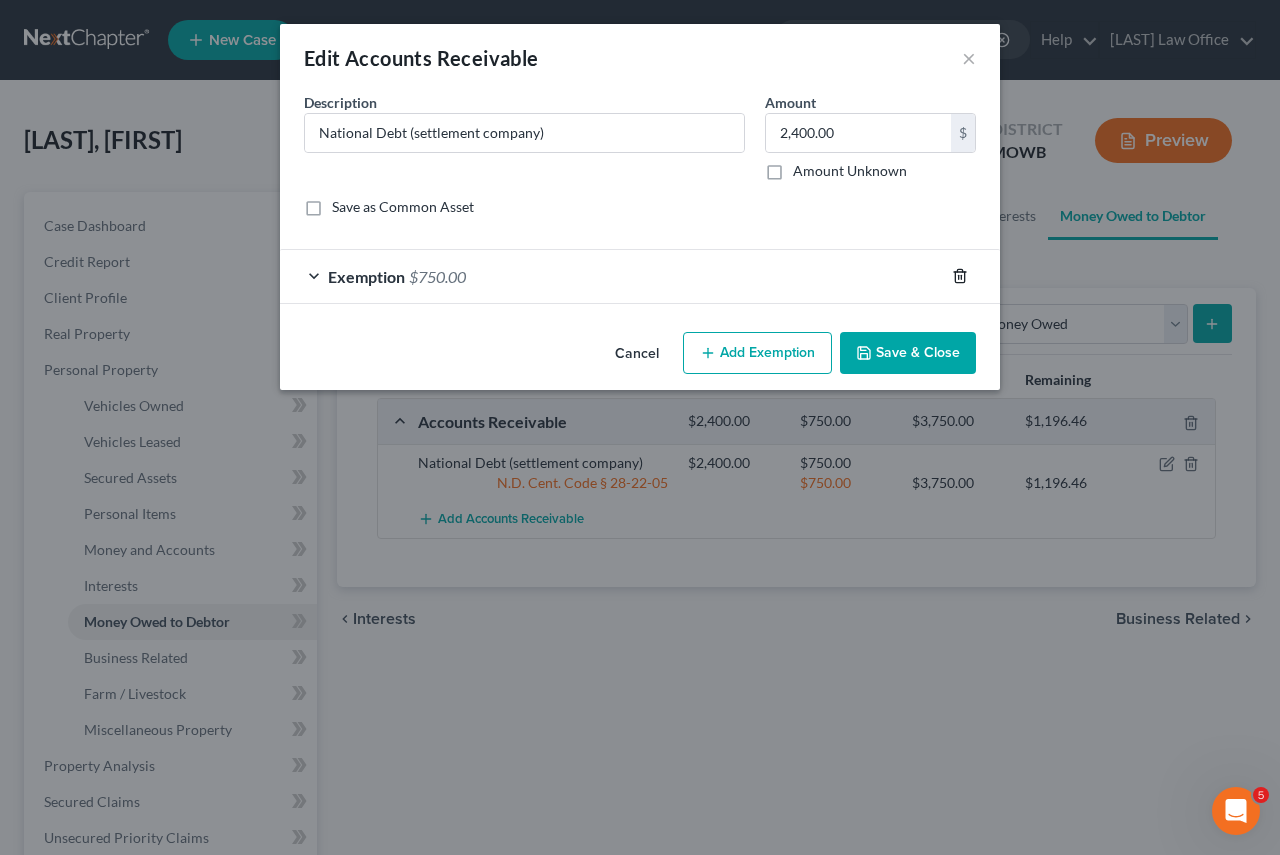 click 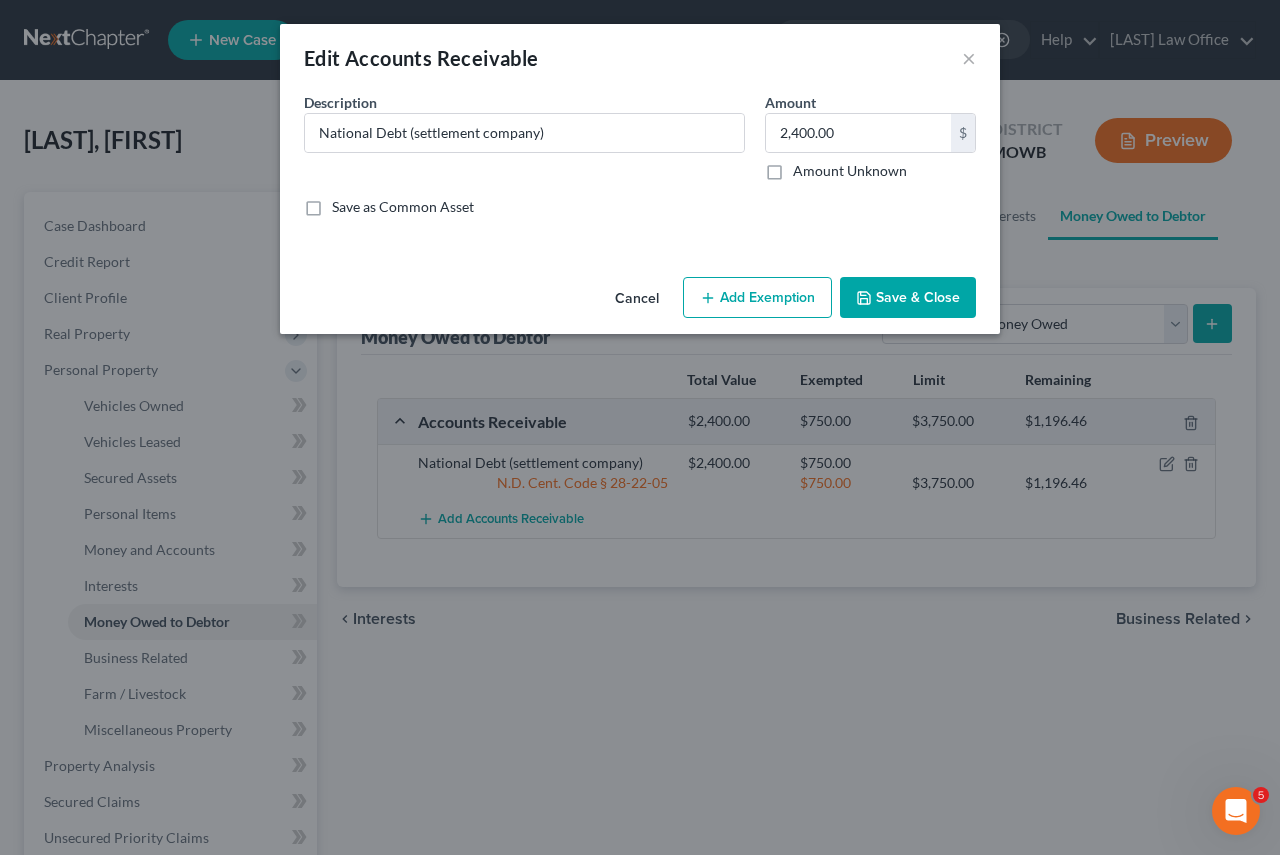 click on "Add Exemption" at bounding box center [757, 298] 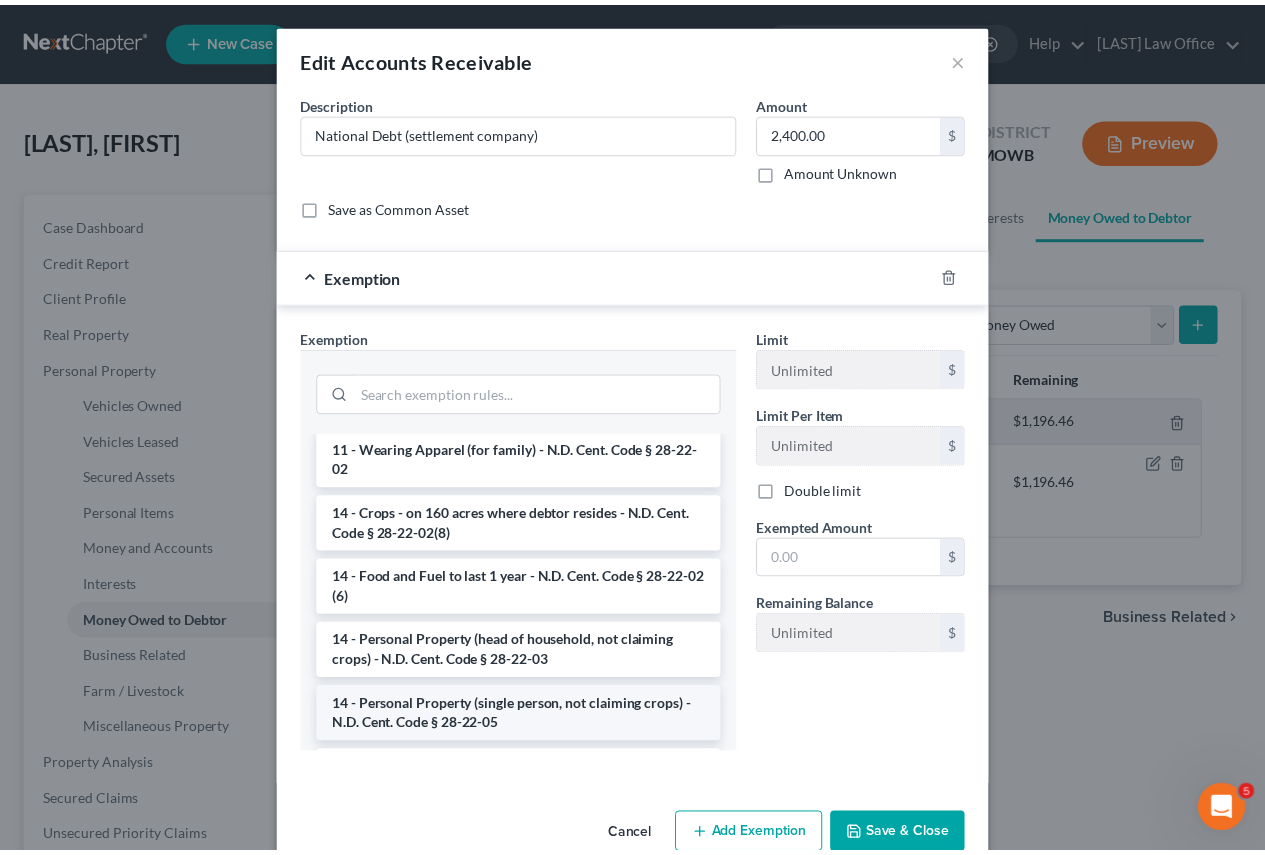scroll, scrollTop: 200, scrollLeft: 0, axis: vertical 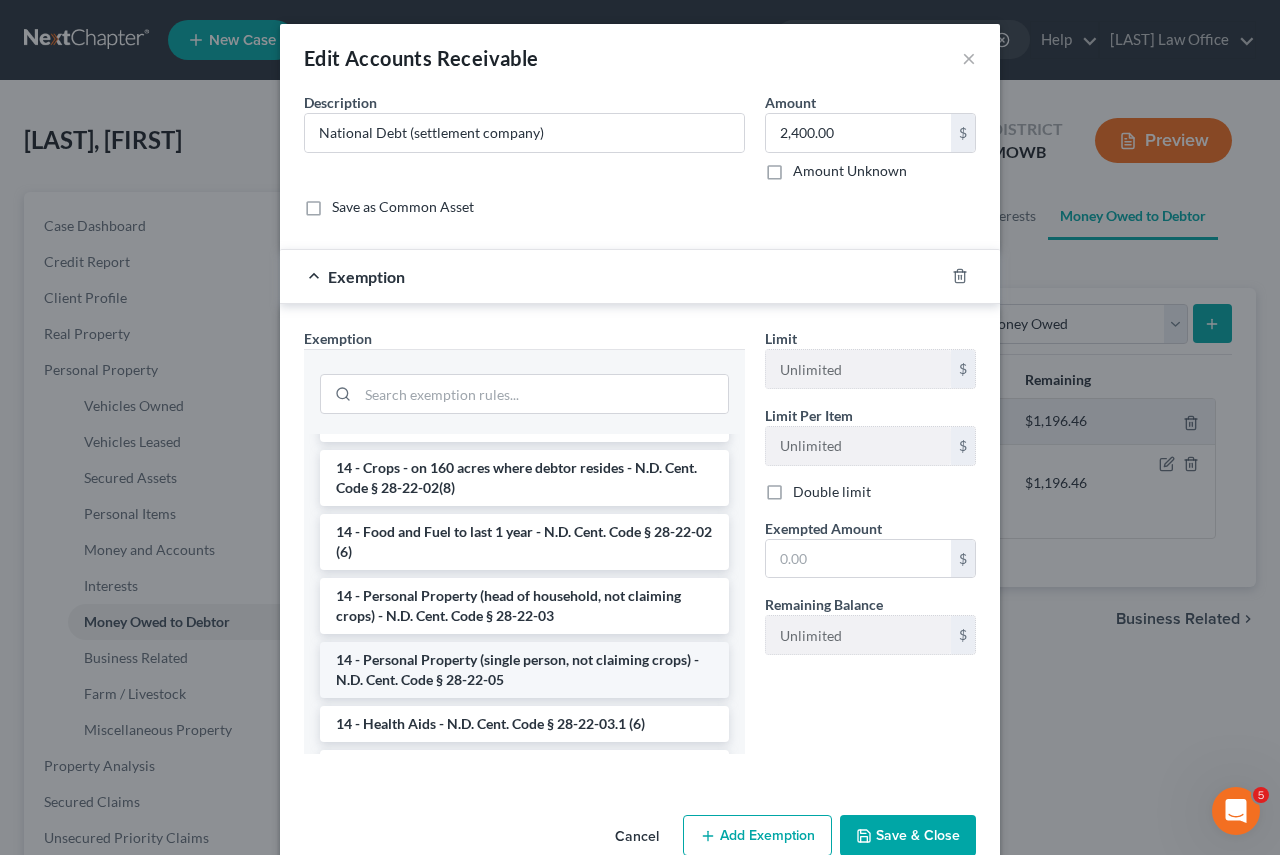click on "14 - Personal Property (single person, not claiming crops) - N.D. Cent. Code § 28-22-05" at bounding box center (524, 670) 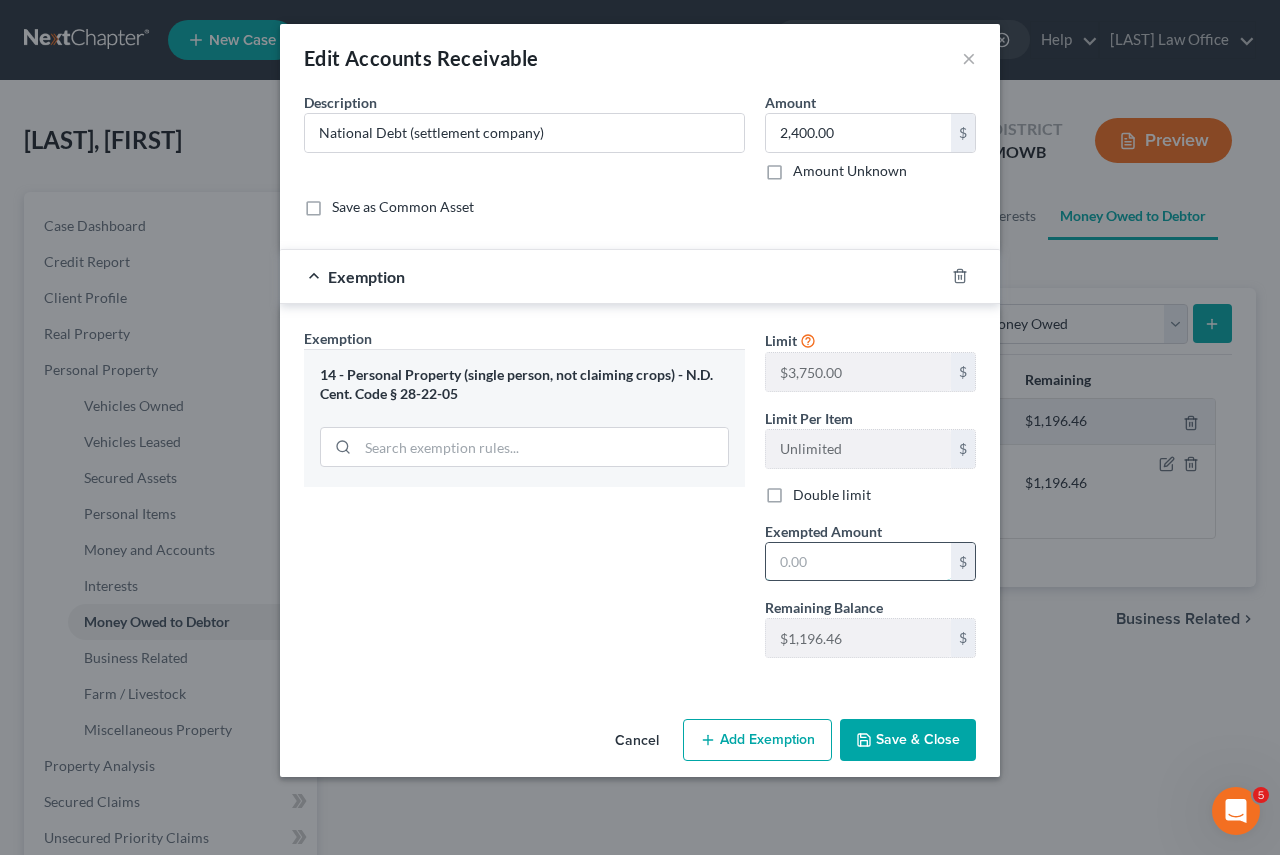 click at bounding box center (858, 562) 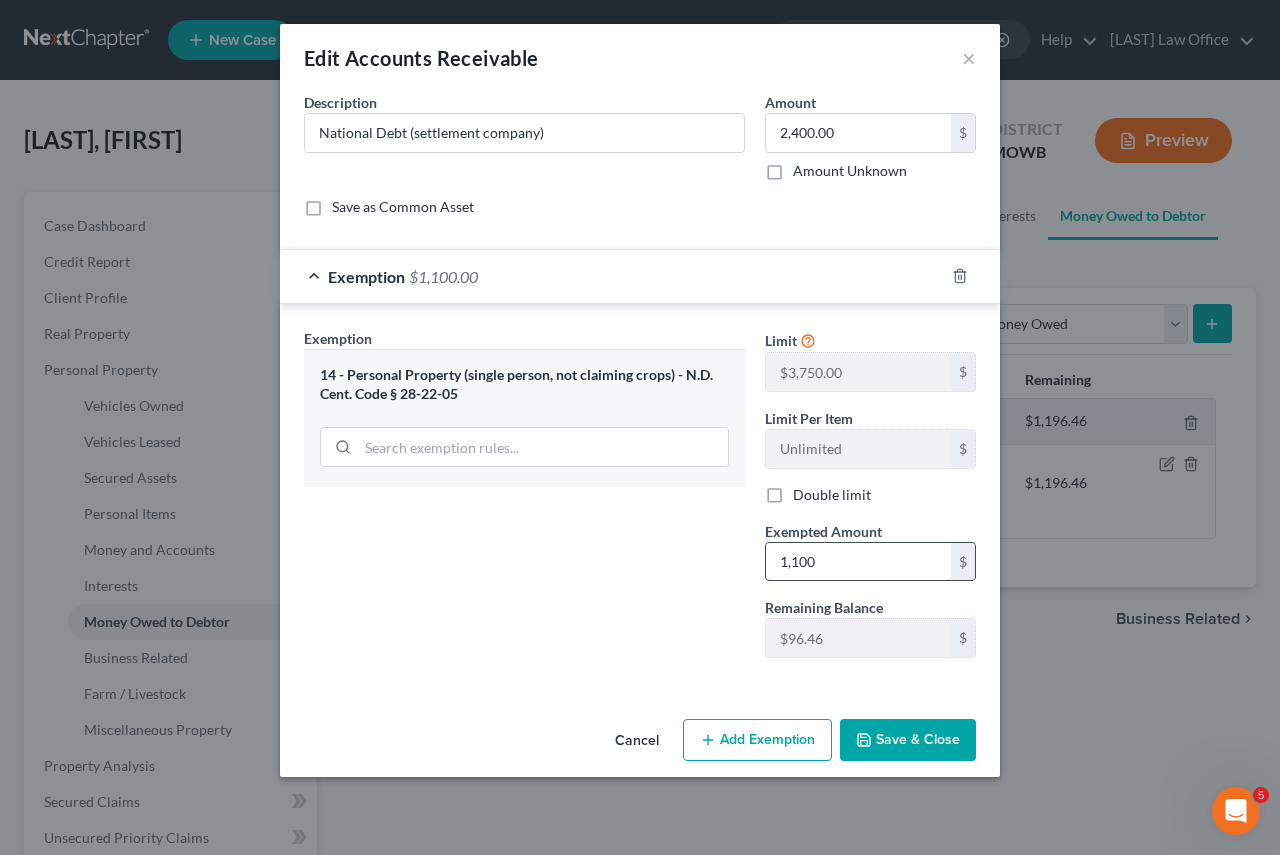 type on "1,100" 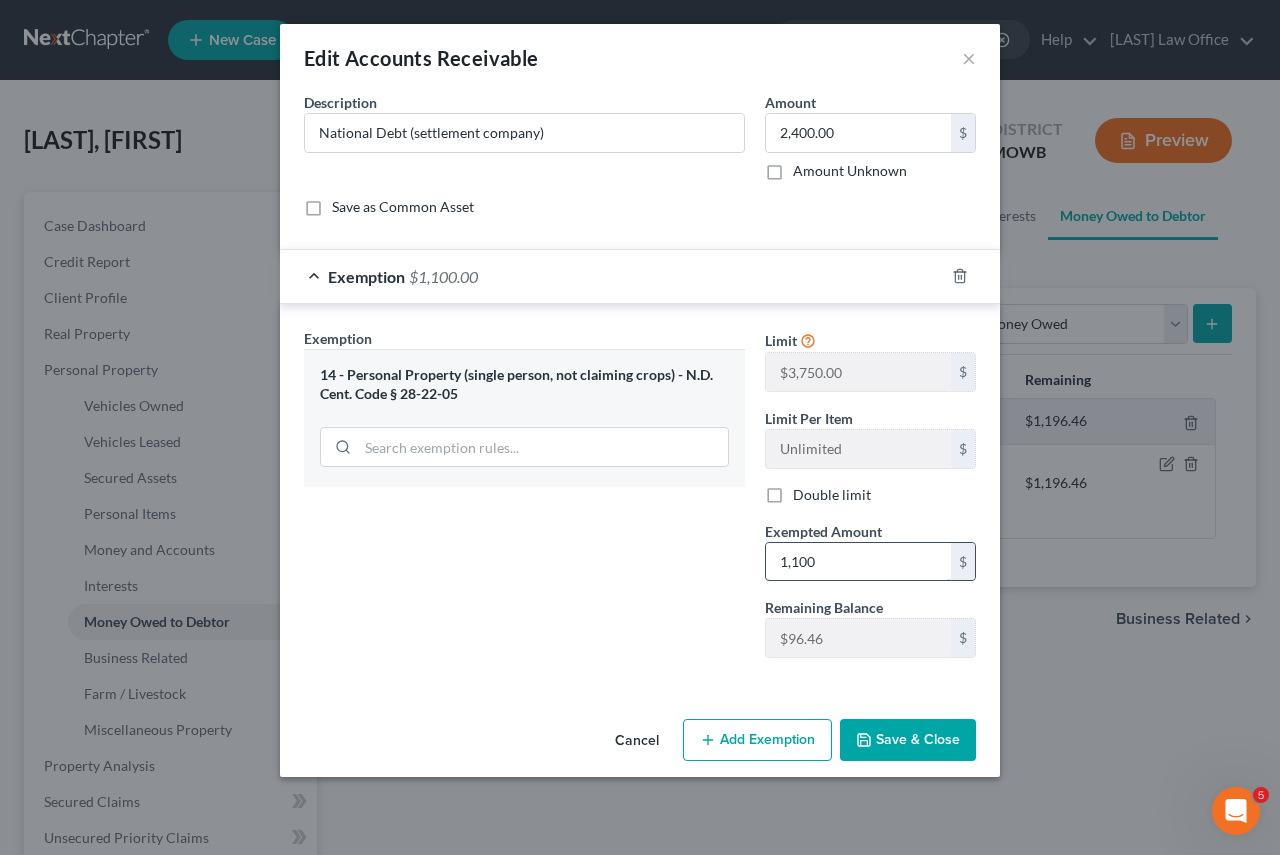 type 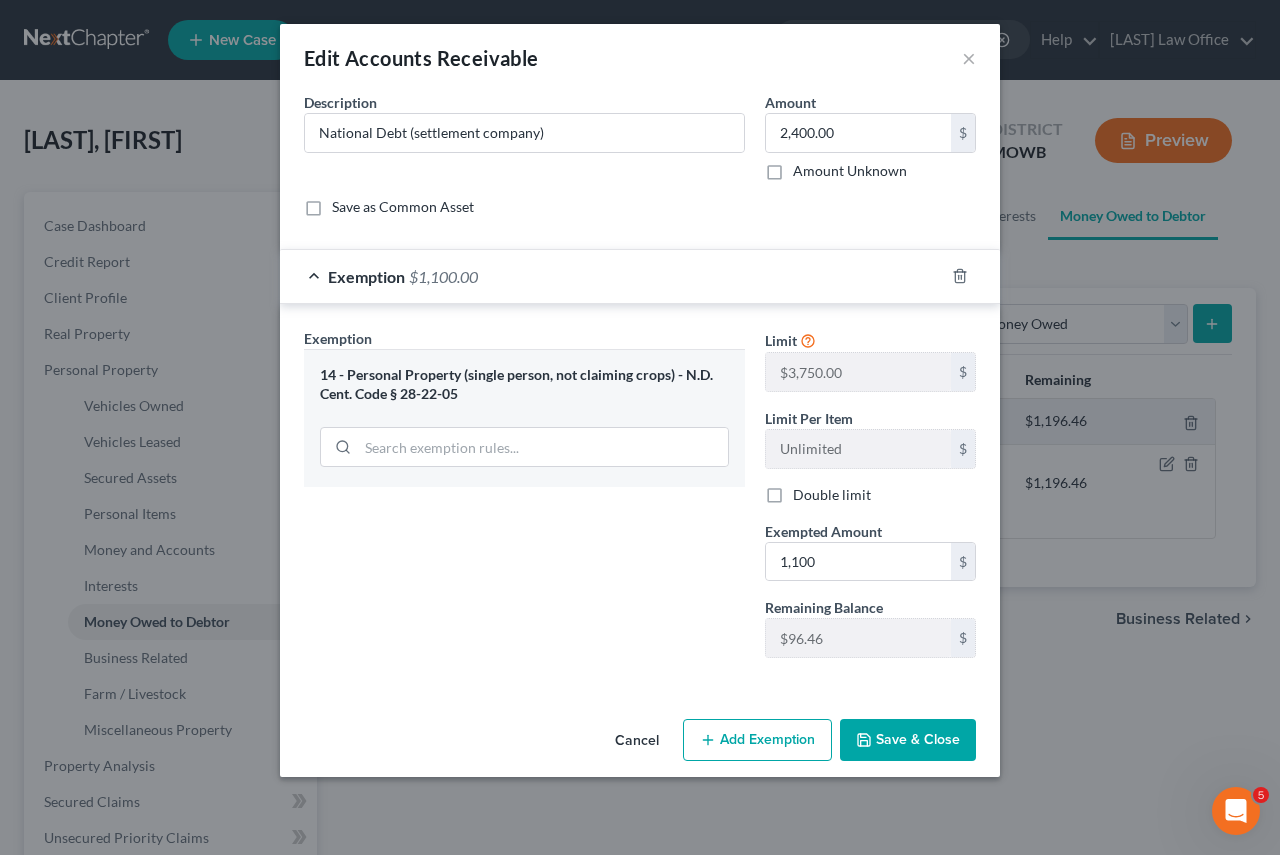 click on "Save & Close" at bounding box center (908, 740) 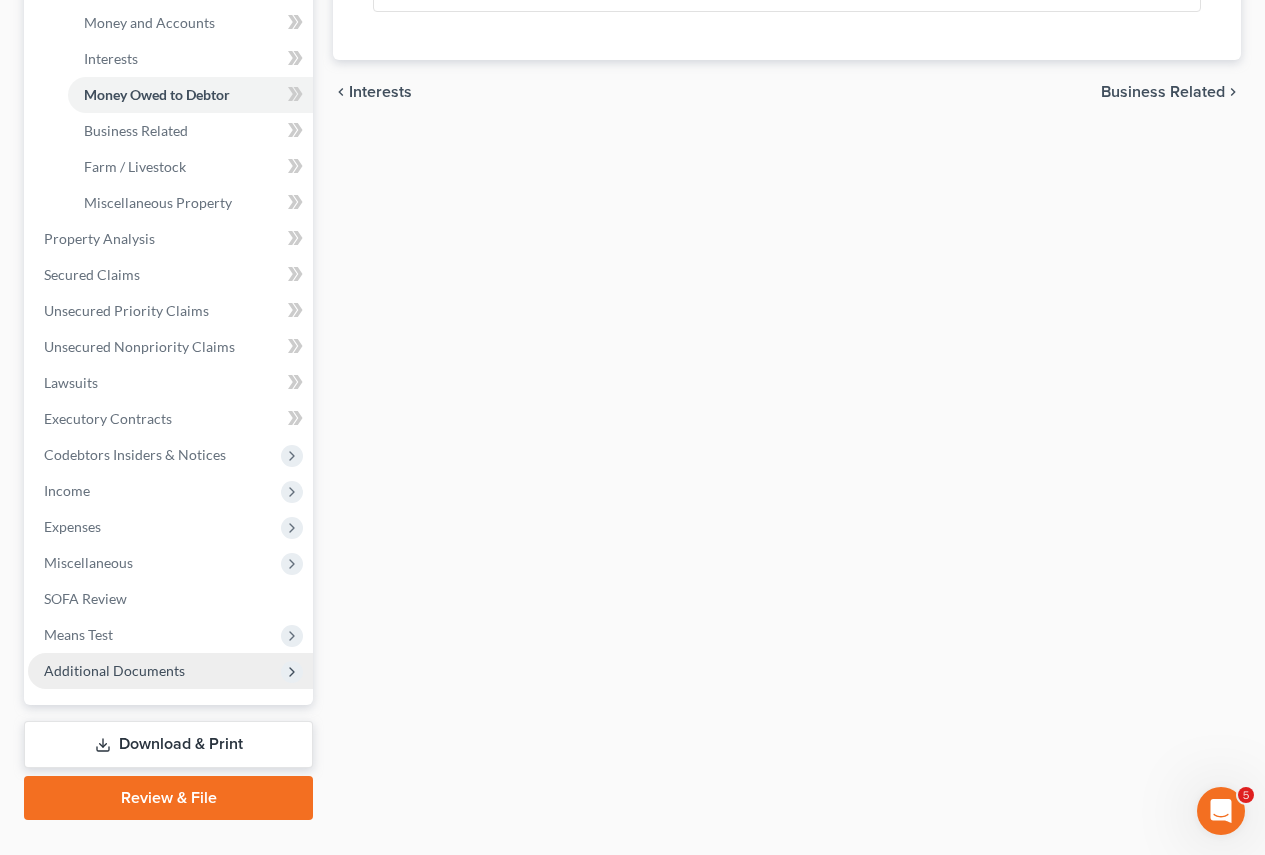 scroll, scrollTop: 568, scrollLeft: 0, axis: vertical 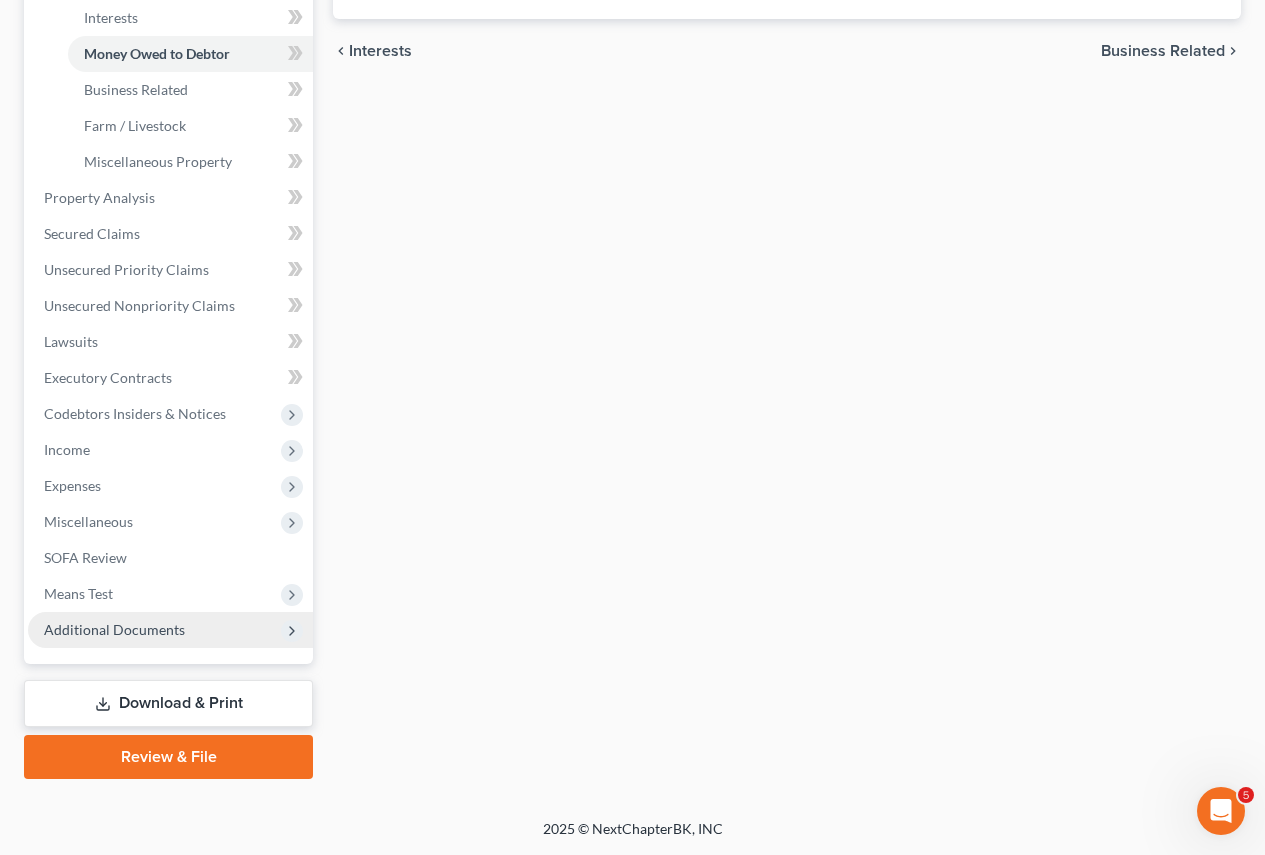 click on "Download & Print" at bounding box center (168, 703) 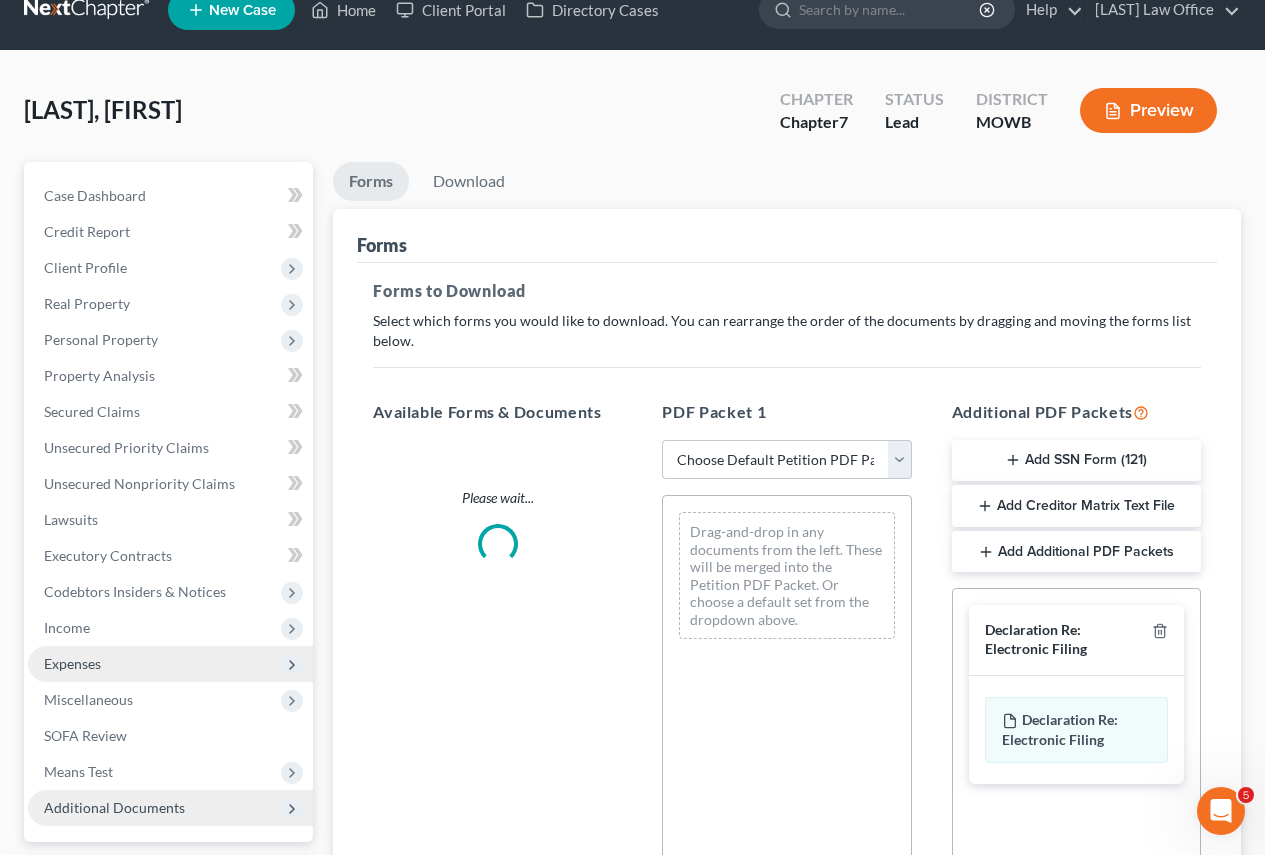 scroll, scrollTop: 0, scrollLeft: 0, axis: both 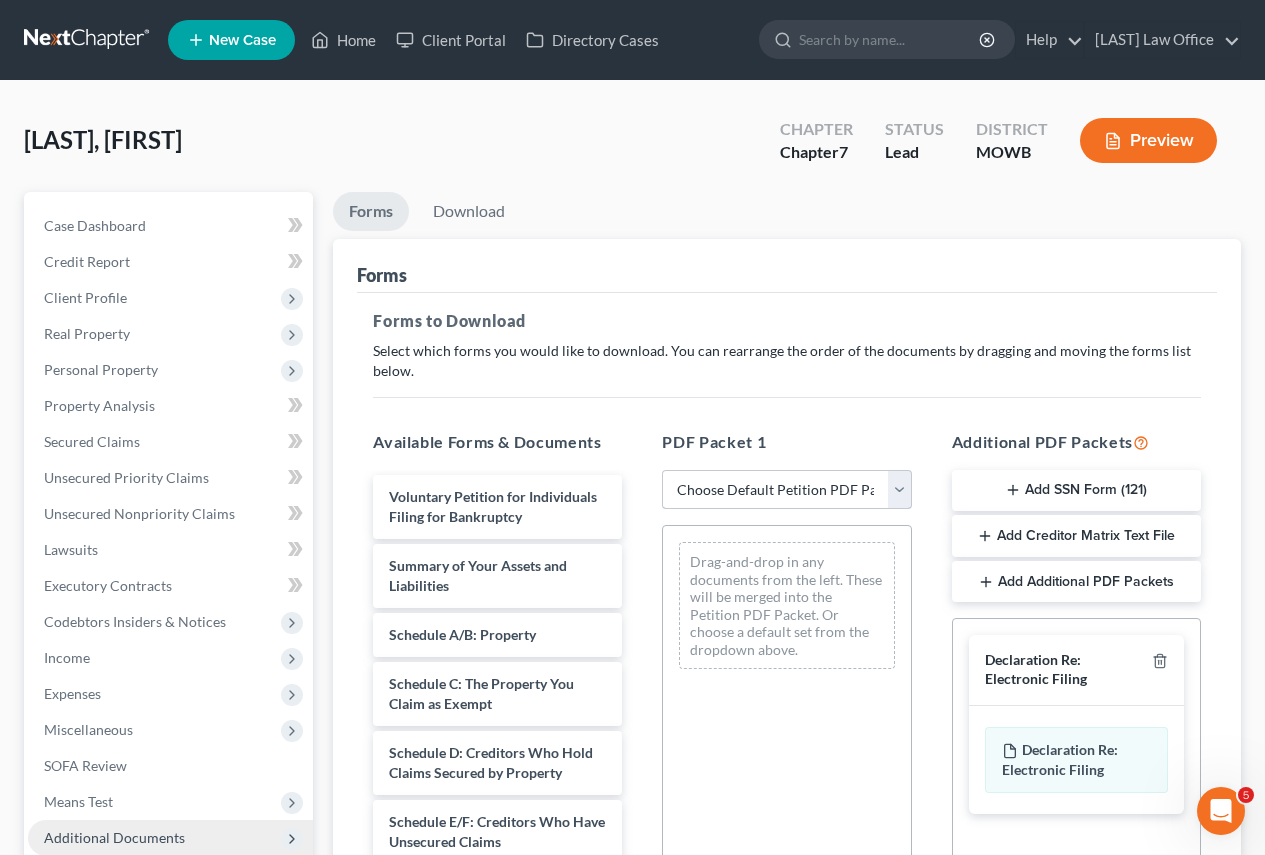 click on "Choose Default Petition PDF Packet Complete Bankruptcy Petition (all forms and schedules) Emergency Filing Forms (Petition and Creditor List Only) Amended Forms Signature Pages Only" at bounding box center (786, 490) 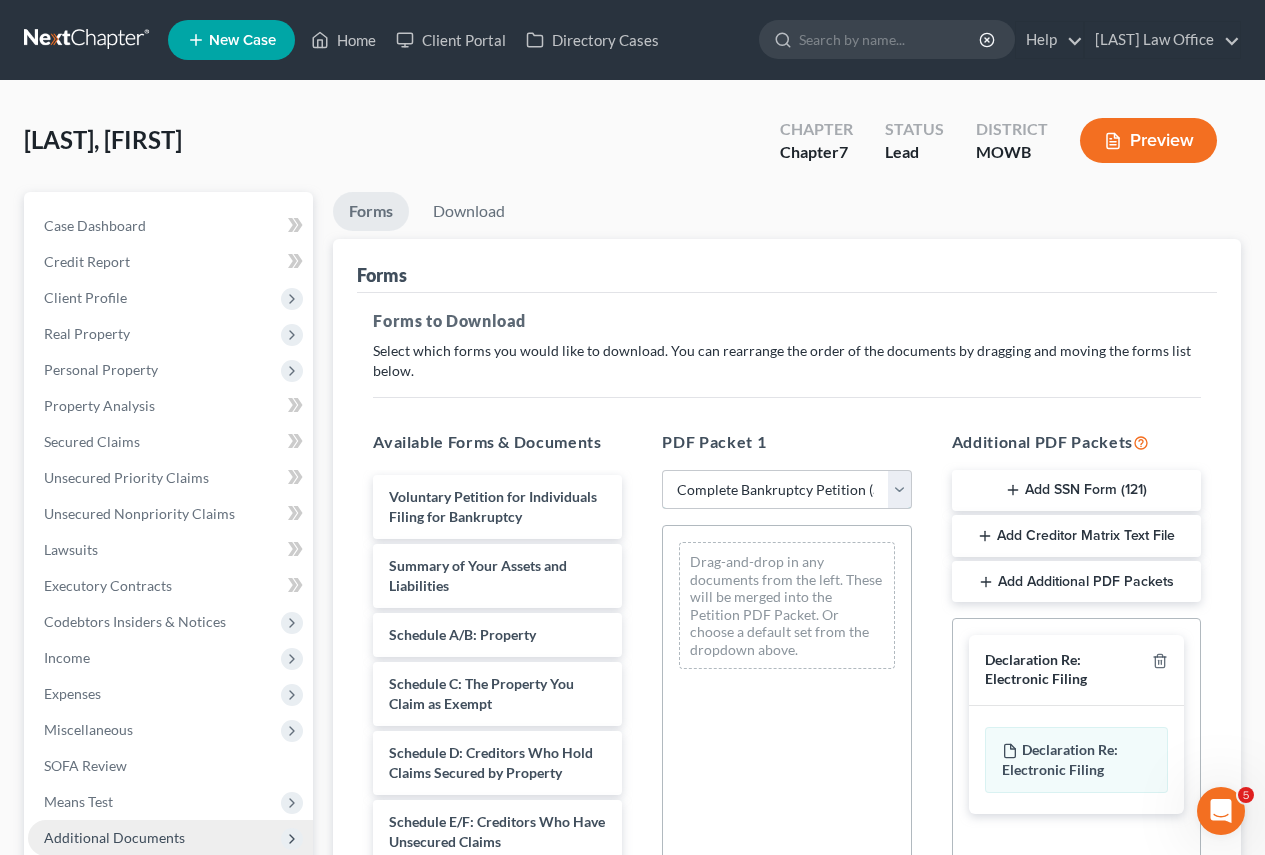 click on "Choose Default Petition PDF Packet Complete Bankruptcy Petition (all forms and schedules) Emergency Filing Forms (Petition and Creditor List Only) Amended Forms Signature Pages Only" at bounding box center (786, 490) 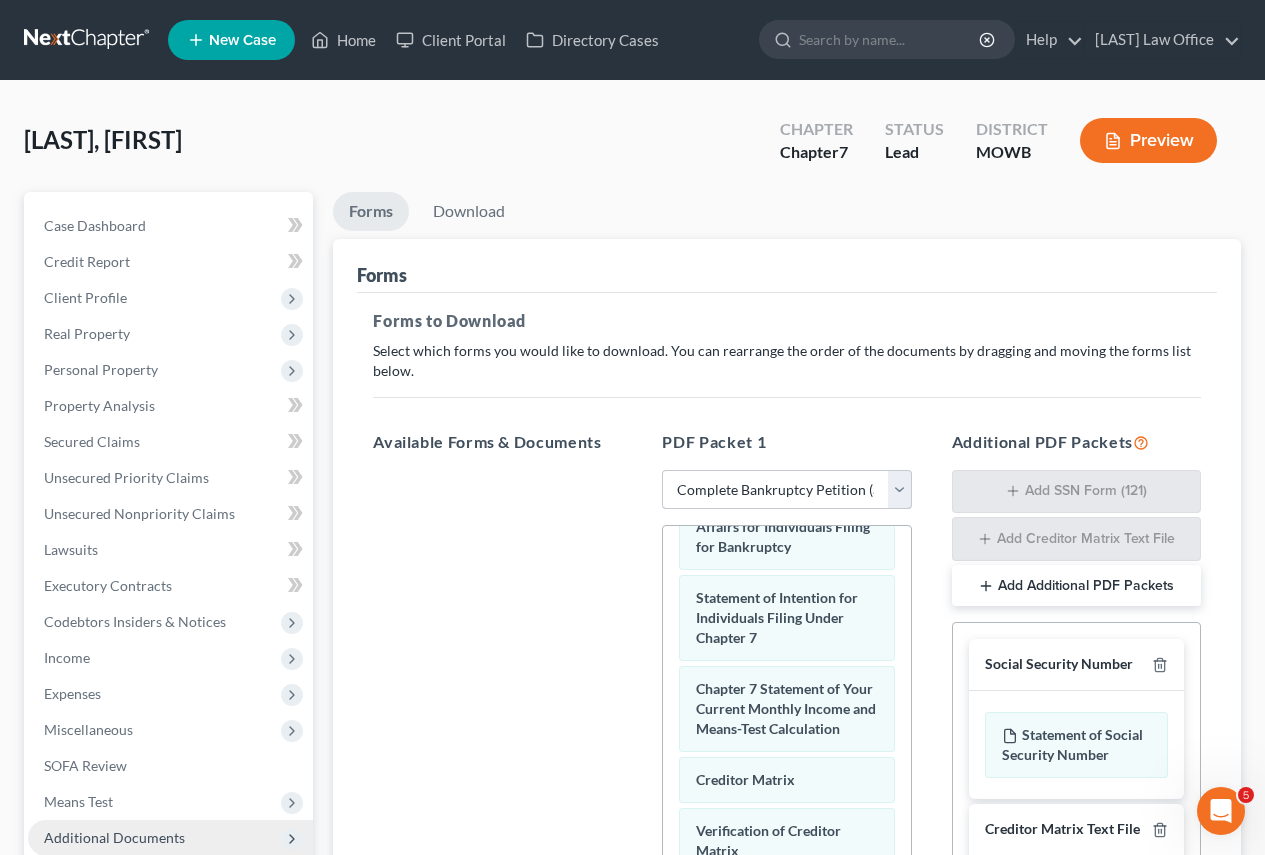 scroll, scrollTop: 900, scrollLeft: 0, axis: vertical 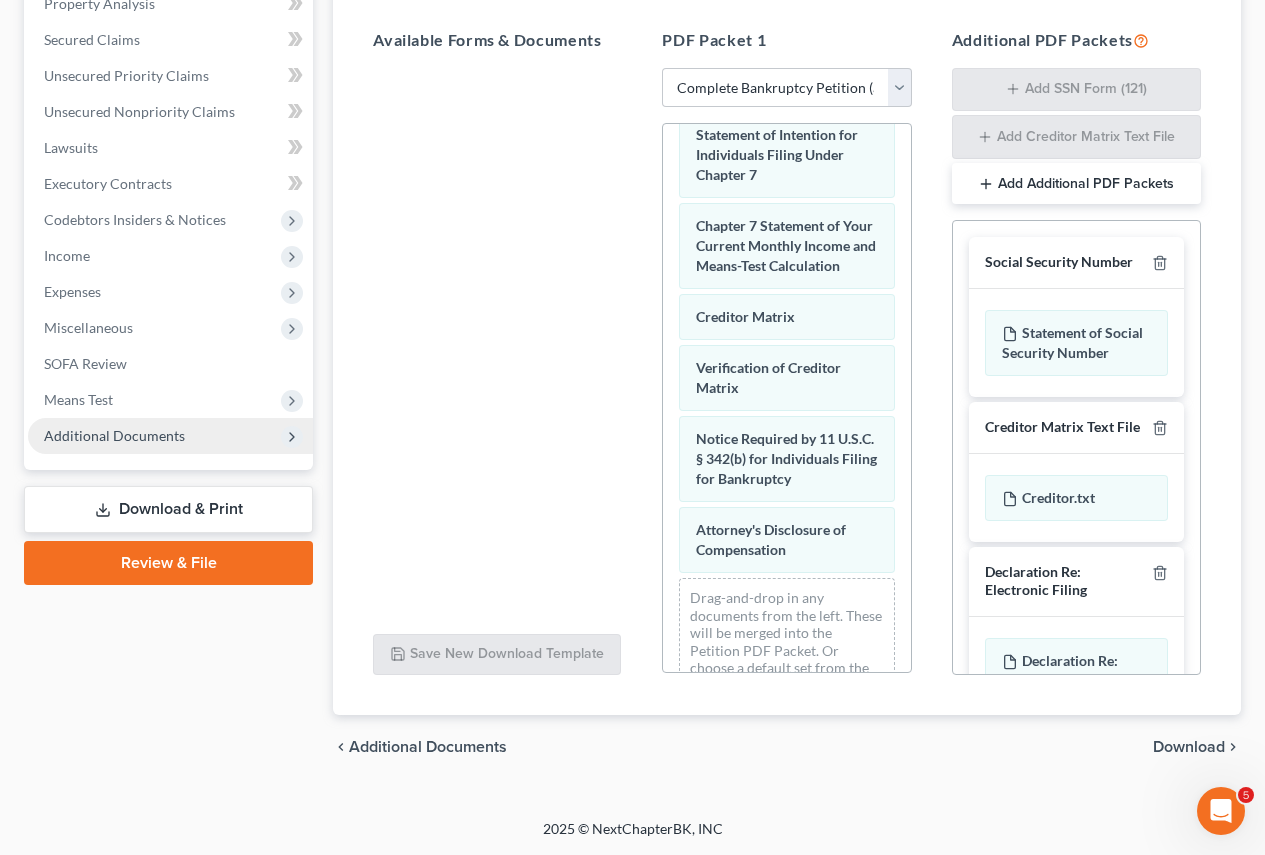 click on "Download" at bounding box center (1189, 747) 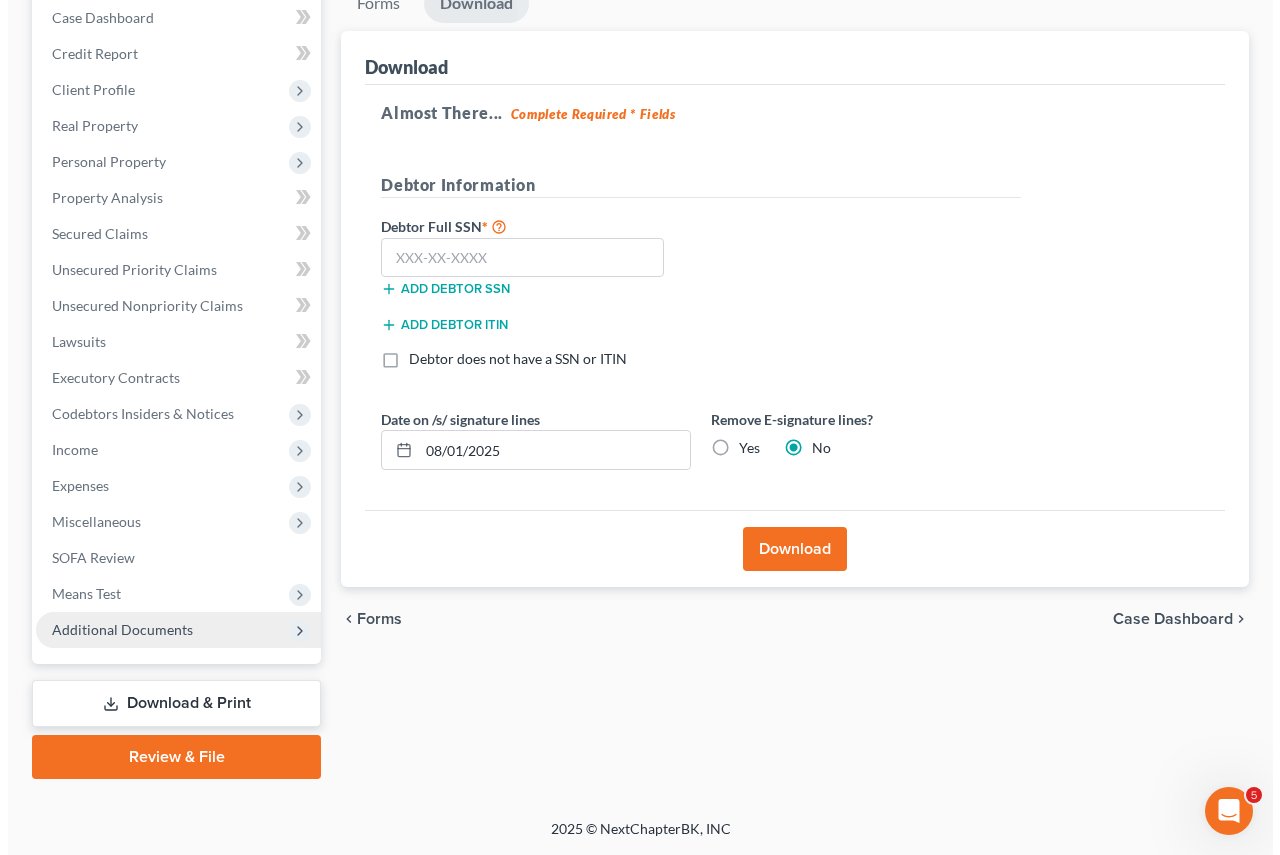 scroll, scrollTop: 208, scrollLeft: 0, axis: vertical 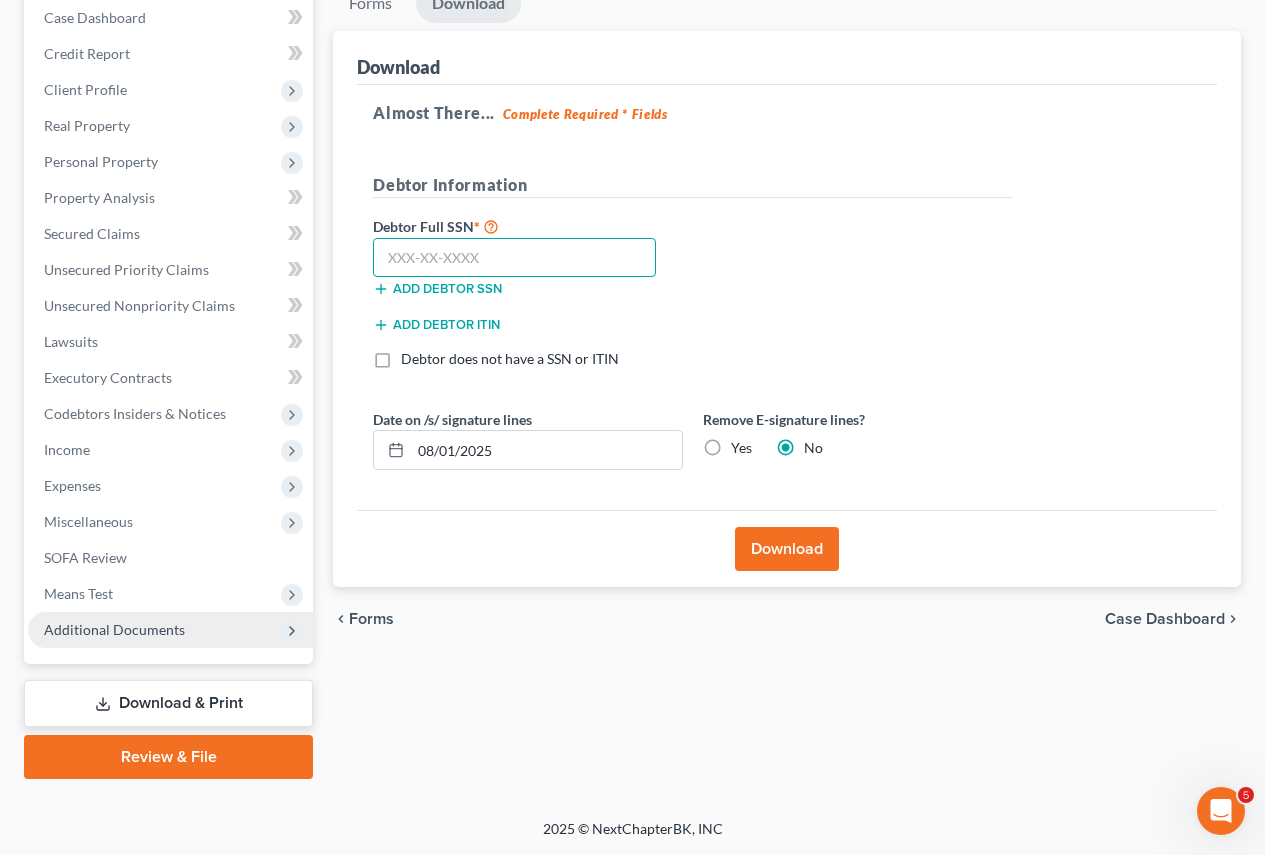 click at bounding box center (514, 258) 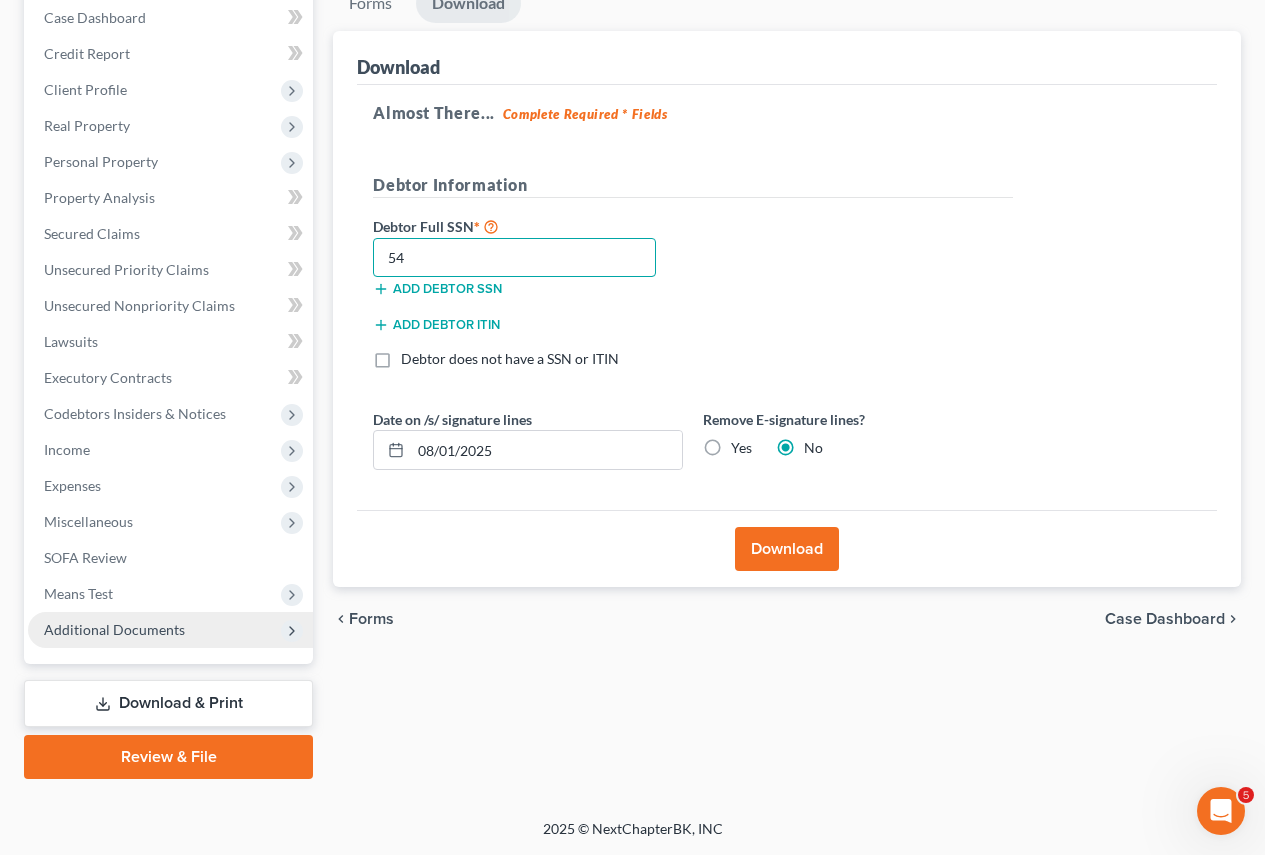 type on "4" 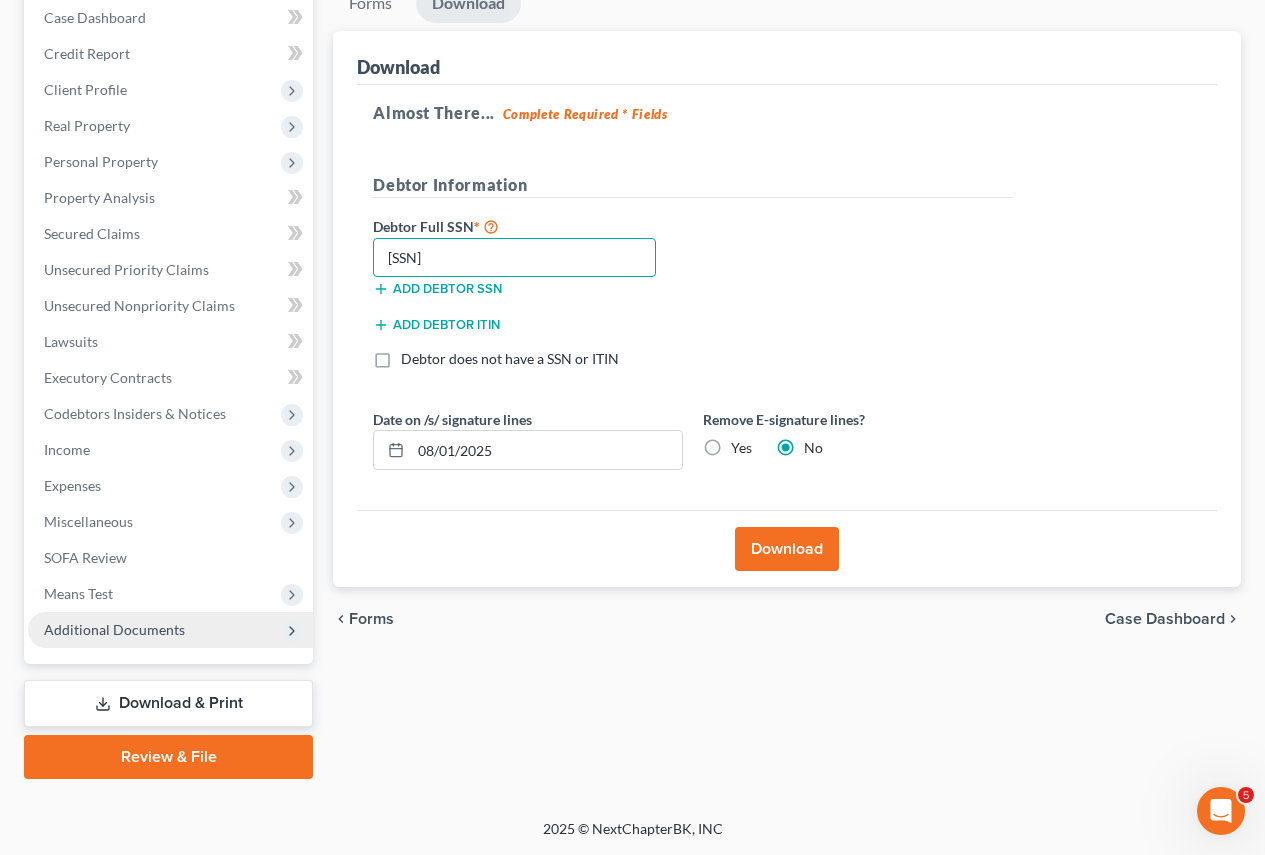 type on "[SSN]" 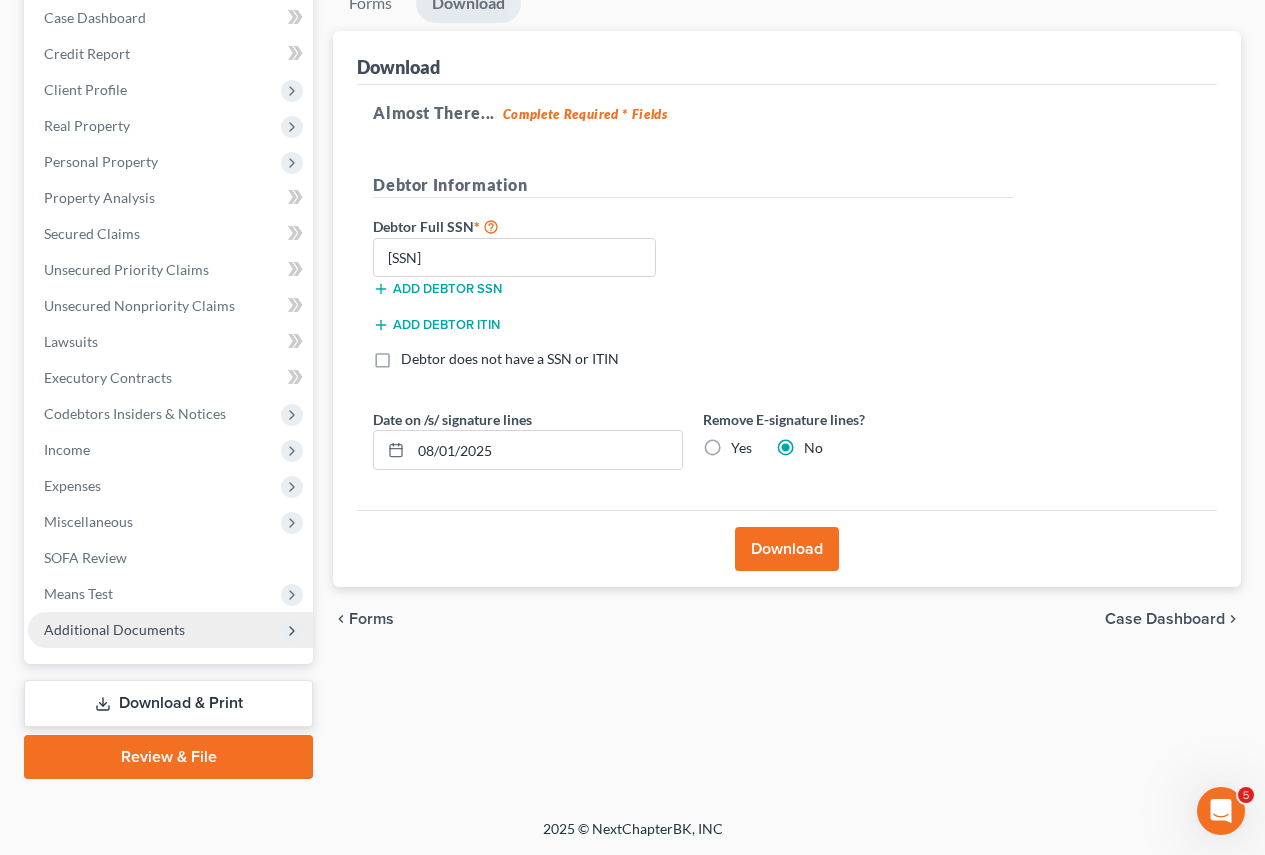 click on "Download" at bounding box center [787, 549] 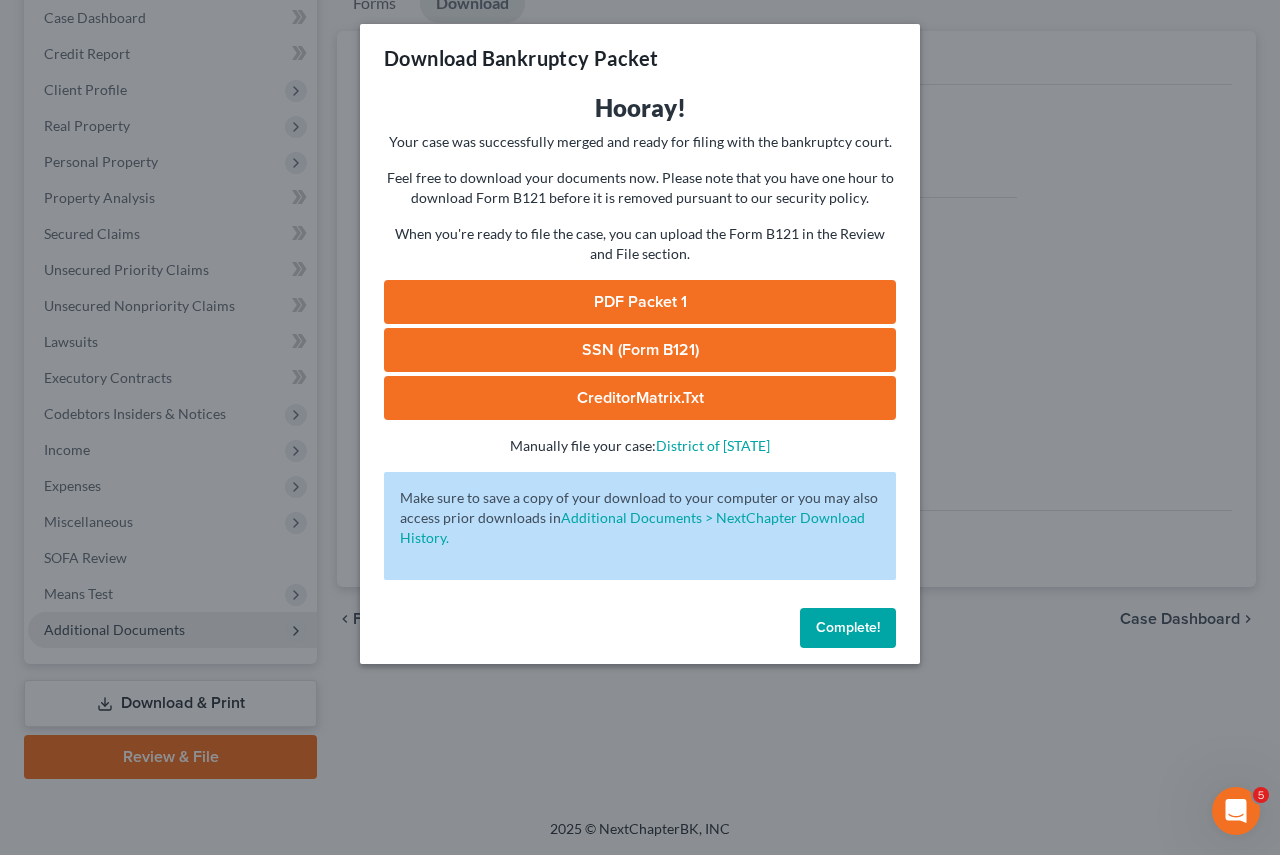 click on "PDF Packet 1" at bounding box center (640, 302) 